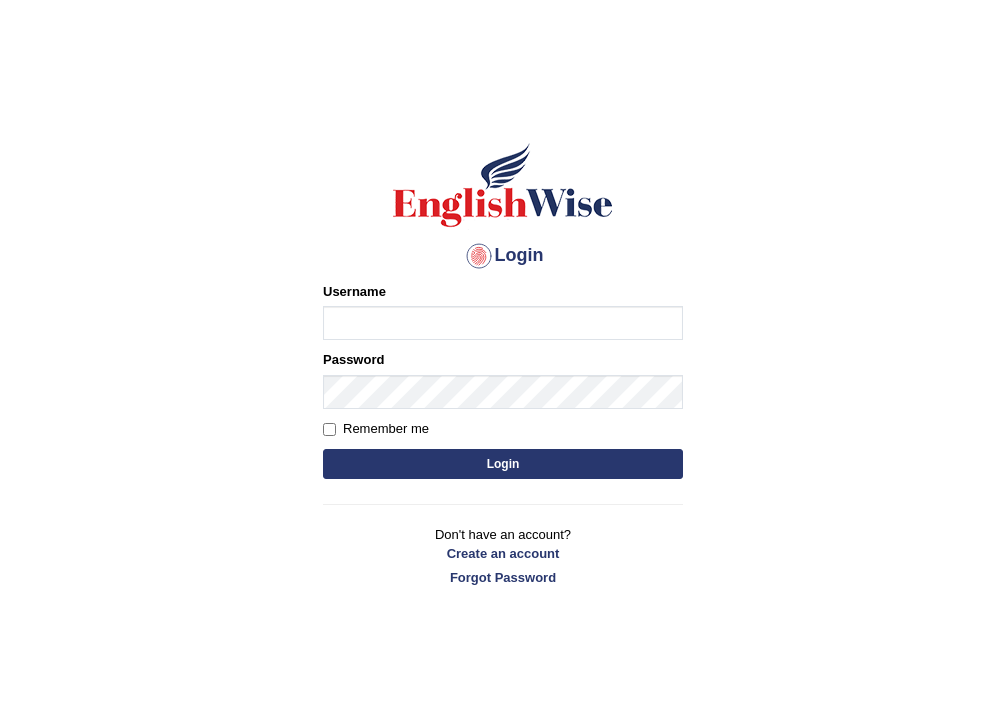scroll, scrollTop: 0, scrollLeft: 0, axis: both 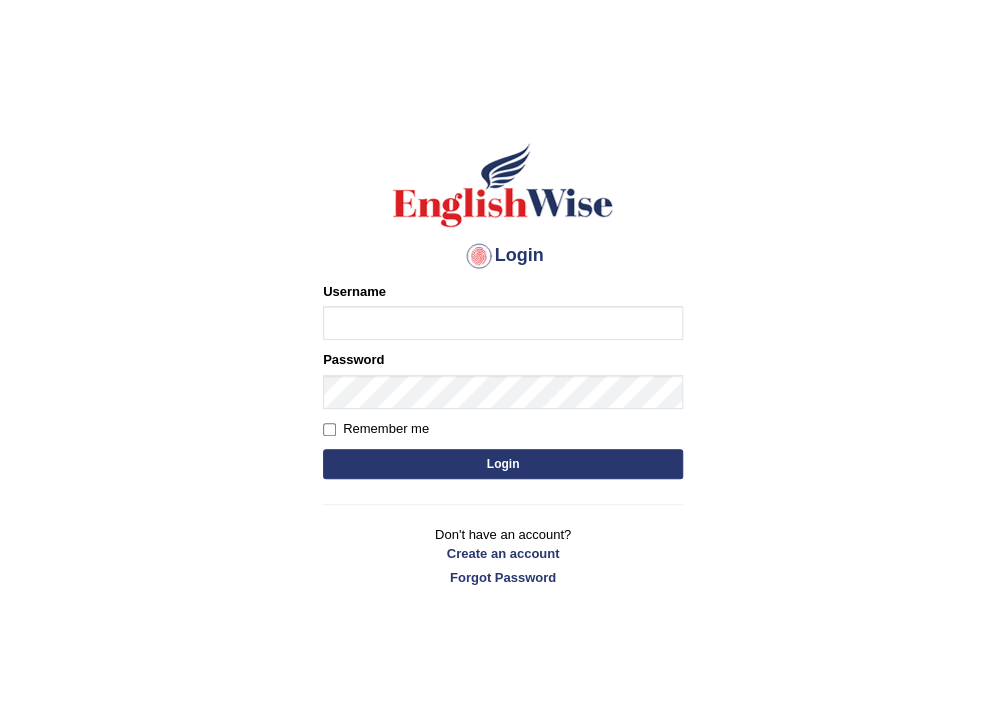 drag, startPoint x: 0, startPoint y: 0, endPoint x: -4, endPoint y: 759, distance: 759.01056 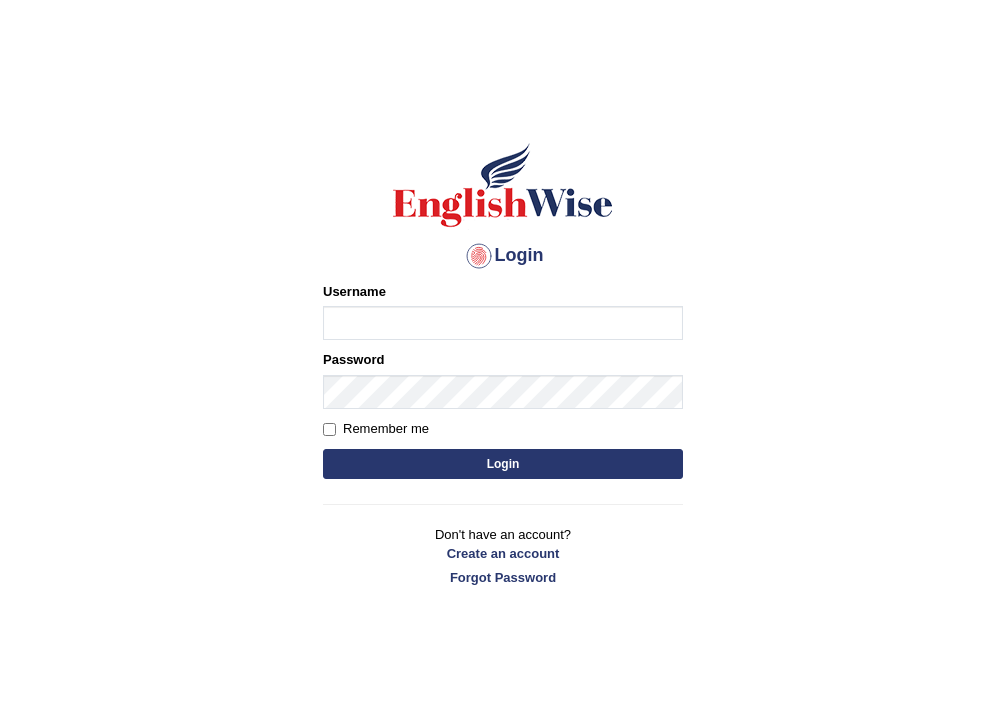scroll, scrollTop: 0, scrollLeft: 0, axis: both 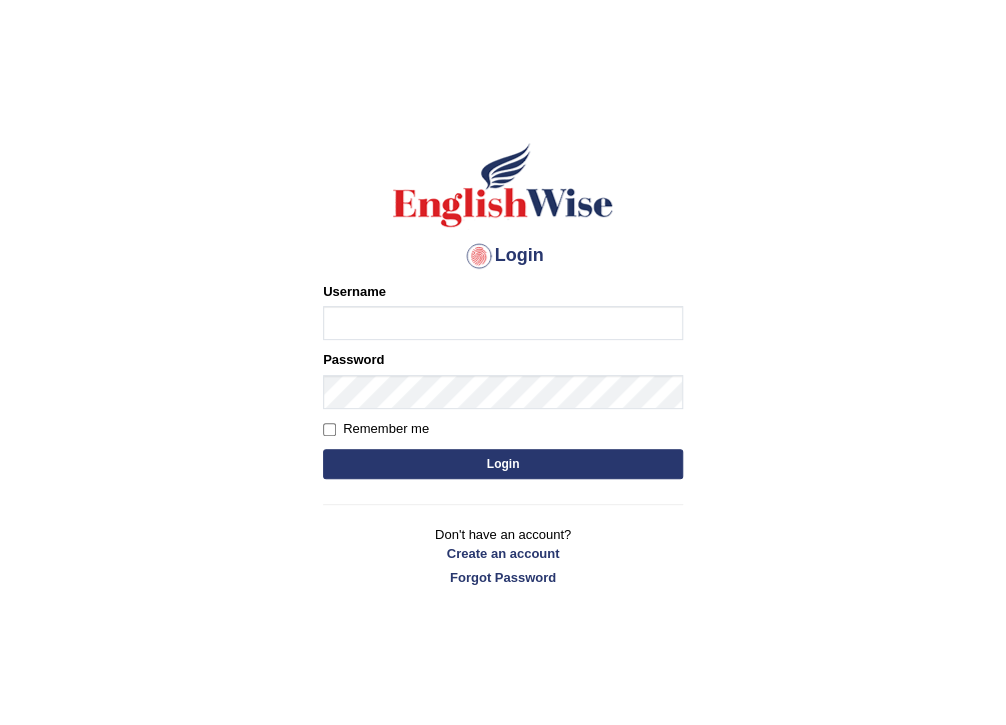 drag, startPoint x: 0, startPoint y: 0, endPoint x: 417, endPoint y: 318, distance: 524.4168 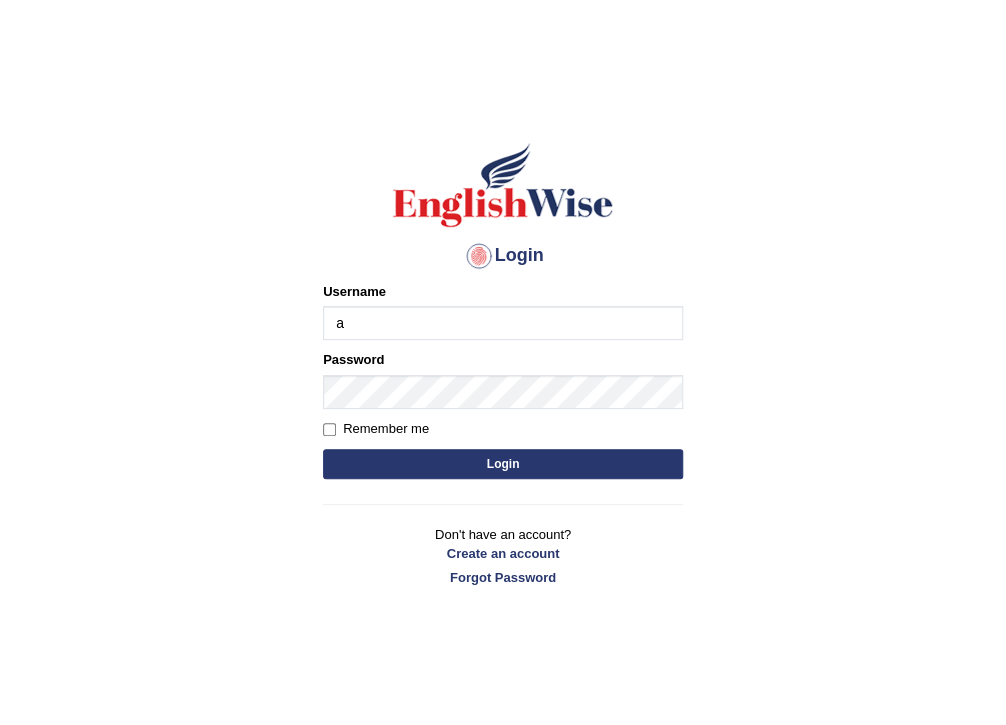 type on "Aqsa15" 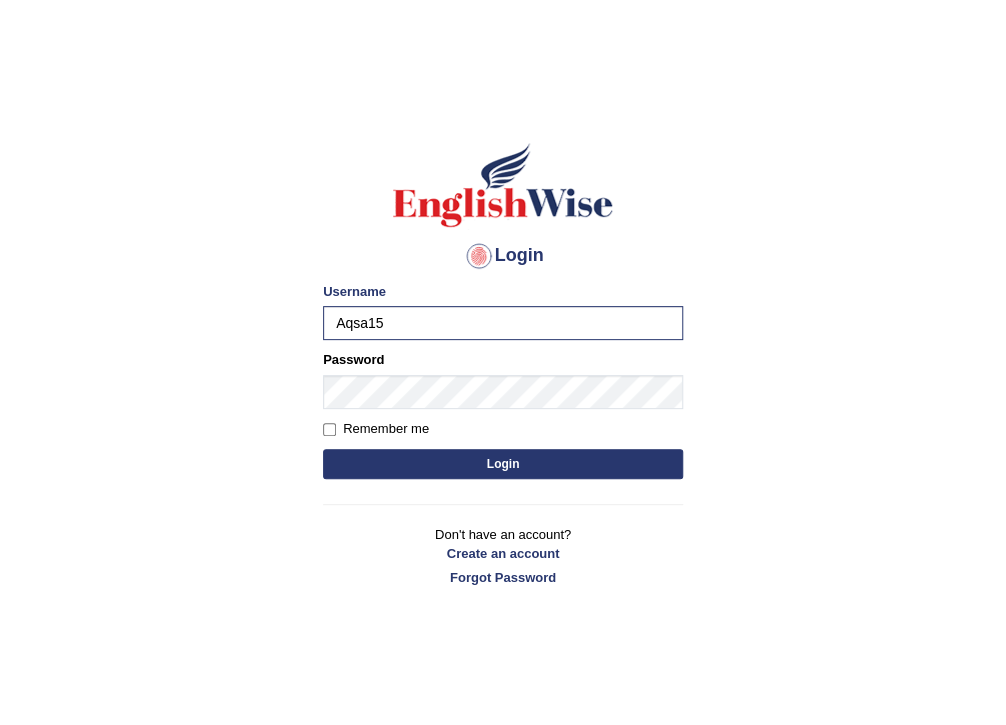 click on "Login" at bounding box center [503, 464] 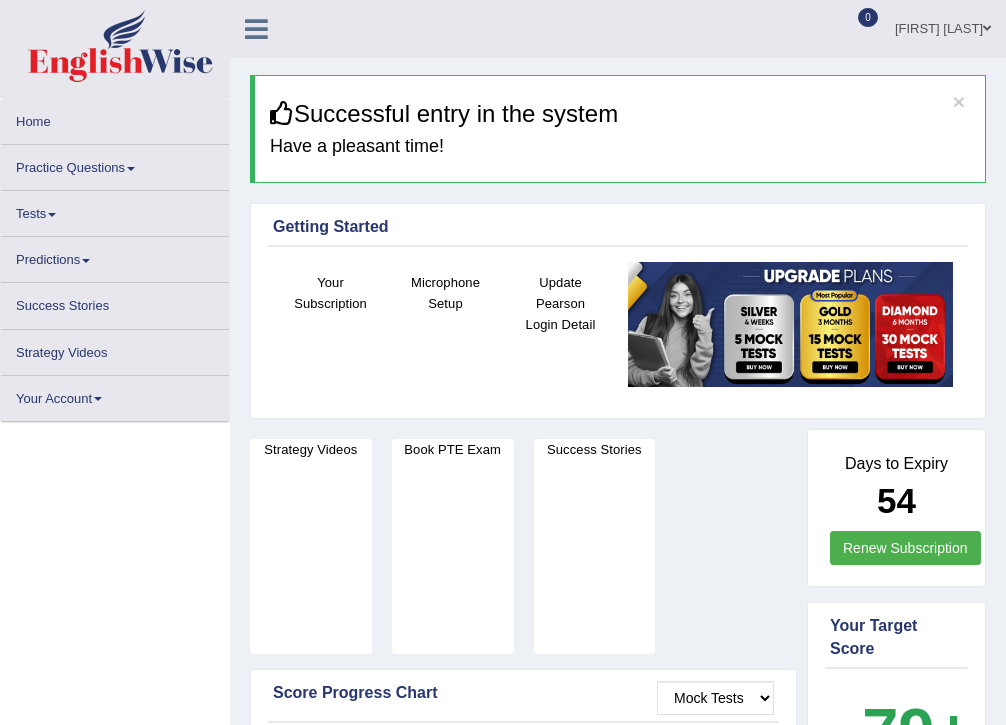 scroll, scrollTop: 0, scrollLeft: 0, axis: both 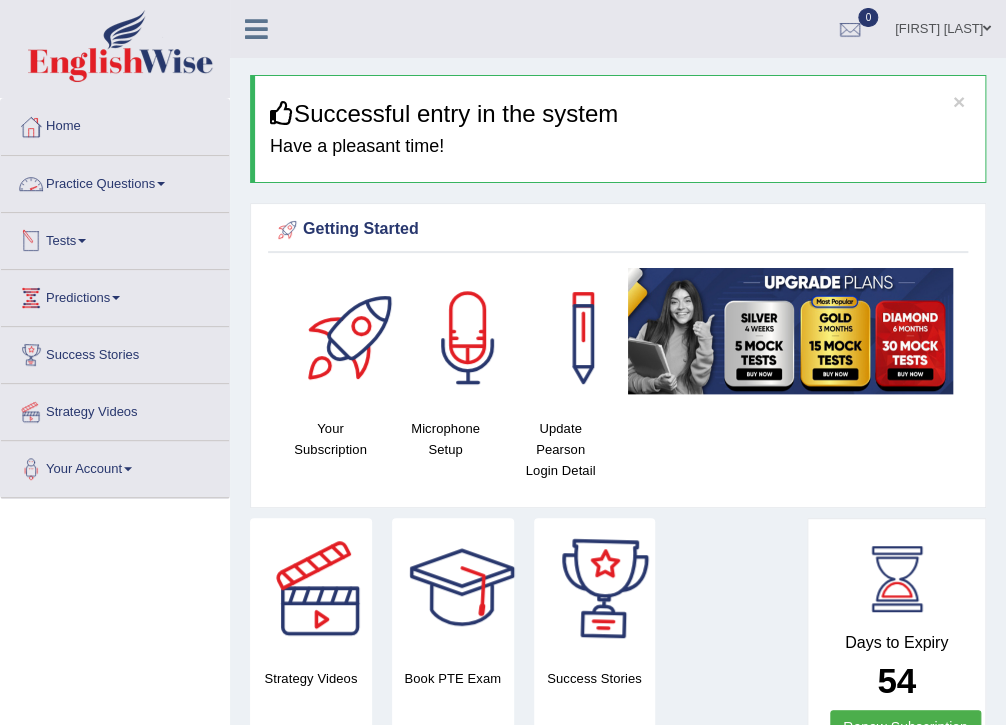 click on "Practice Questions" at bounding box center [115, 181] 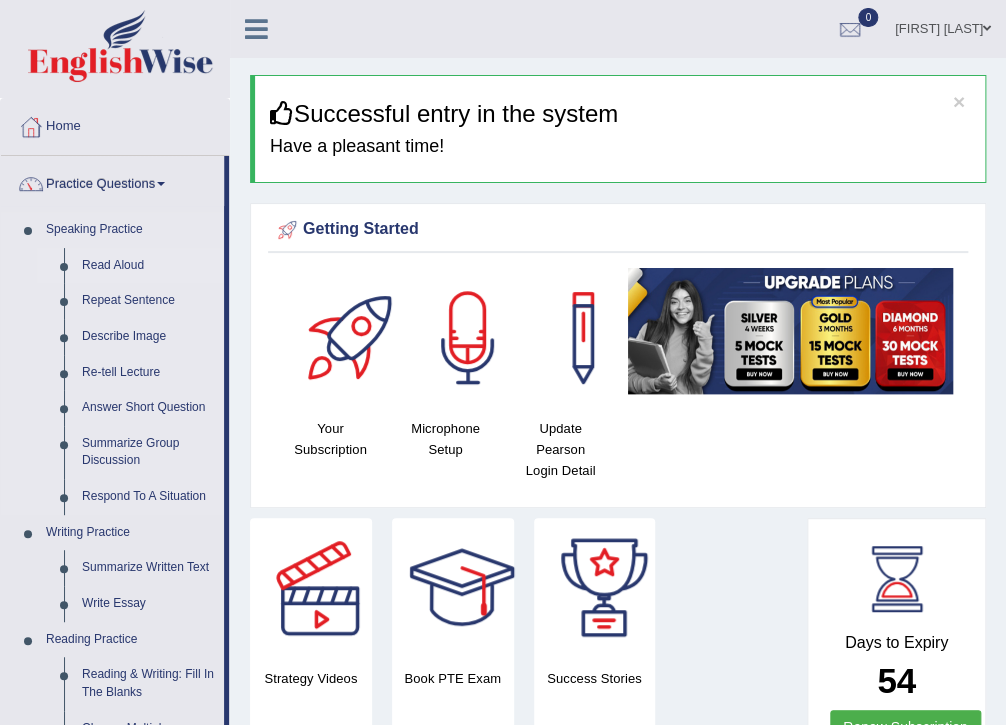 click on "Read Aloud" at bounding box center (148, 266) 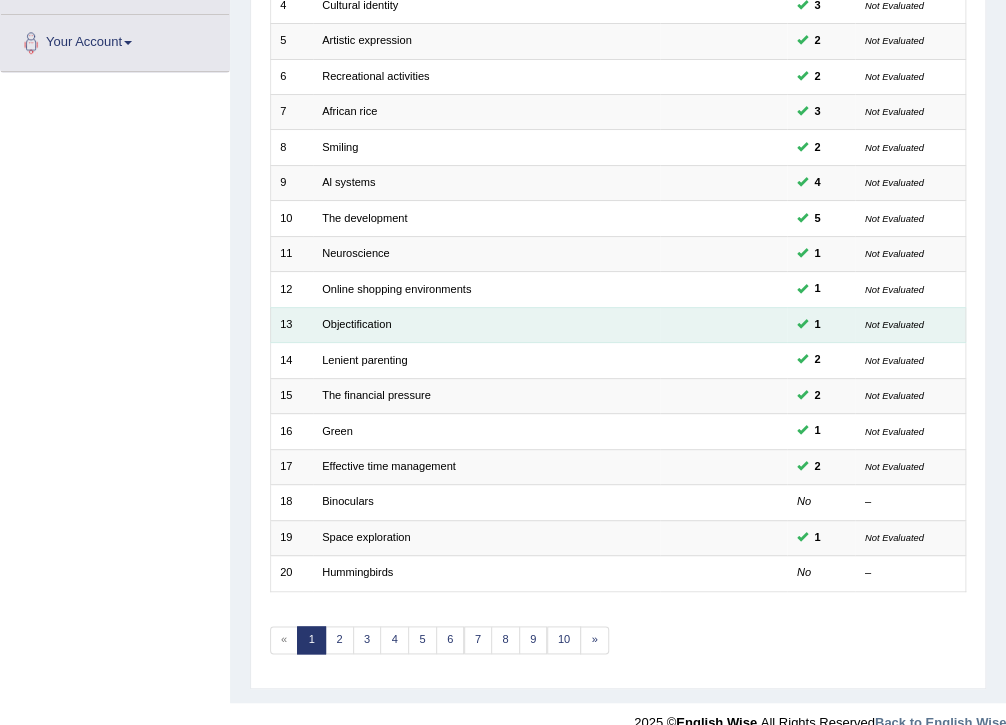 scroll, scrollTop: 426, scrollLeft: 0, axis: vertical 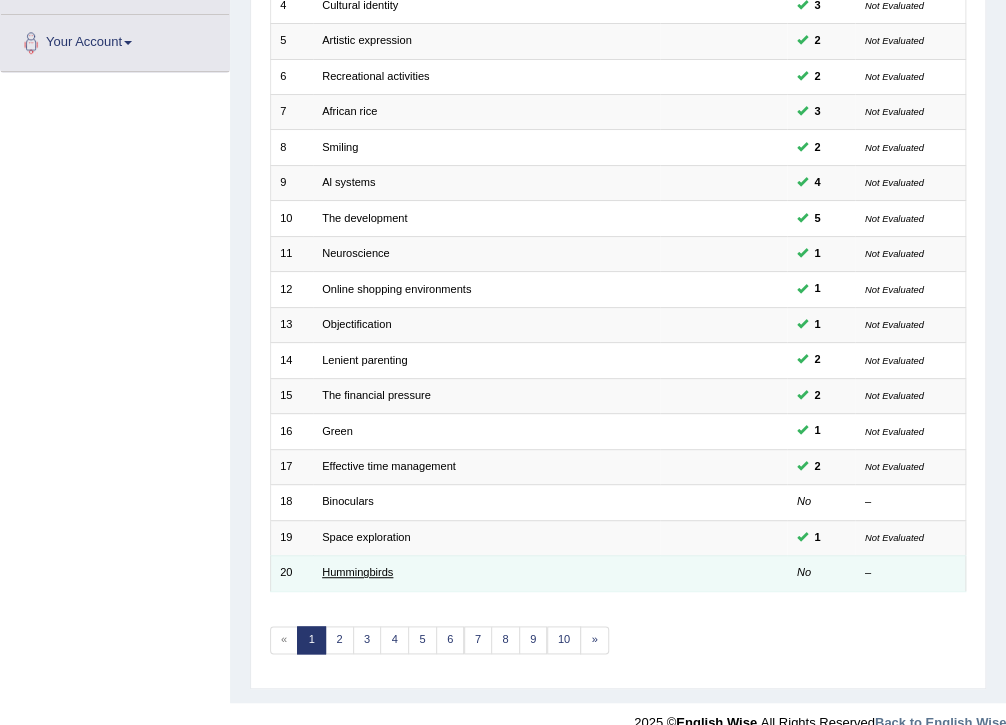 click on "Hummingbirds" at bounding box center [357, 572] 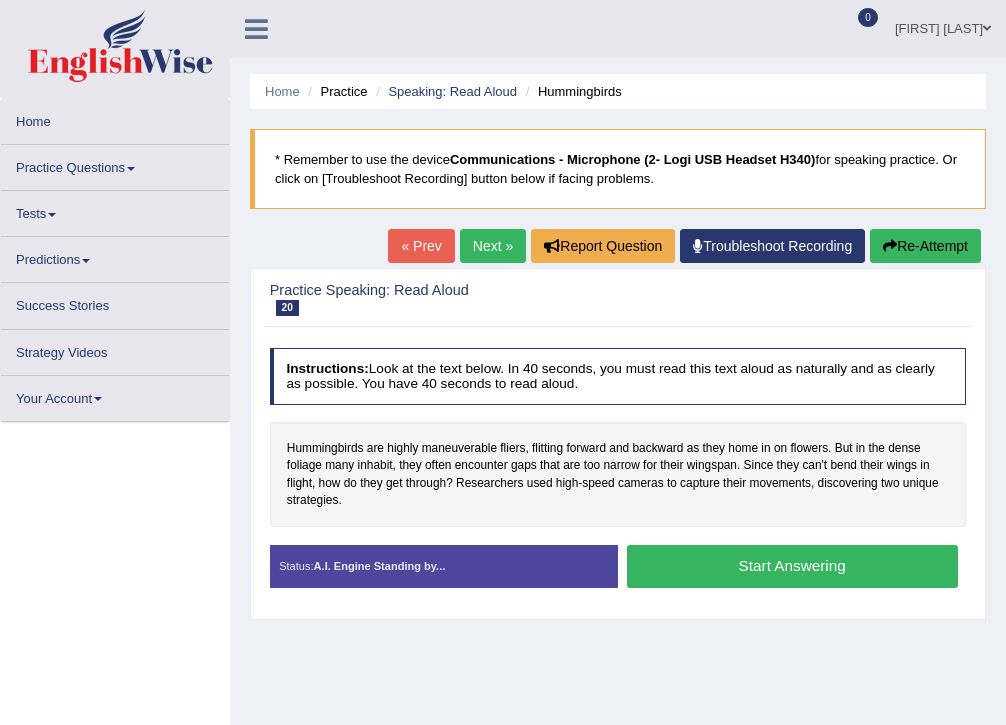 scroll, scrollTop: 0, scrollLeft: 0, axis: both 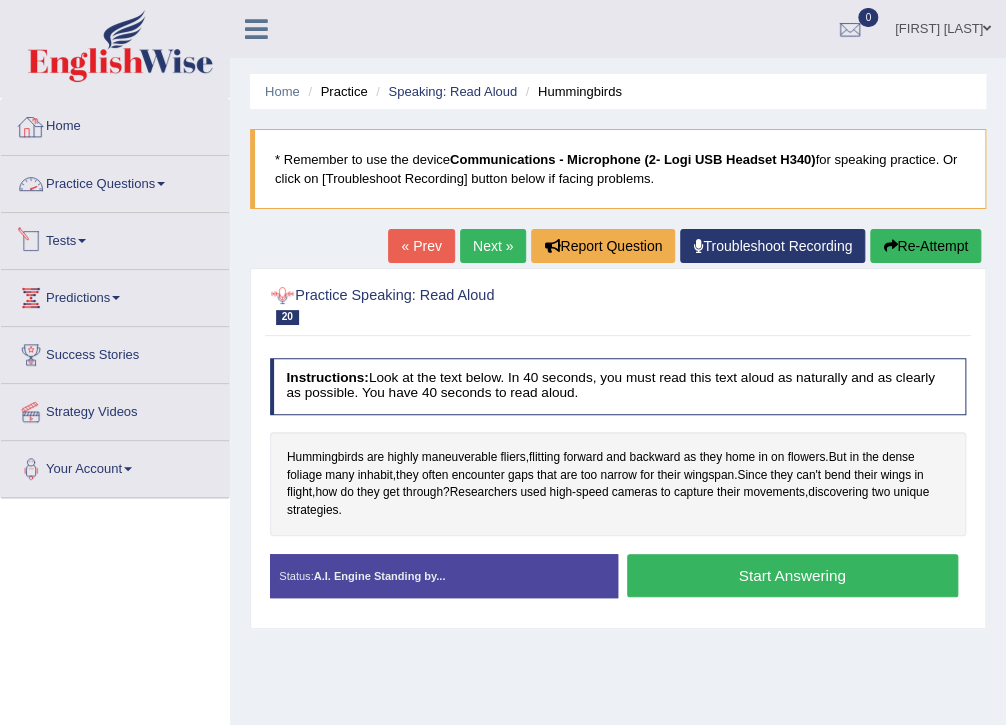 click at bounding box center (161, 184) 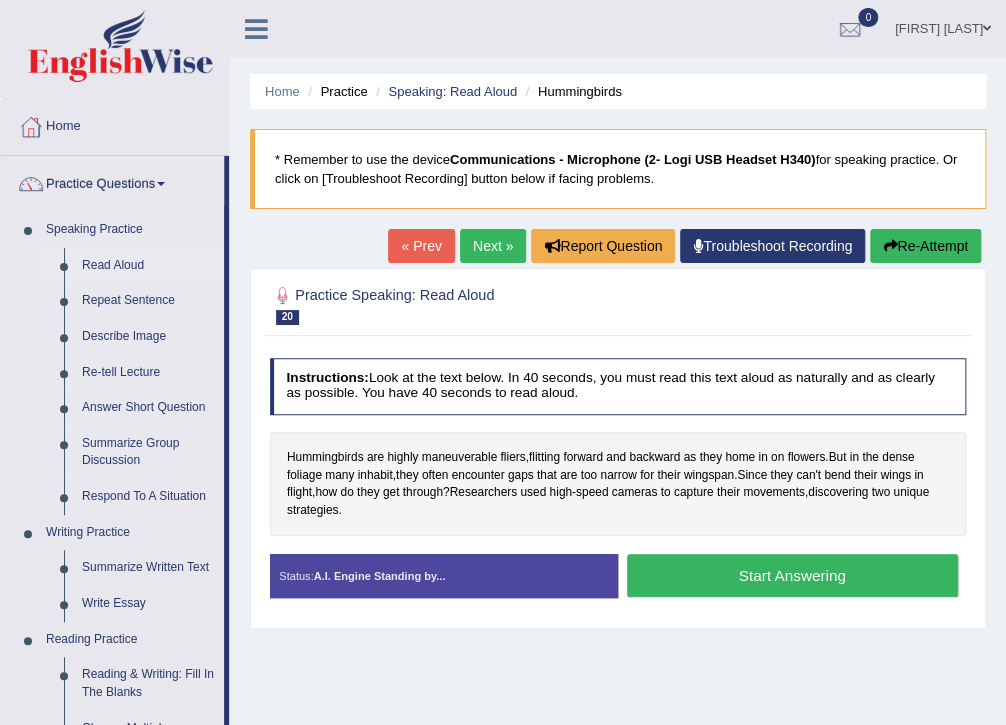 click on "Read Aloud" at bounding box center (148, 266) 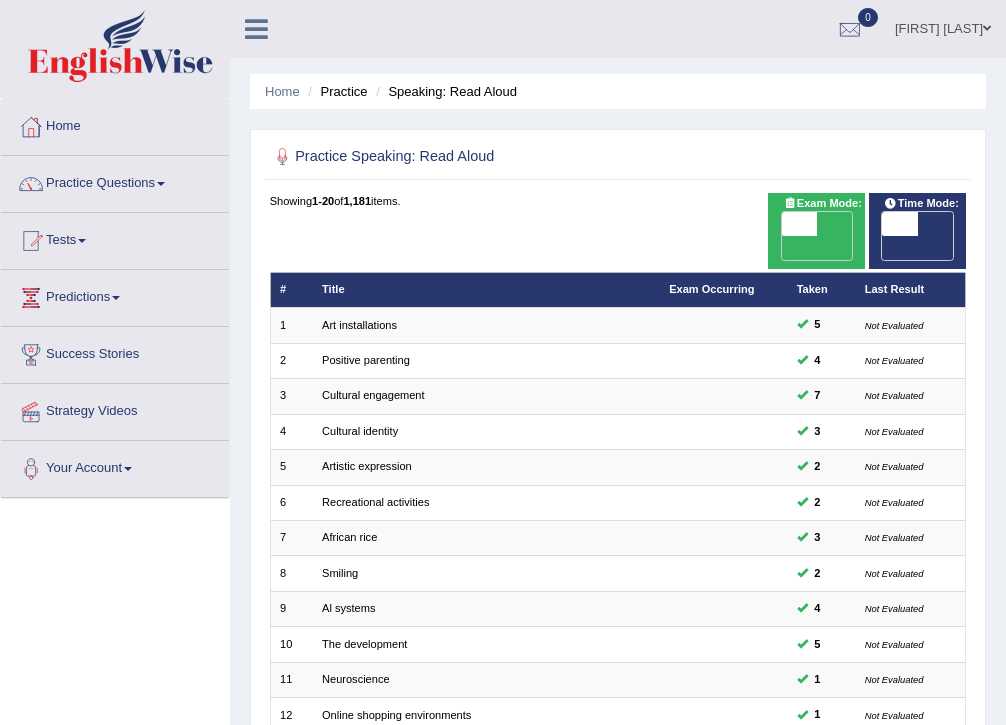 scroll, scrollTop: 0, scrollLeft: 0, axis: both 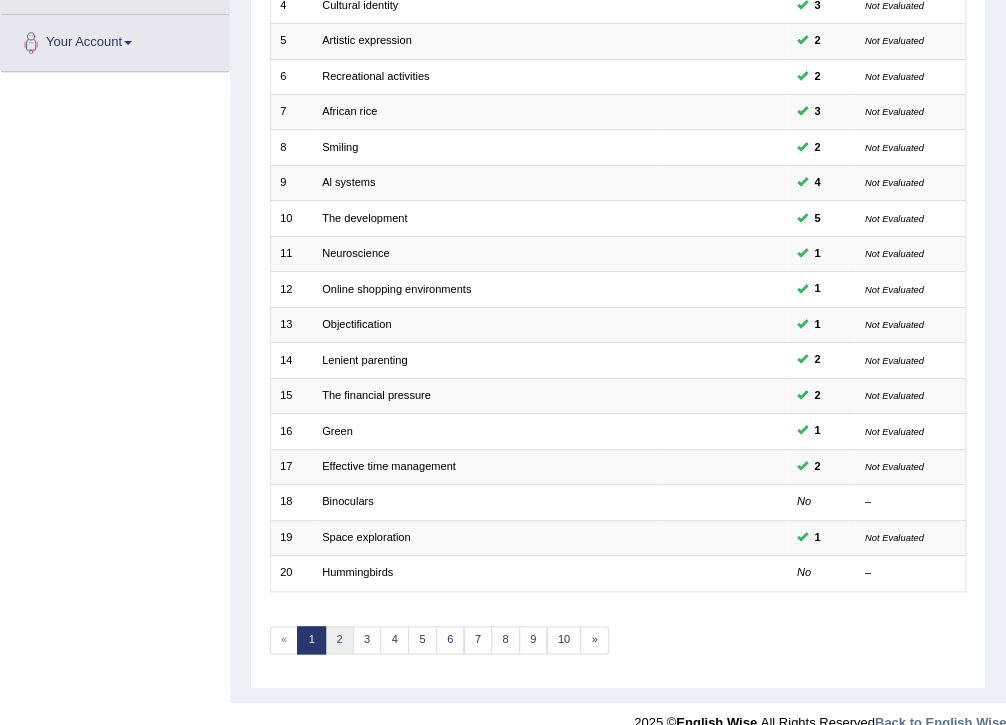 click on "2" at bounding box center [339, 640] 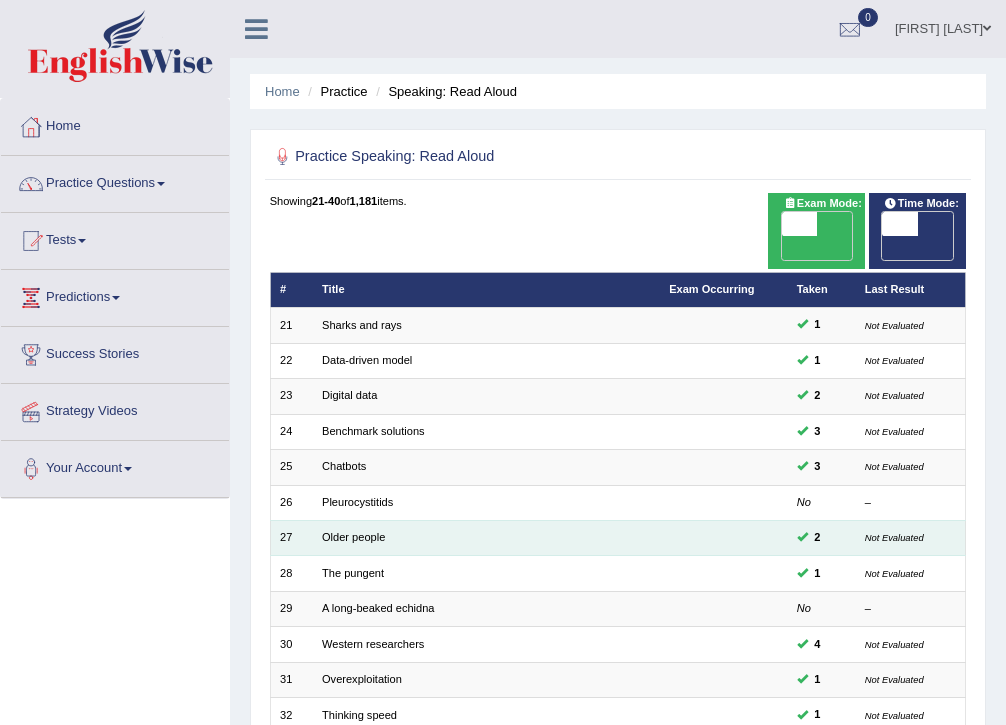 scroll, scrollTop: 0, scrollLeft: 0, axis: both 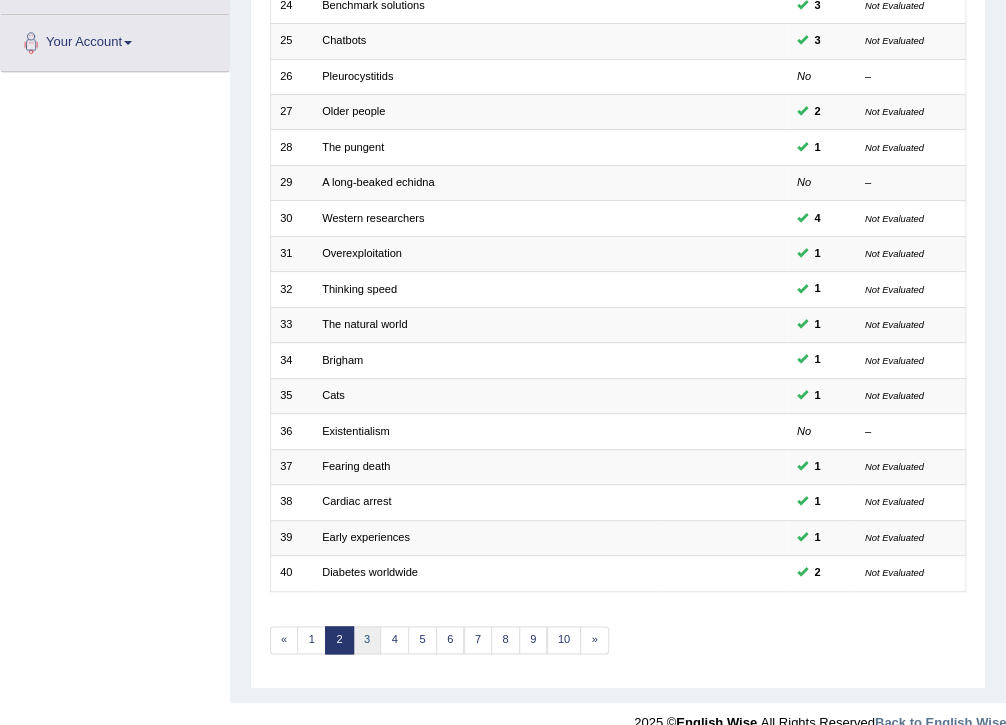 click on "3" at bounding box center (367, 640) 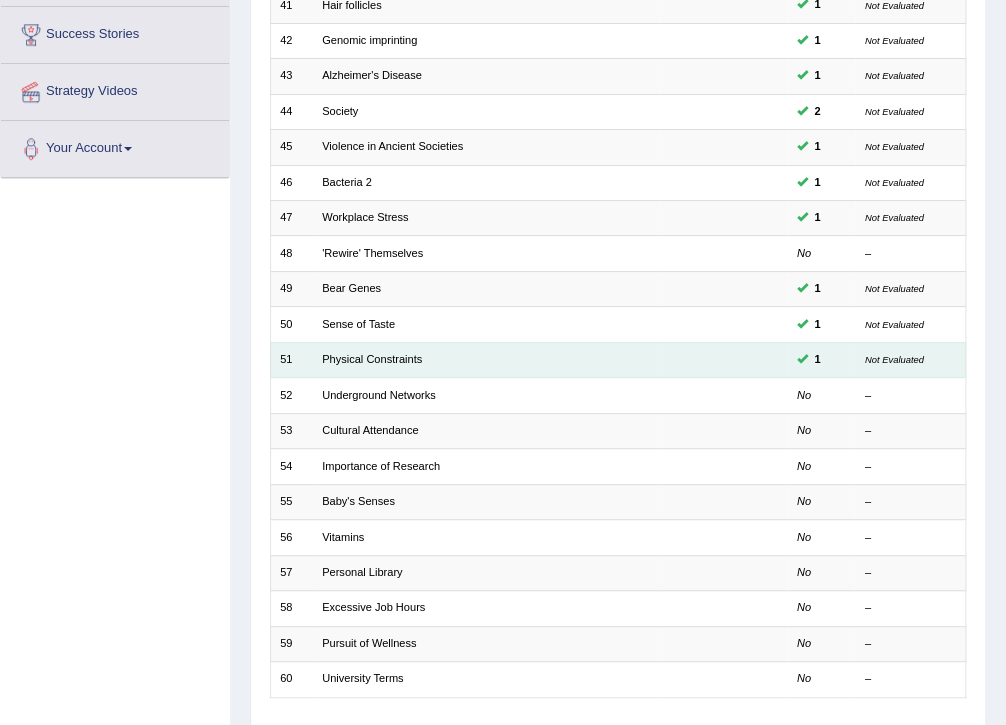 scroll, scrollTop: 320, scrollLeft: 0, axis: vertical 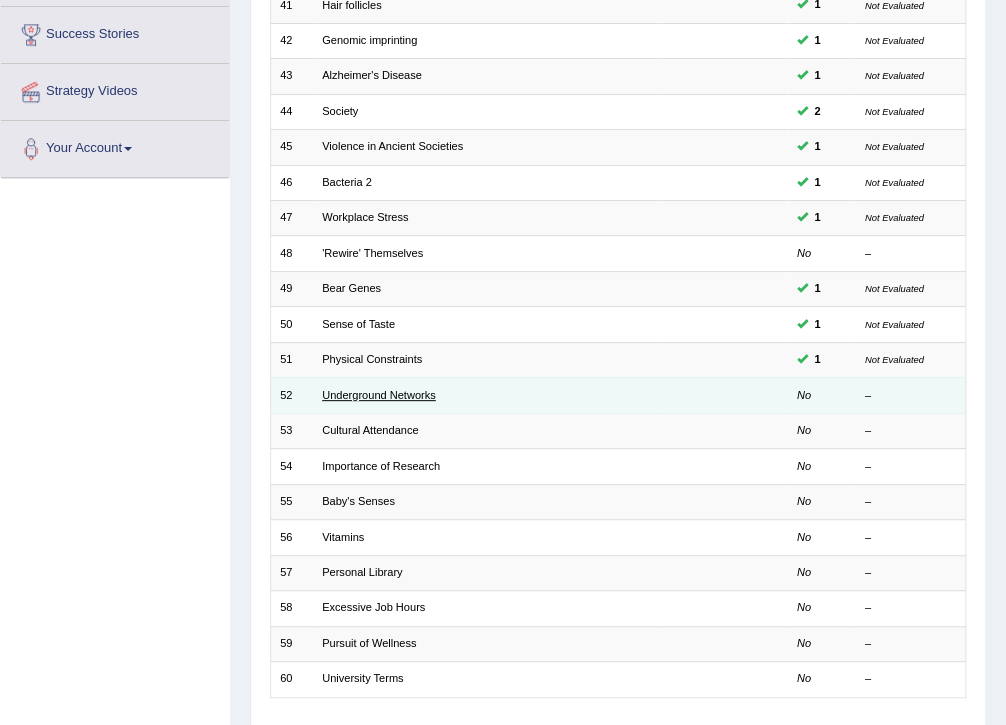 click on "Underground Networks" at bounding box center (379, 395) 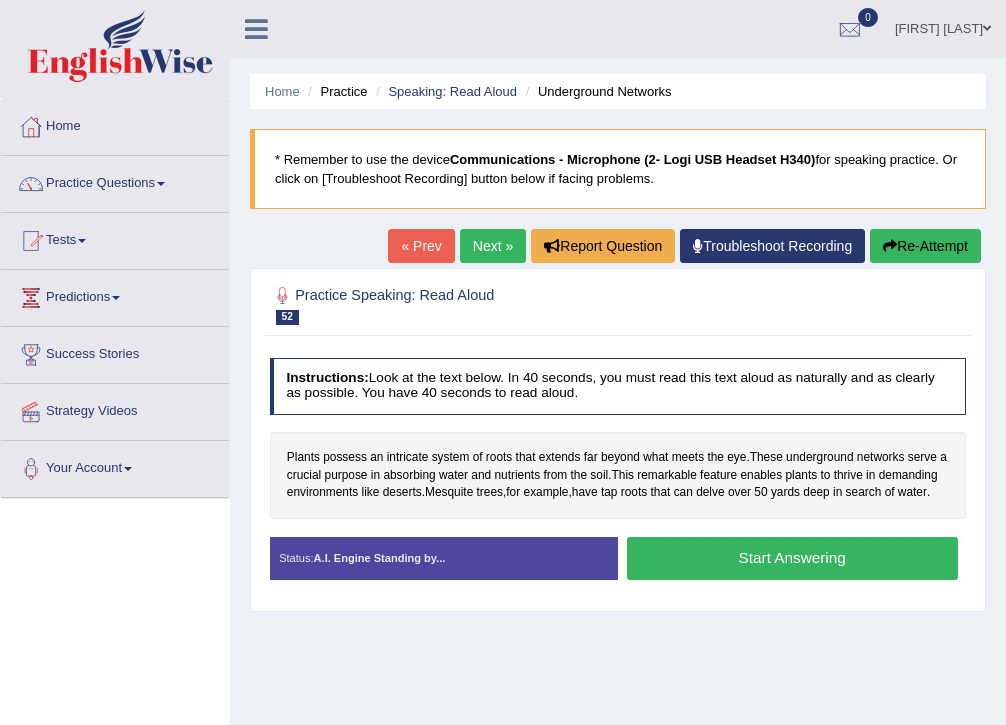 scroll, scrollTop: 0, scrollLeft: 0, axis: both 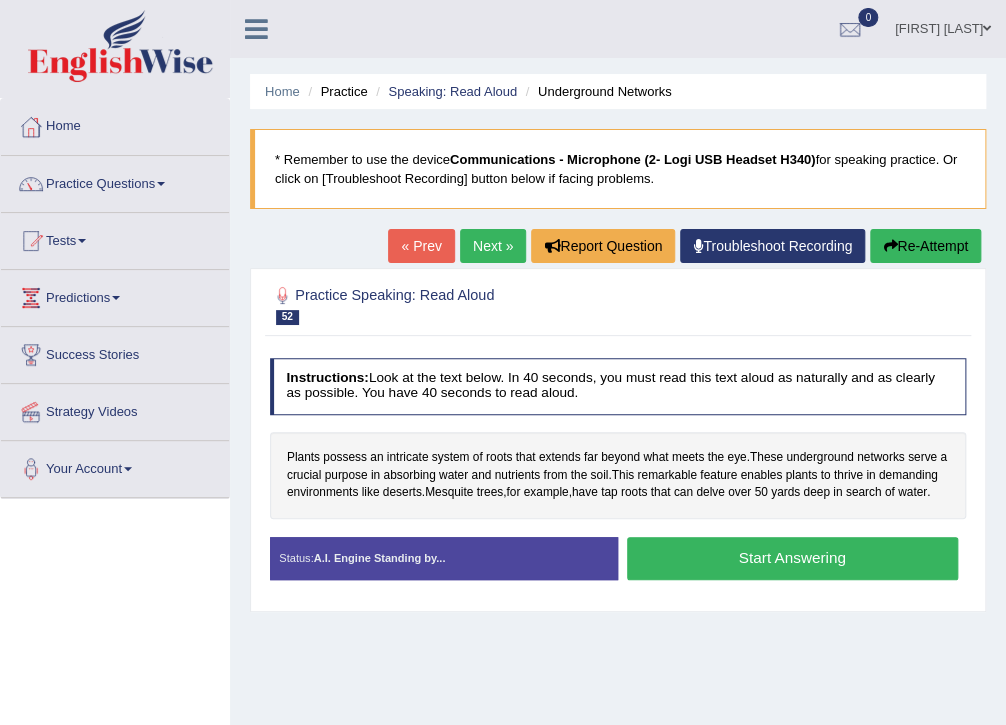 click on "Start Answering" at bounding box center [792, 558] 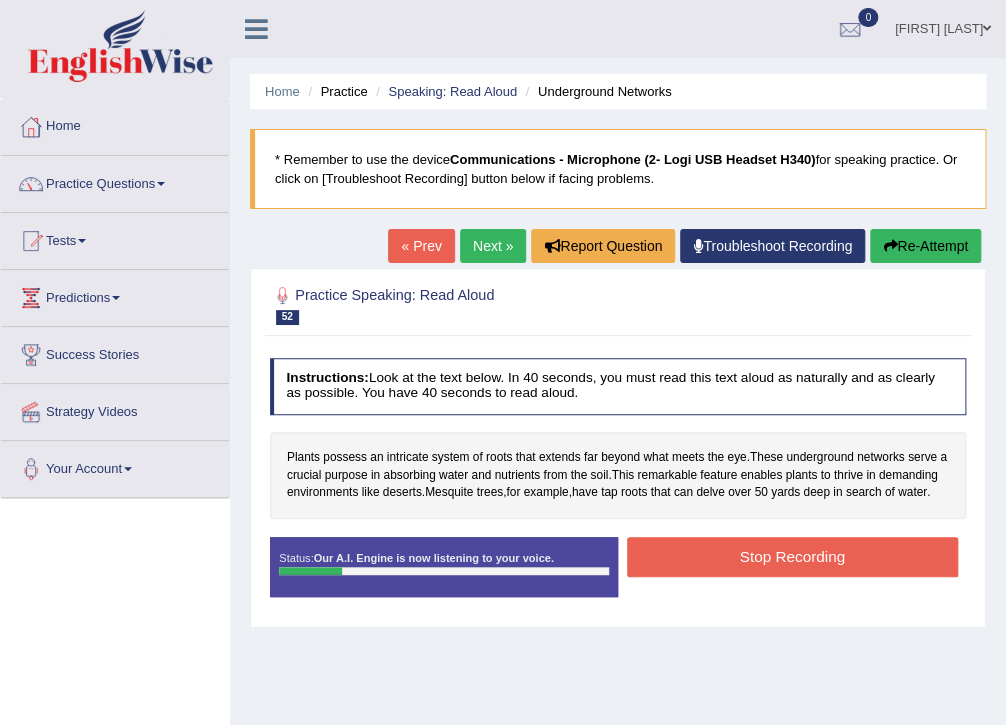 click on "Re-Attempt" at bounding box center [925, 246] 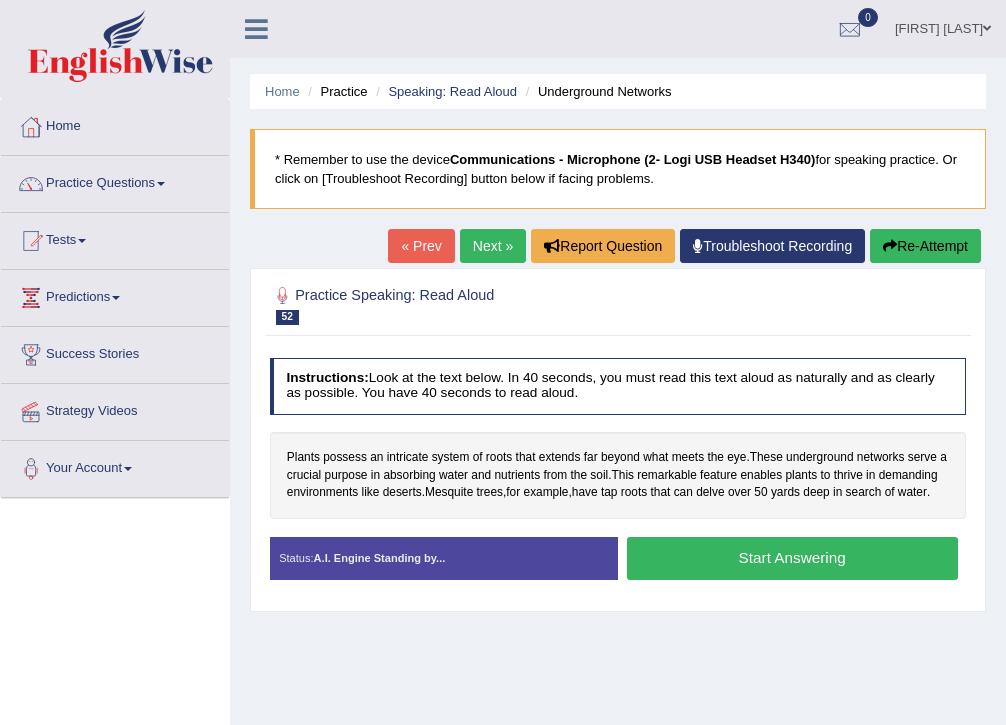 scroll, scrollTop: 0, scrollLeft: 0, axis: both 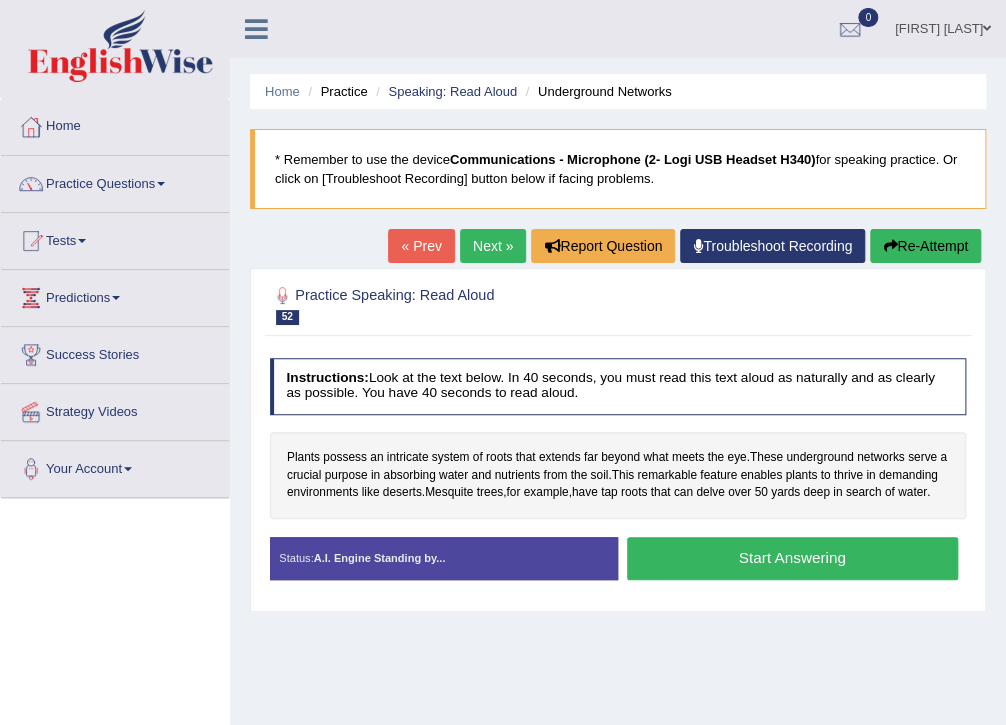 click on "Start Answering" at bounding box center [792, 558] 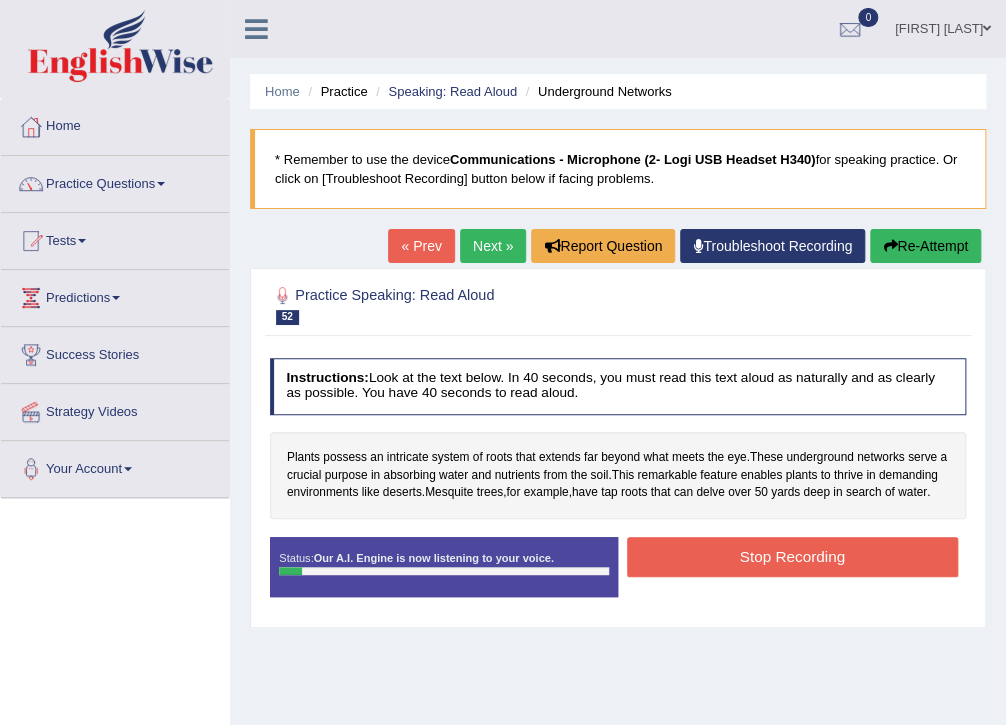 click on "Re-Attempt" at bounding box center [925, 246] 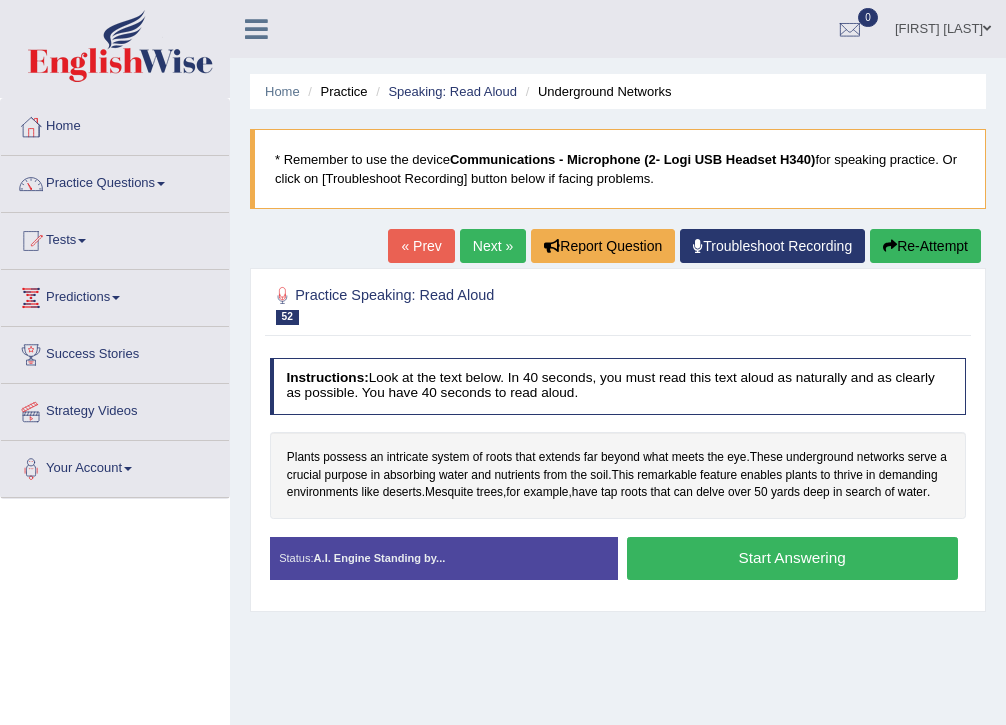 scroll, scrollTop: 0, scrollLeft: 0, axis: both 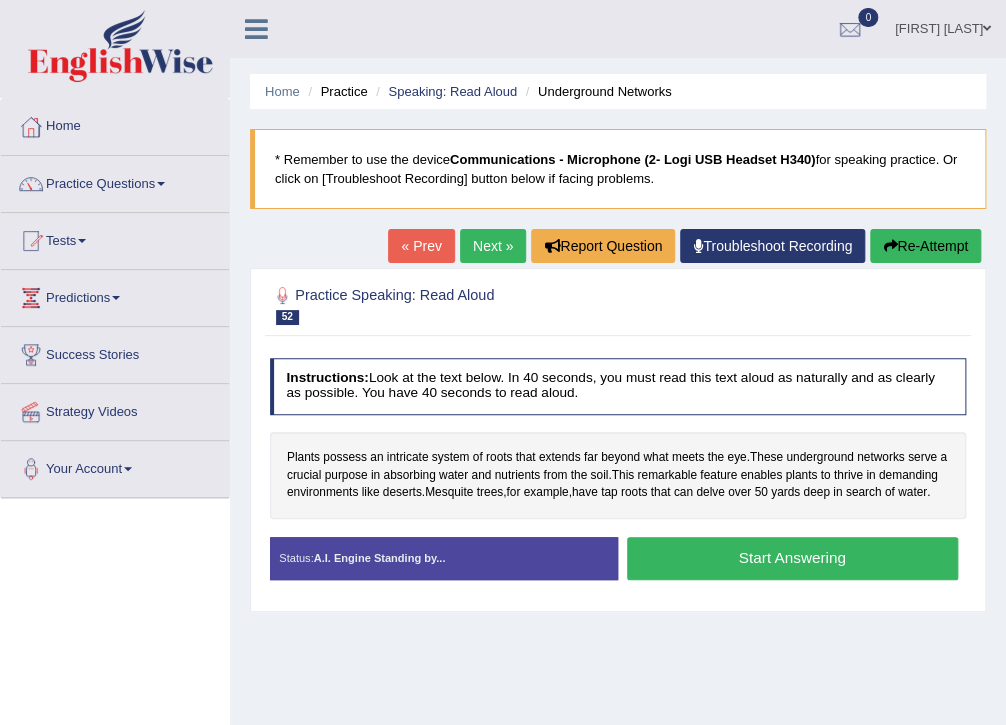 click on "Start Answering" at bounding box center (792, 558) 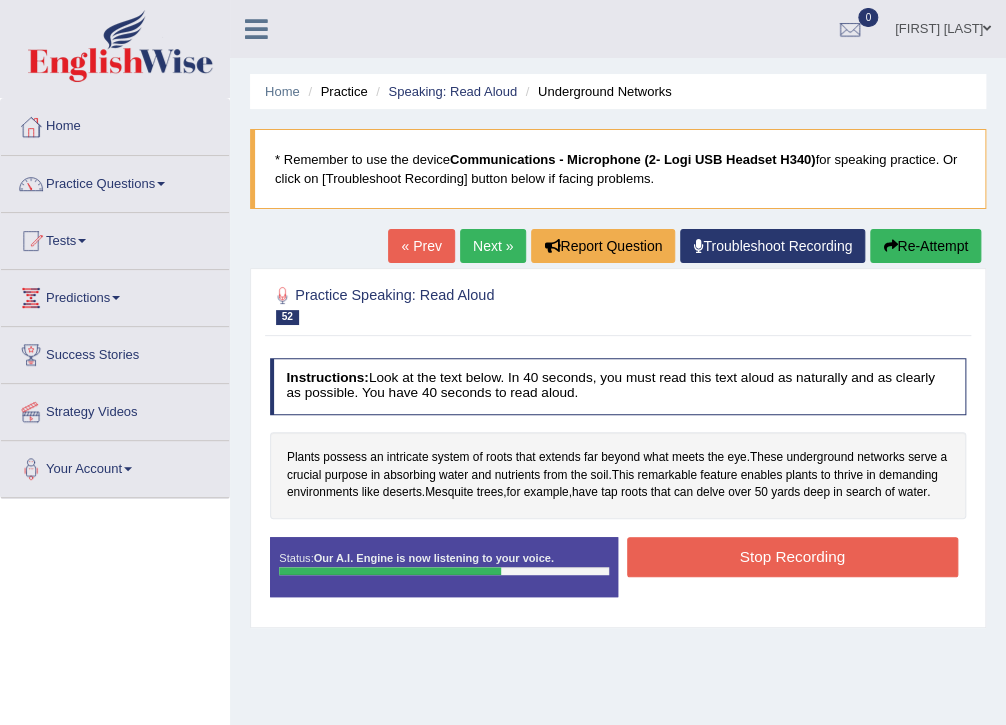 click on "Stop Recording" at bounding box center (792, 556) 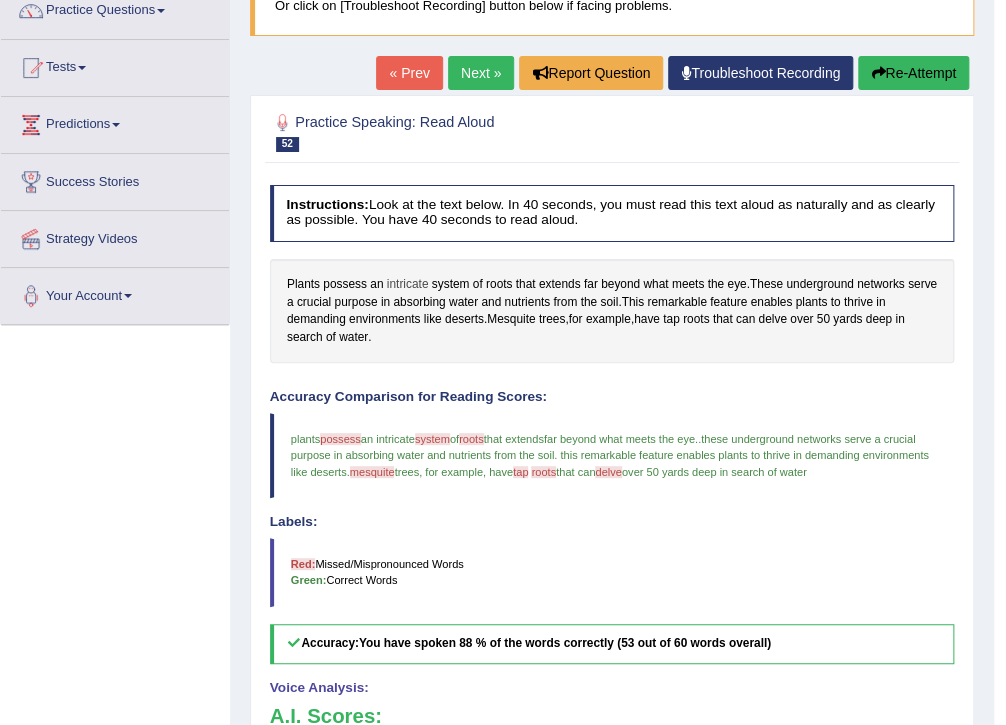 scroll, scrollTop: 80, scrollLeft: 0, axis: vertical 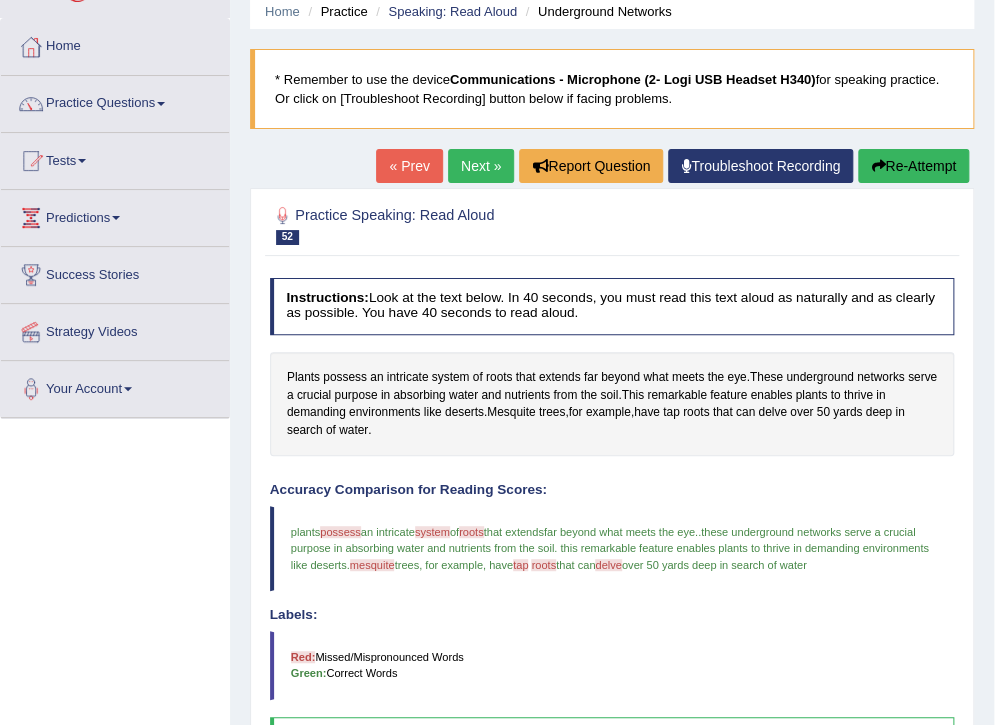 click on "Next »" at bounding box center [481, 166] 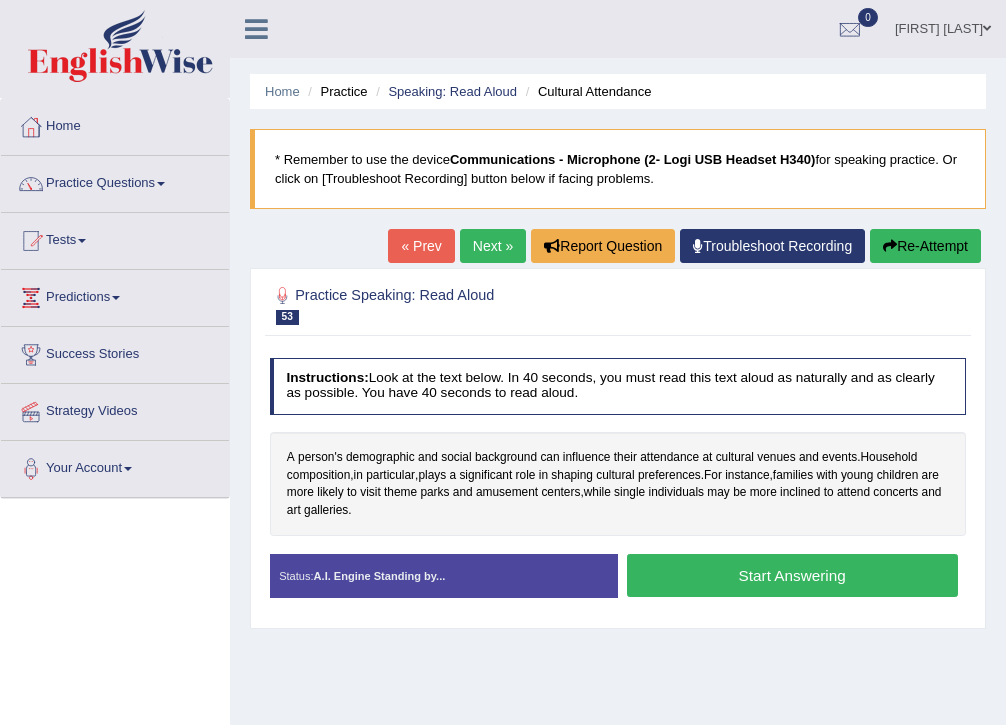 scroll, scrollTop: 0, scrollLeft: 0, axis: both 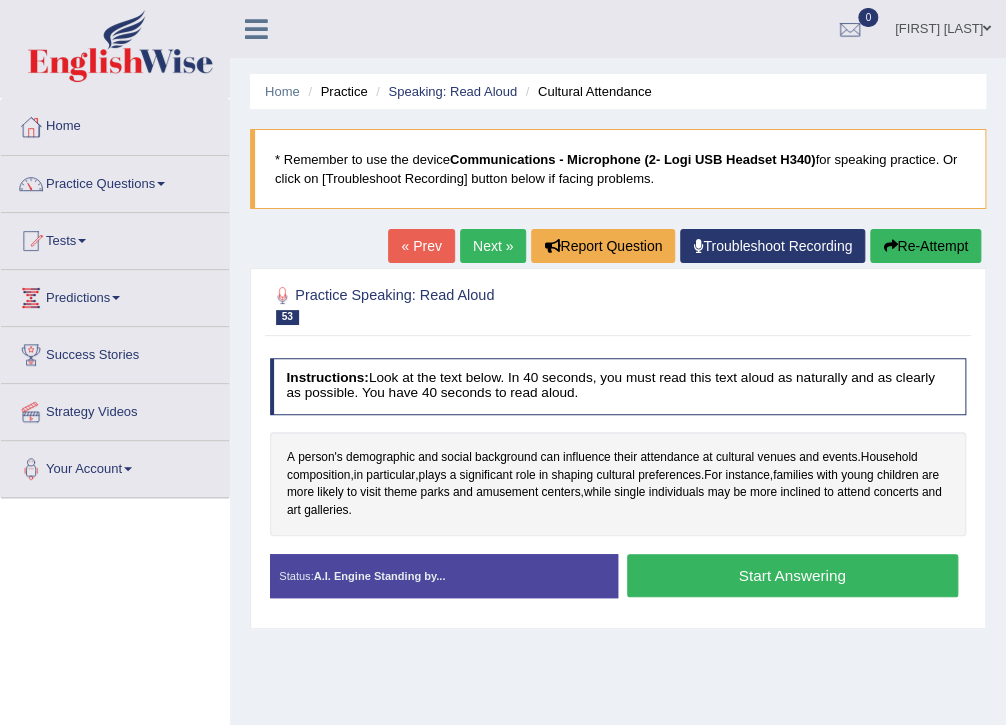 click on "Next »" at bounding box center (493, 246) 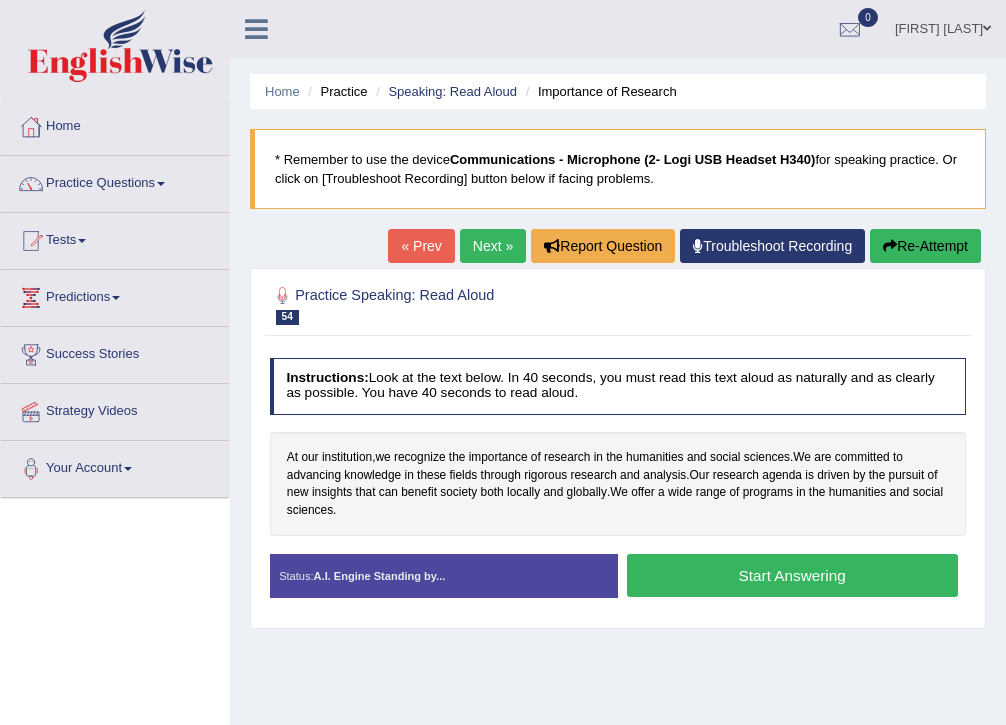 scroll, scrollTop: 0, scrollLeft: 0, axis: both 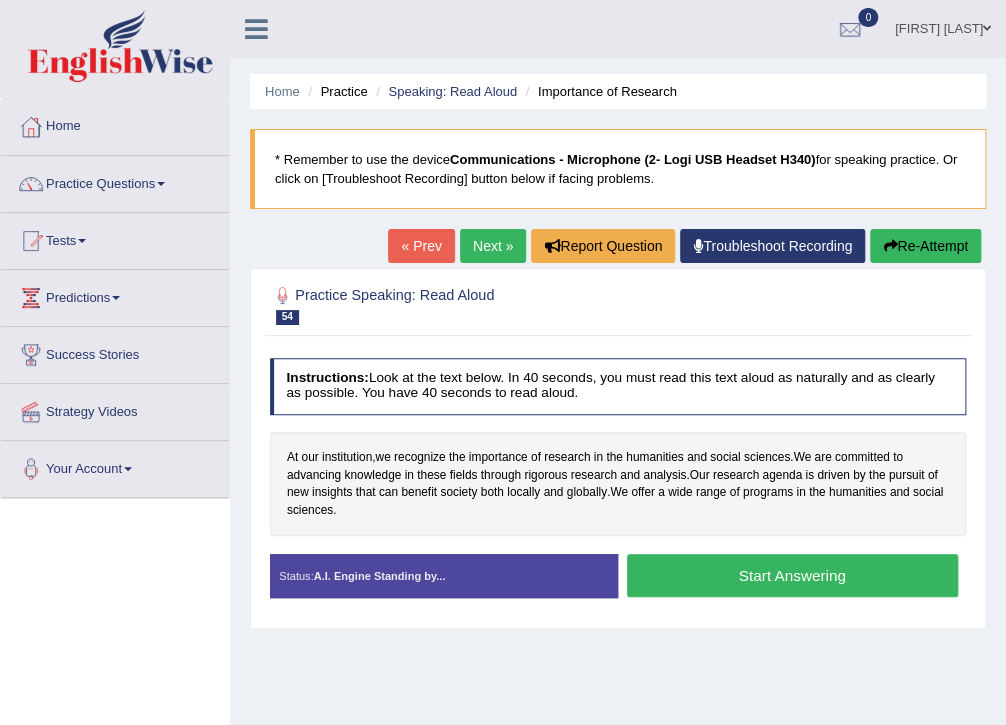 click on "« Prev" at bounding box center [421, 246] 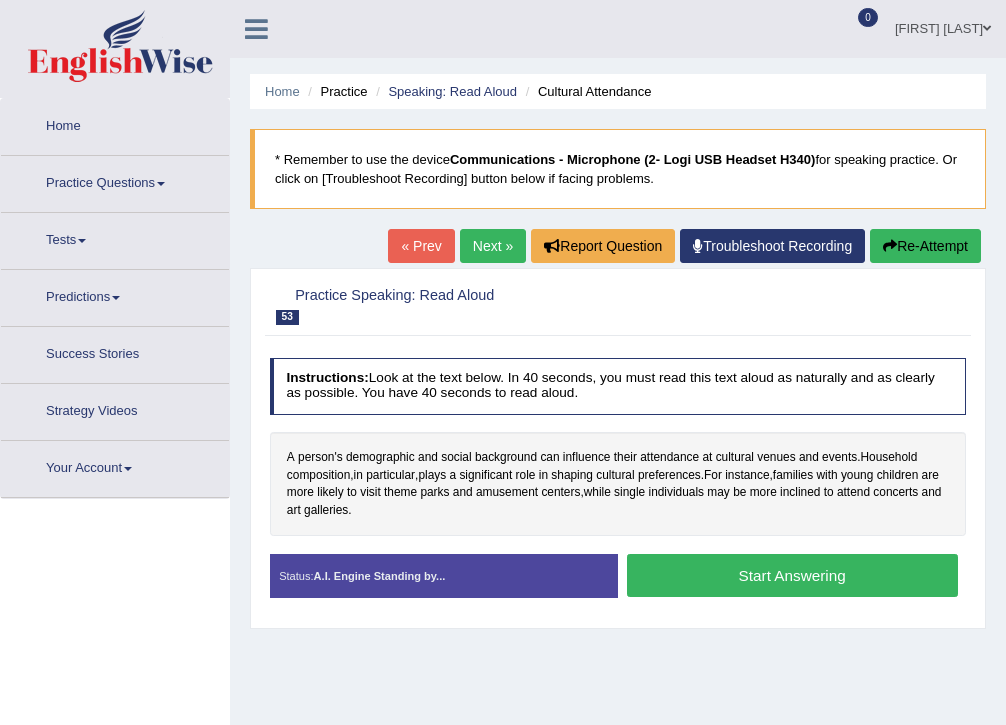 scroll, scrollTop: 0, scrollLeft: 0, axis: both 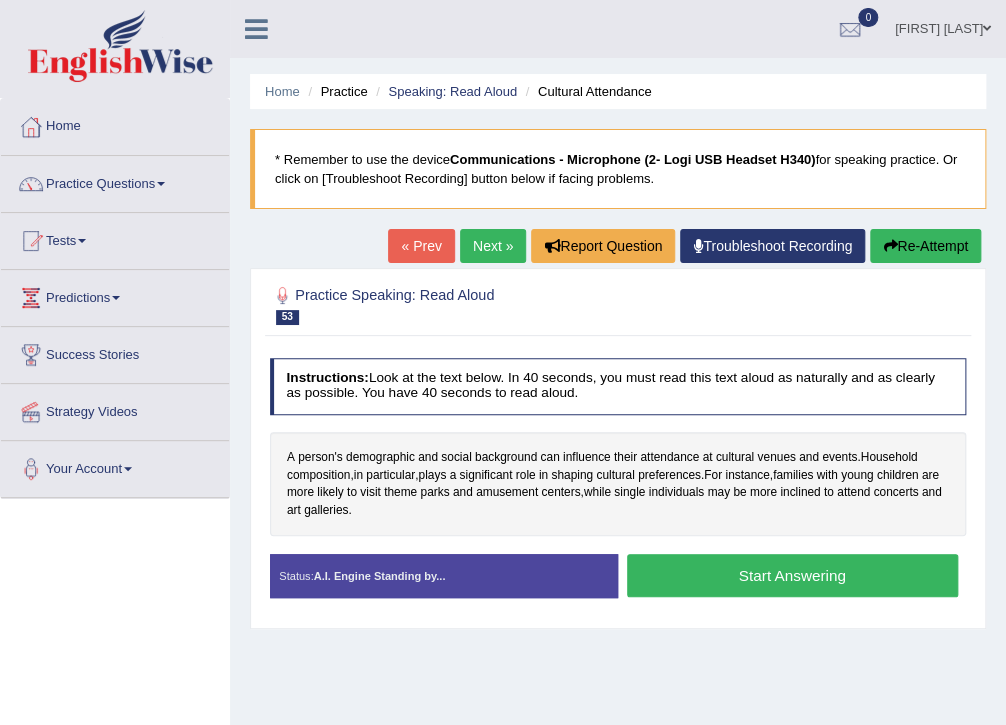 click on "Start Answering" at bounding box center [792, 575] 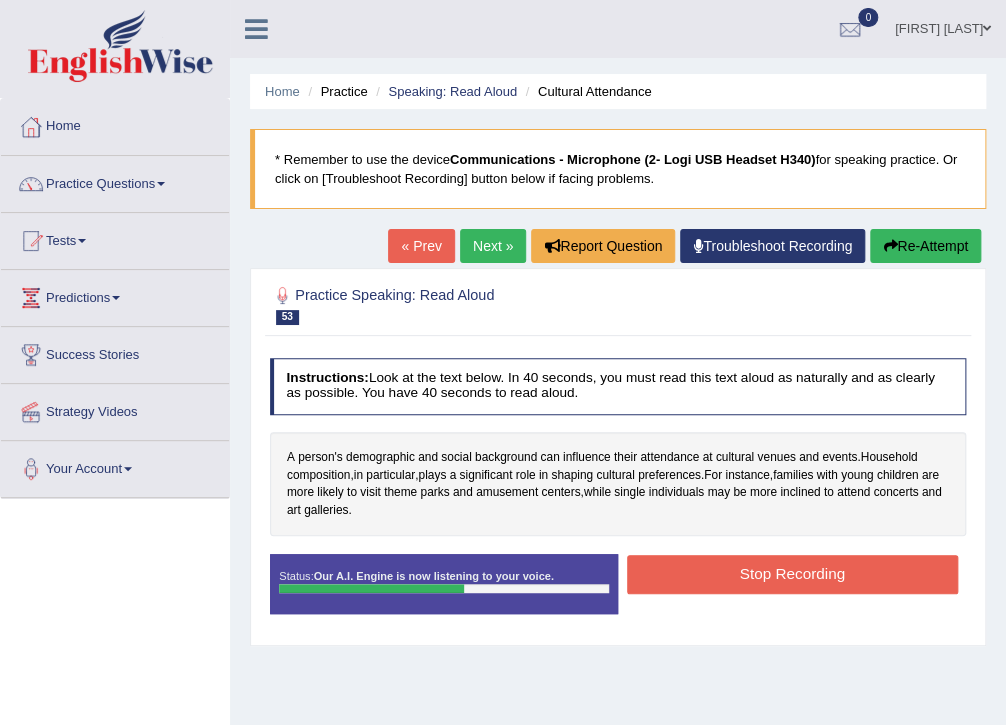 click on "Stop Recording" at bounding box center (792, 574) 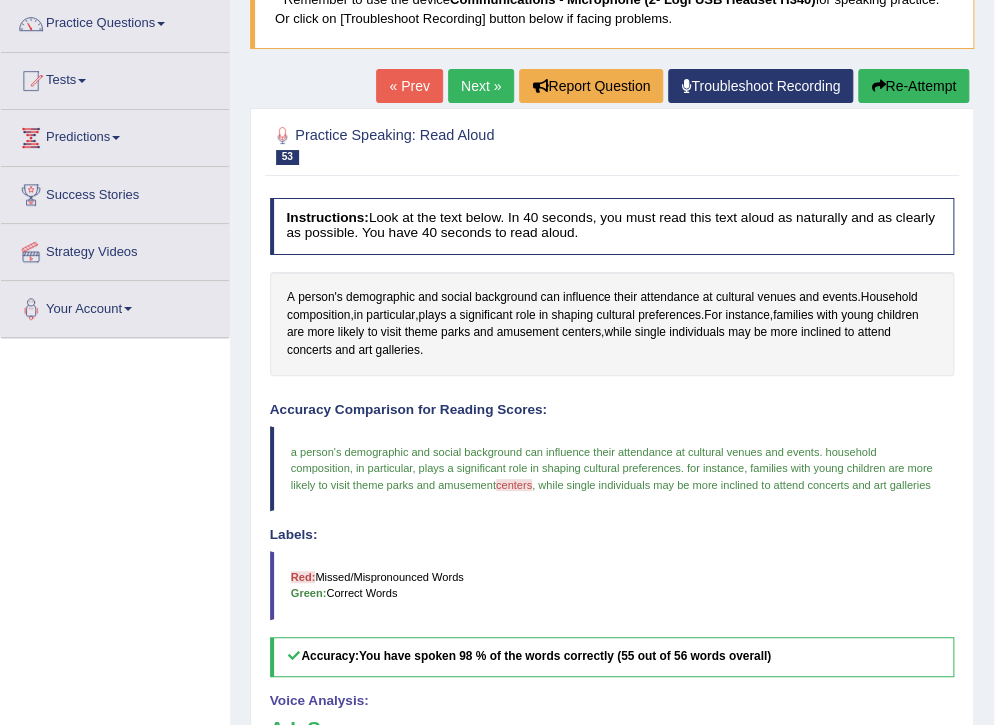 scroll, scrollTop: 160, scrollLeft: 0, axis: vertical 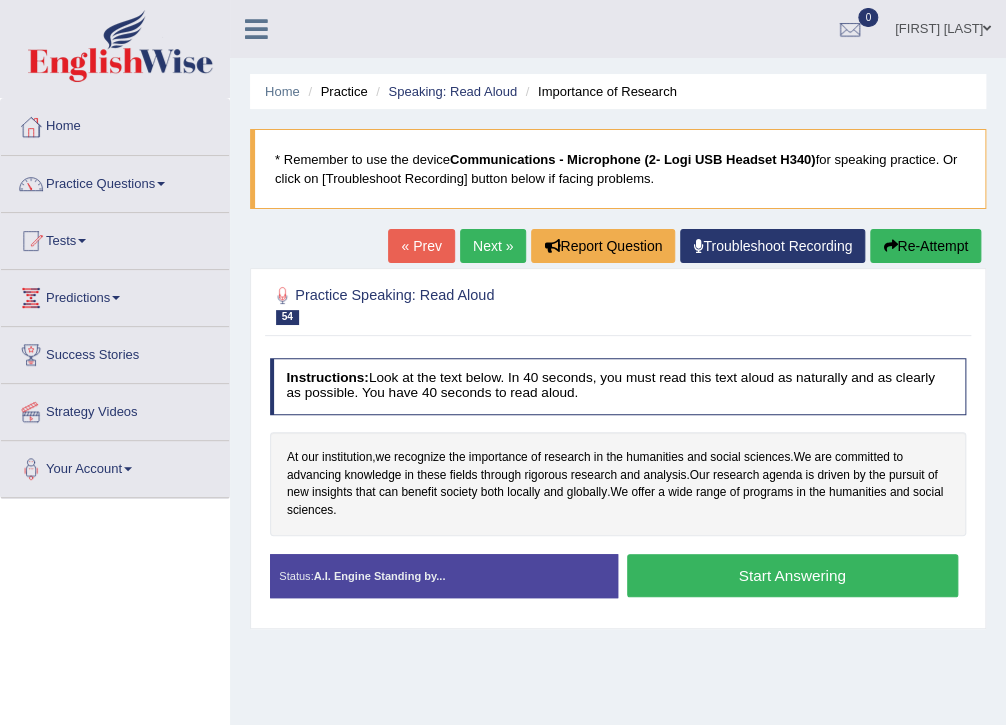 click on "Start Answering" at bounding box center [792, 575] 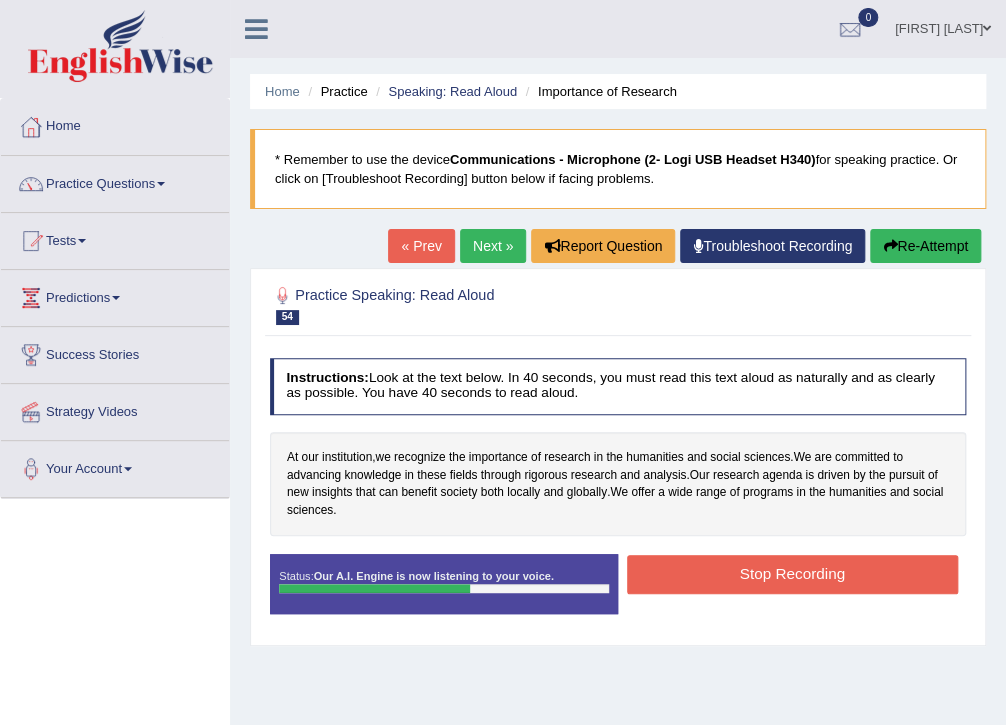 click on "Stop Recording" at bounding box center [792, 574] 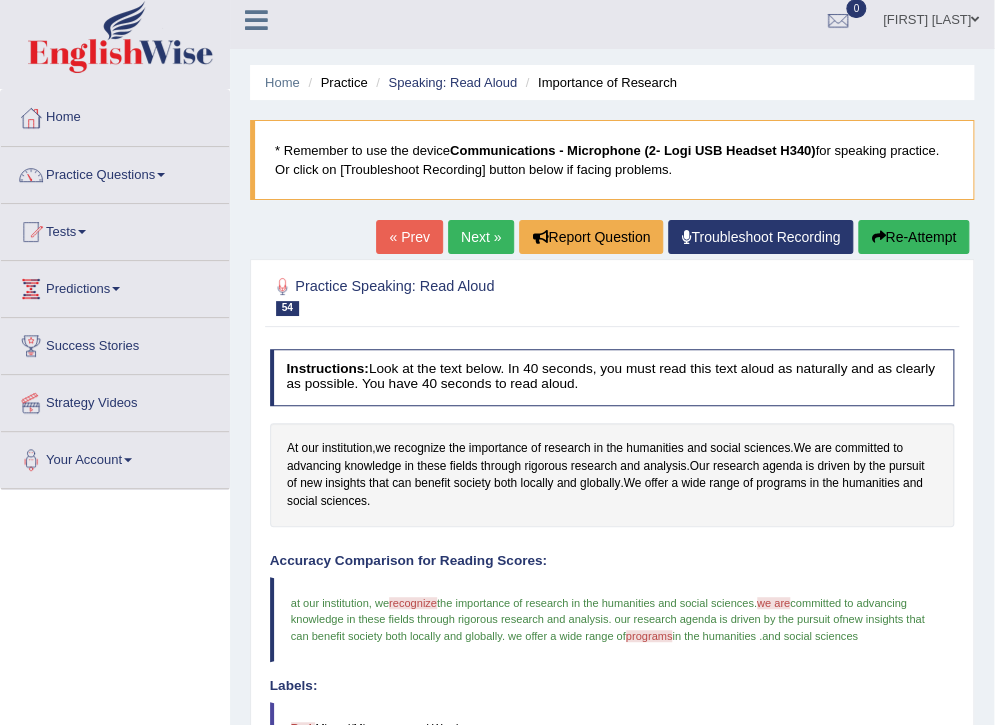 scroll, scrollTop: 0, scrollLeft: 0, axis: both 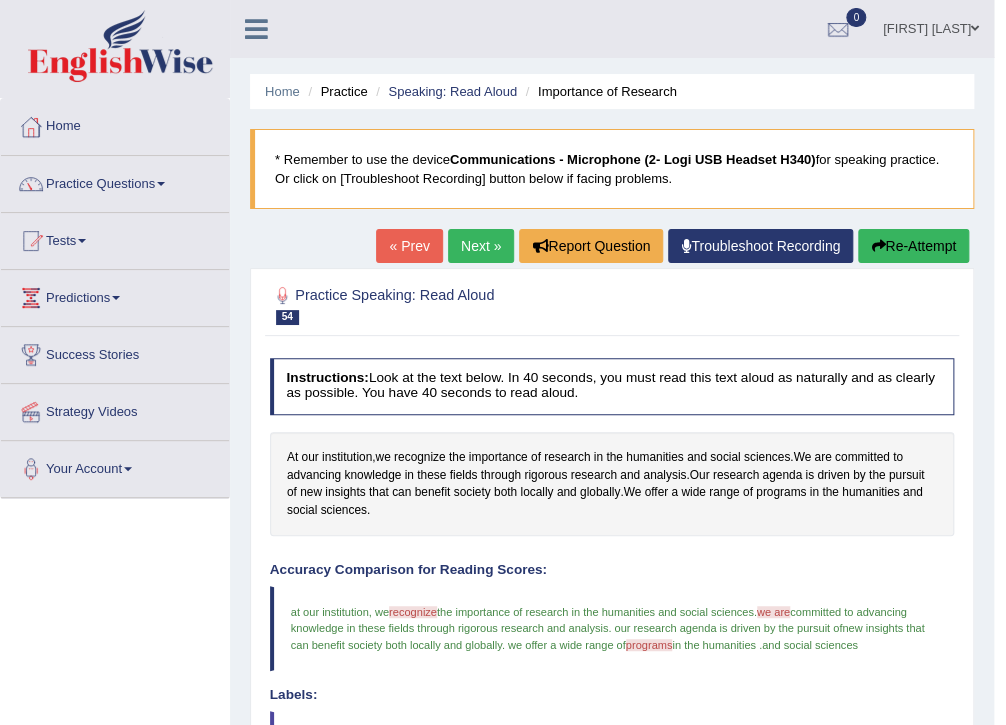 click on "Next »" at bounding box center (481, 246) 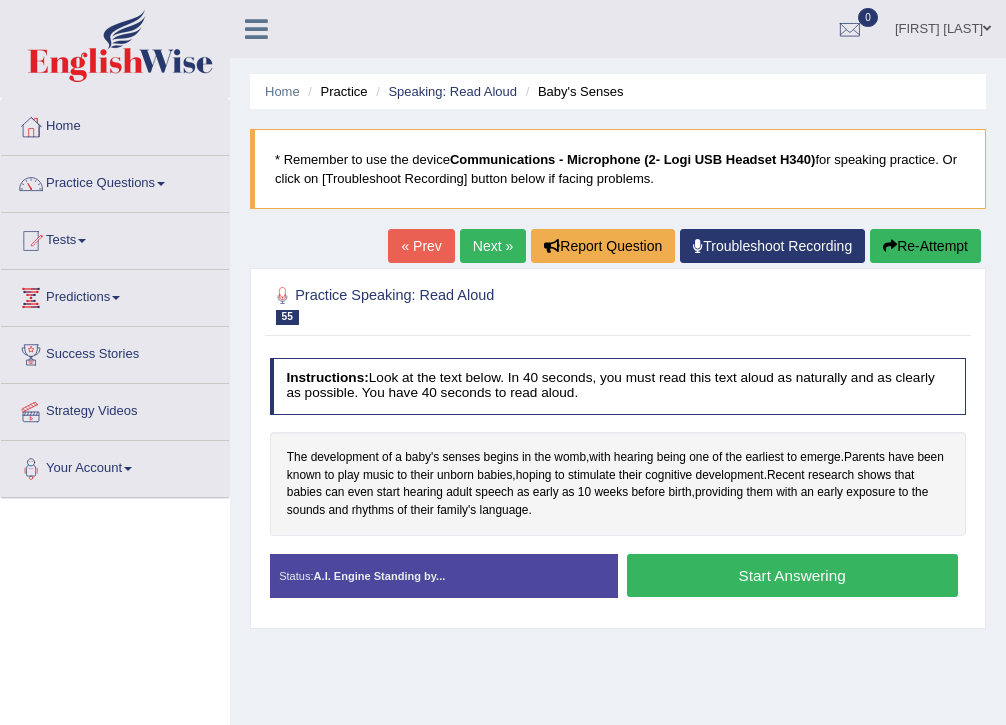 scroll, scrollTop: 0, scrollLeft: 0, axis: both 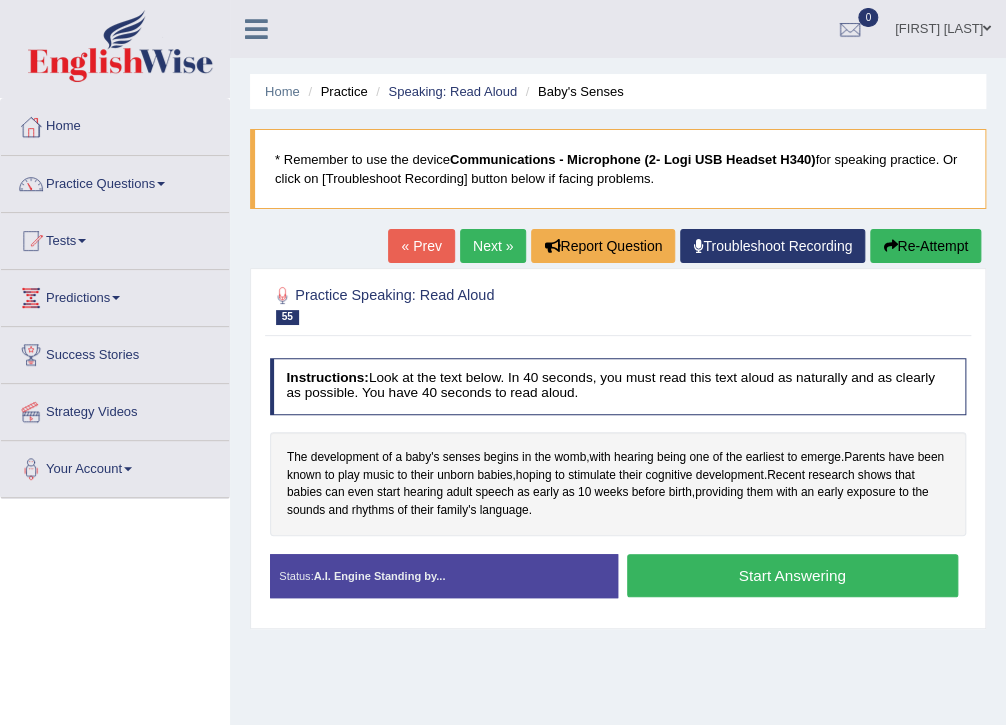 click on "Start Answering" at bounding box center (792, 575) 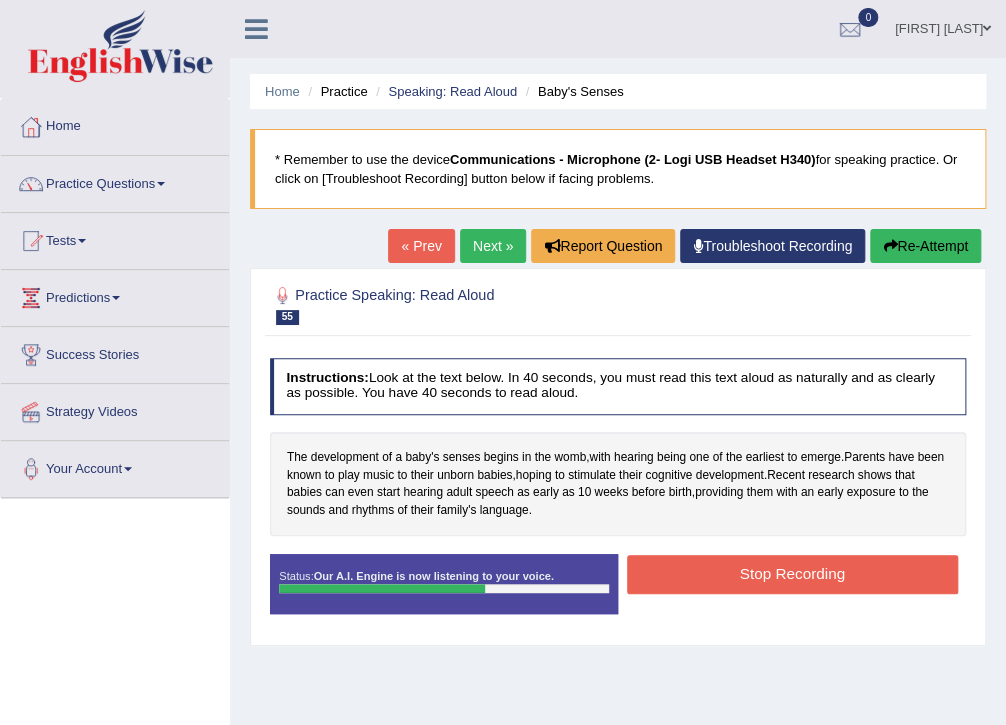 click on "Stop Recording" at bounding box center (792, 574) 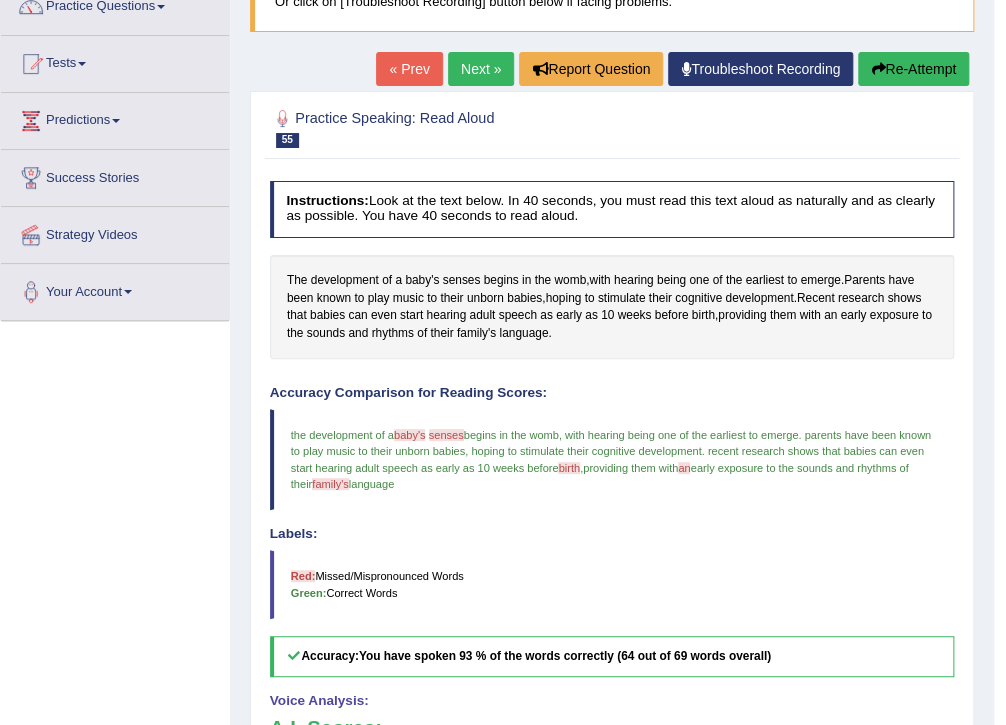 scroll, scrollTop: 160, scrollLeft: 0, axis: vertical 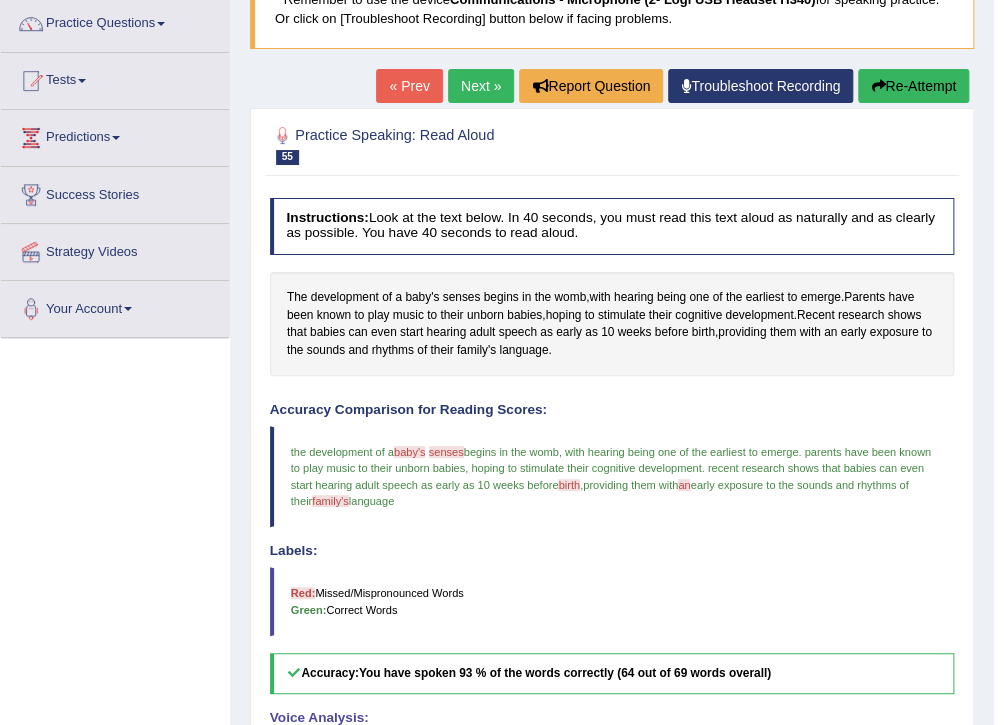 click on "Next »" at bounding box center [481, 86] 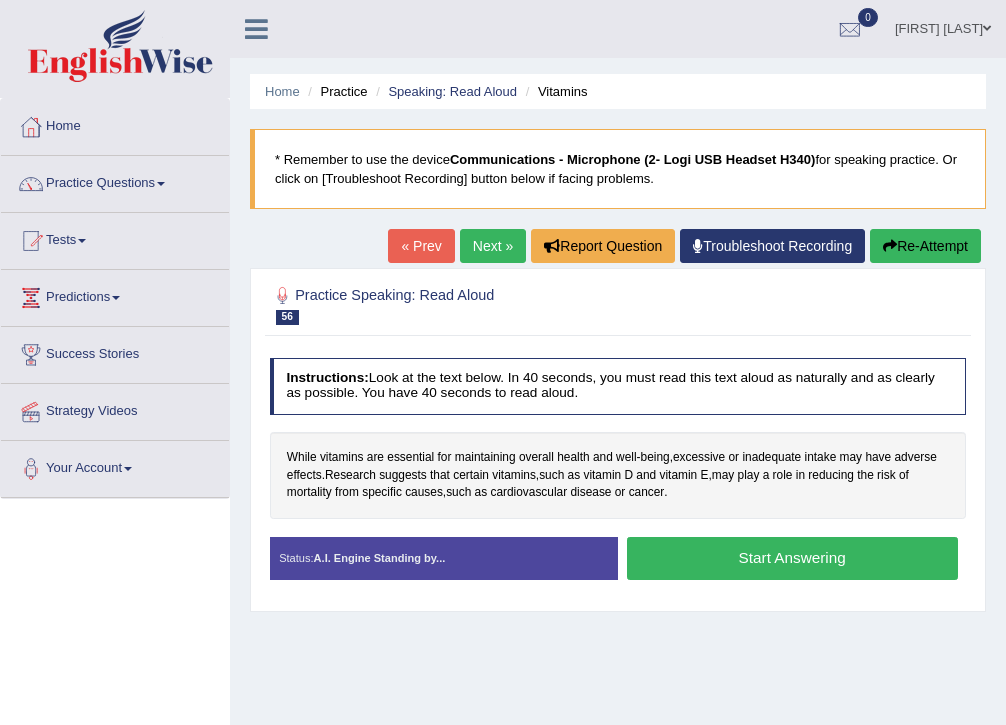 scroll, scrollTop: 0, scrollLeft: 0, axis: both 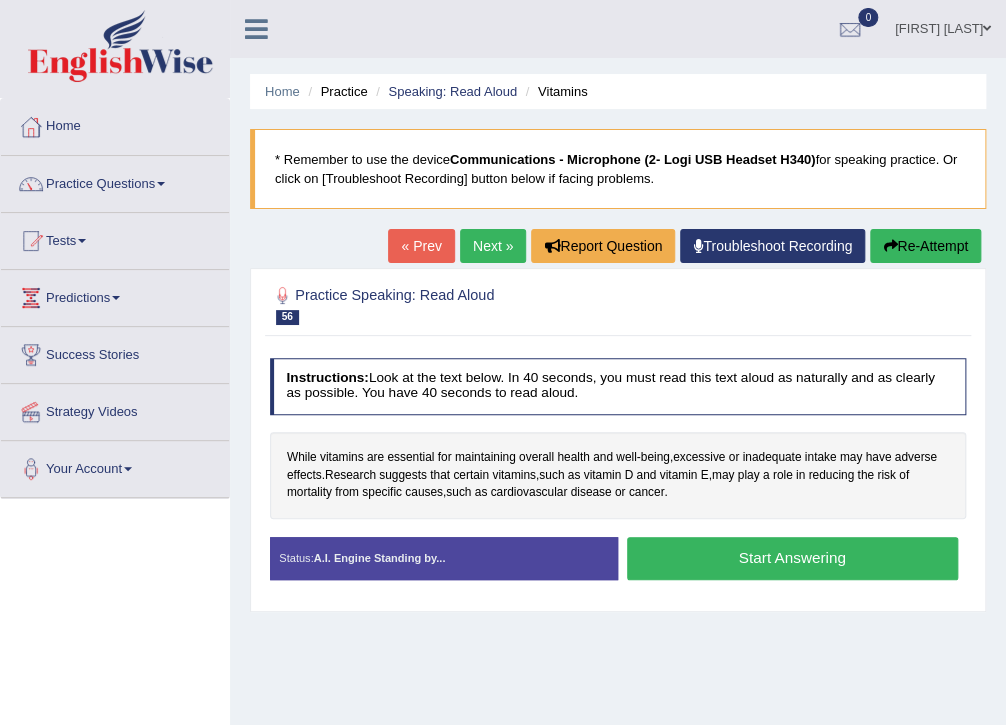 click on "Start Answering" at bounding box center [792, 558] 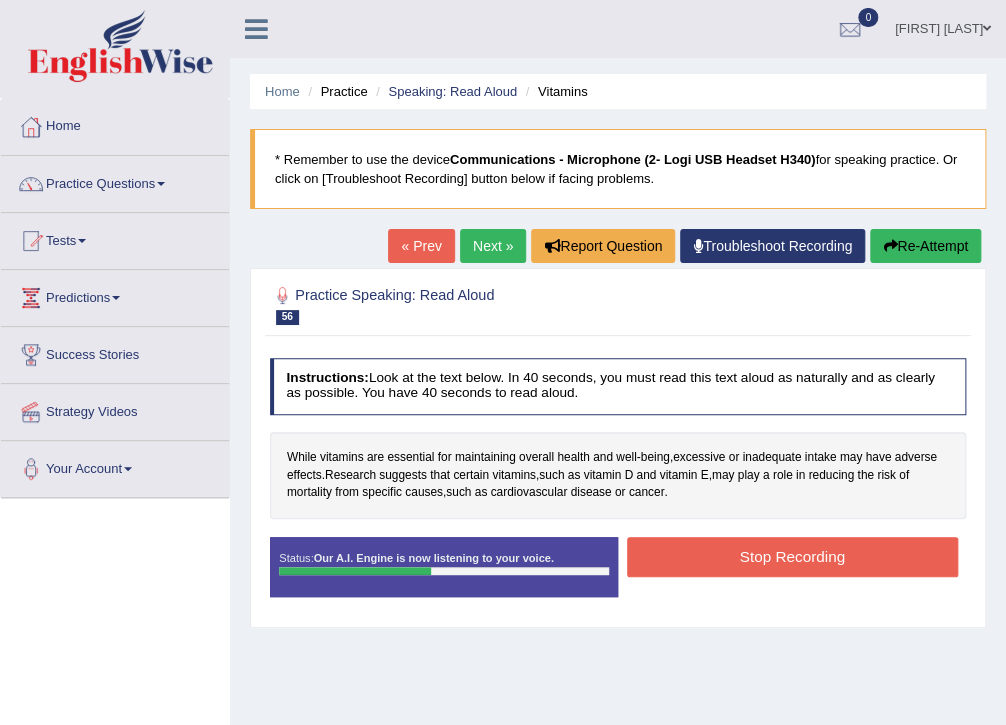 click on "Stop Recording" at bounding box center [792, 556] 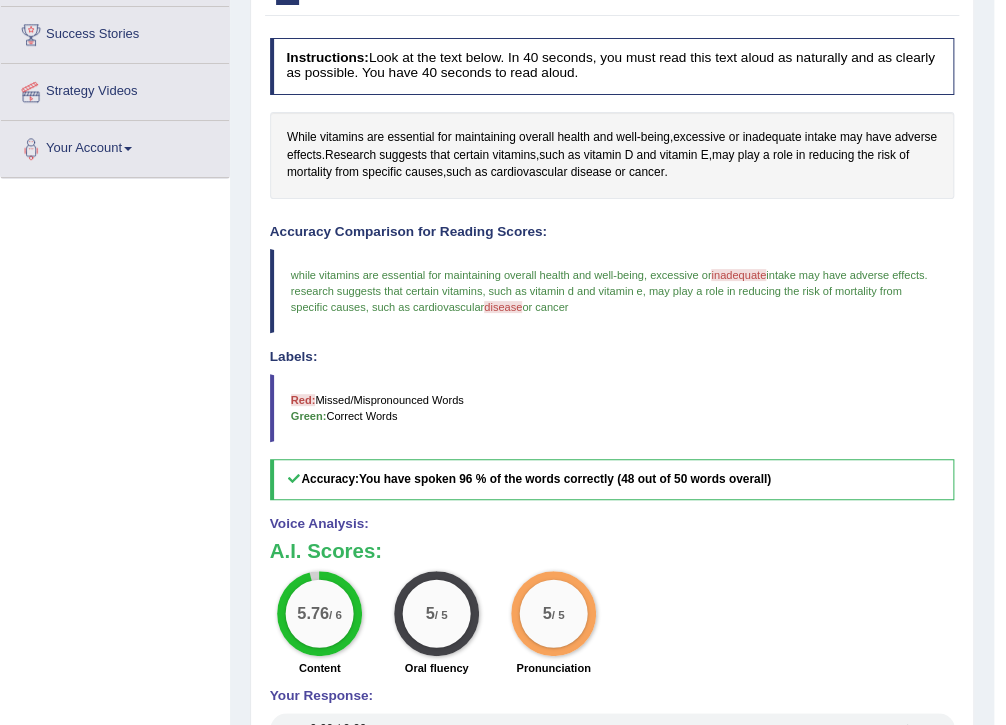 scroll, scrollTop: 0, scrollLeft: 0, axis: both 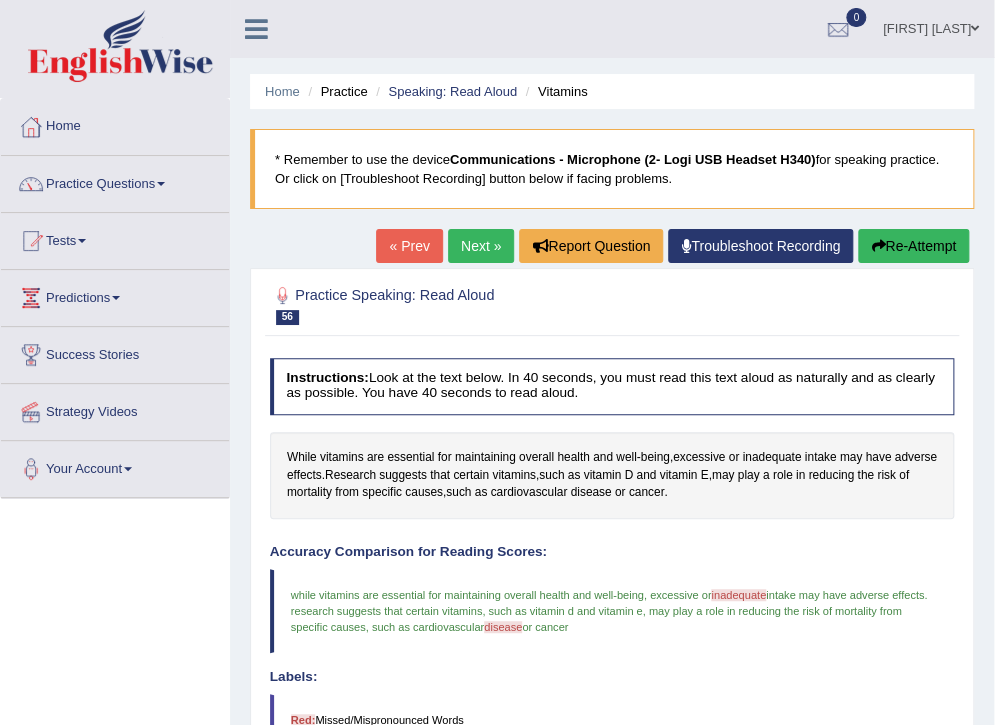 click on "Next »" at bounding box center [481, 246] 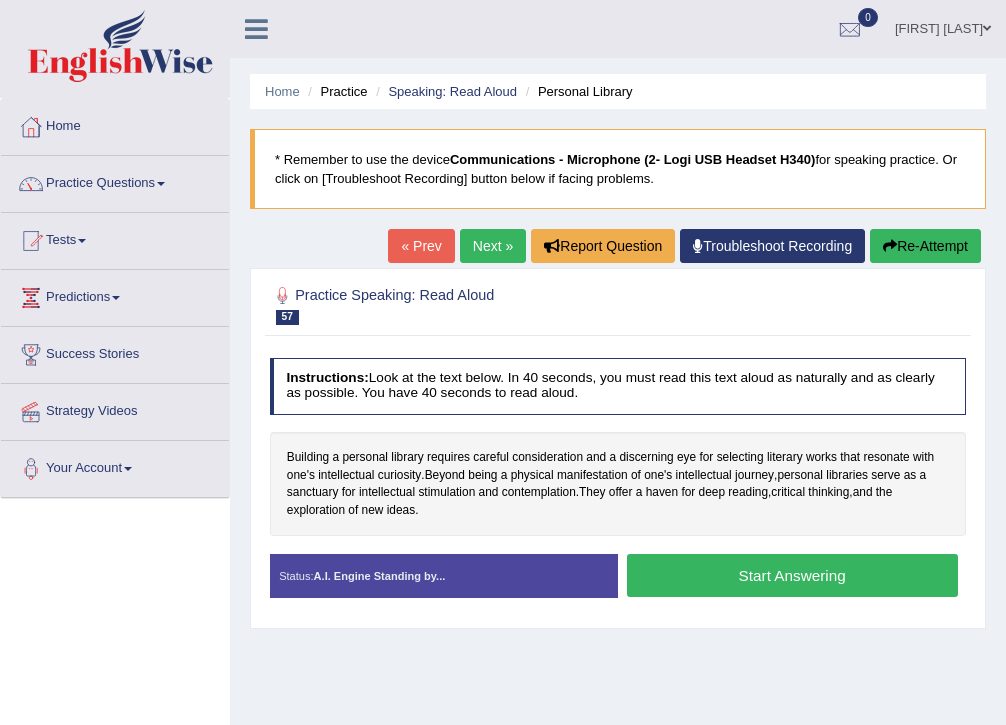 scroll, scrollTop: 0, scrollLeft: 0, axis: both 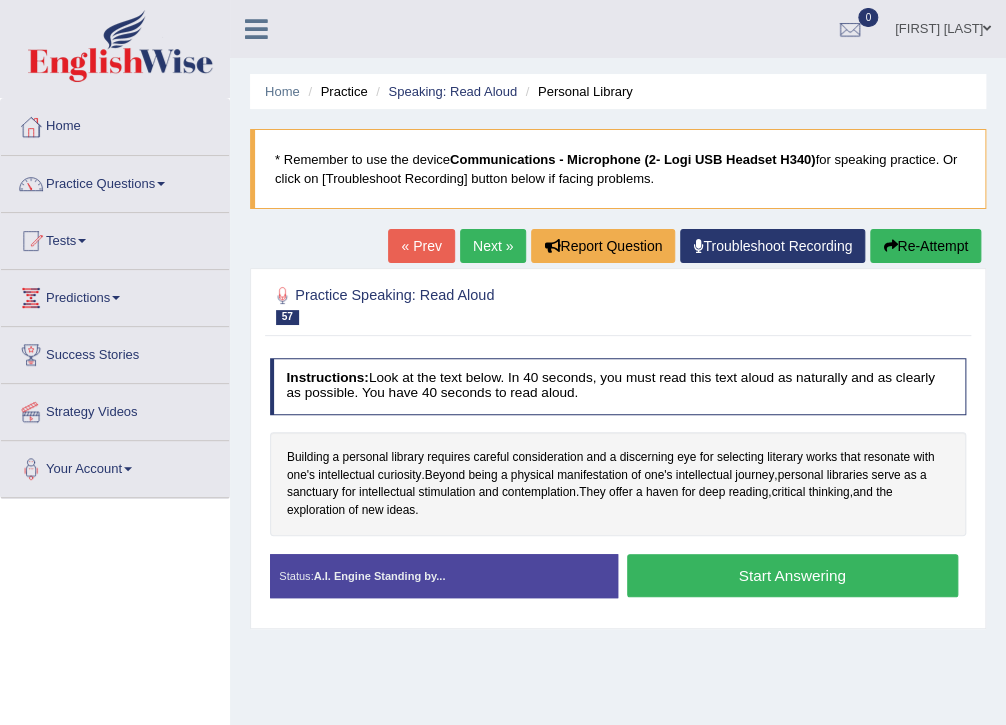 click on "Start Answering" at bounding box center [792, 575] 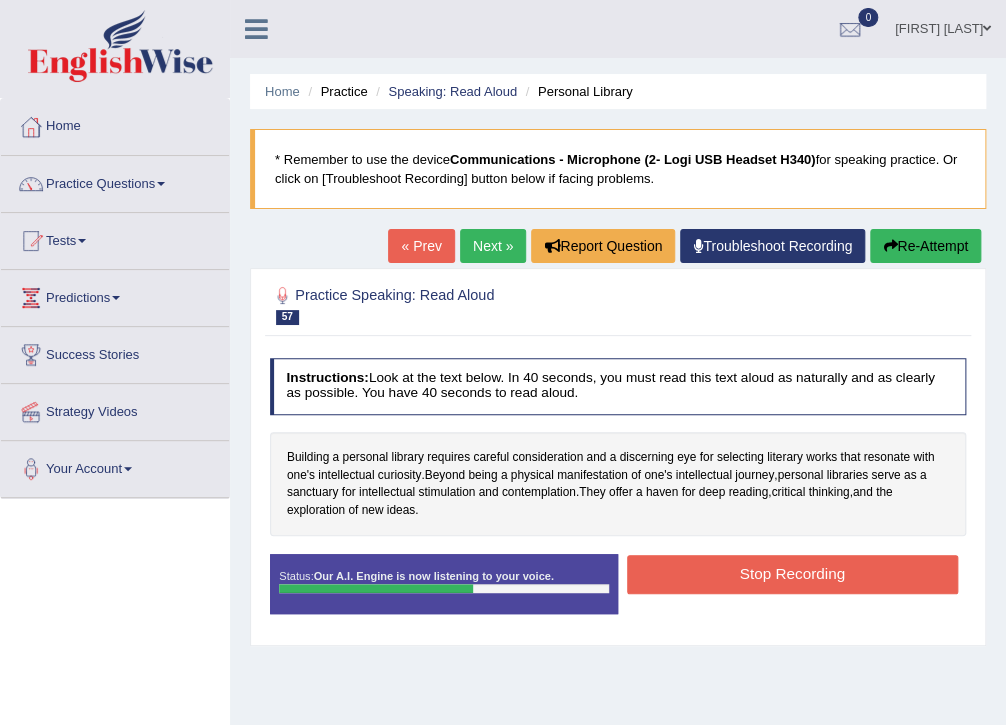 click on "Stop Recording" at bounding box center (792, 574) 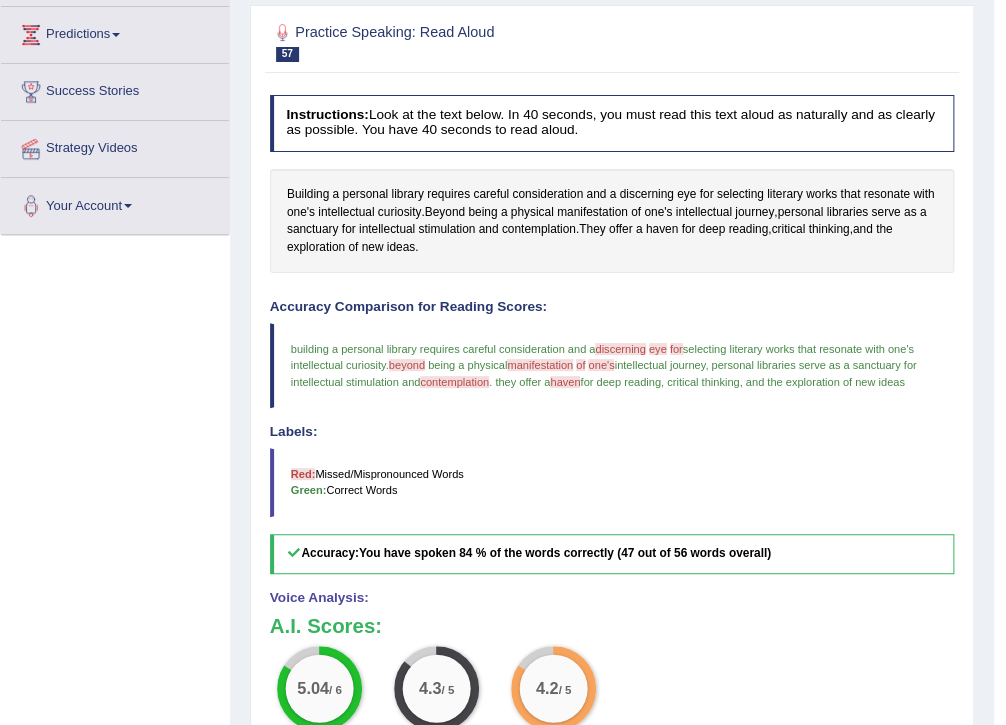 scroll, scrollTop: 80, scrollLeft: 0, axis: vertical 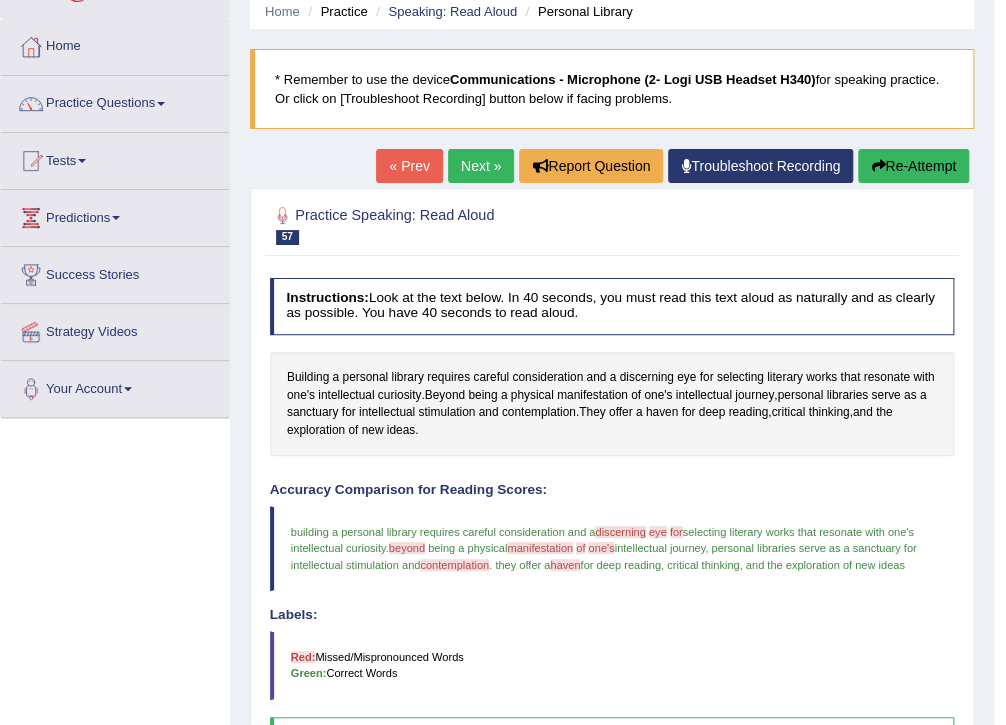 click on "Next »" at bounding box center [481, 166] 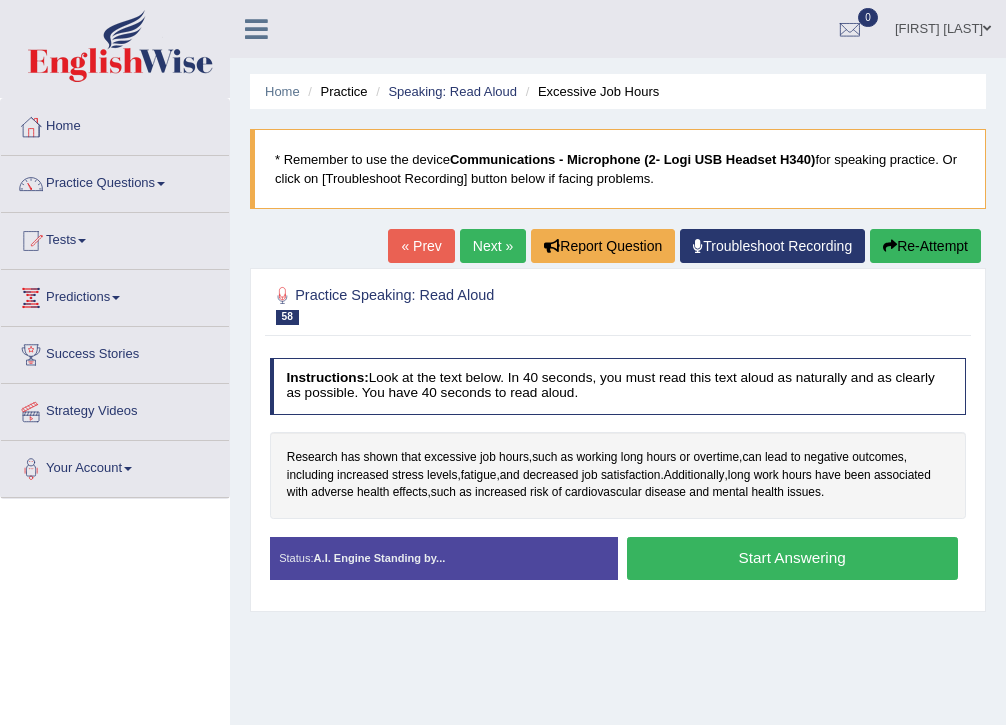 scroll, scrollTop: 0, scrollLeft: 0, axis: both 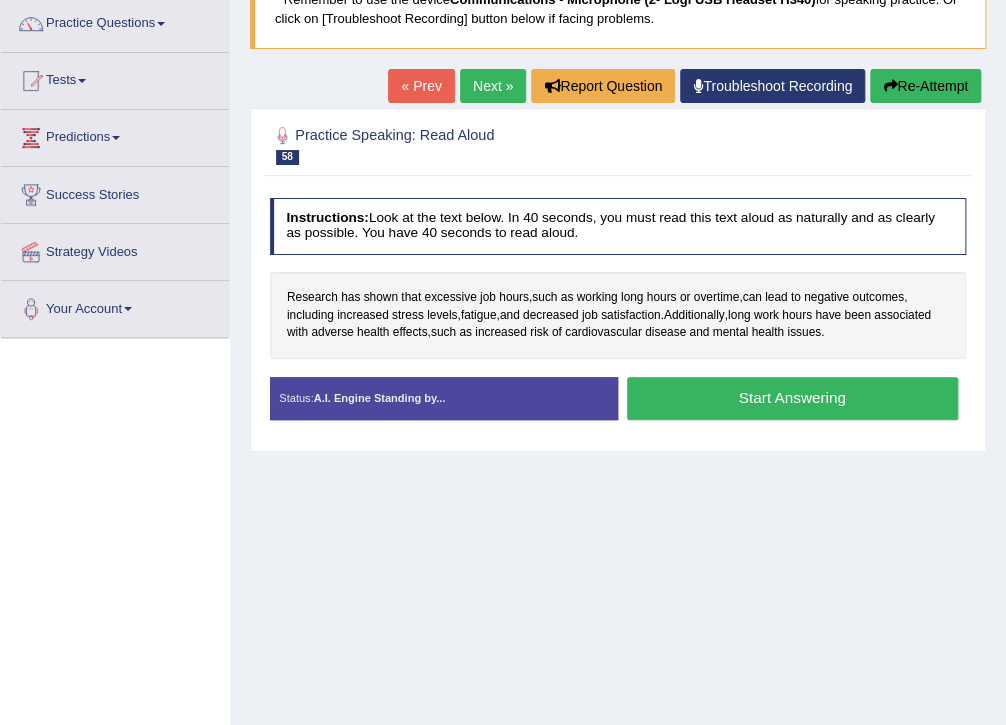 click on "Start Answering" at bounding box center (792, 398) 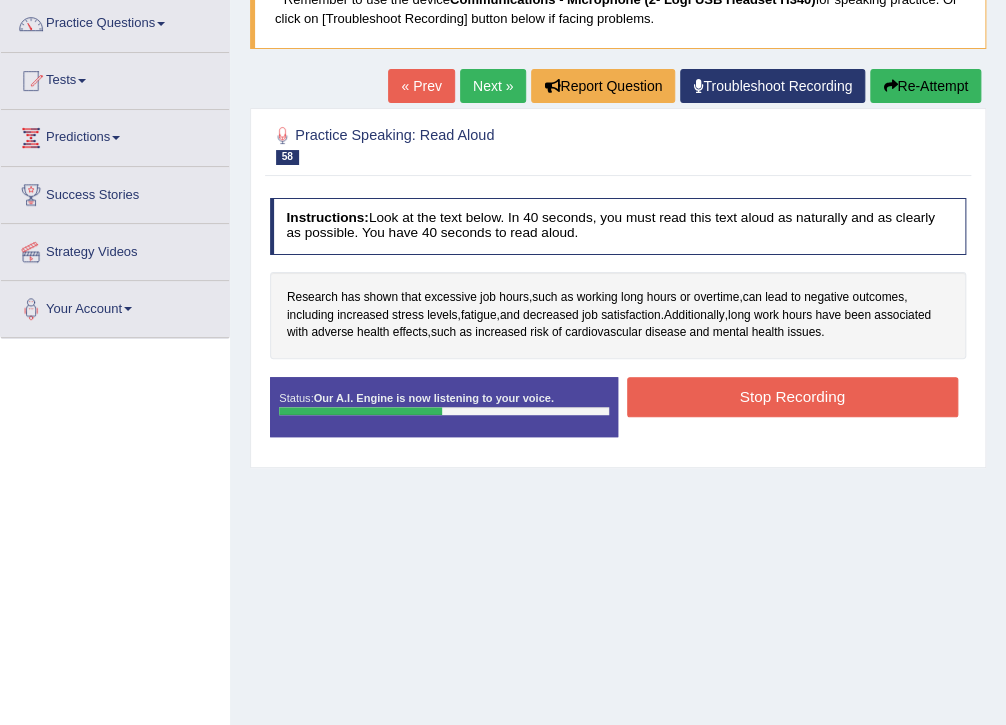 click on "Stop Recording" at bounding box center (792, 396) 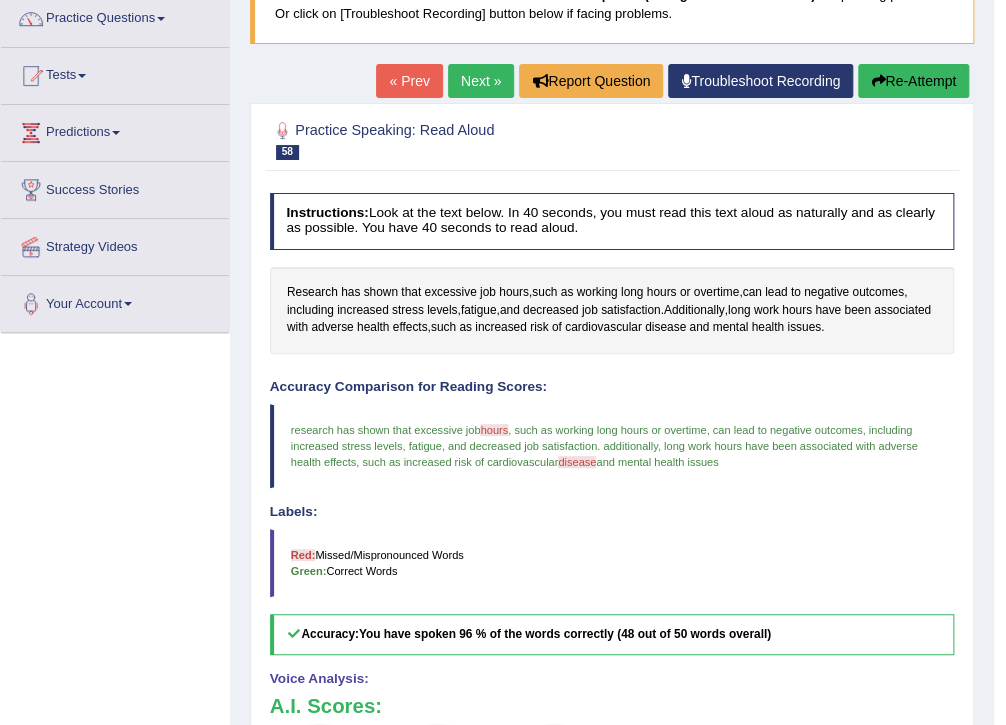 scroll, scrollTop: 160, scrollLeft: 0, axis: vertical 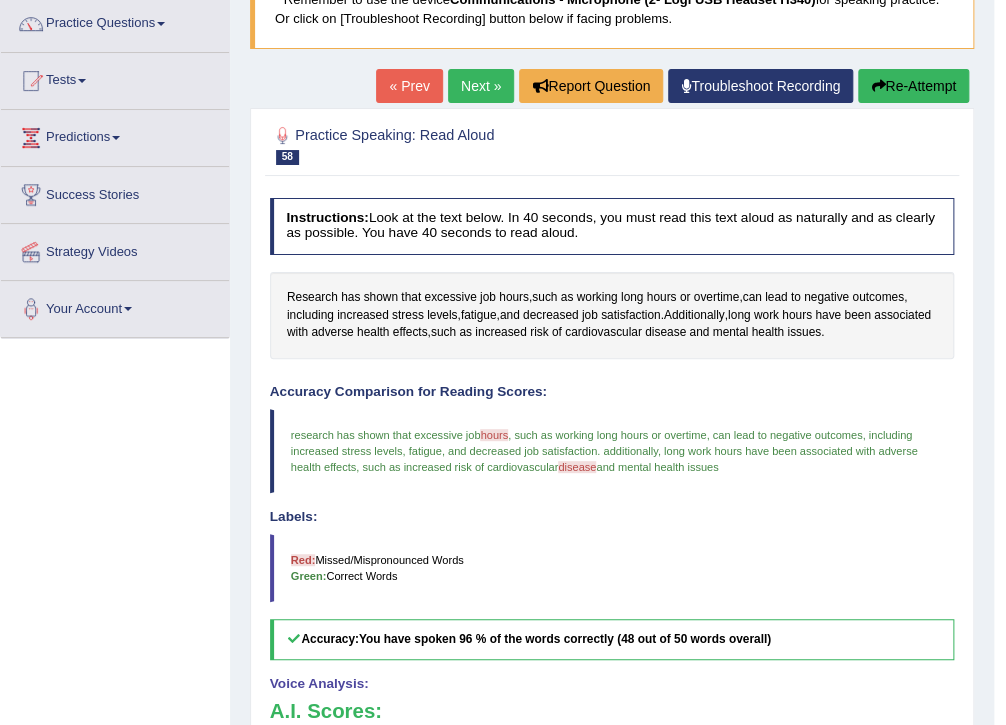 click on "Next »" at bounding box center [481, 86] 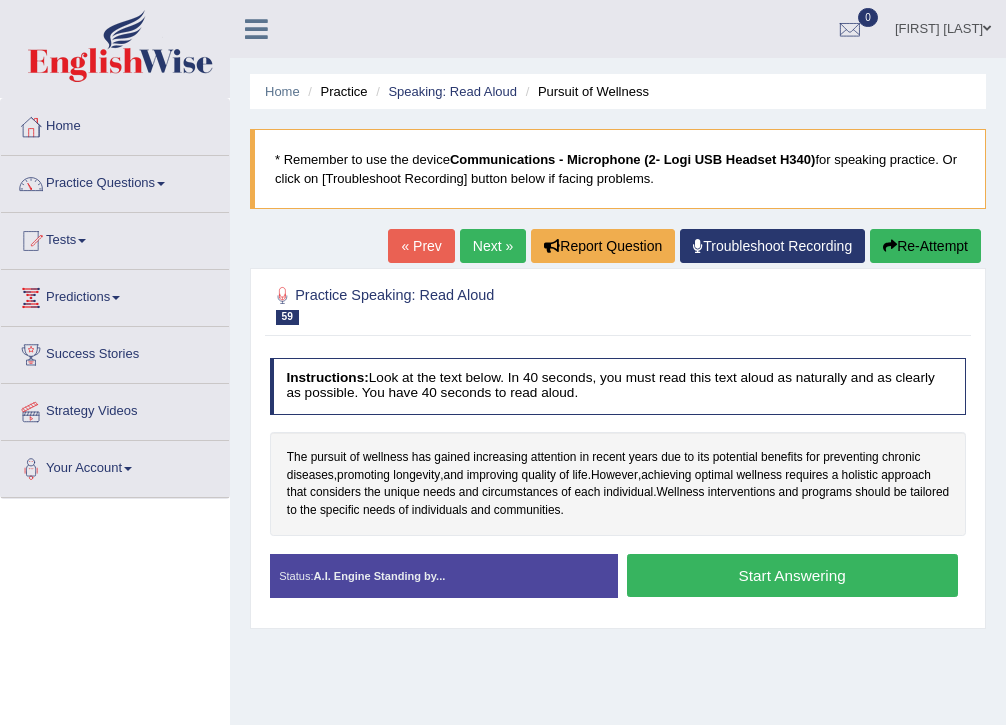 scroll, scrollTop: 0, scrollLeft: 0, axis: both 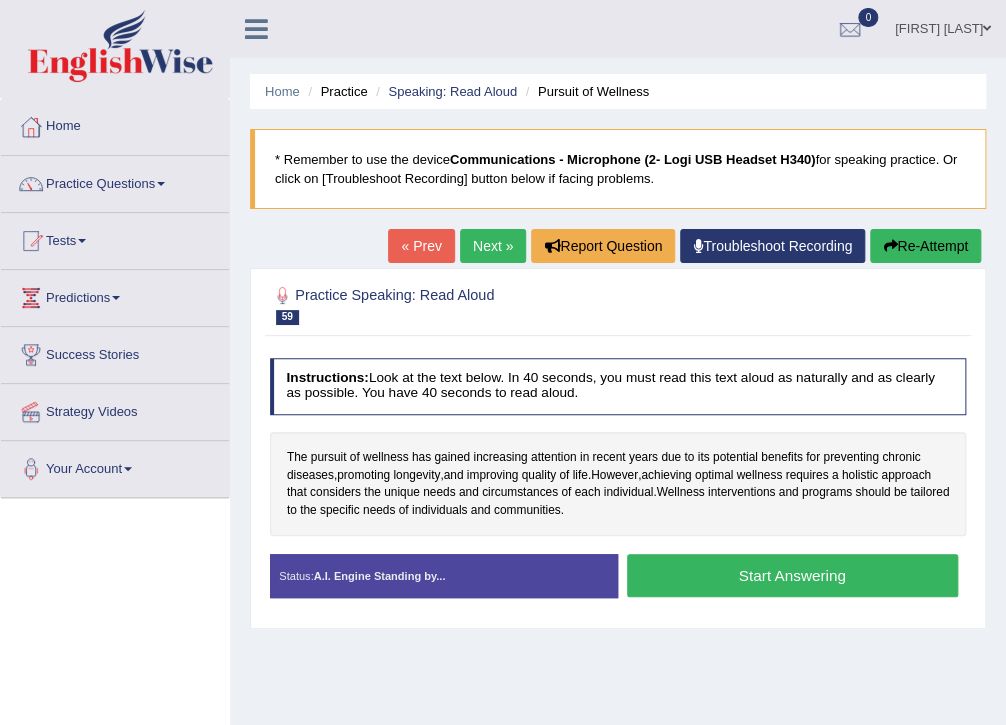 click on "Start Answering" at bounding box center [792, 575] 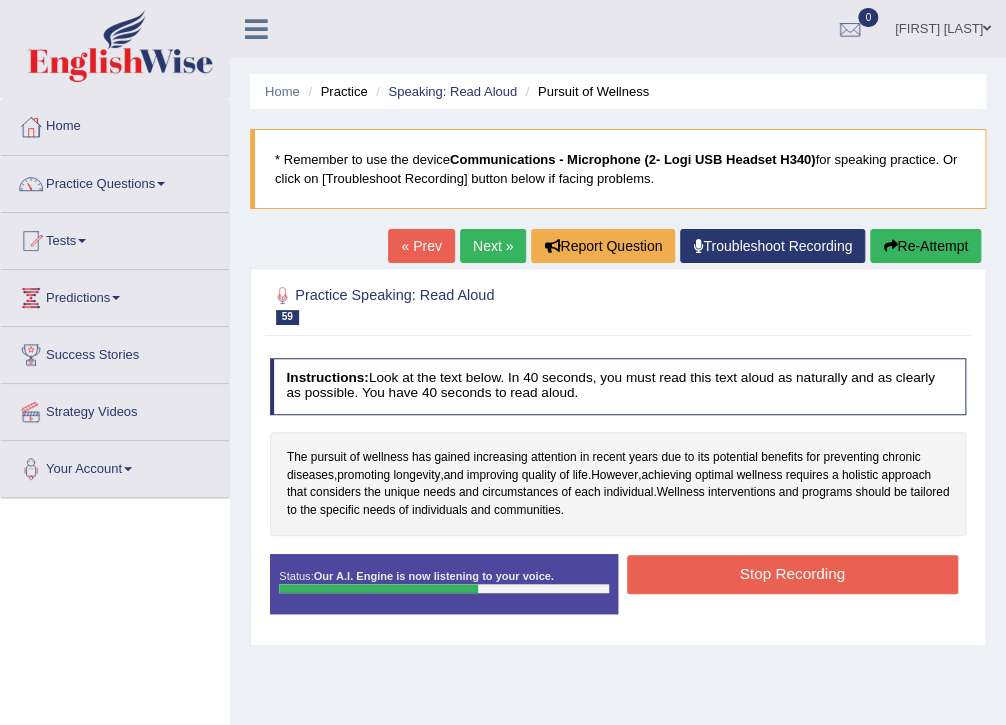 click on "Stop Recording" at bounding box center (792, 574) 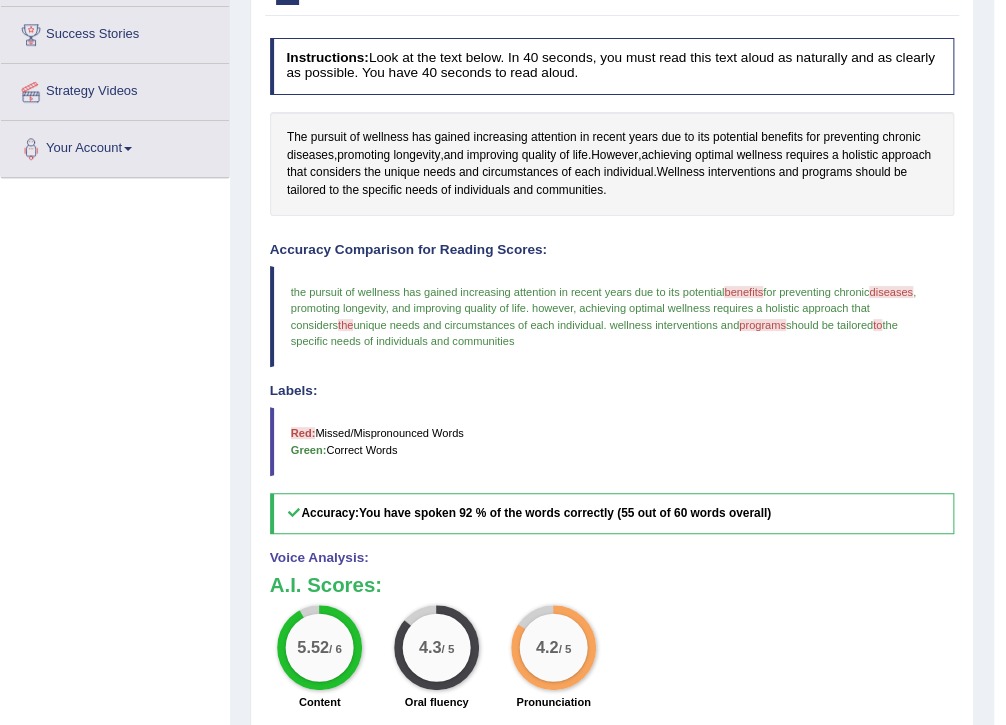 scroll, scrollTop: 80, scrollLeft: 0, axis: vertical 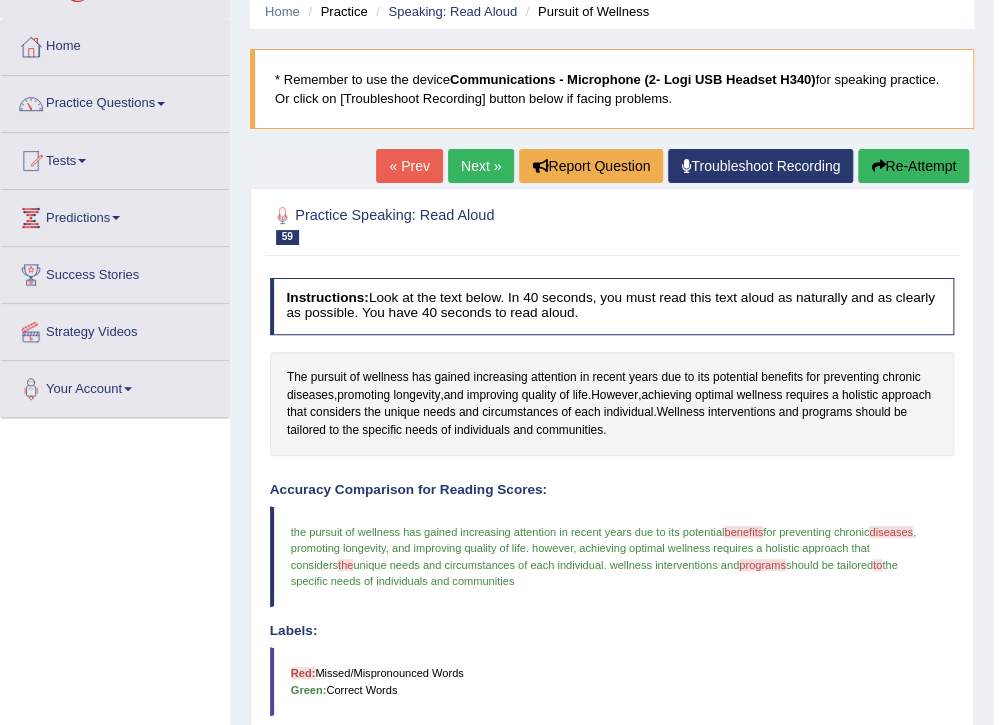click on "Next »" at bounding box center [481, 166] 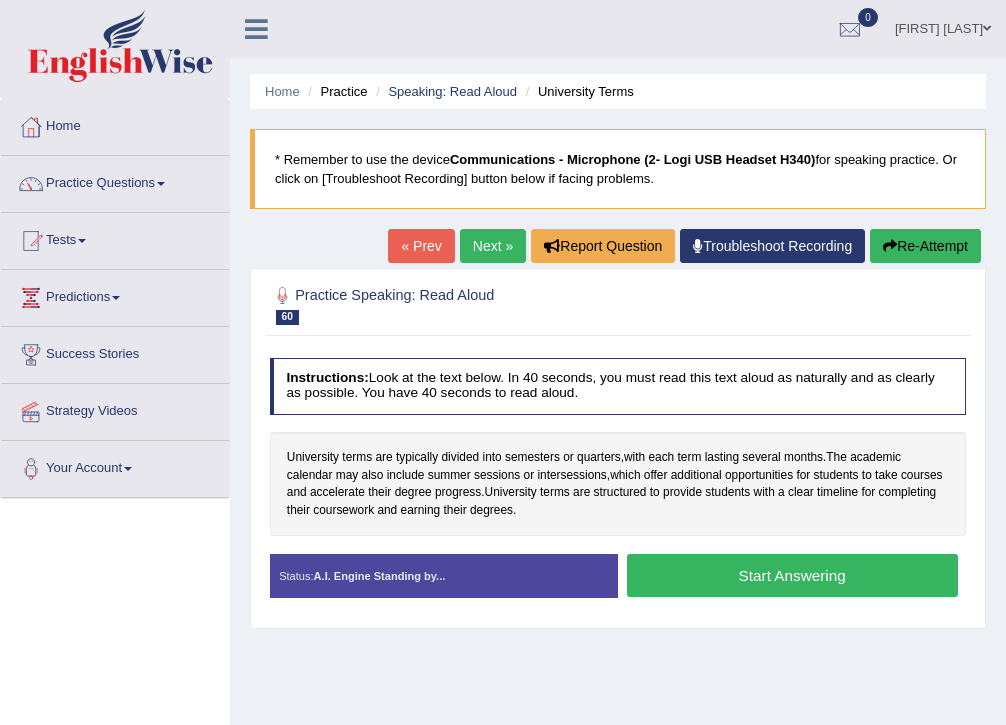 scroll, scrollTop: 0, scrollLeft: 0, axis: both 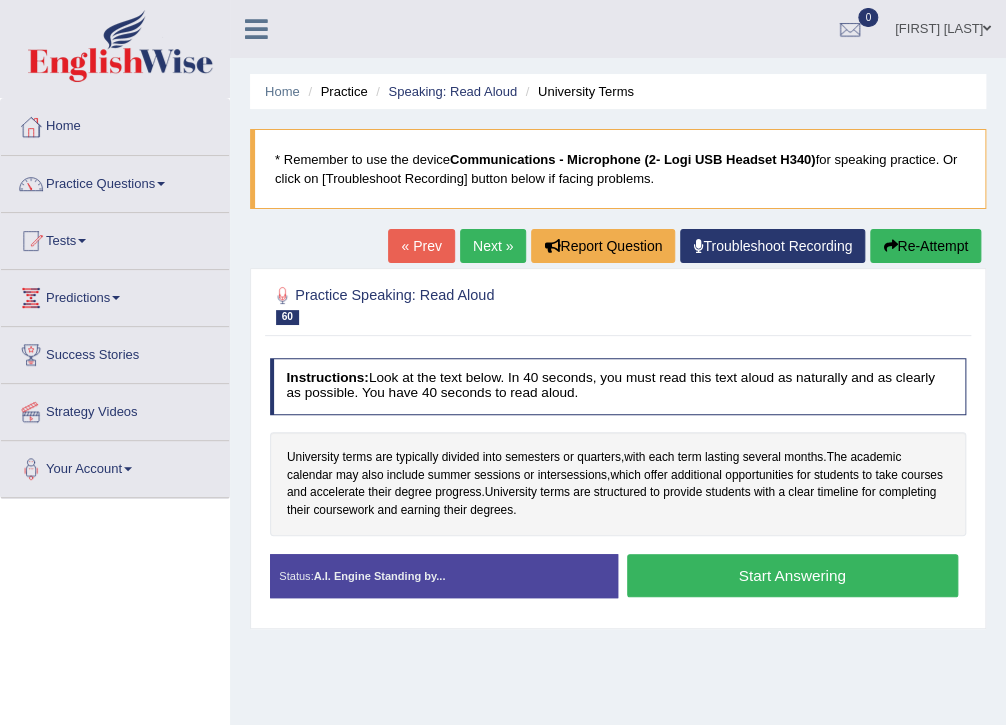 click on "Start Answering" at bounding box center (792, 575) 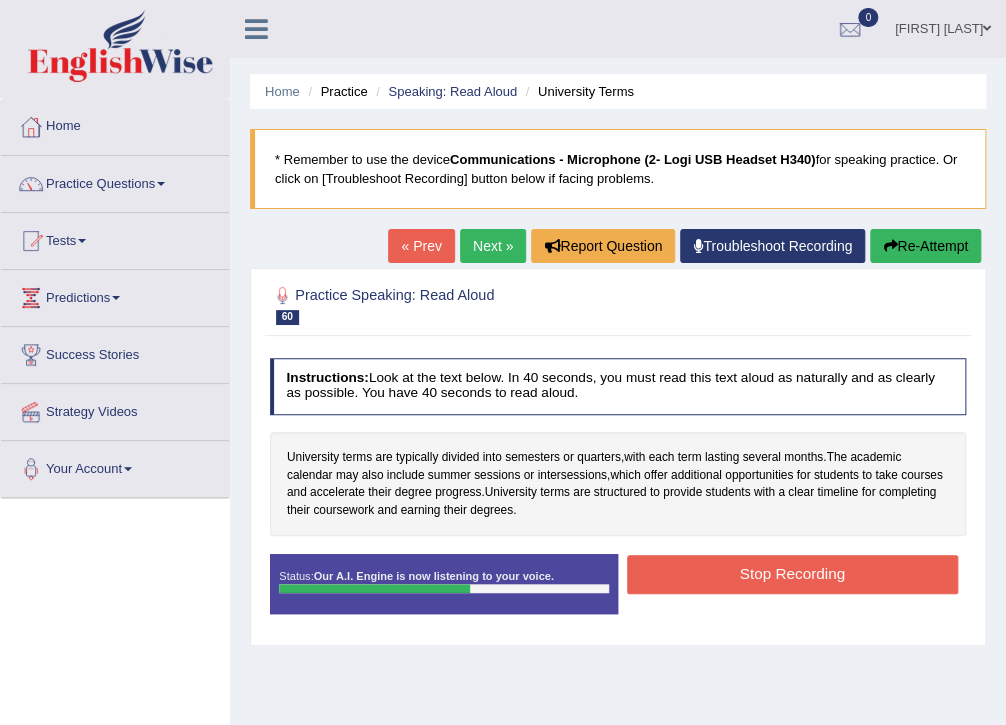 click on "Stop Recording" at bounding box center (792, 574) 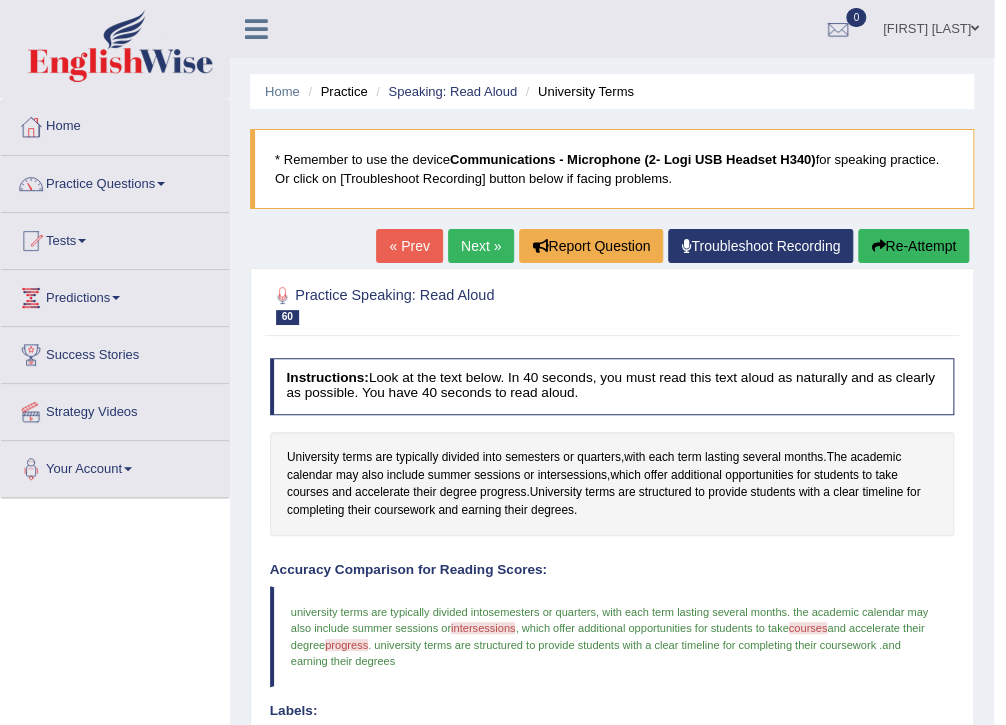 scroll, scrollTop: 0, scrollLeft: 0, axis: both 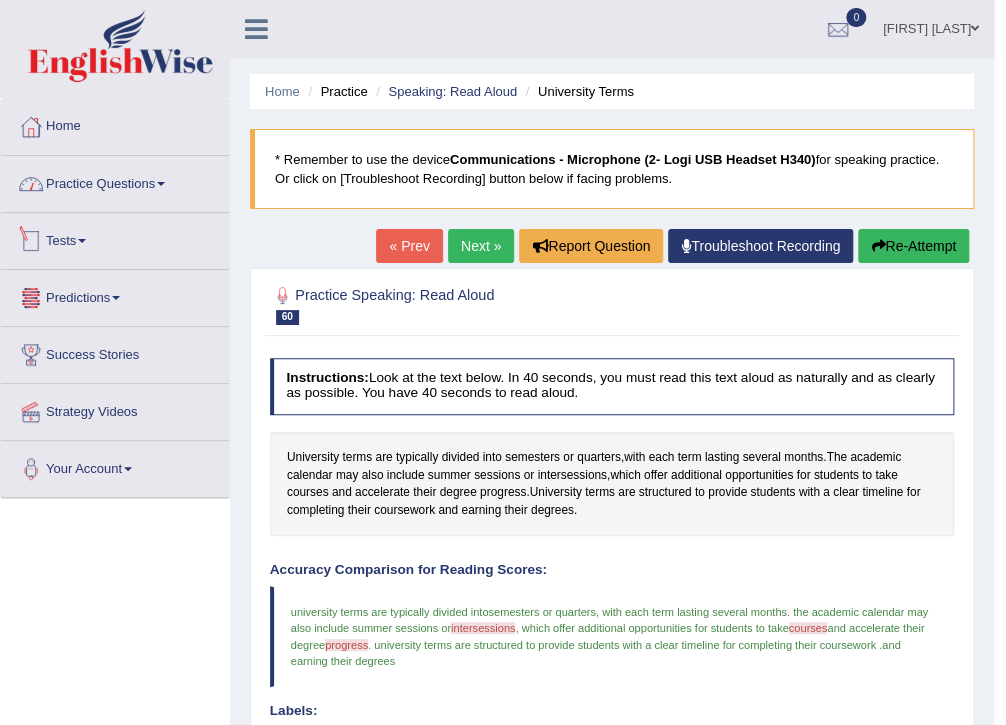 click on "Practice Questions" at bounding box center [115, 181] 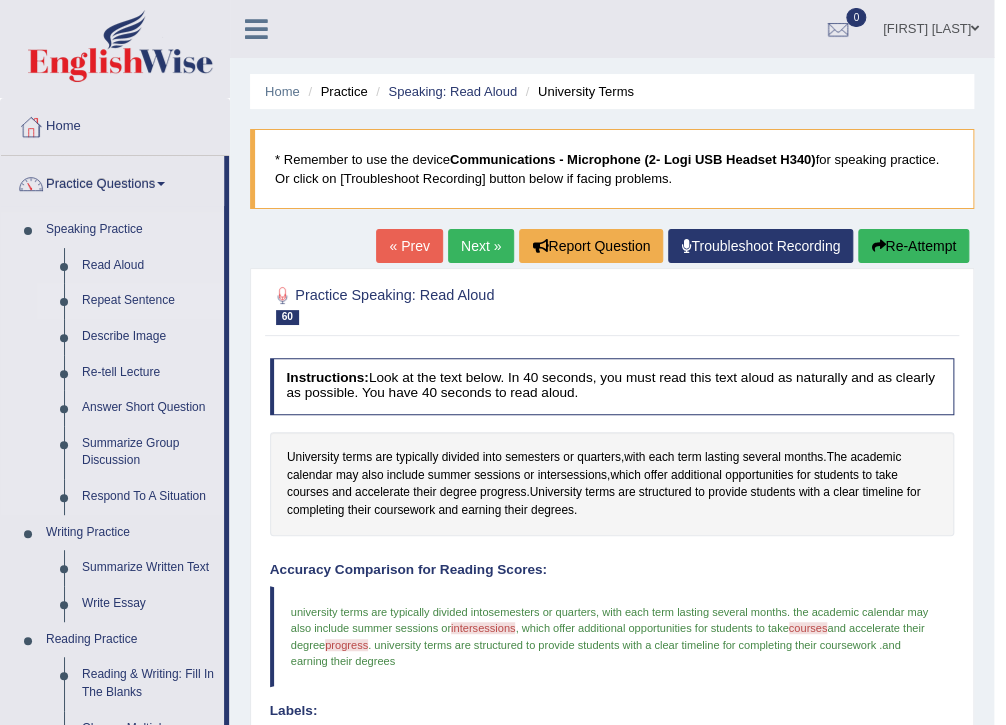 click on "Repeat Sentence" at bounding box center (148, 301) 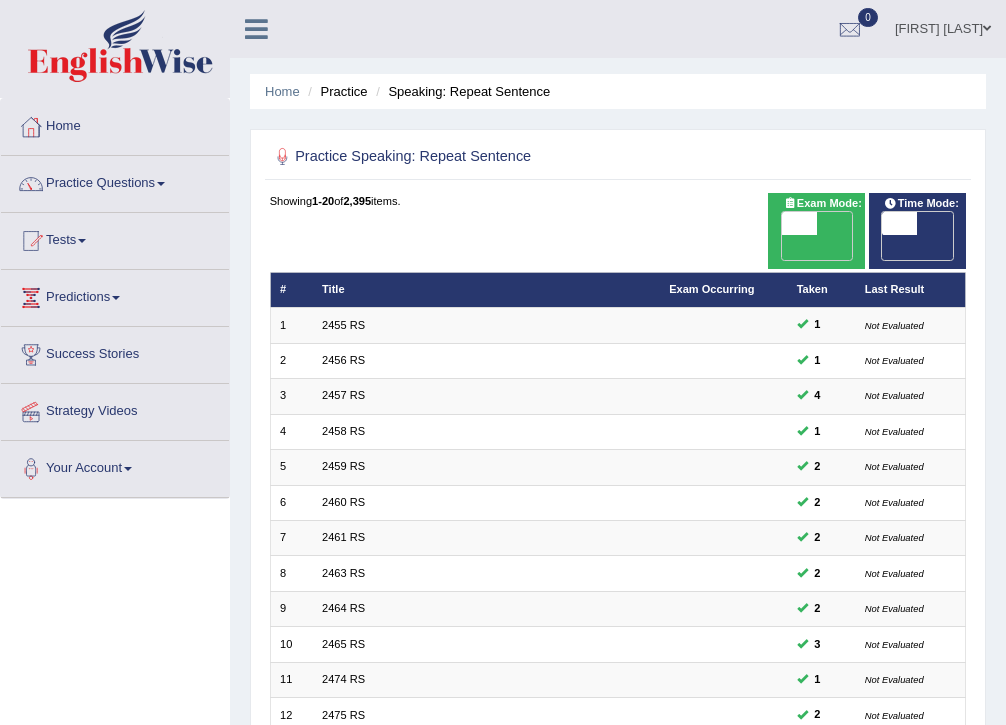 scroll, scrollTop: 0, scrollLeft: 0, axis: both 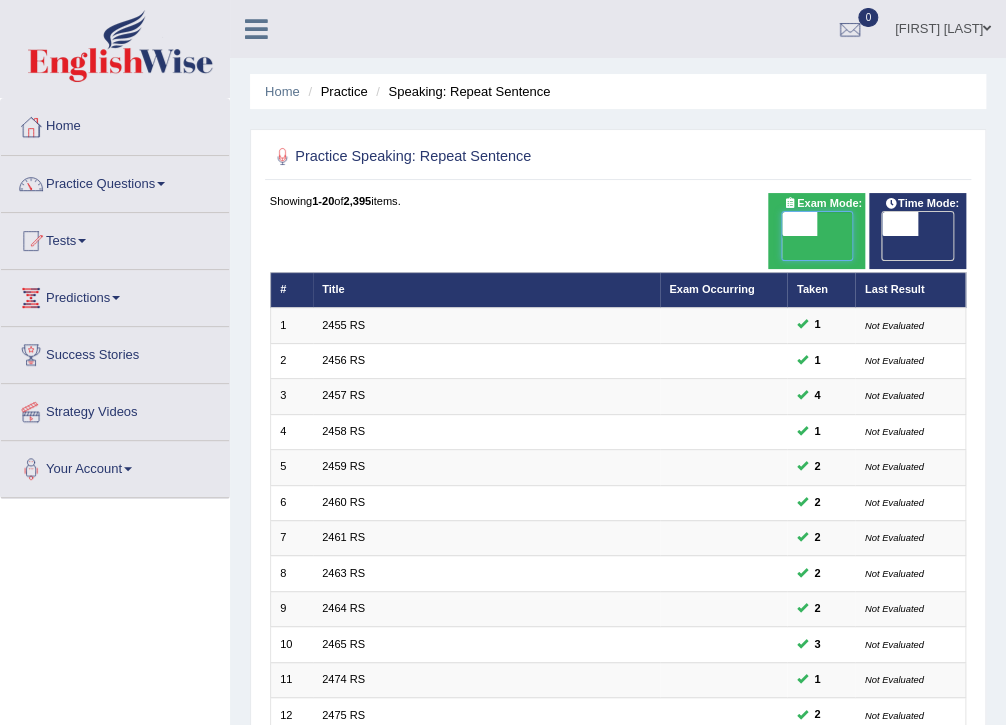 click at bounding box center (799, 224) 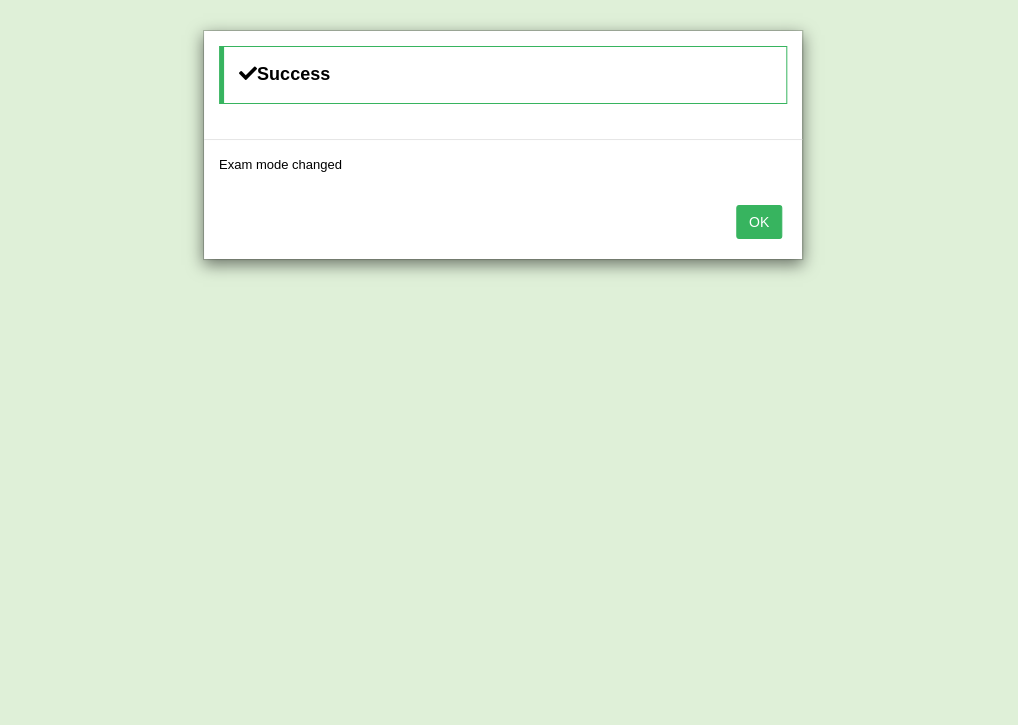 click on "OK" at bounding box center (503, 224) 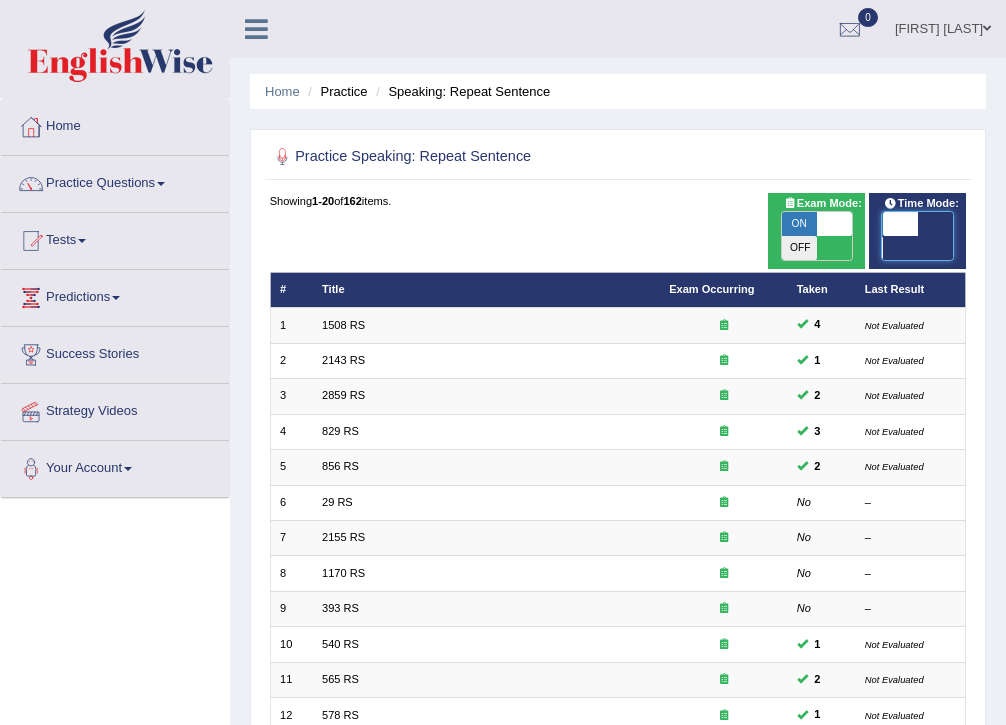 click at bounding box center [899, 224] 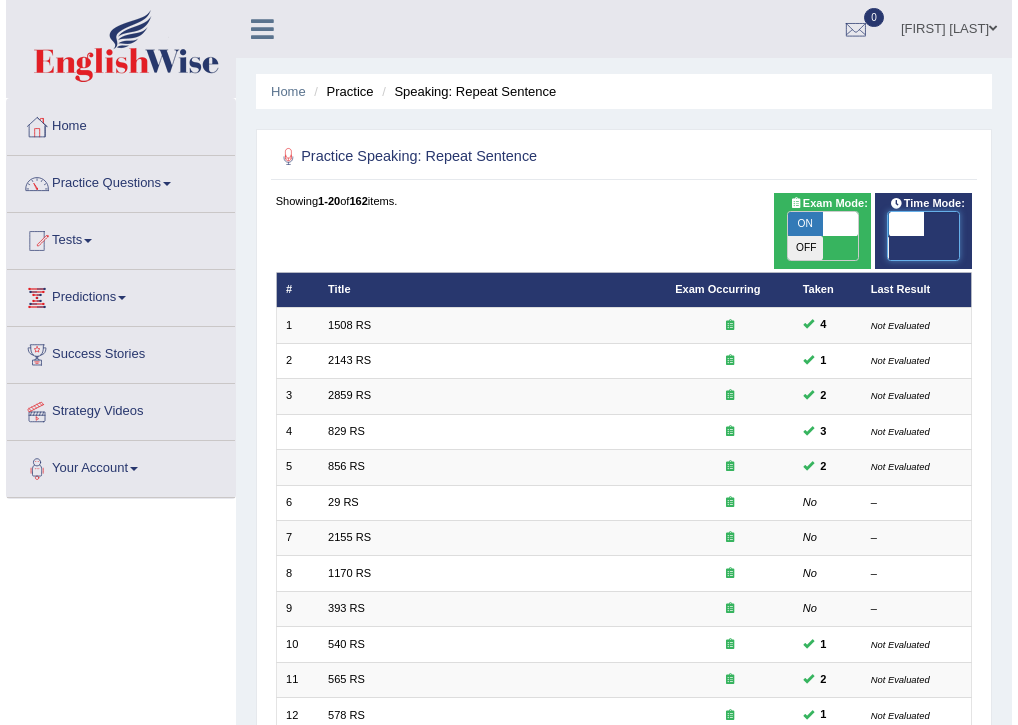 scroll, scrollTop: 0, scrollLeft: 0, axis: both 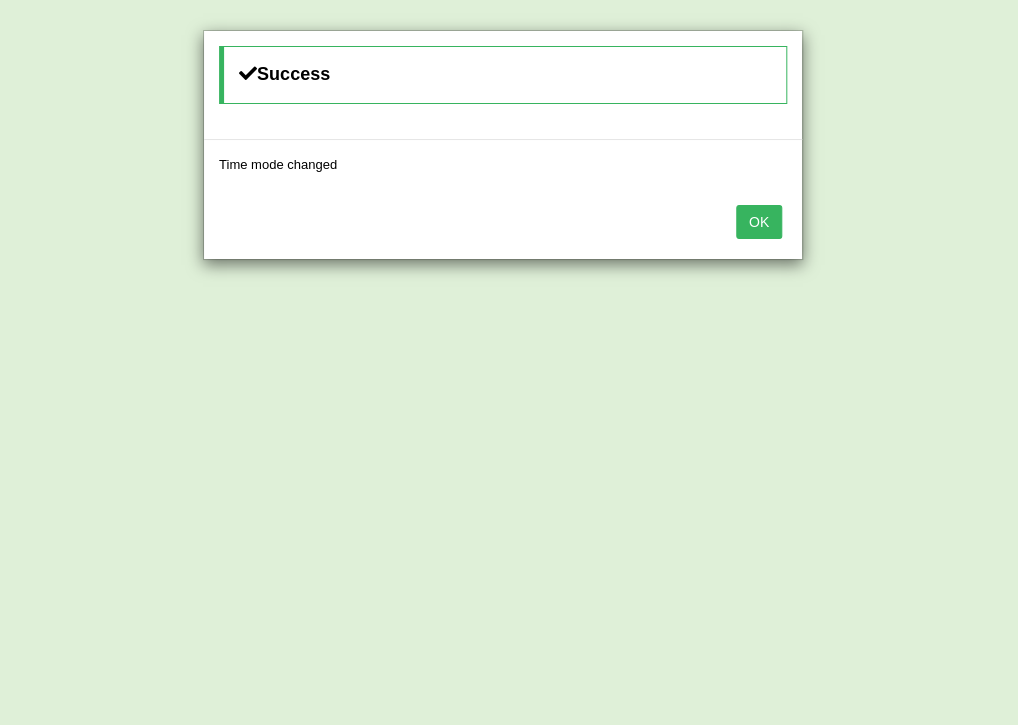 click on "OK" at bounding box center (759, 222) 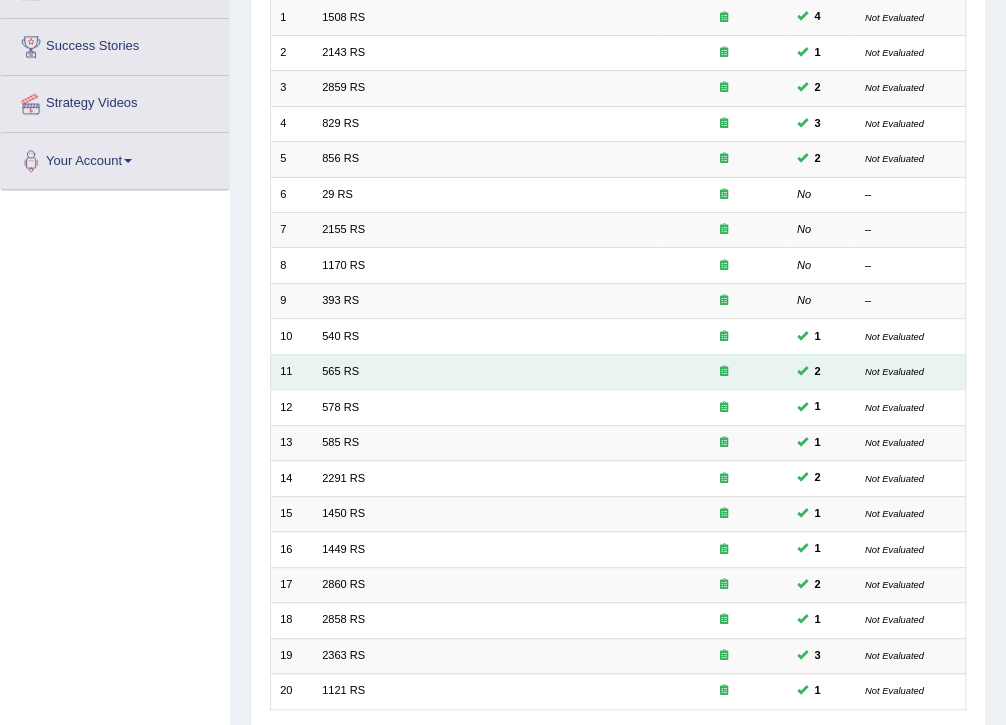 scroll, scrollTop: 426, scrollLeft: 0, axis: vertical 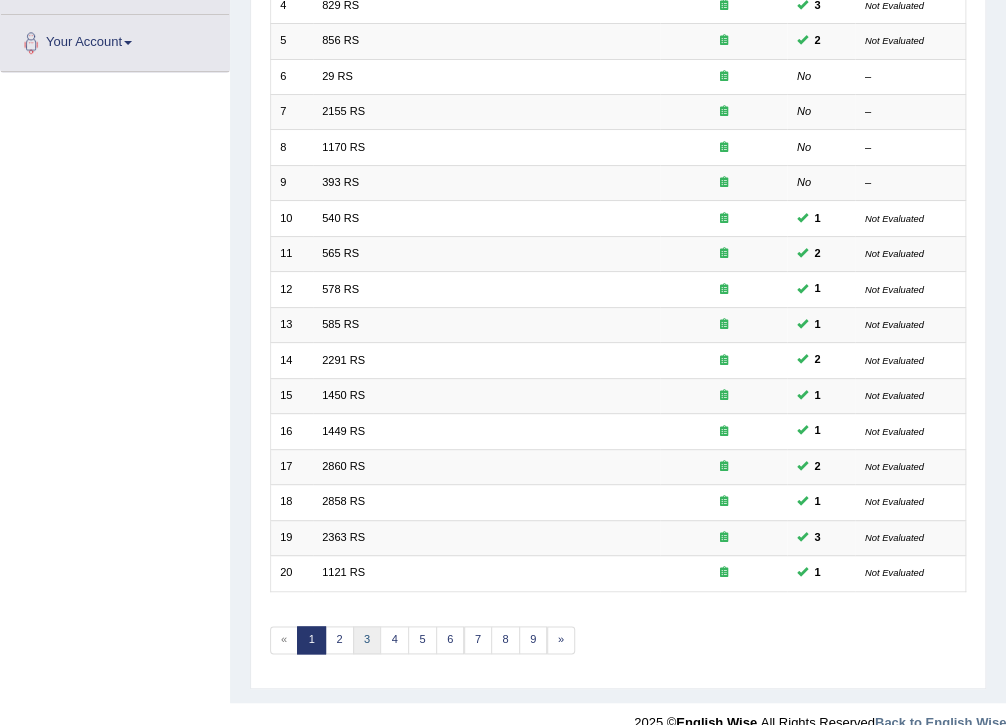 click on "3" at bounding box center [367, 640] 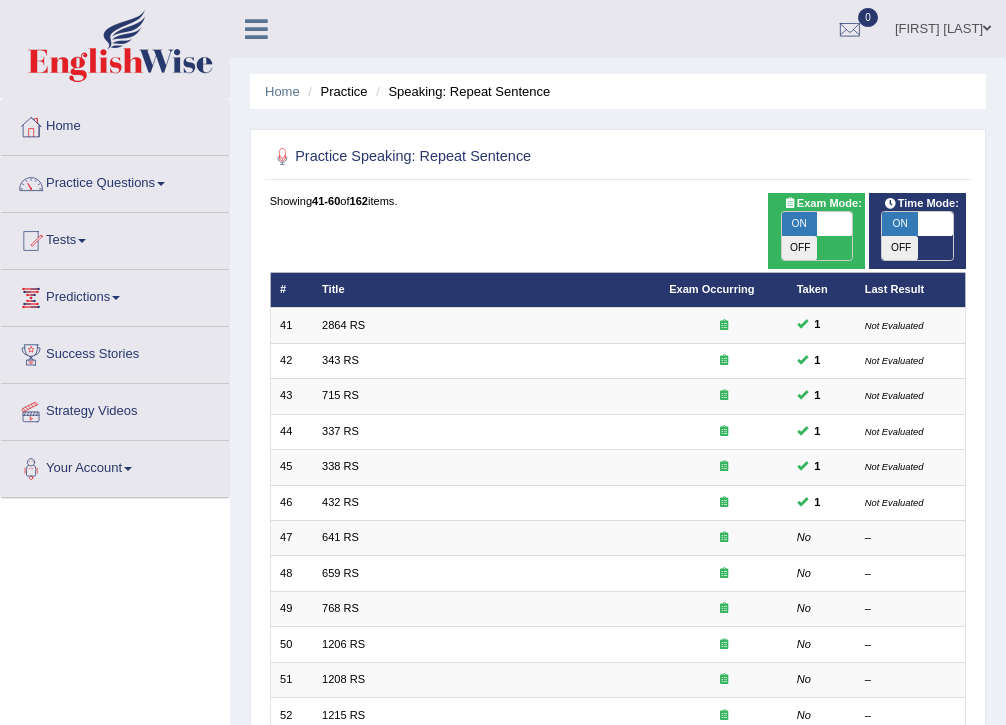 scroll, scrollTop: 0, scrollLeft: 0, axis: both 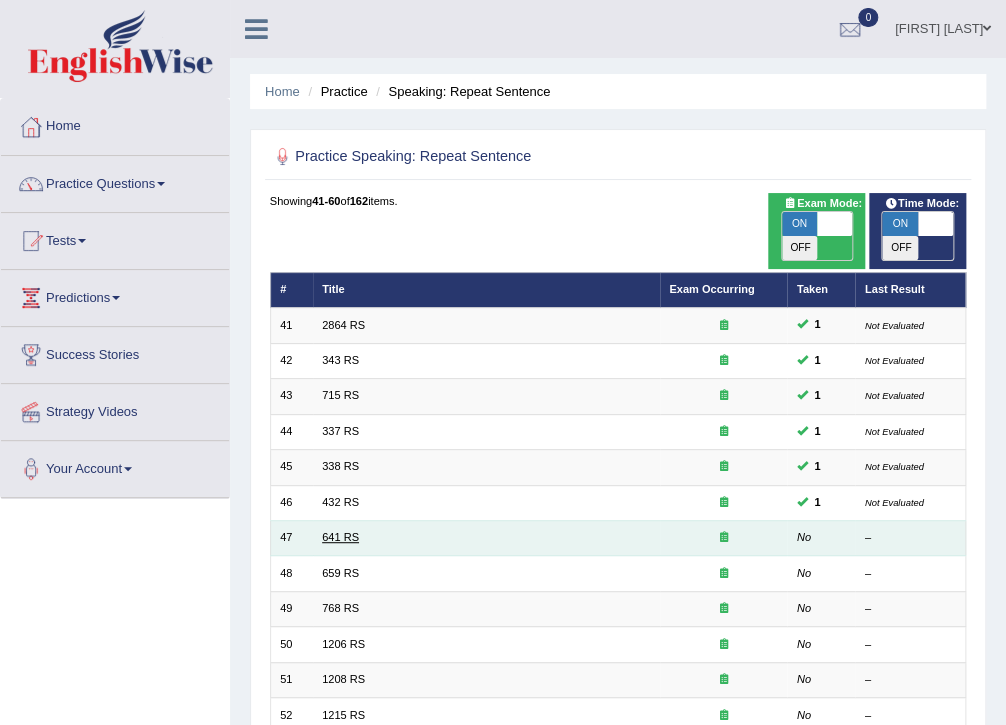 click on "641 RS" at bounding box center (340, 537) 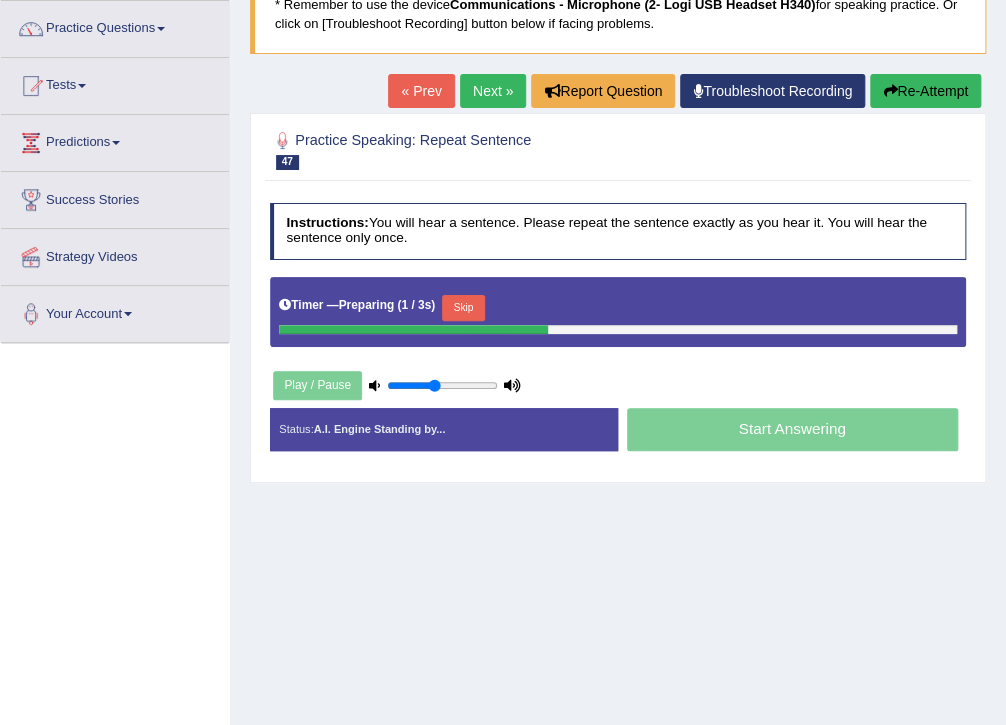scroll, scrollTop: 160, scrollLeft: 0, axis: vertical 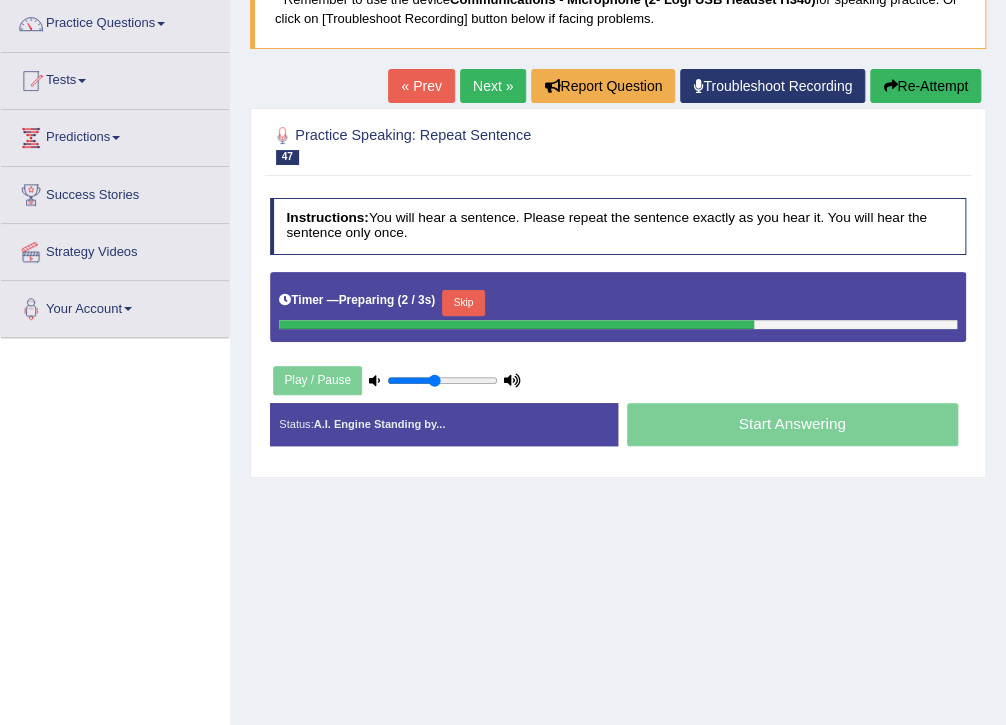 click on "Skip" at bounding box center [463, 303] 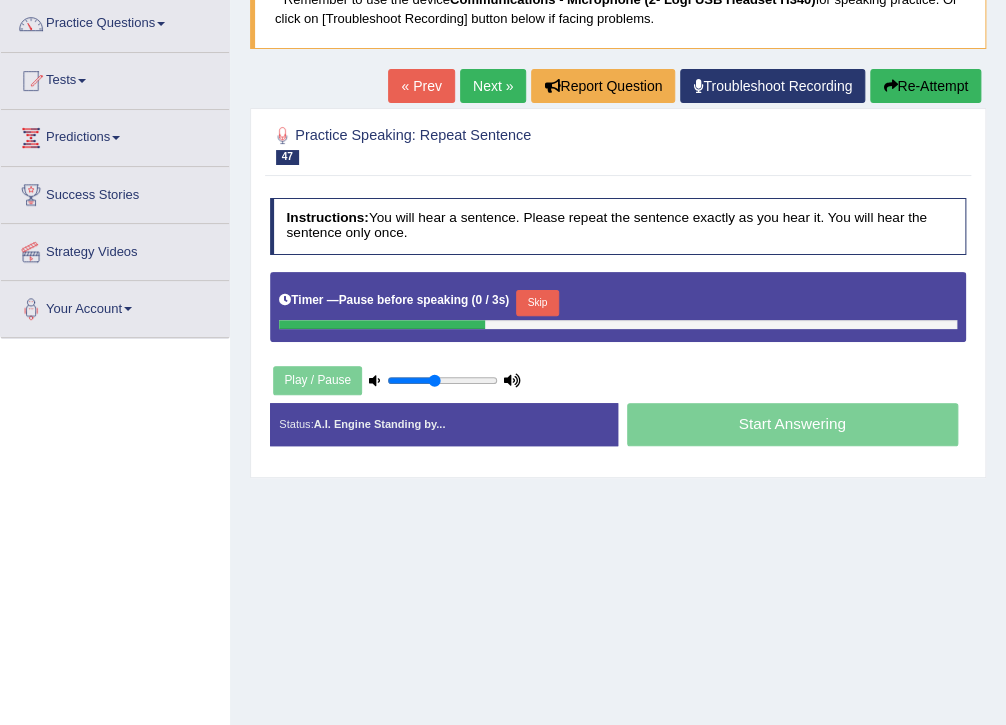 click on "Skip" at bounding box center [537, 303] 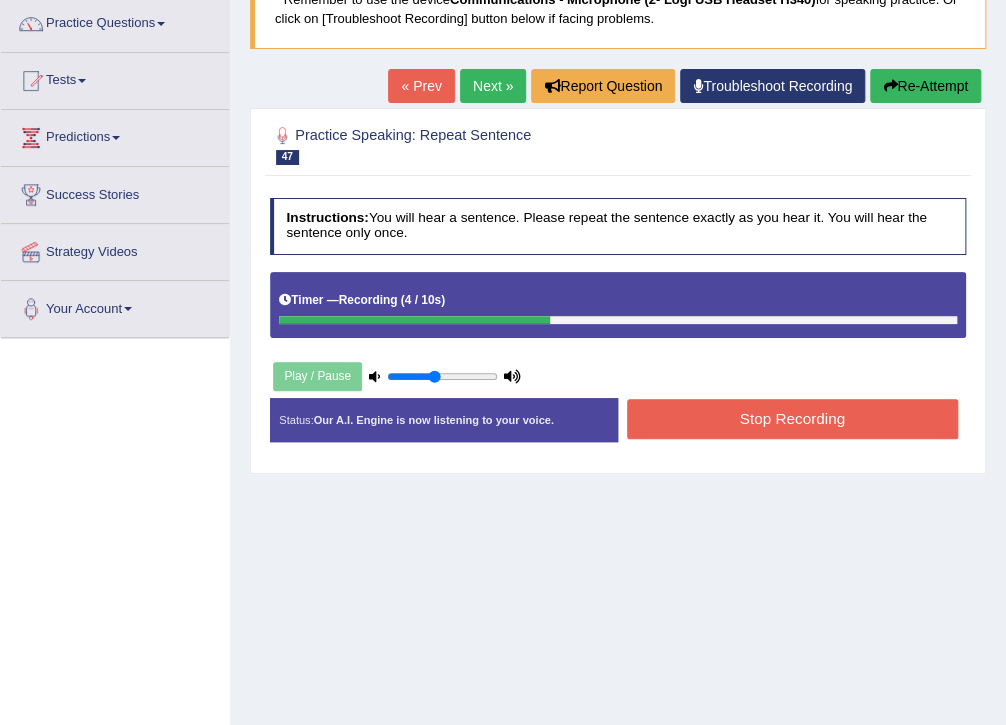 click on "Stop Recording" at bounding box center [792, 418] 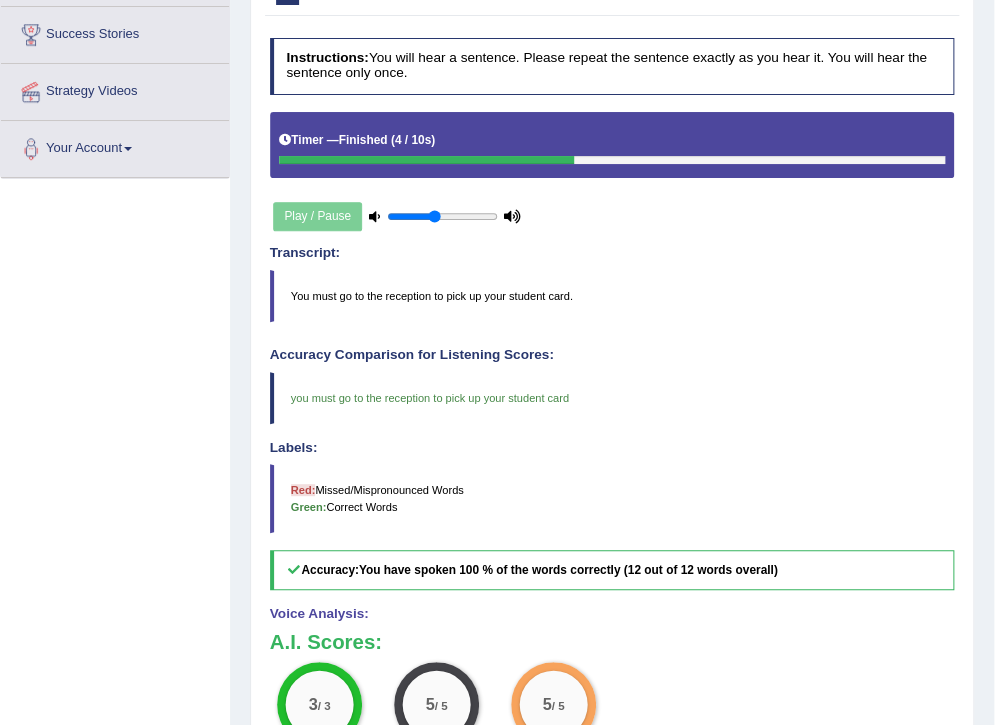 scroll, scrollTop: 160, scrollLeft: 0, axis: vertical 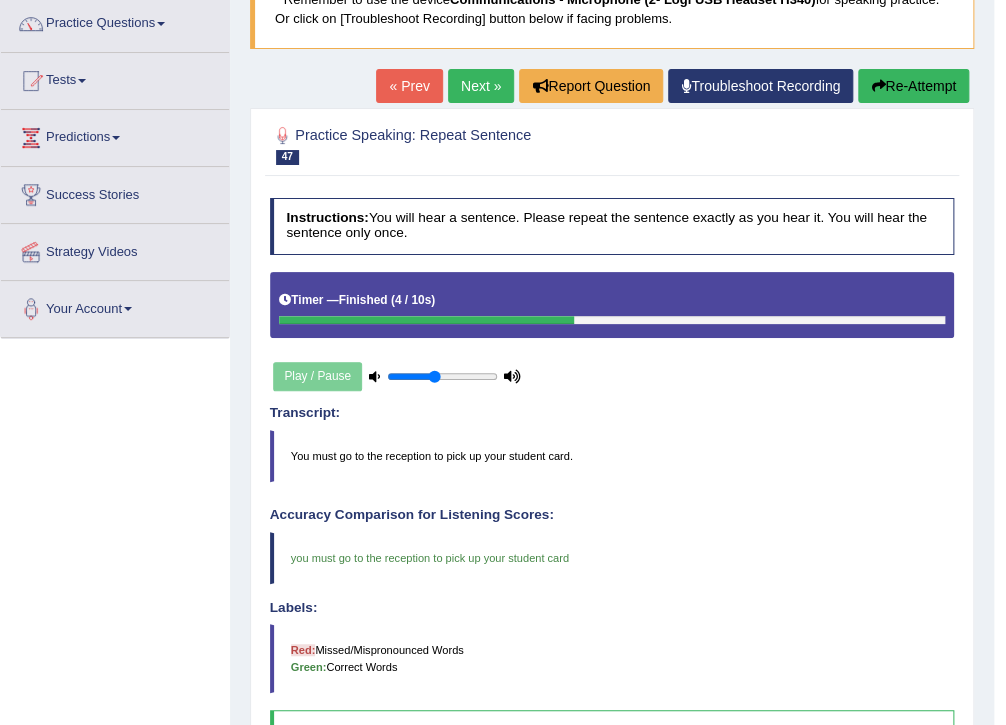 click on "Next »" at bounding box center (481, 86) 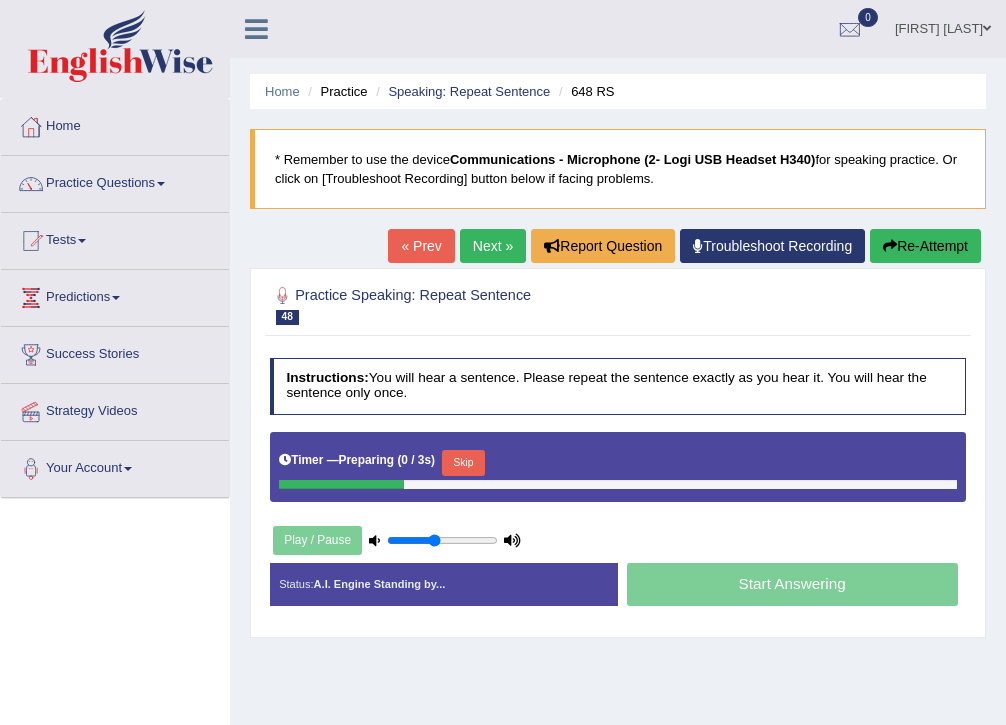 scroll, scrollTop: 0, scrollLeft: 0, axis: both 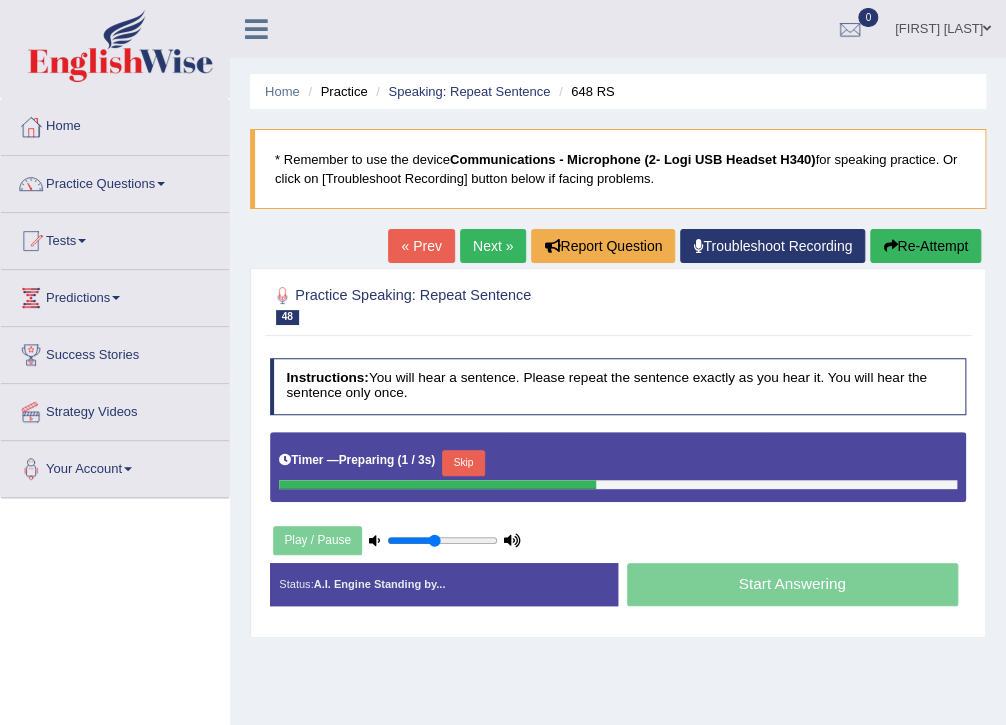 click on "Skip" at bounding box center [463, 463] 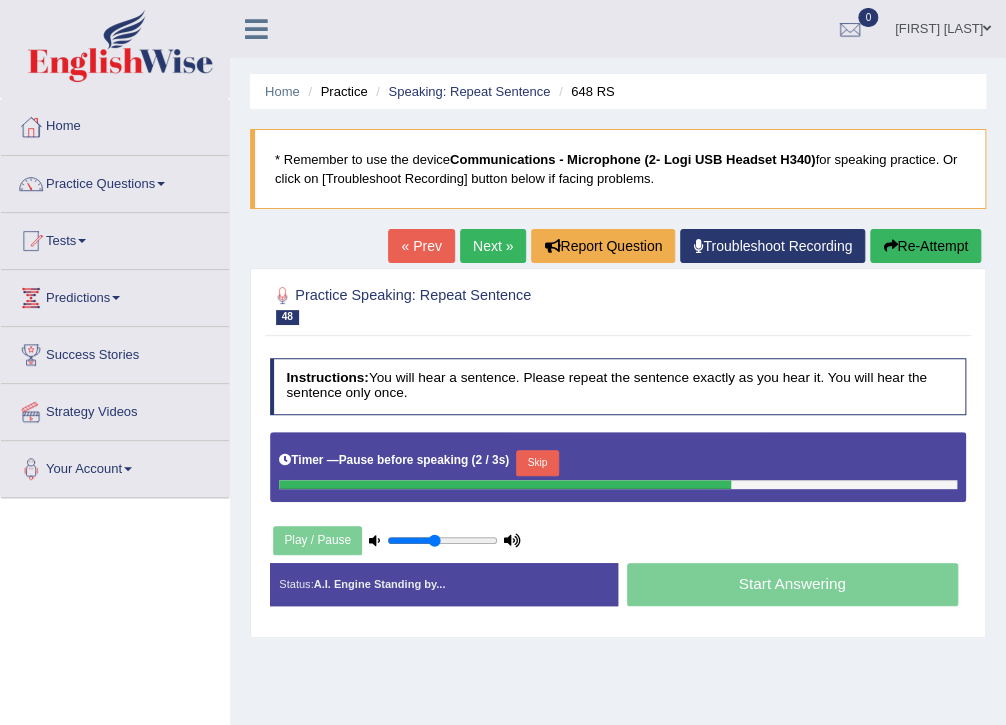 click on "Skip" at bounding box center (537, 463) 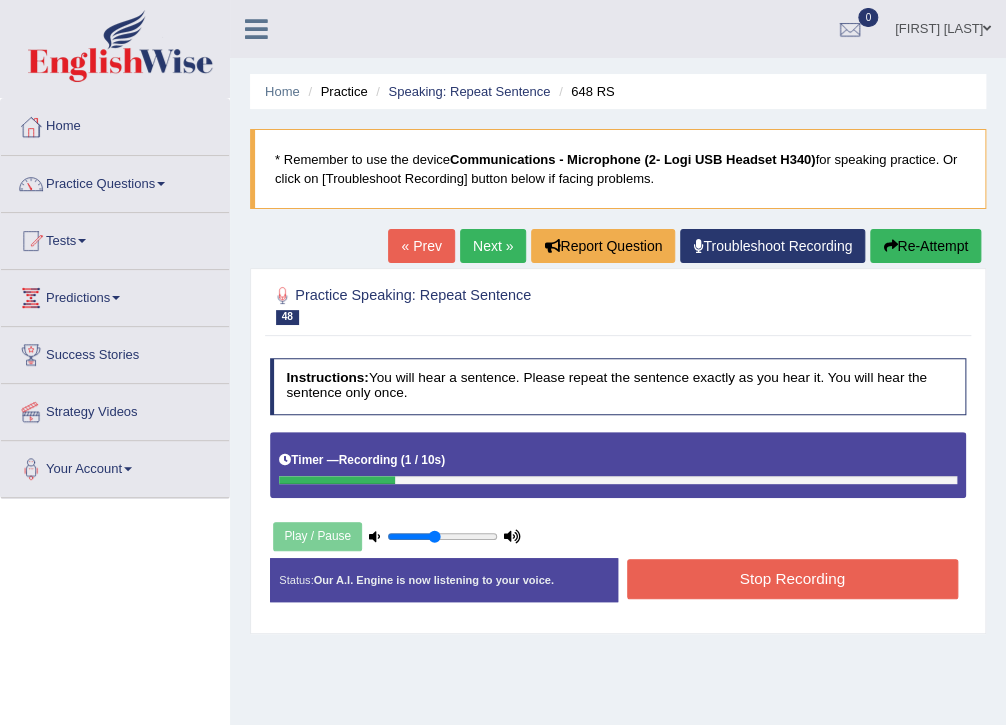 click on "Re-Attempt" at bounding box center [925, 246] 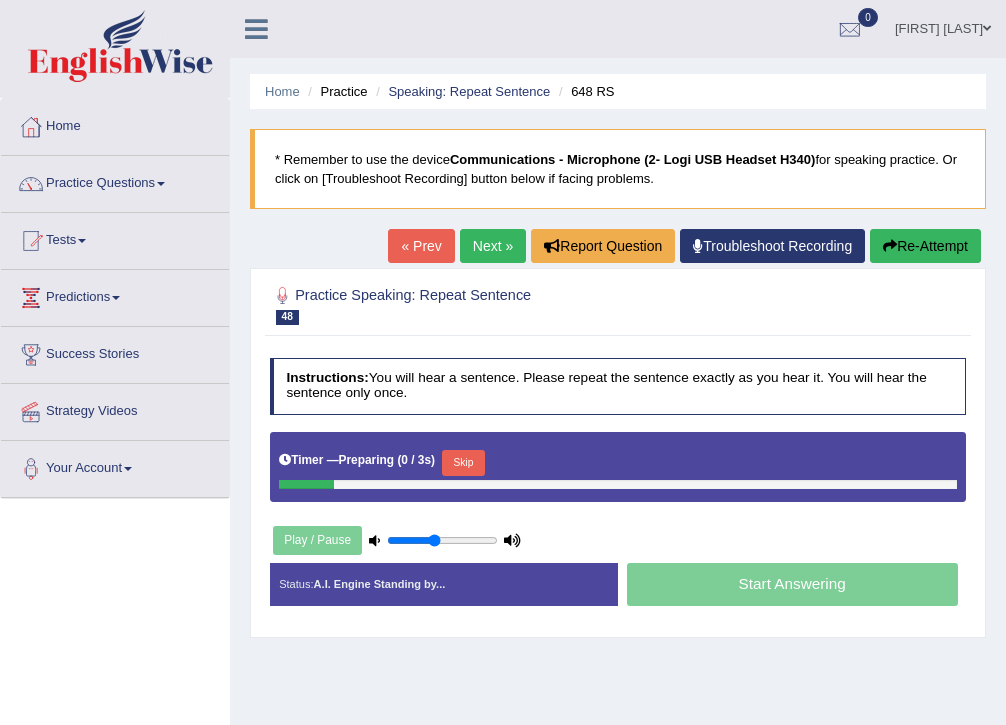 click on "Skip" at bounding box center [463, 463] 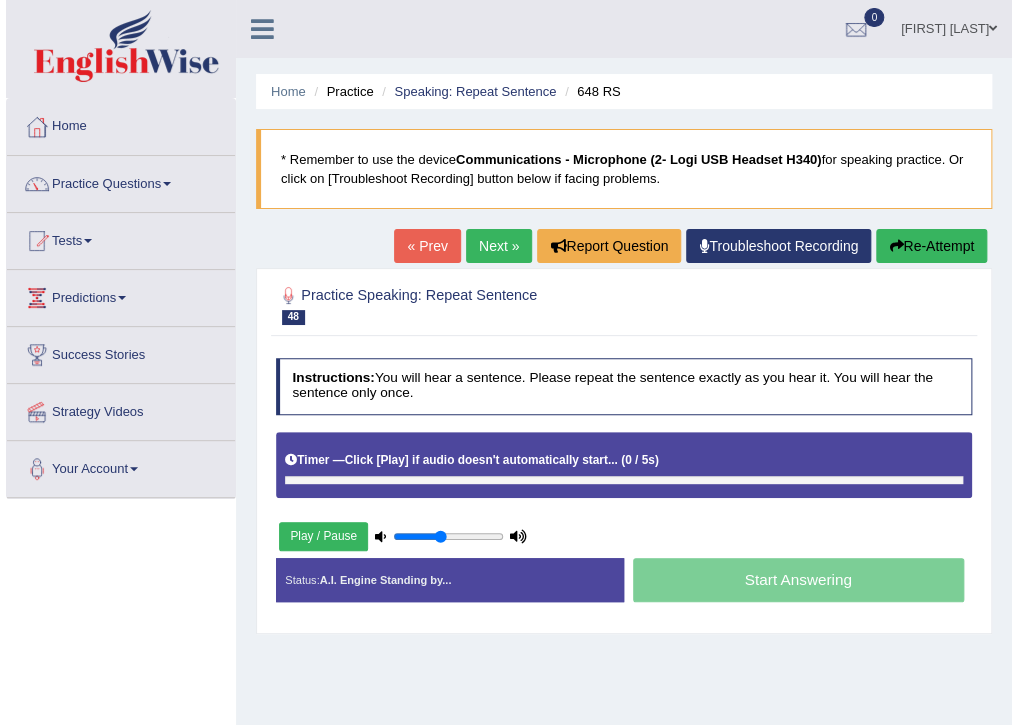 scroll, scrollTop: 0, scrollLeft: 0, axis: both 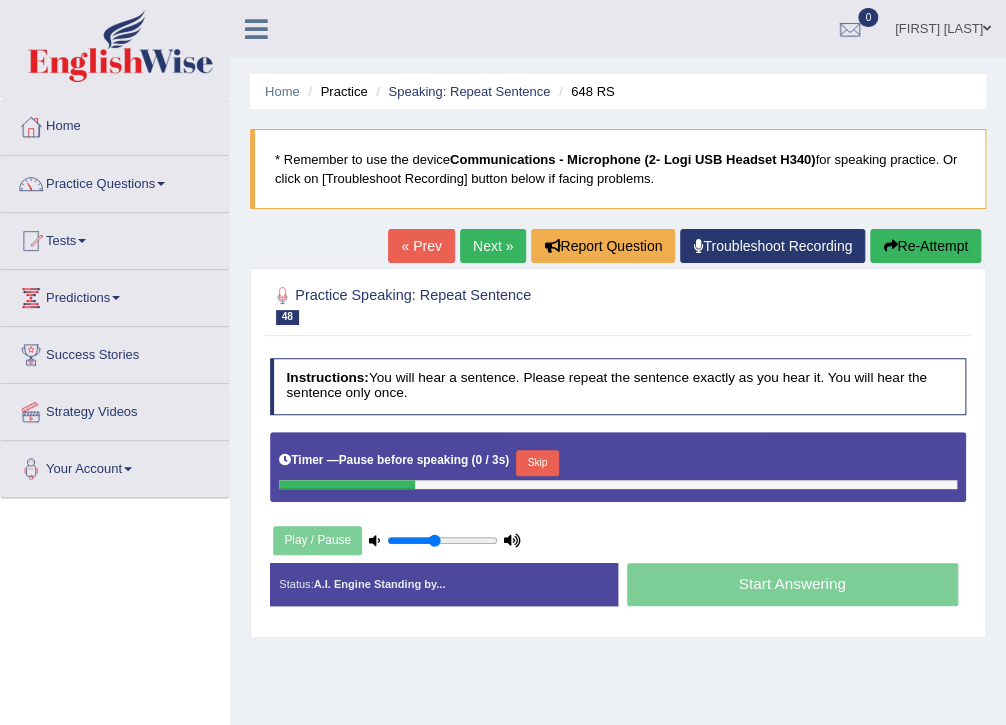click on "Skip" at bounding box center [537, 463] 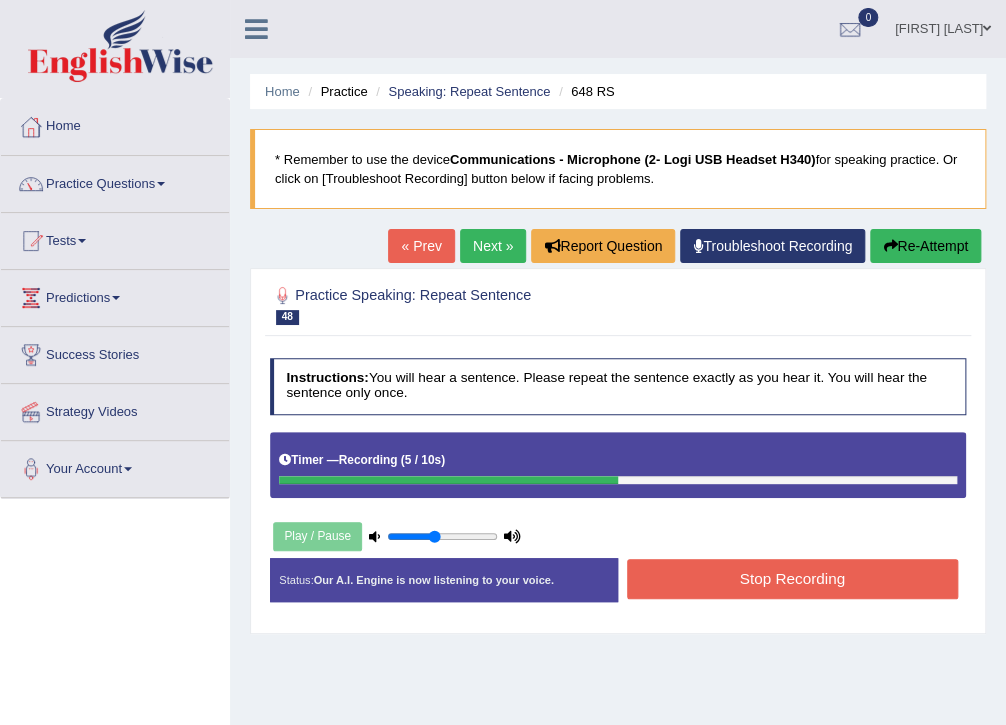 click on "Stop Recording" at bounding box center (792, 578) 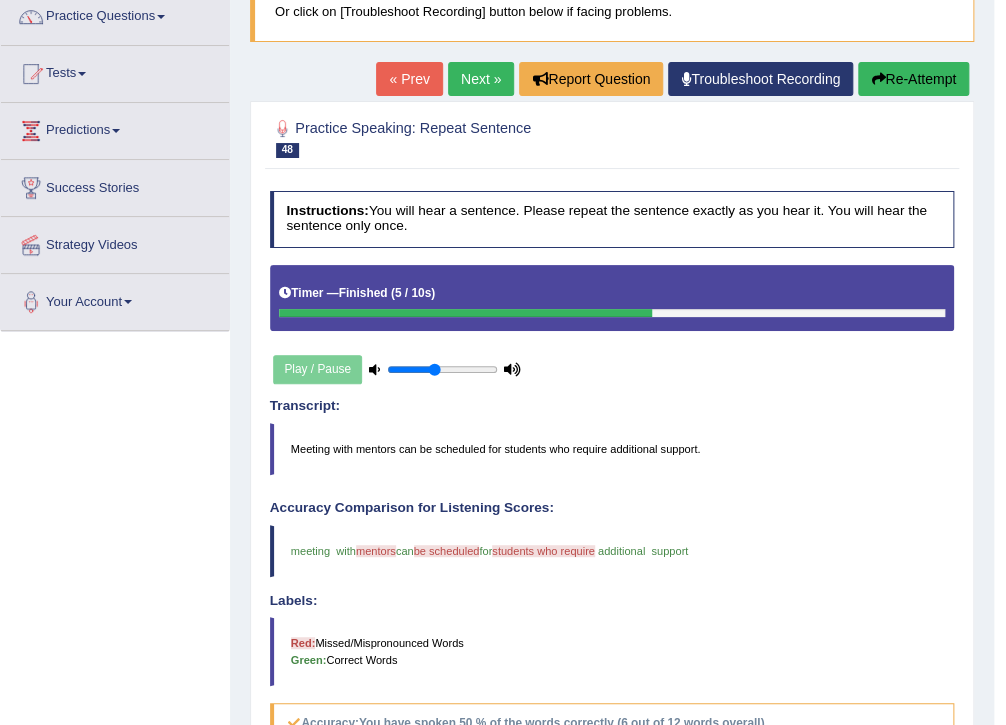 scroll, scrollTop: 160, scrollLeft: 0, axis: vertical 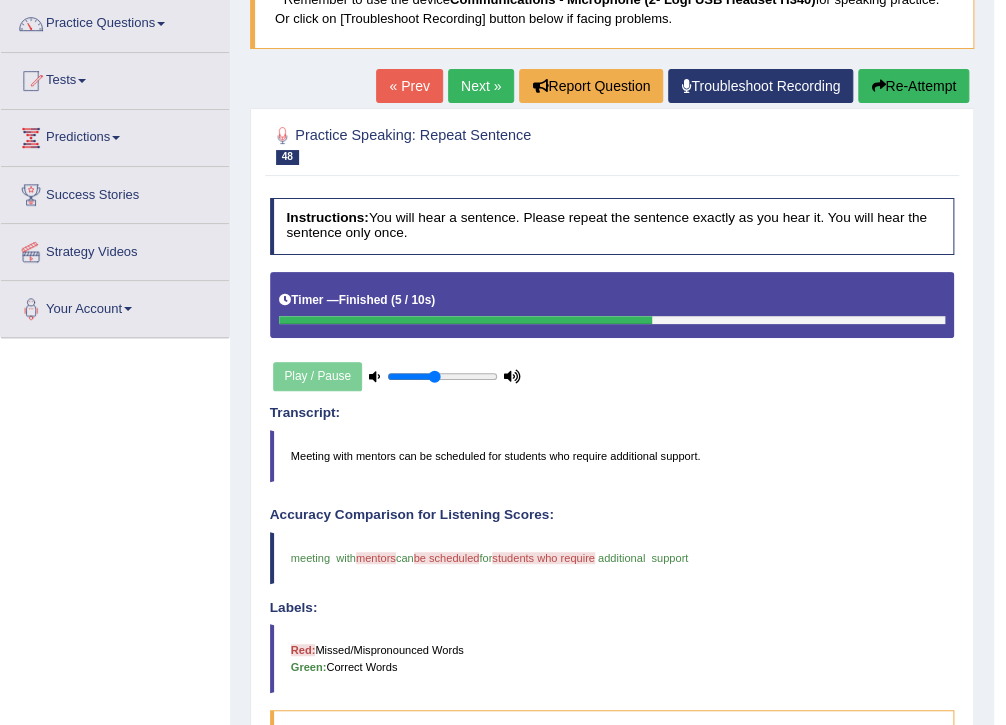 click on "Next »" at bounding box center (481, 86) 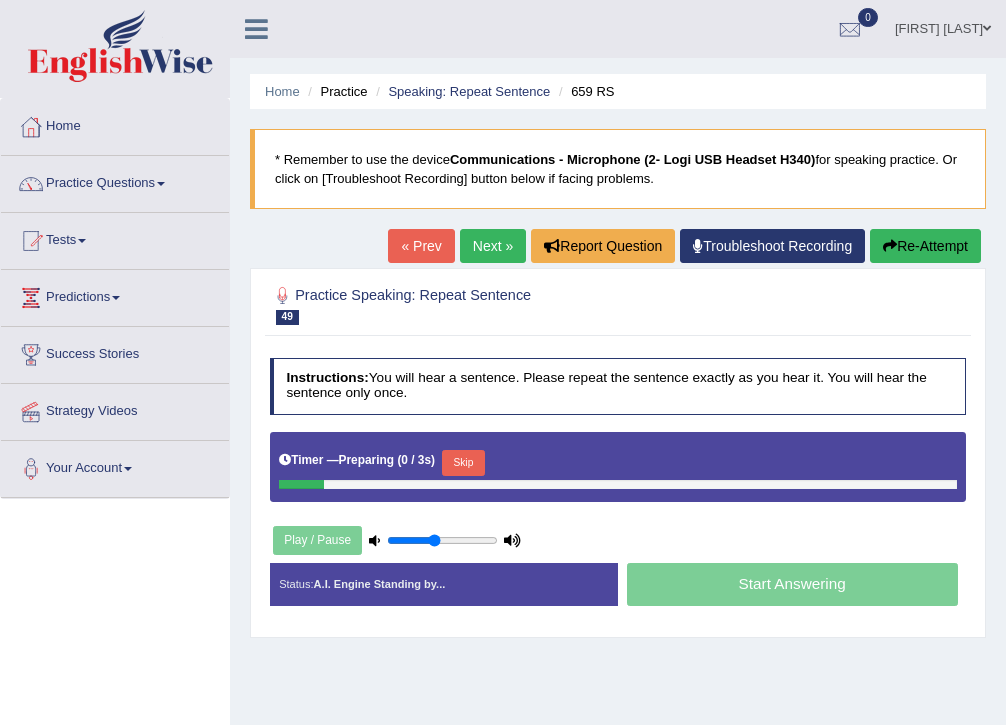 scroll, scrollTop: 0, scrollLeft: 0, axis: both 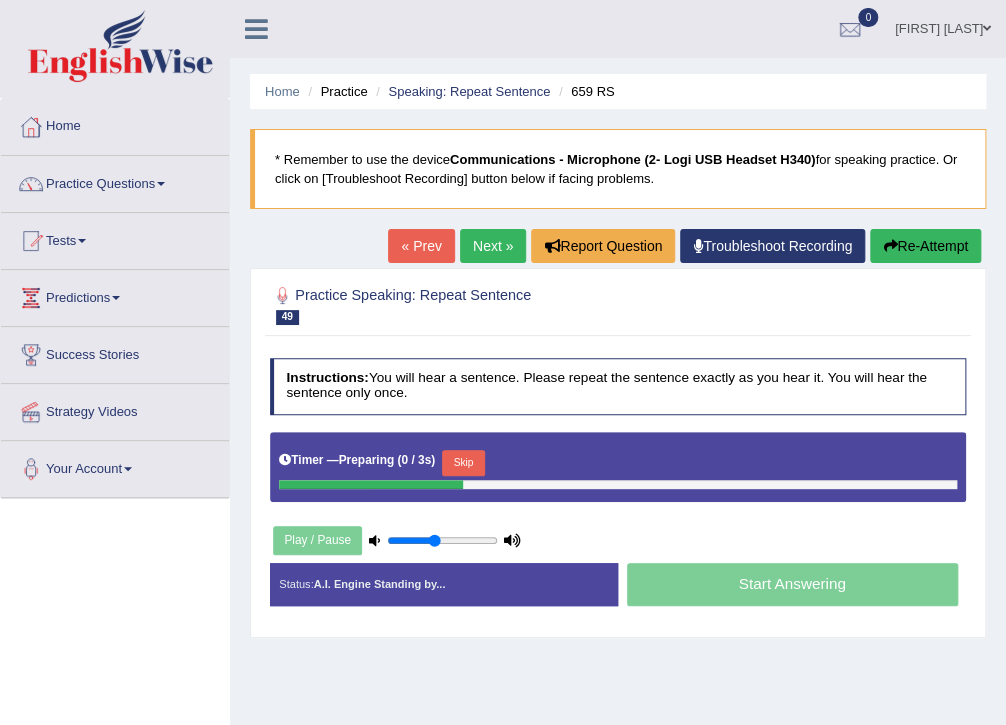 click on "Skip" at bounding box center [463, 463] 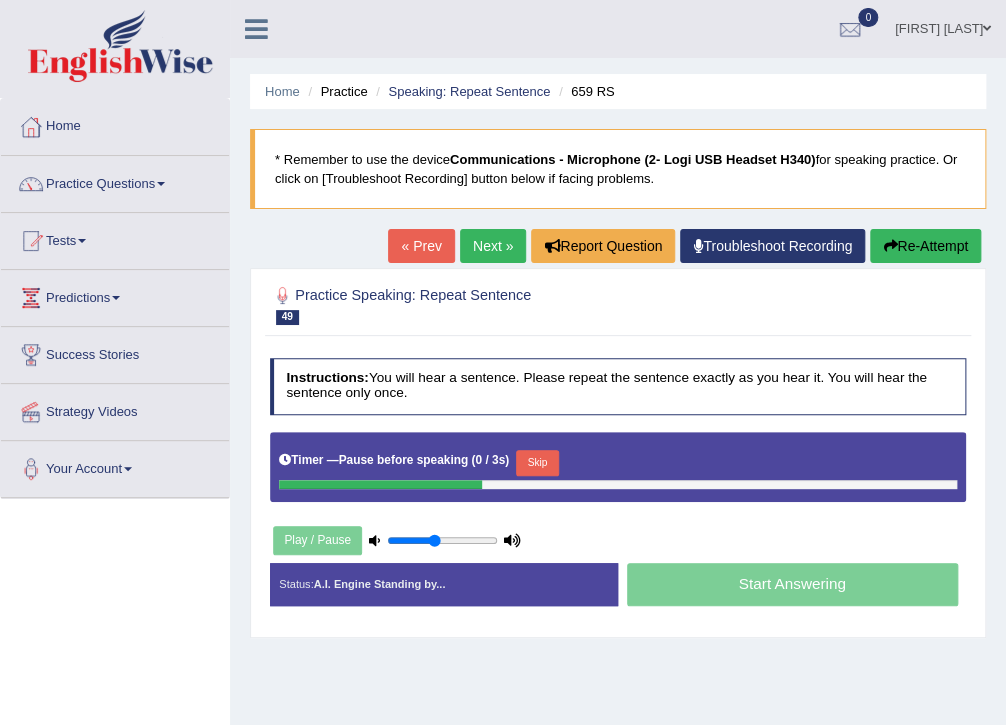 click on "Skip" at bounding box center (537, 463) 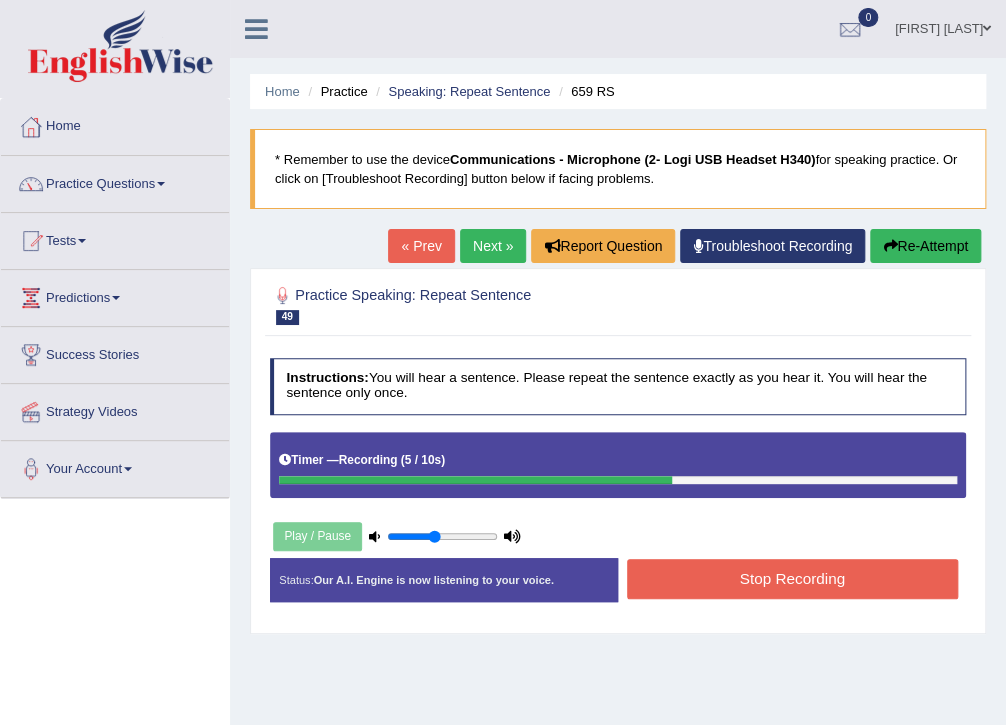 click on "Stop Recording" at bounding box center [792, 578] 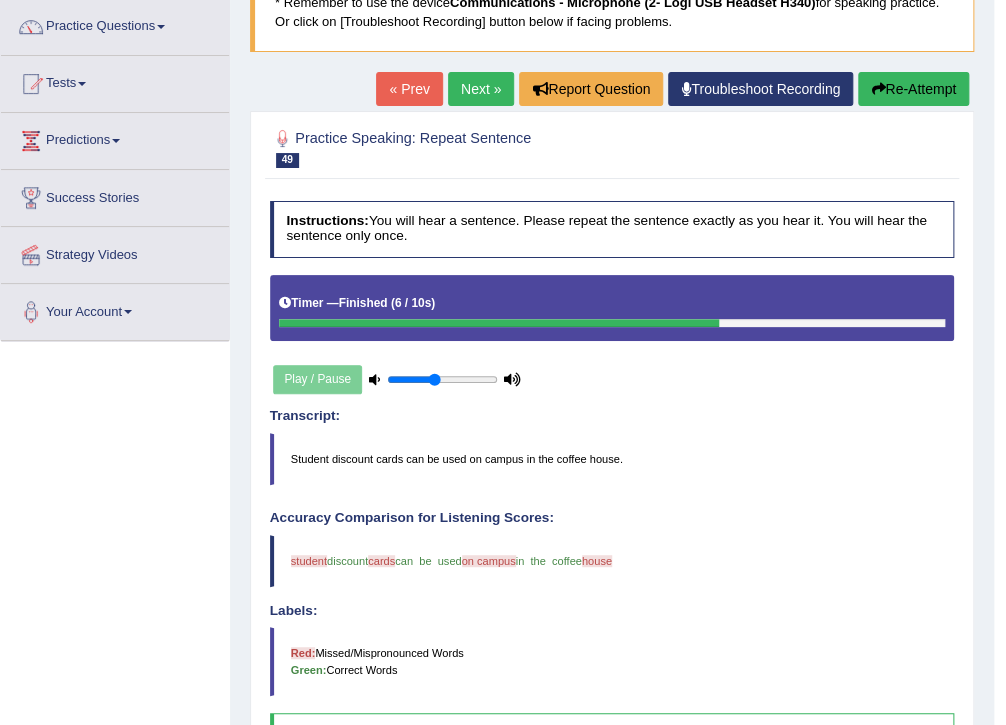 scroll, scrollTop: 160, scrollLeft: 0, axis: vertical 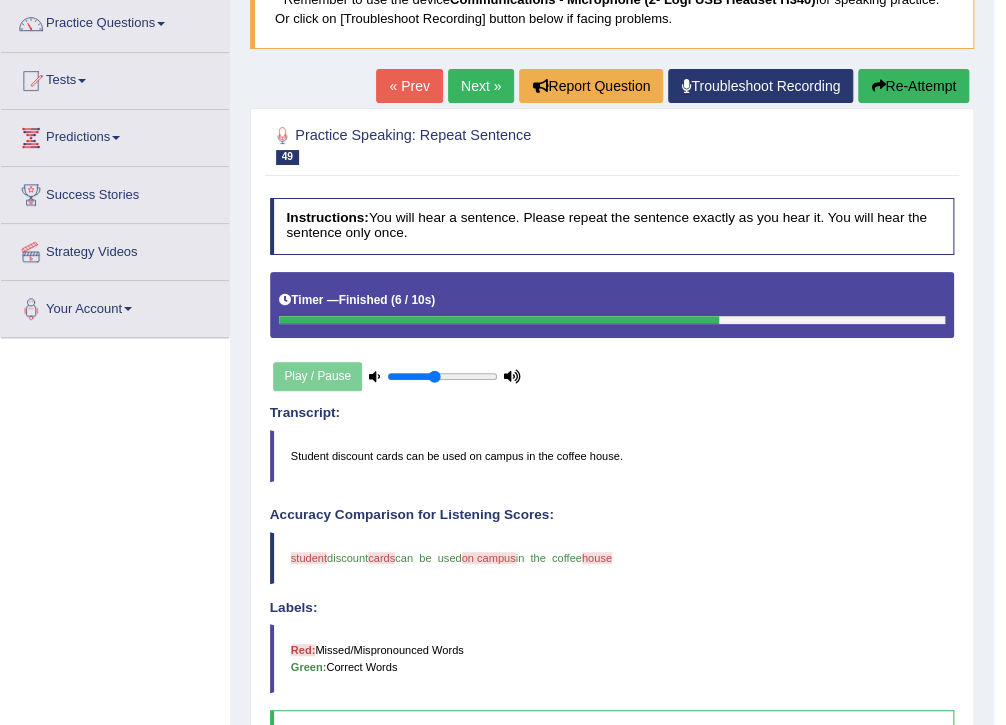 click on "Re-Attempt" at bounding box center [913, 86] 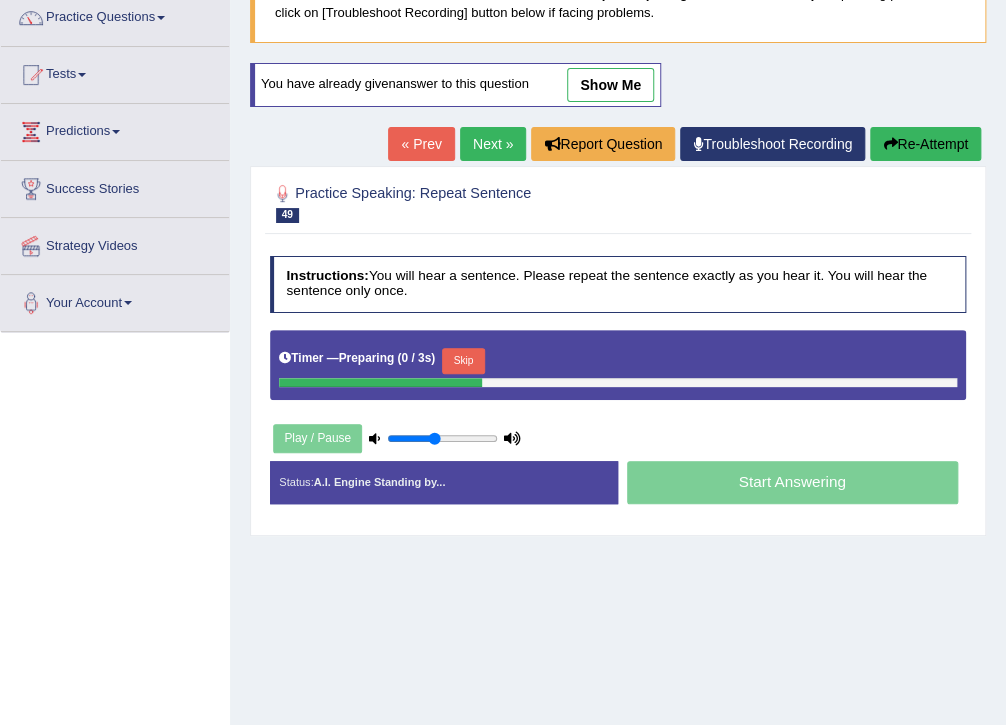 click on "Skip" at bounding box center [463, 361] 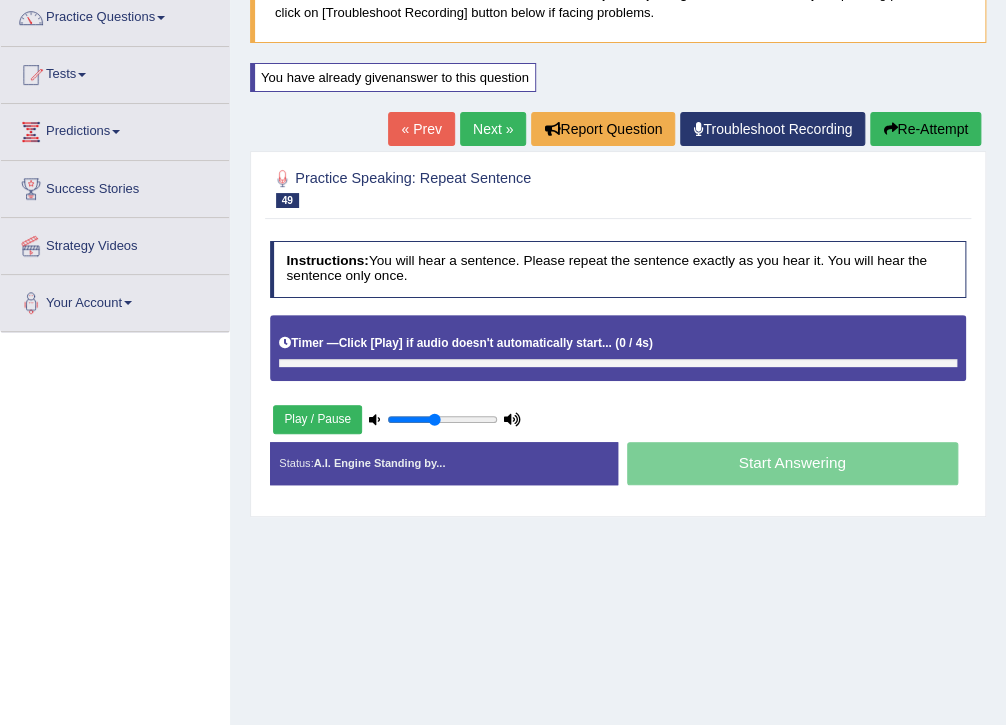 scroll, scrollTop: 166, scrollLeft: 0, axis: vertical 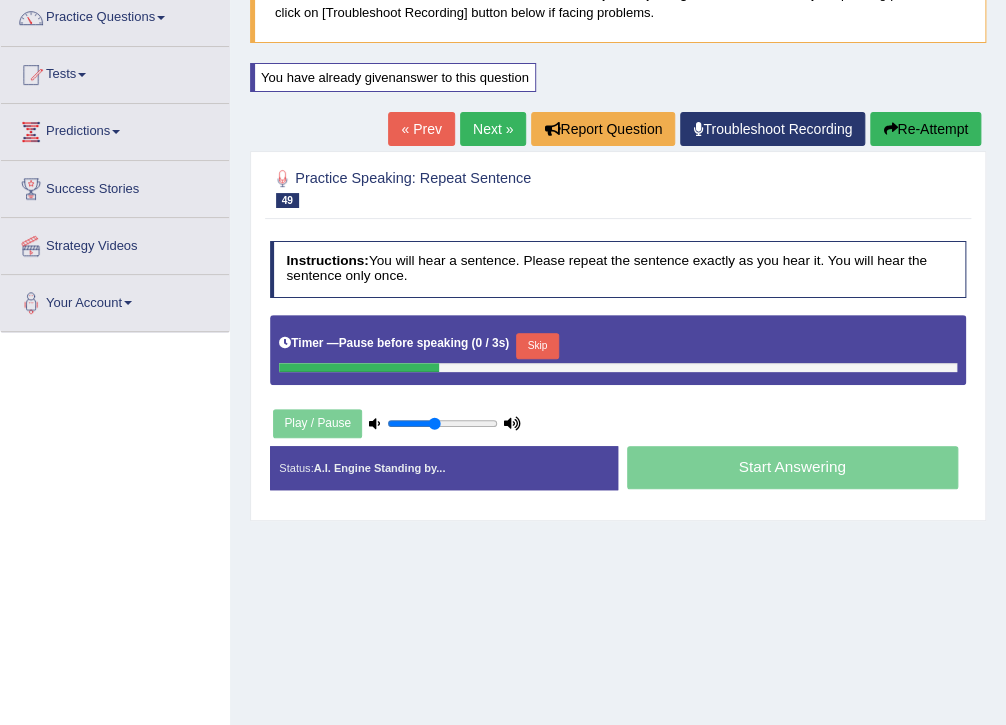 click on "Skip" at bounding box center (537, 346) 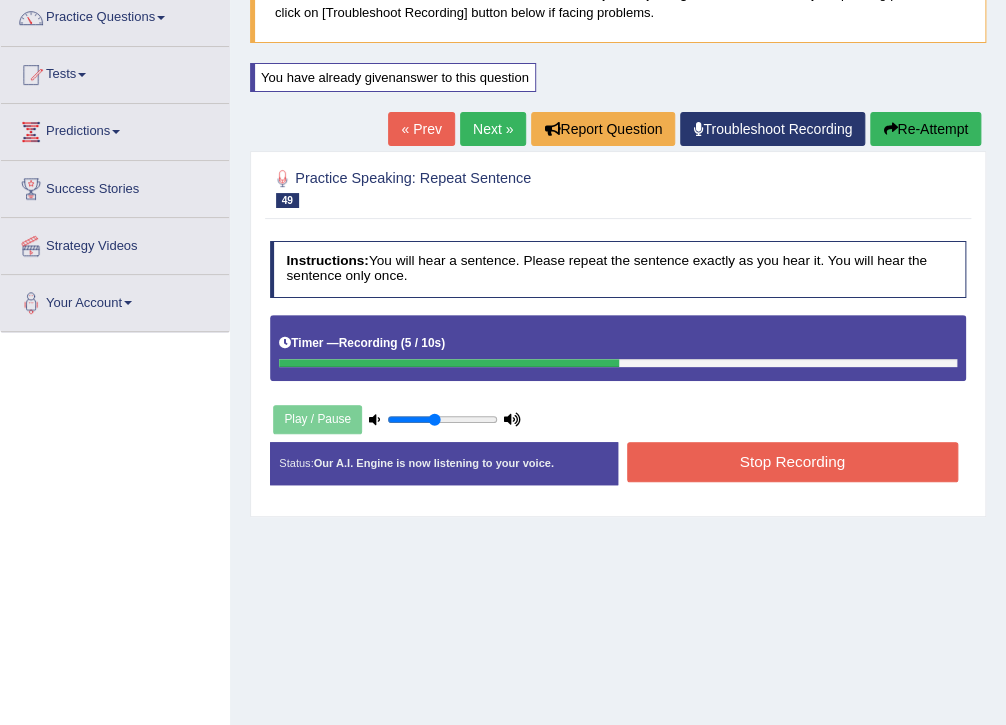 click on "Stop Recording" at bounding box center (792, 461) 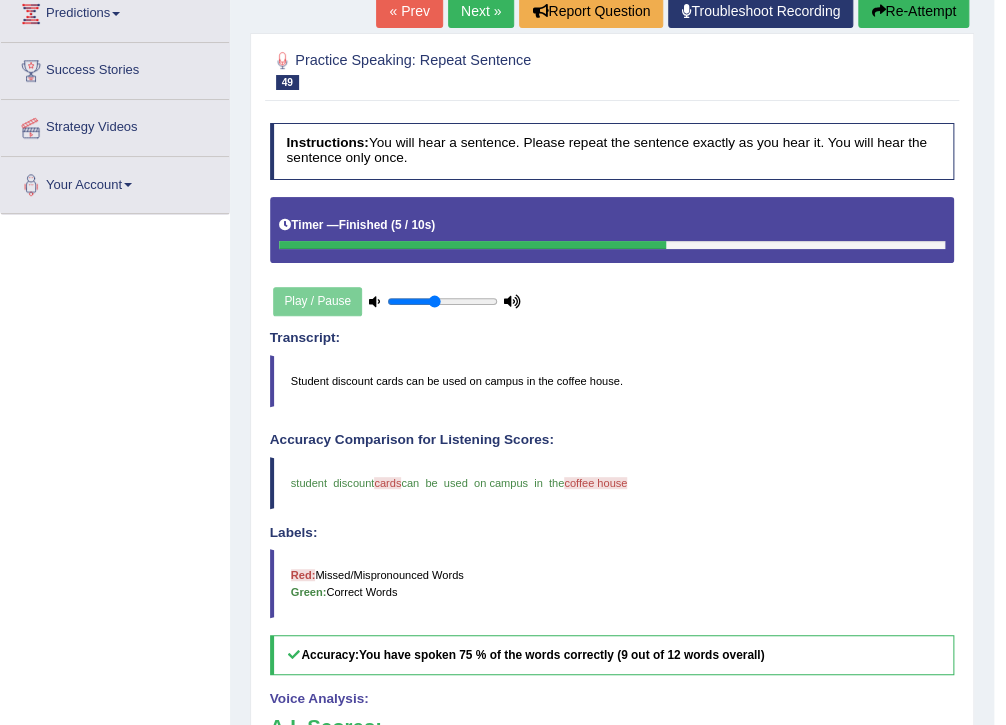 scroll, scrollTop: 246, scrollLeft: 0, axis: vertical 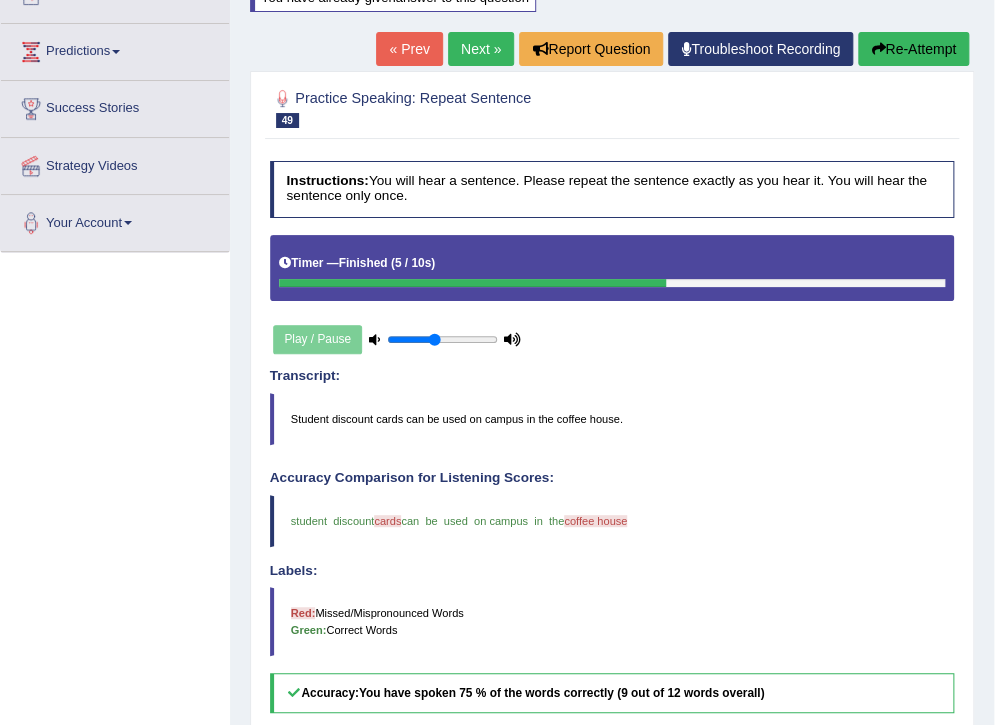 click on "Next »" at bounding box center [481, 49] 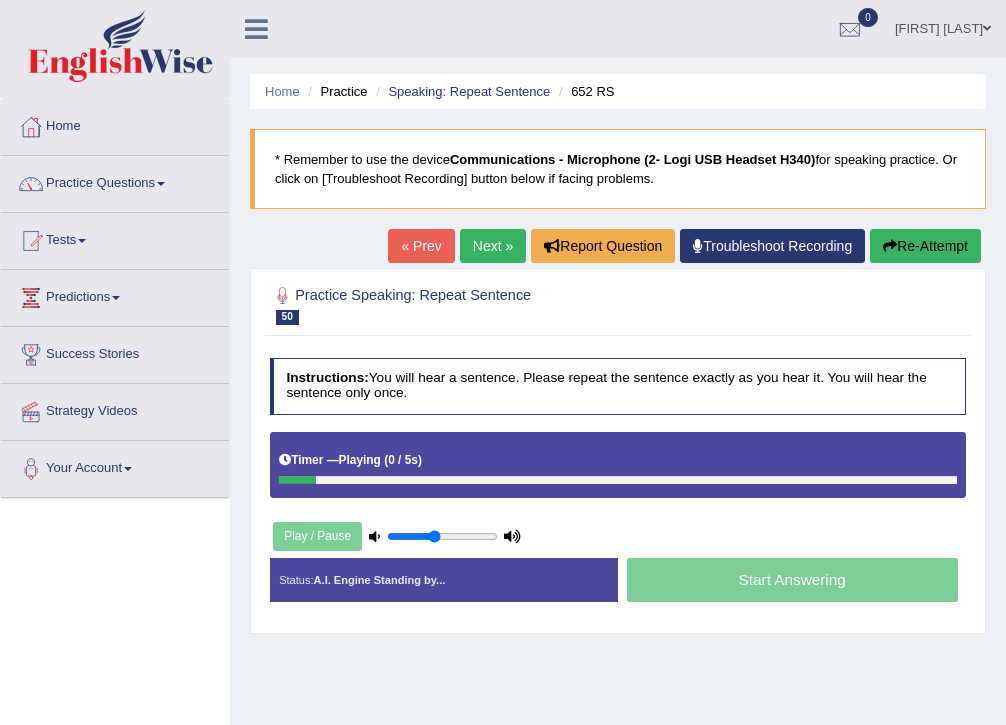 scroll, scrollTop: 0, scrollLeft: 0, axis: both 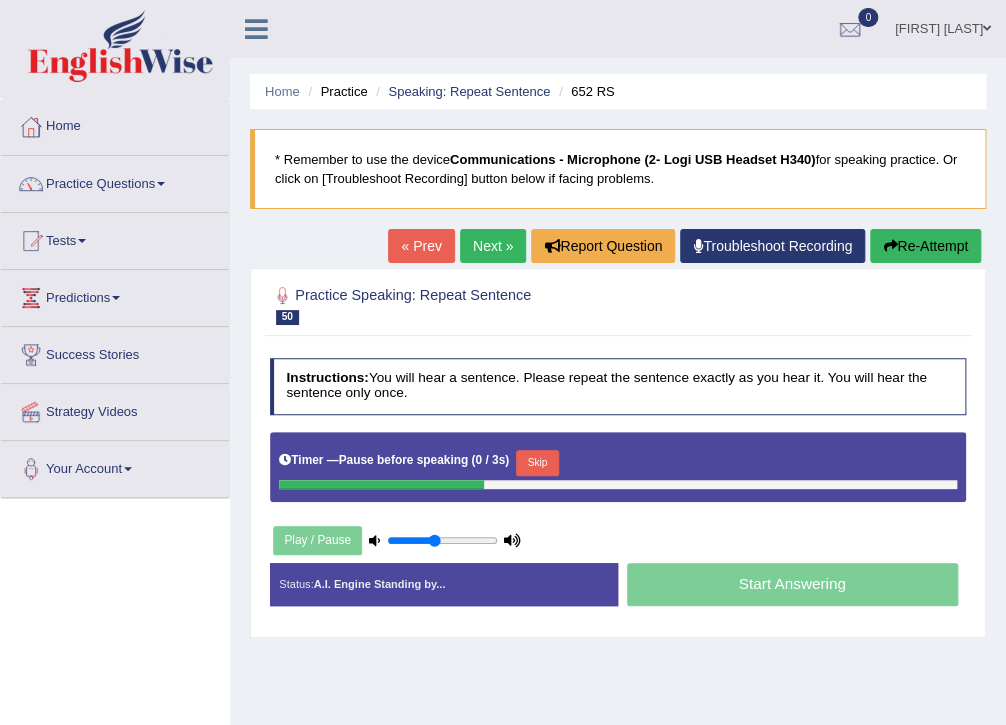 click on "Skip" at bounding box center [537, 463] 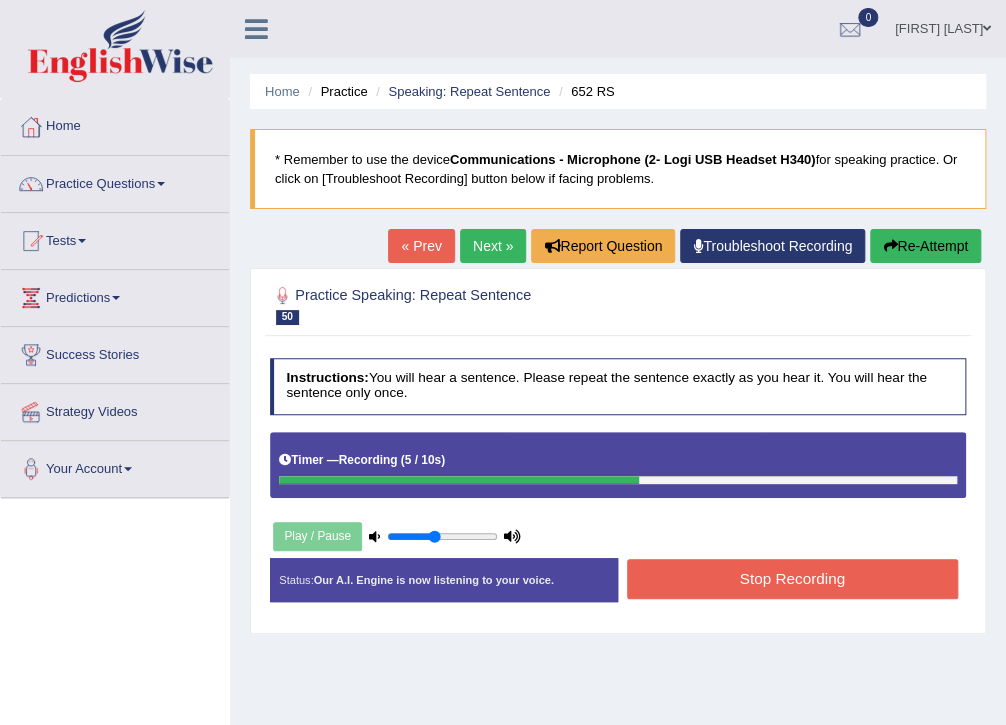 click on "Stop Recording" at bounding box center (792, 578) 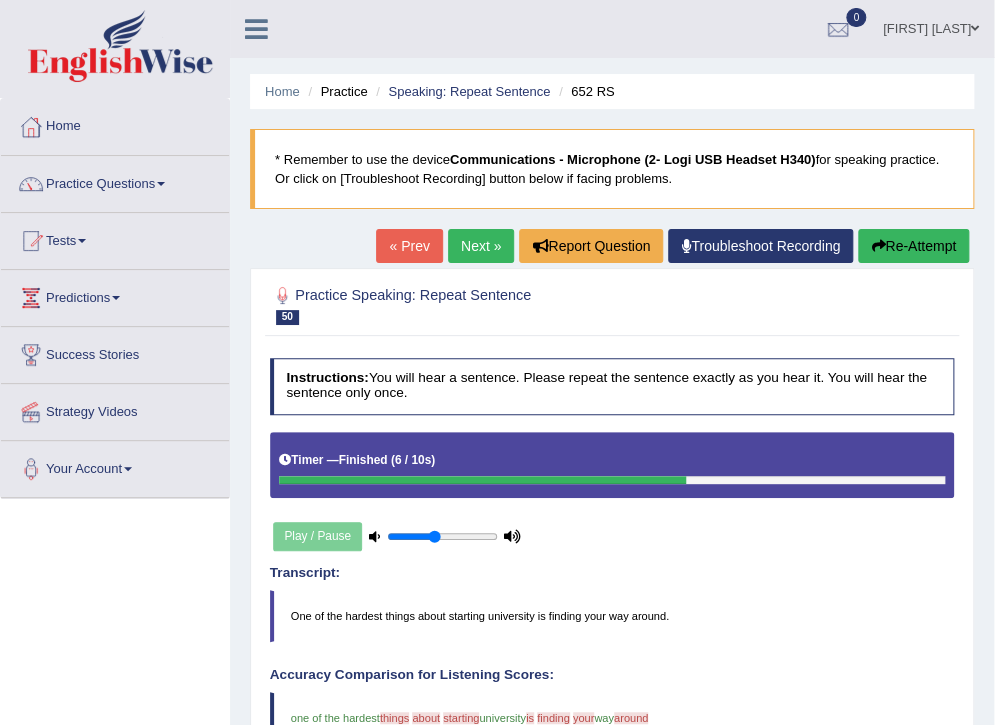 click on "Next »" at bounding box center (481, 246) 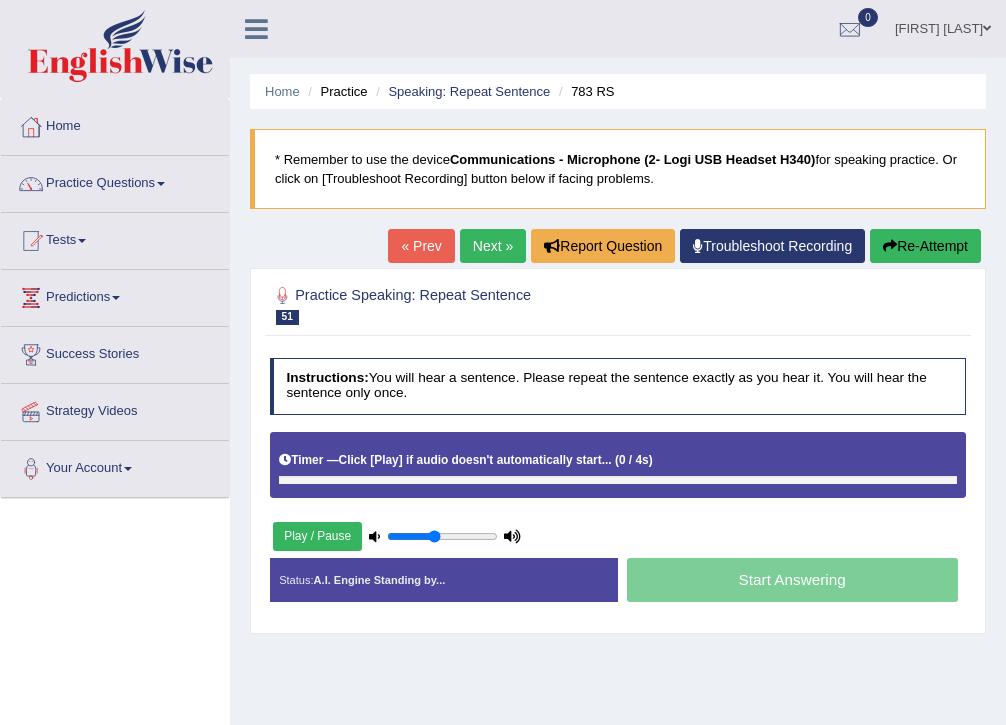 scroll, scrollTop: 0, scrollLeft: 0, axis: both 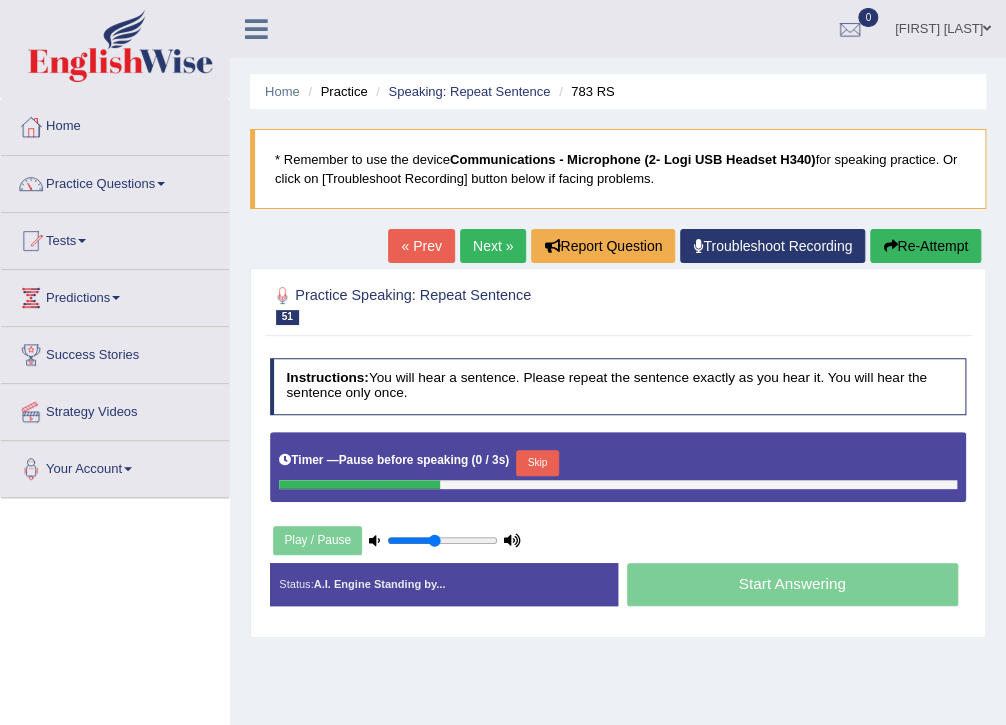 click on "Skip" at bounding box center (537, 463) 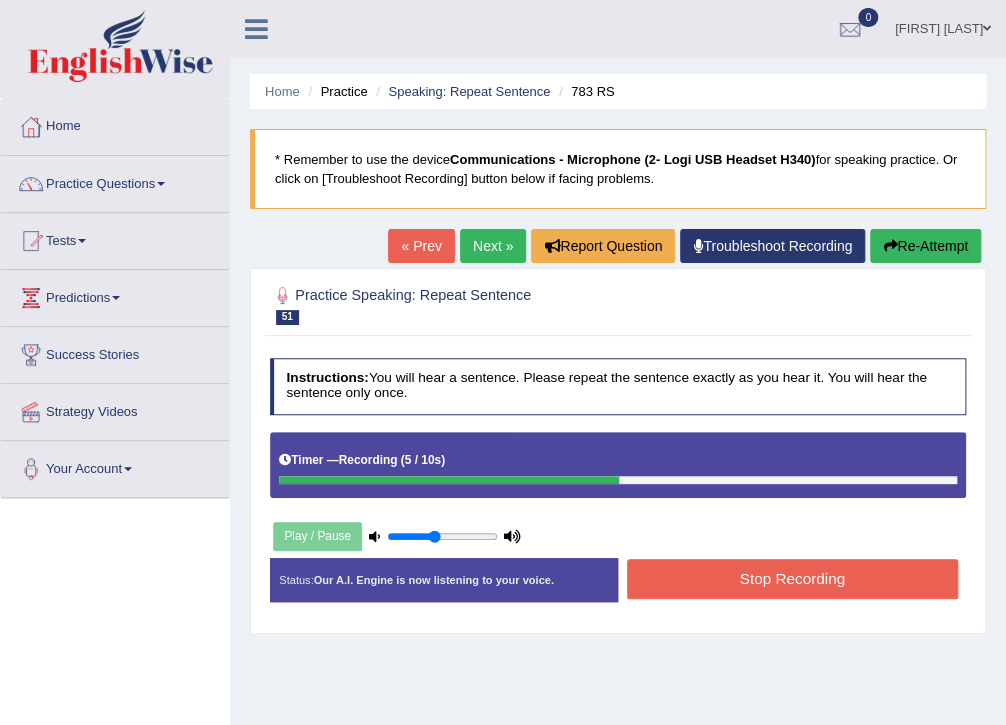 click on "Stop Recording" at bounding box center [792, 578] 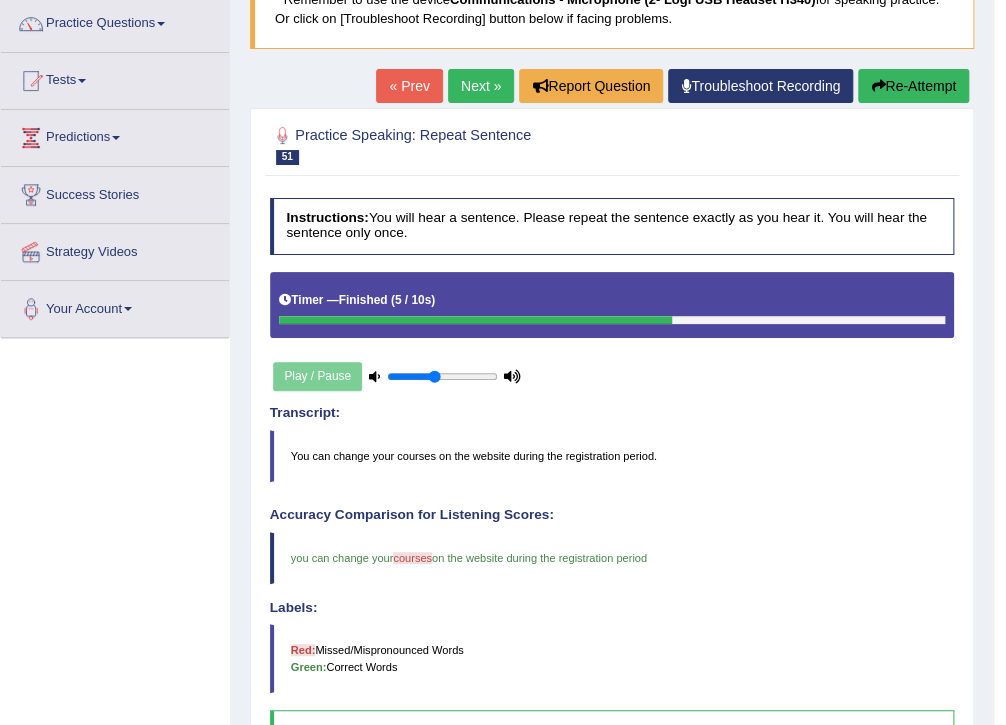 scroll, scrollTop: 80, scrollLeft: 0, axis: vertical 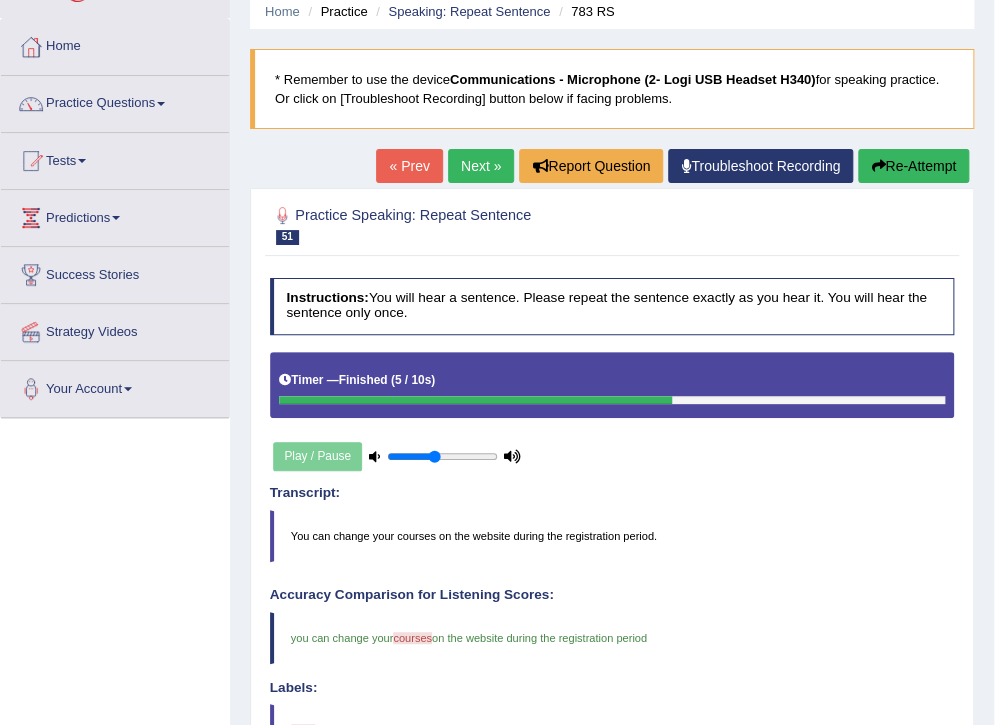 click on "Next »" at bounding box center [481, 166] 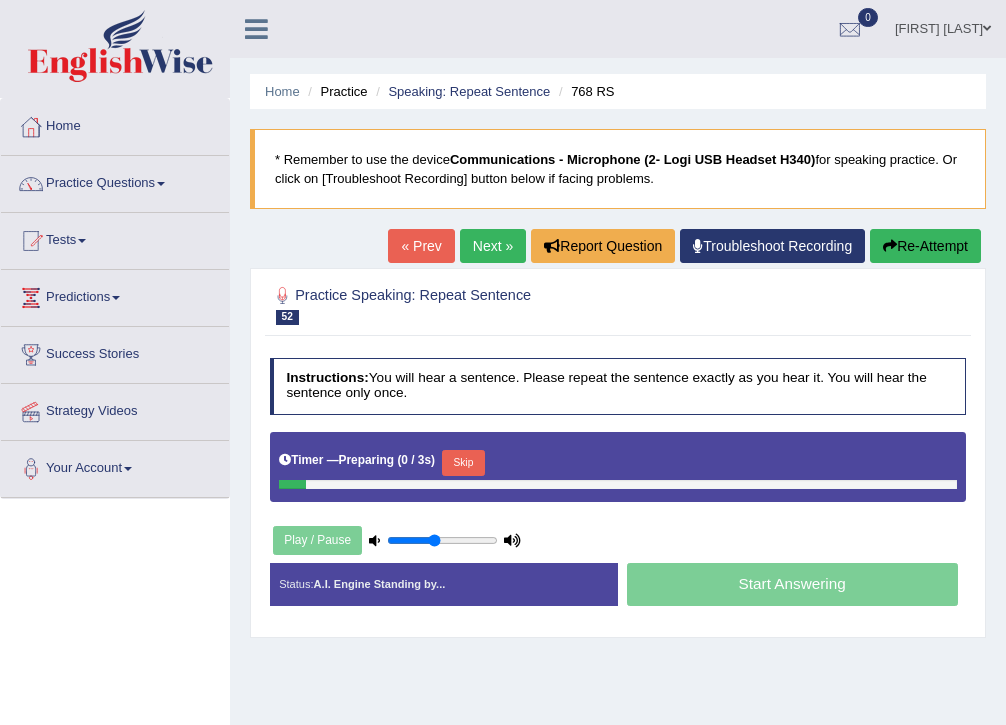 scroll, scrollTop: 0, scrollLeft: 0, axis: both 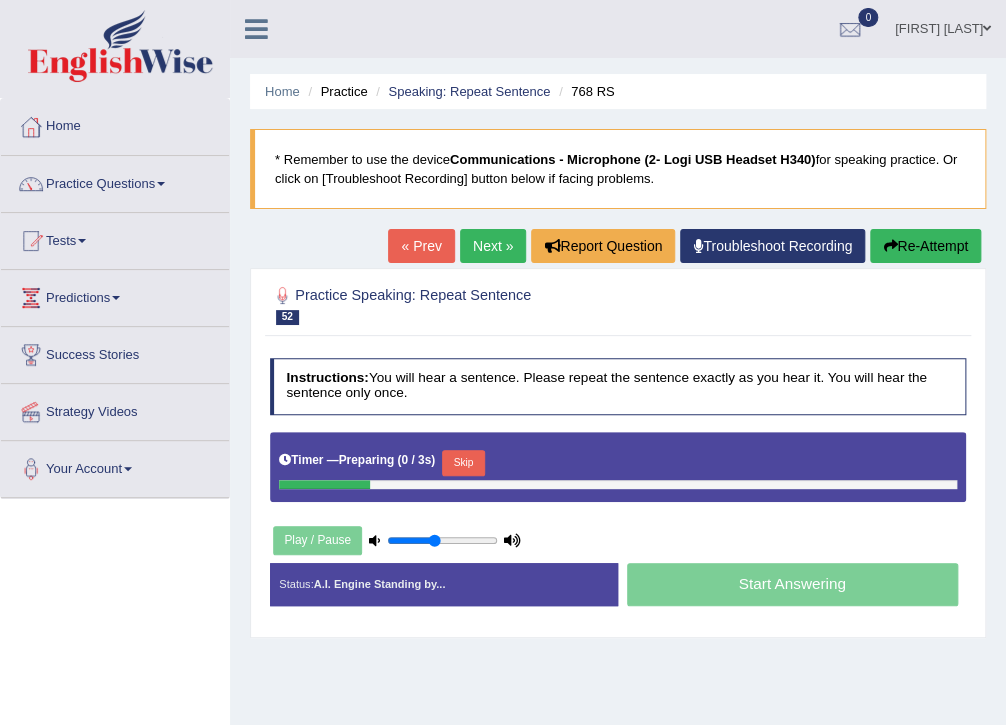 click on "Skip" at bounding box center (463, 463) 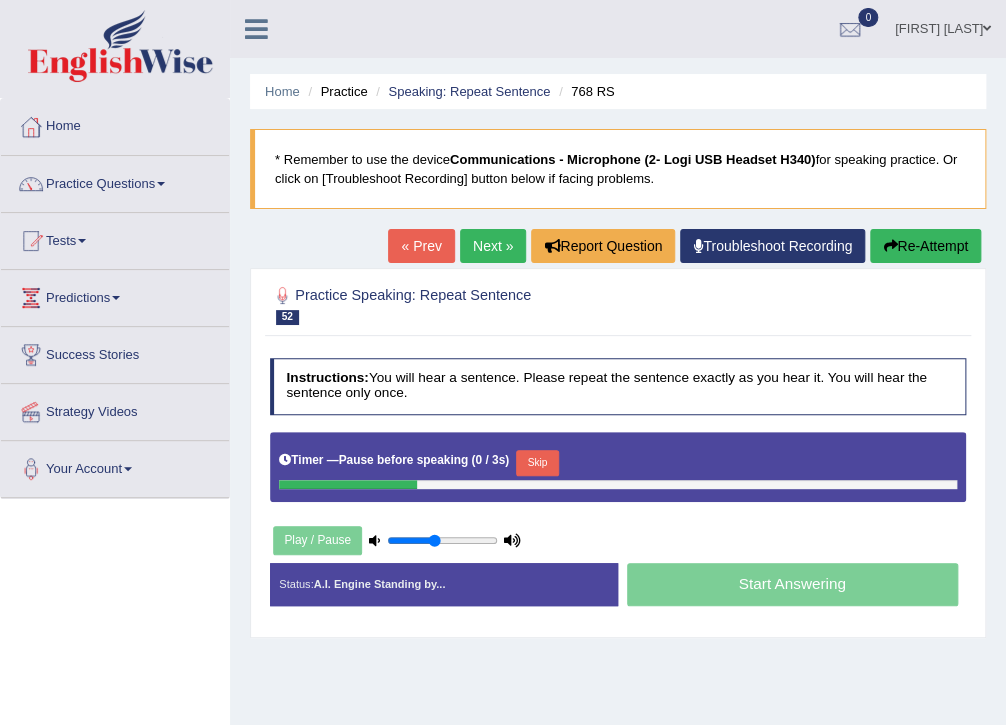 click on "Skip" at bounding box center (537, 463) 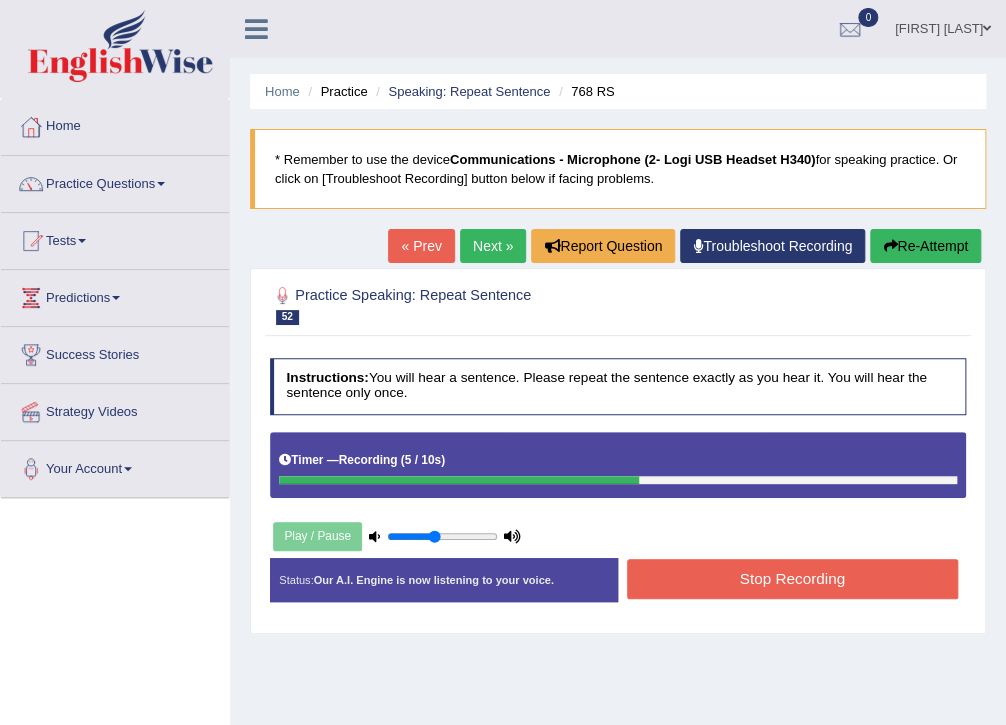 click on "Stop Recording" at bounding box center (792, 578) 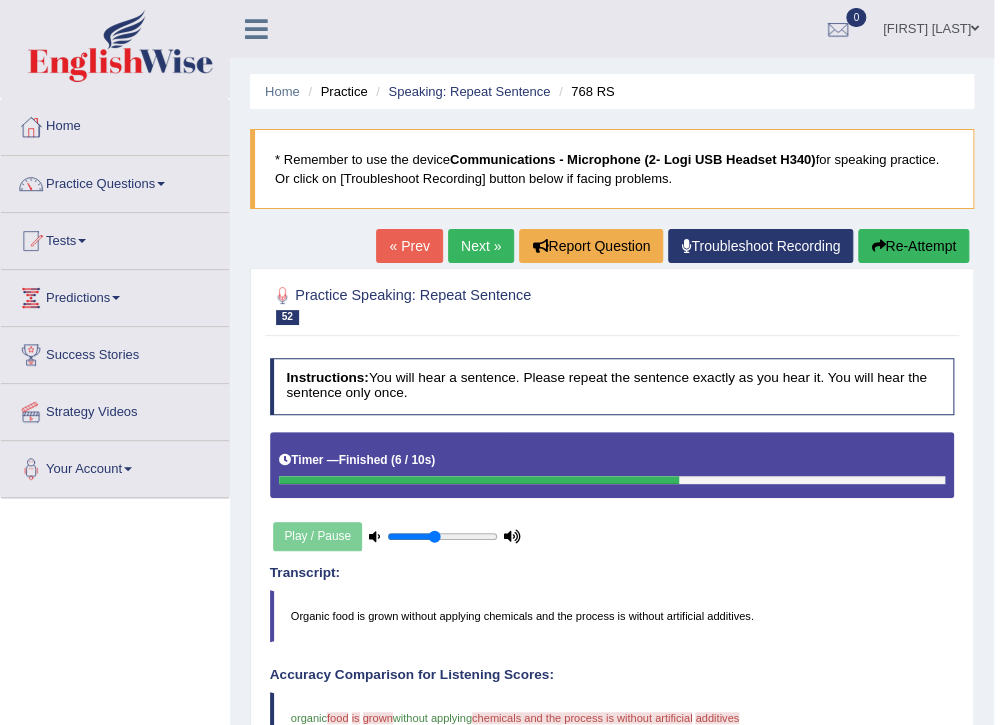 click on "Next »" at bounding box center (481, 246) 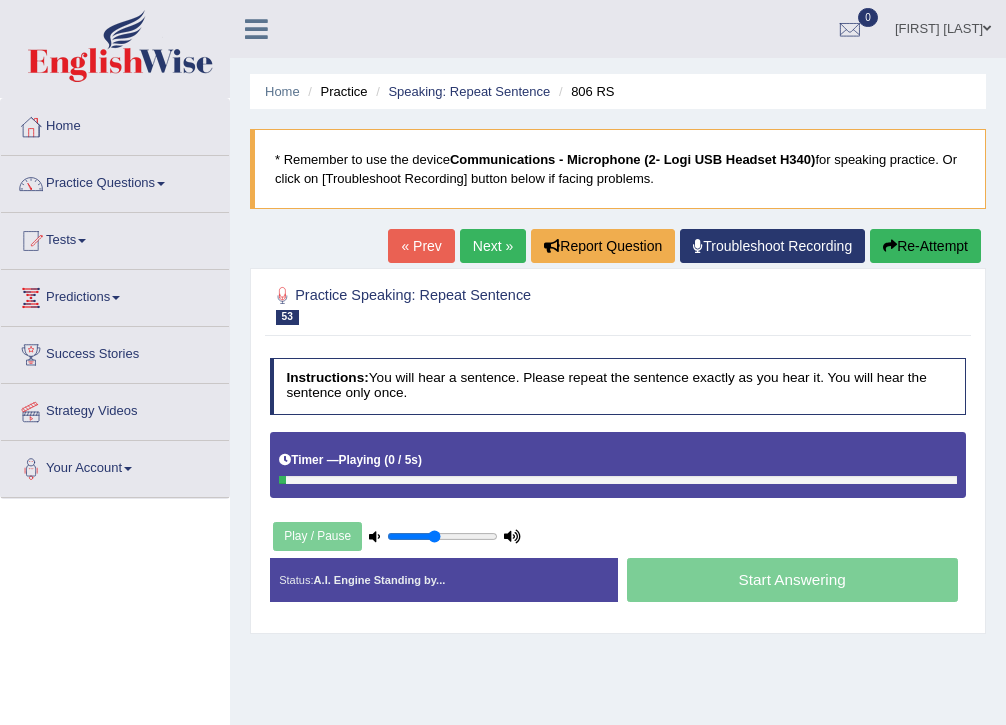scroll, scrollTop: 0, scrollLeft: 0, axis: both 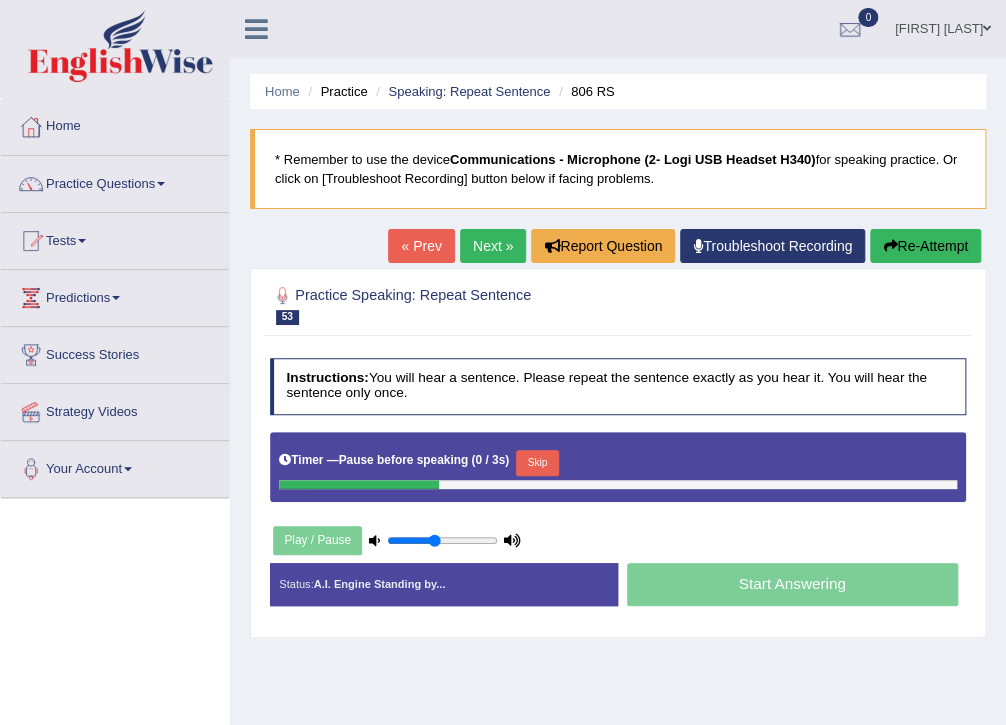 click on "Next »" at bounding box center (493, 246) 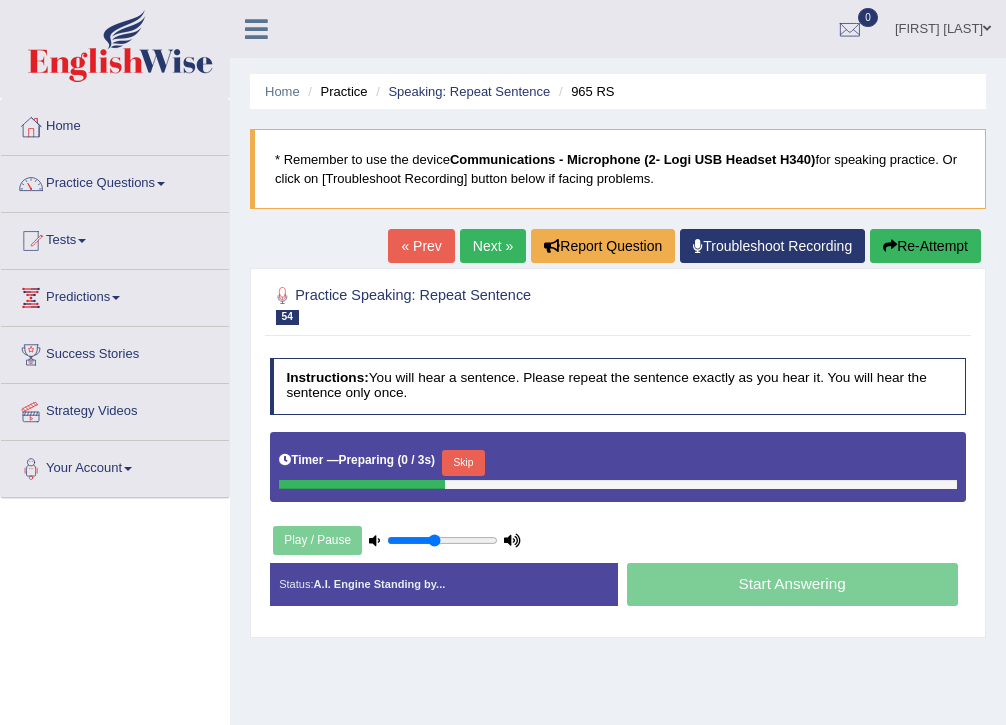 scroll, scrollTop: 0, scrollLeft: 0, axis: both 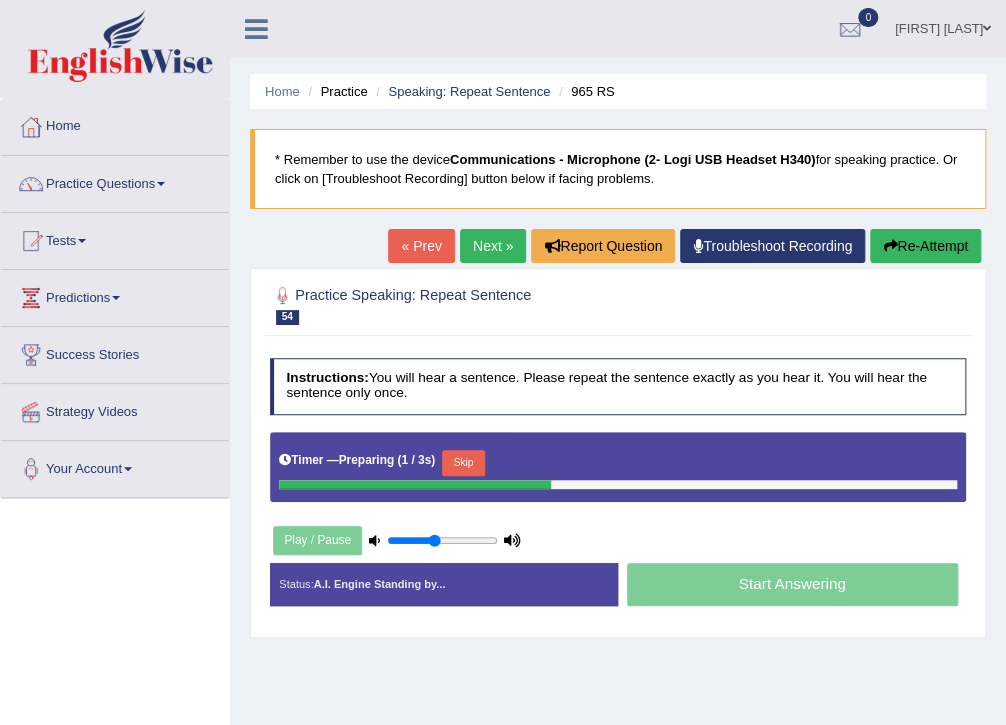 click on "Skip" at bounding box center [463, 463] 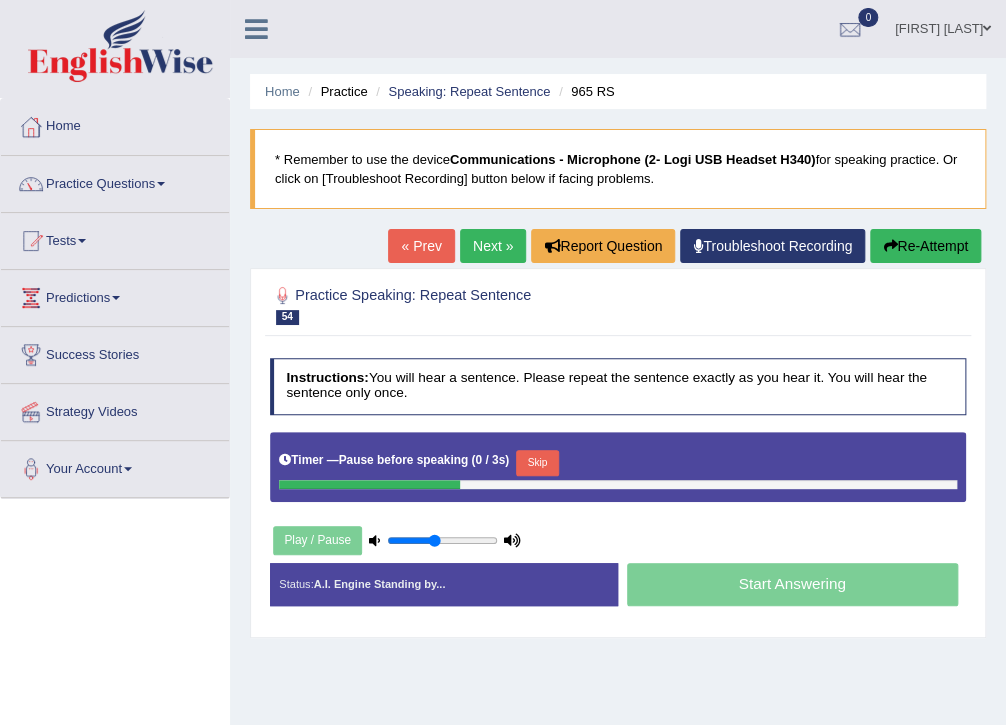 click on "Next »" at bounding box center (493, 246) 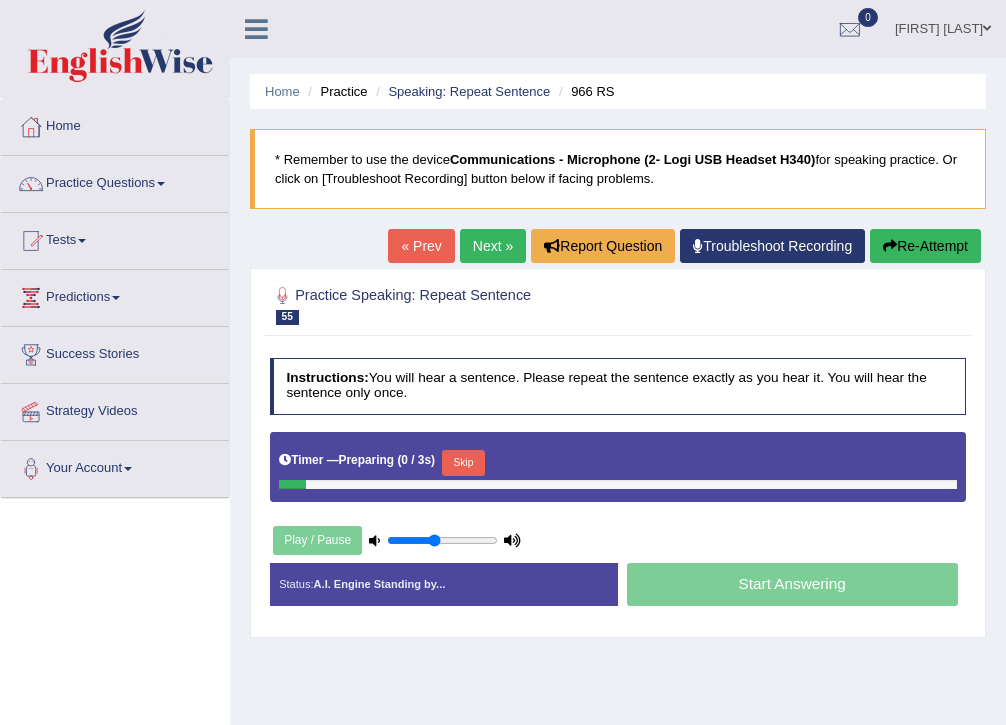click on "Skip" at bounding box center [463, 463] 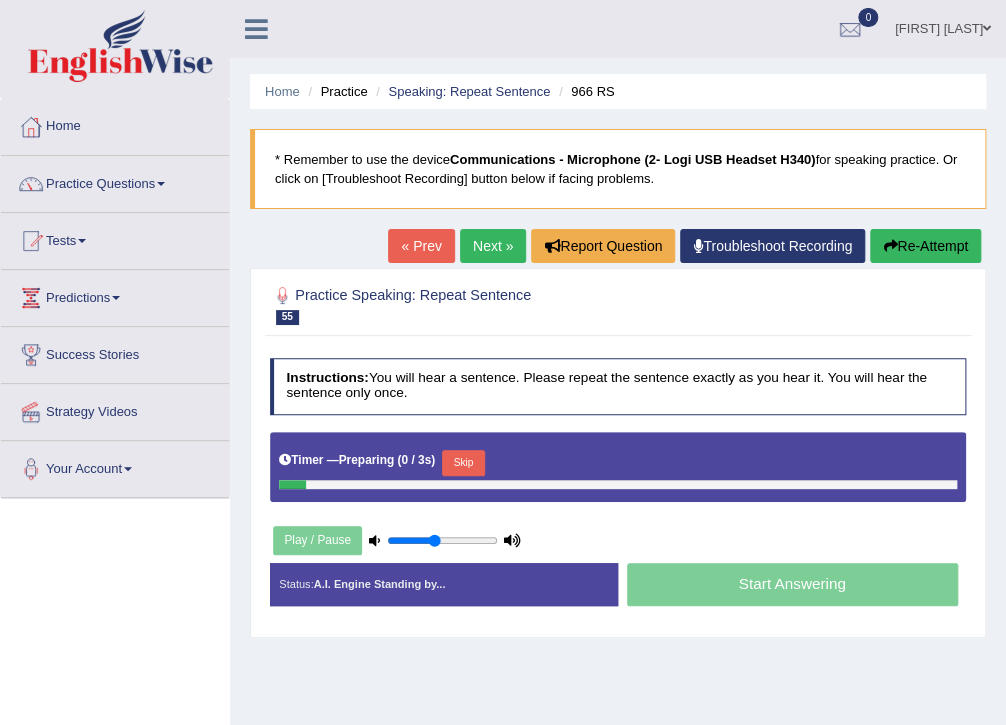 scroll, scrollTop: 0, scrollLeft: 0, axis: both 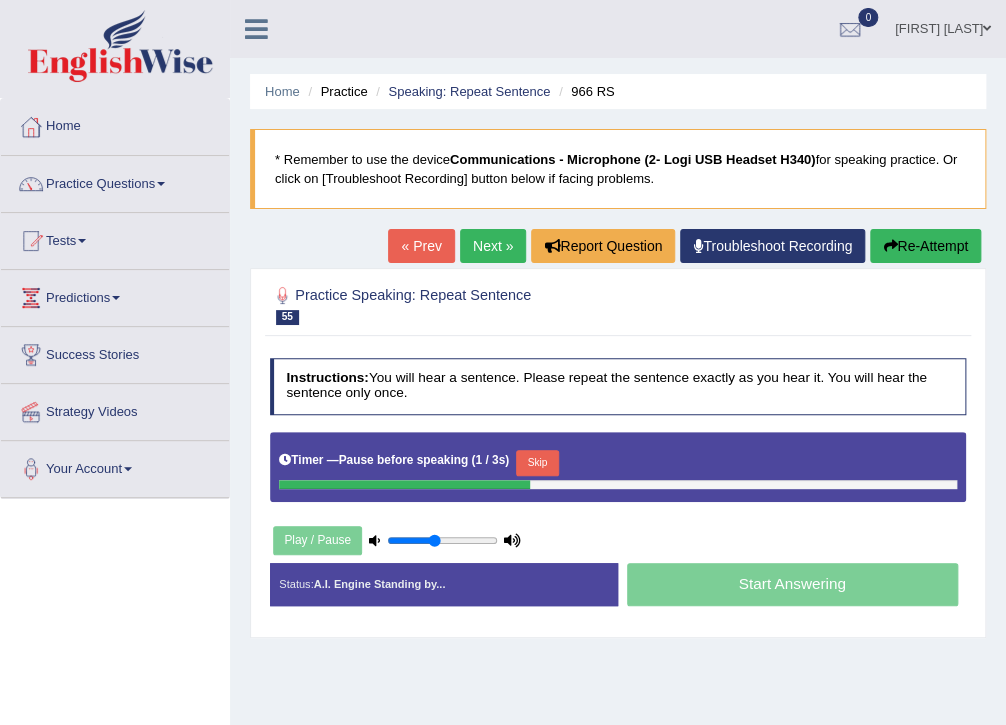 click on "Skip" at bounding box center [537, 463] 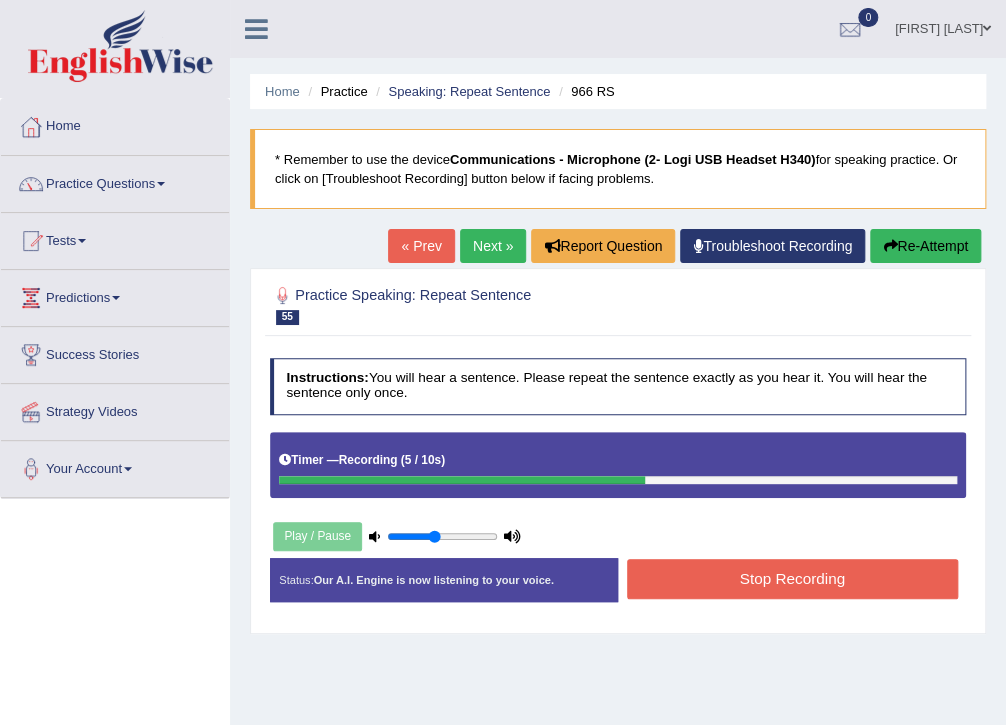 click on "Stop Recording" at bounding box center (792, 578) 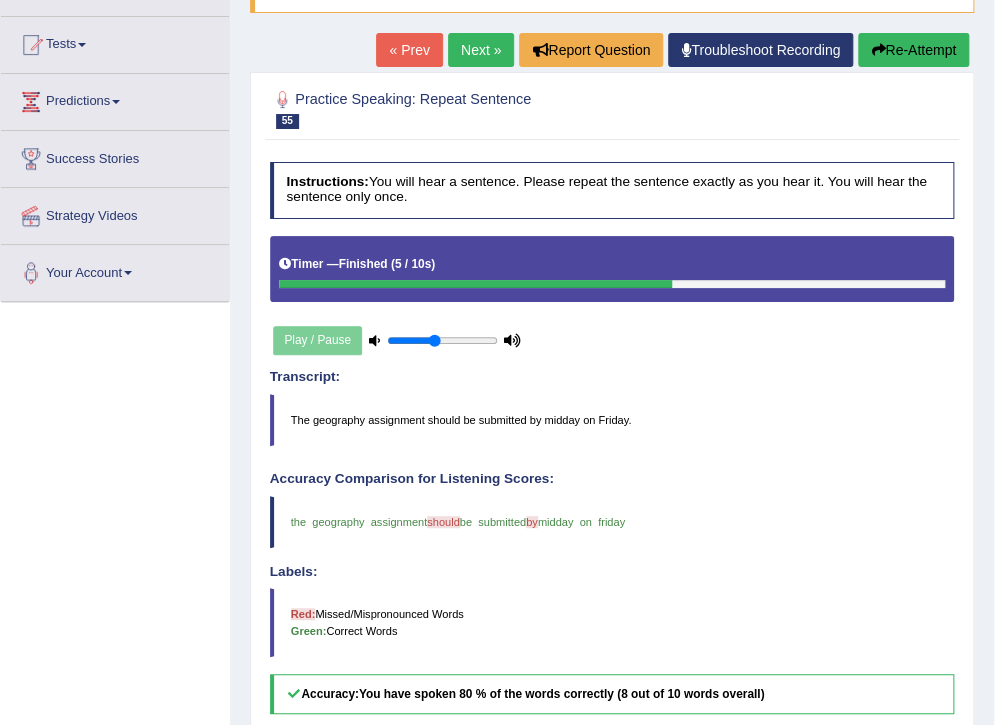 scroll, scrollTop: 80, scrollLeft: 0, axis: vertical 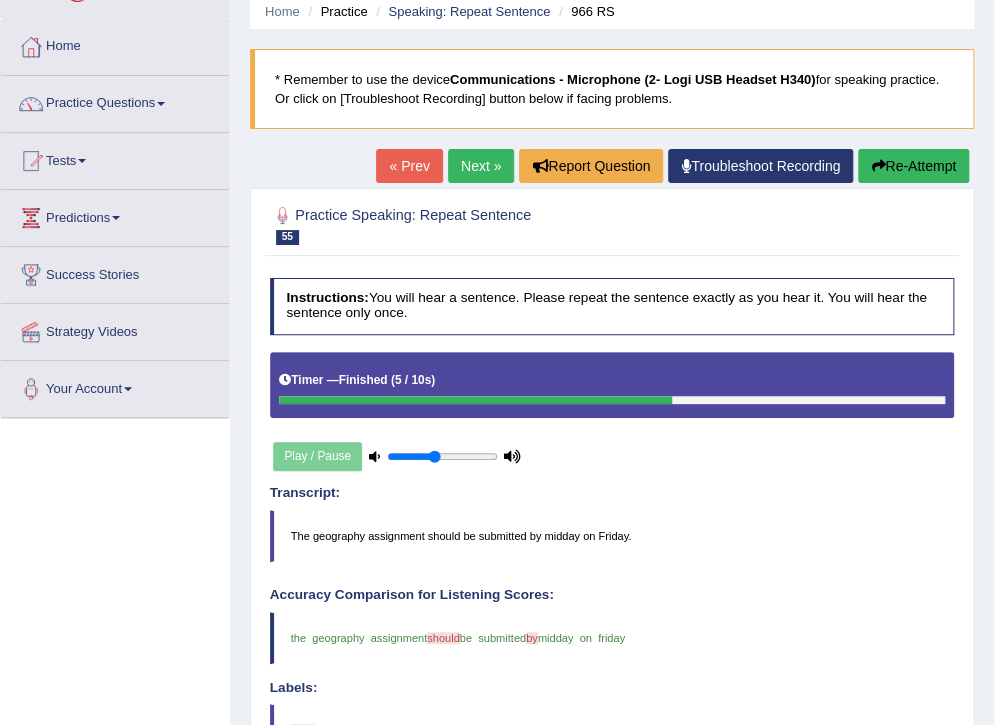 click on "Next »" at bounding box center [481, 166] 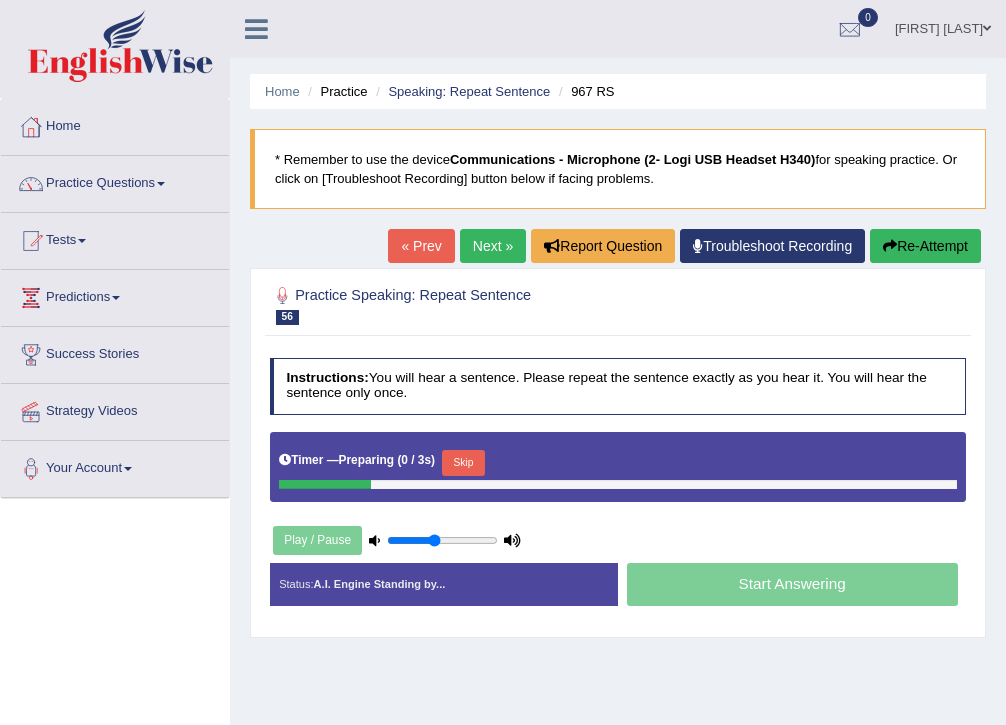 scroll, scrollTop: 0, scrollLeft: 0, axis: both 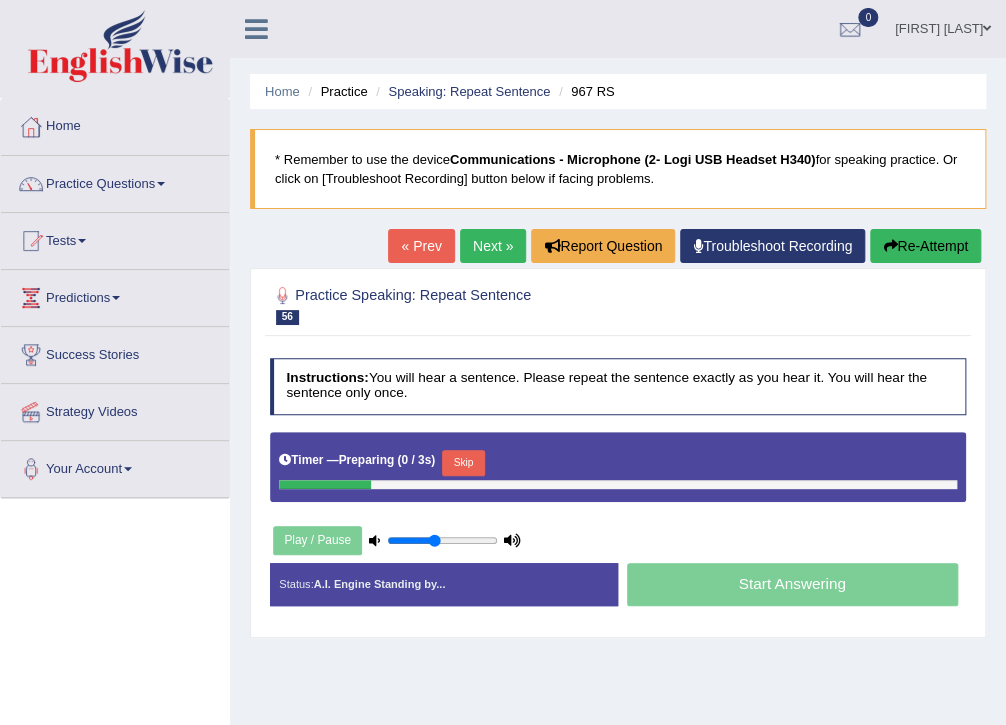 click on "Skip" at bounding box center (463, 463) 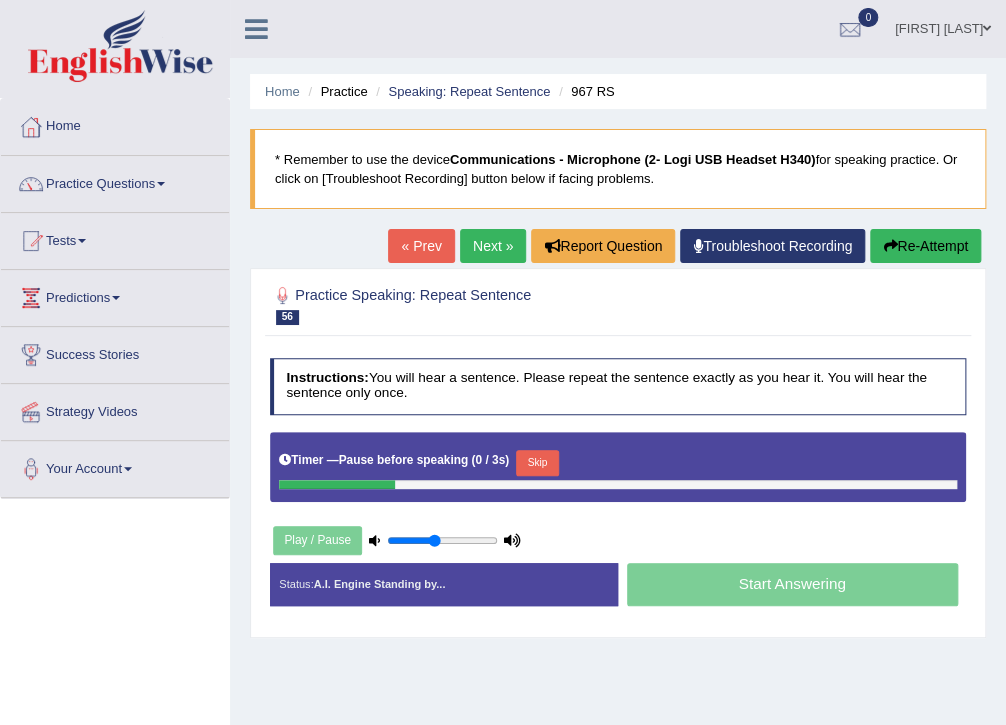 click on "Skip" at bounding box center [537, 463] 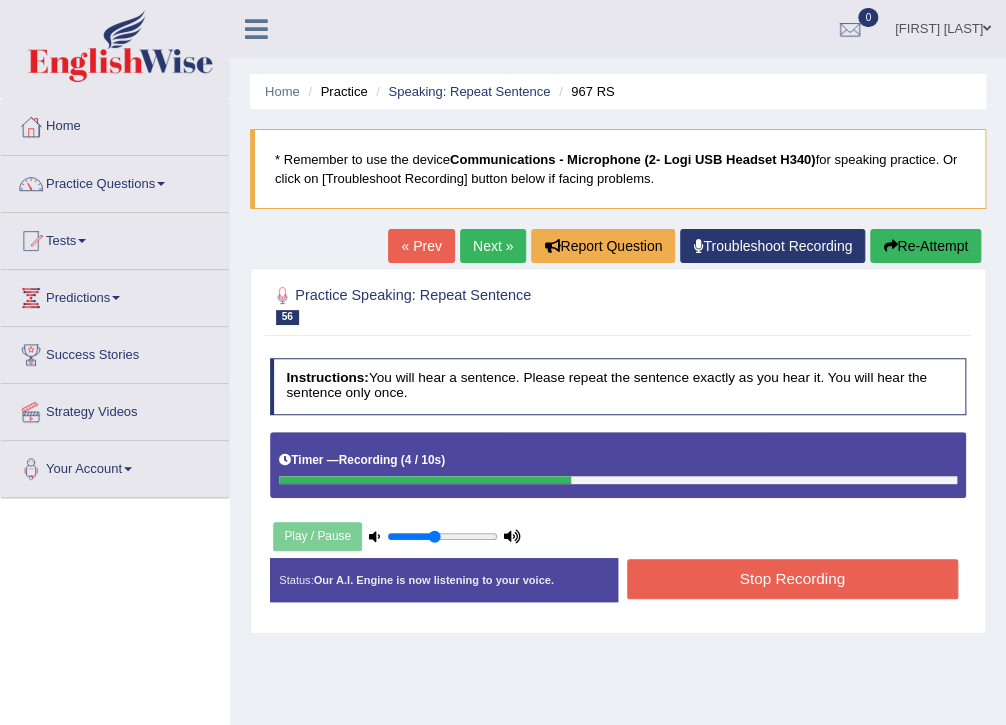 click on "Stop Recording" at bounding box center [792, 578] 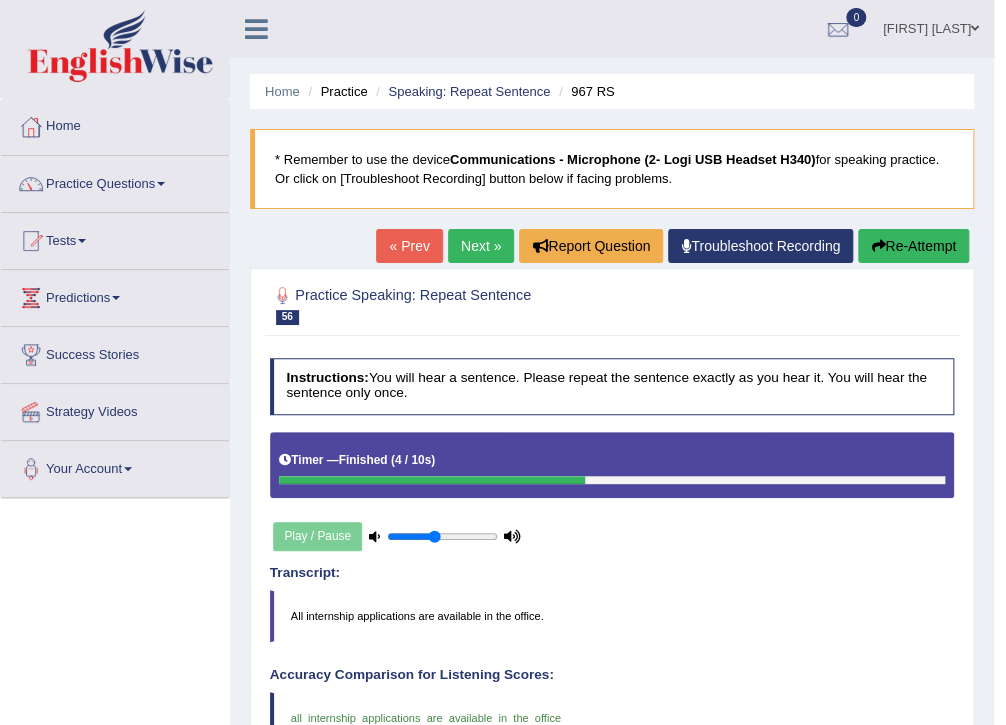 click on "Next »" at bounding box center [481, 246] 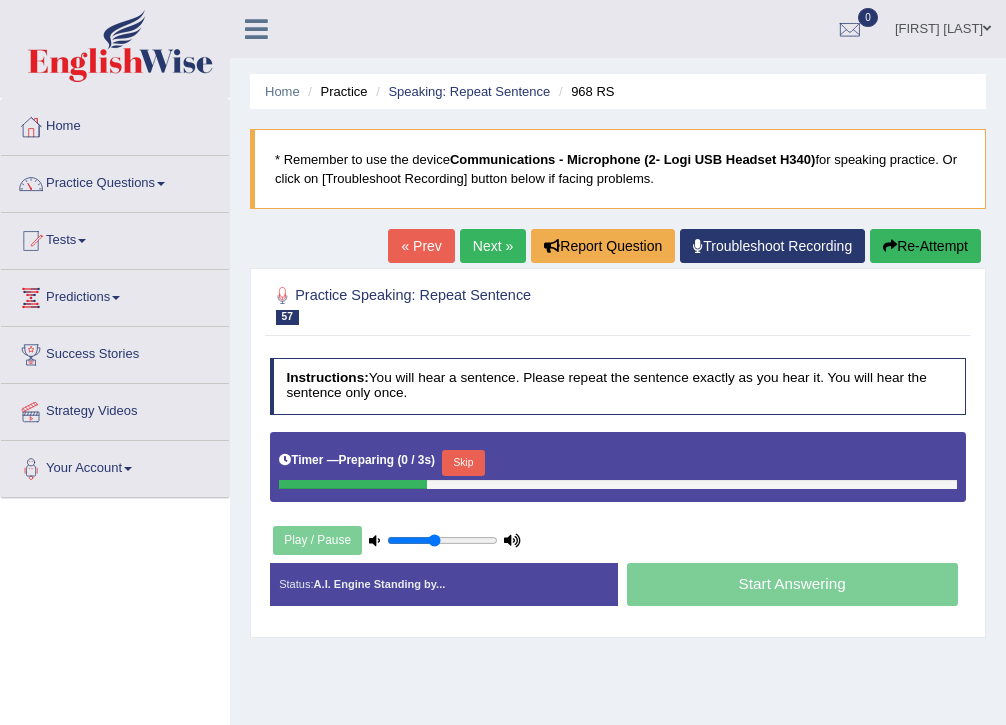 scroll, scrollTop: 0, scrollLeft: 0, axis: both 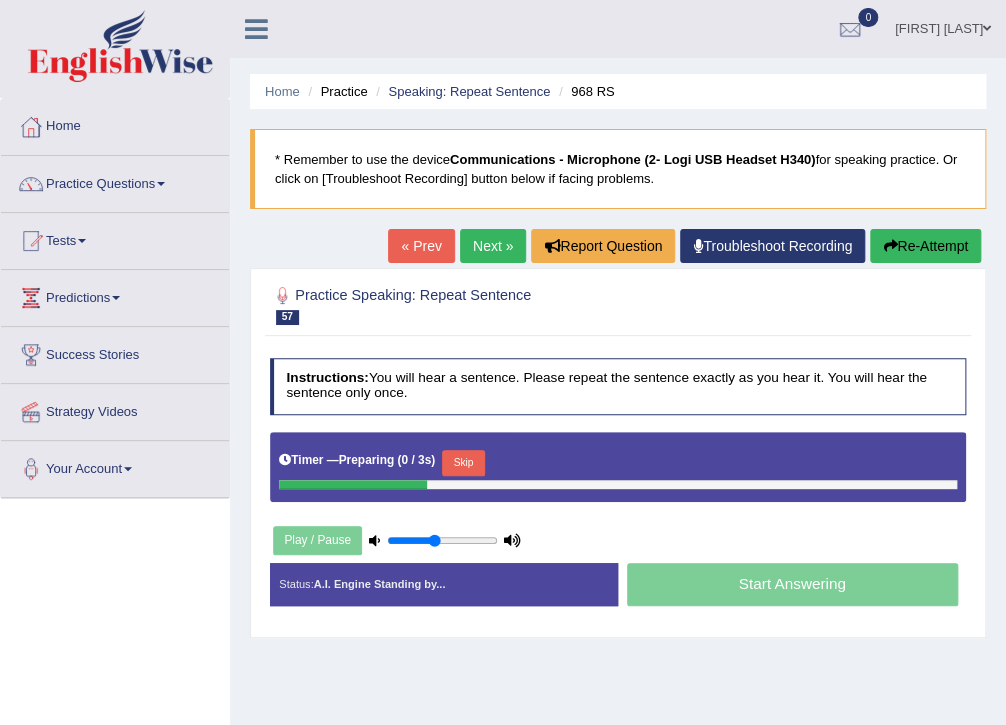 click on "Skip" at bounding box center [463, 463] 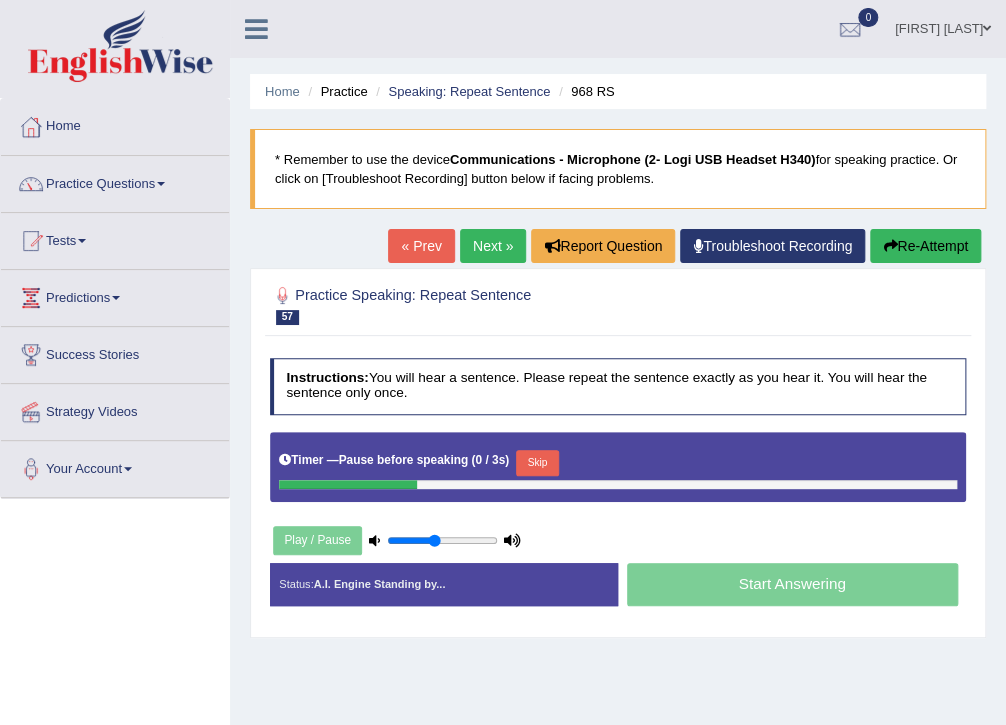 click on "Skip" at bounding box center (537, 463) 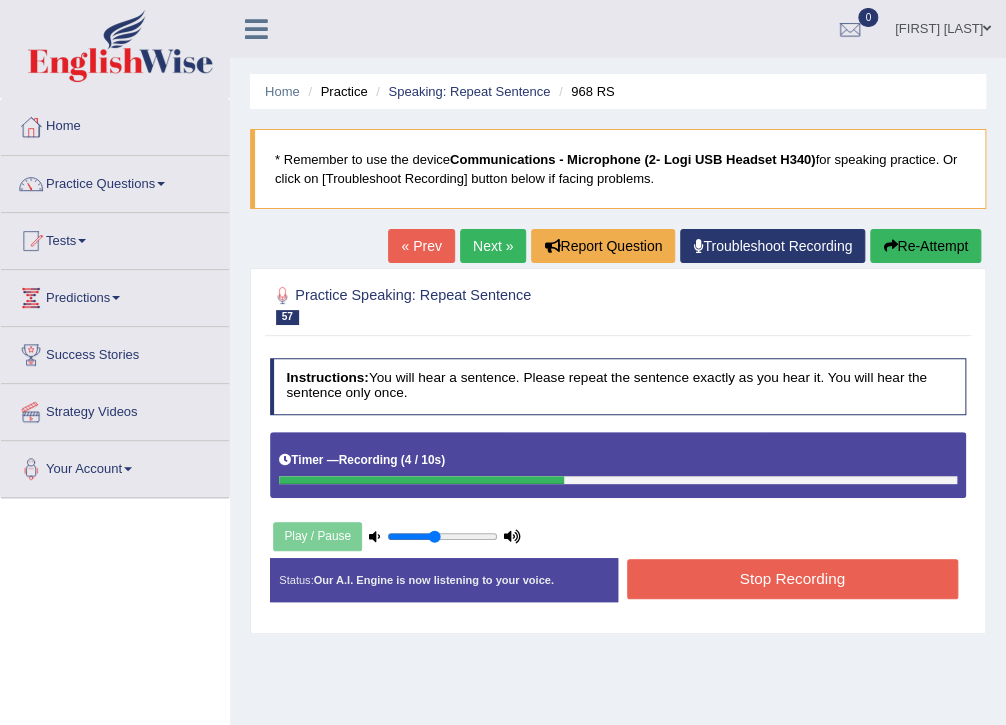 click on "Re-Attempt" at bounding box center [925, 246] 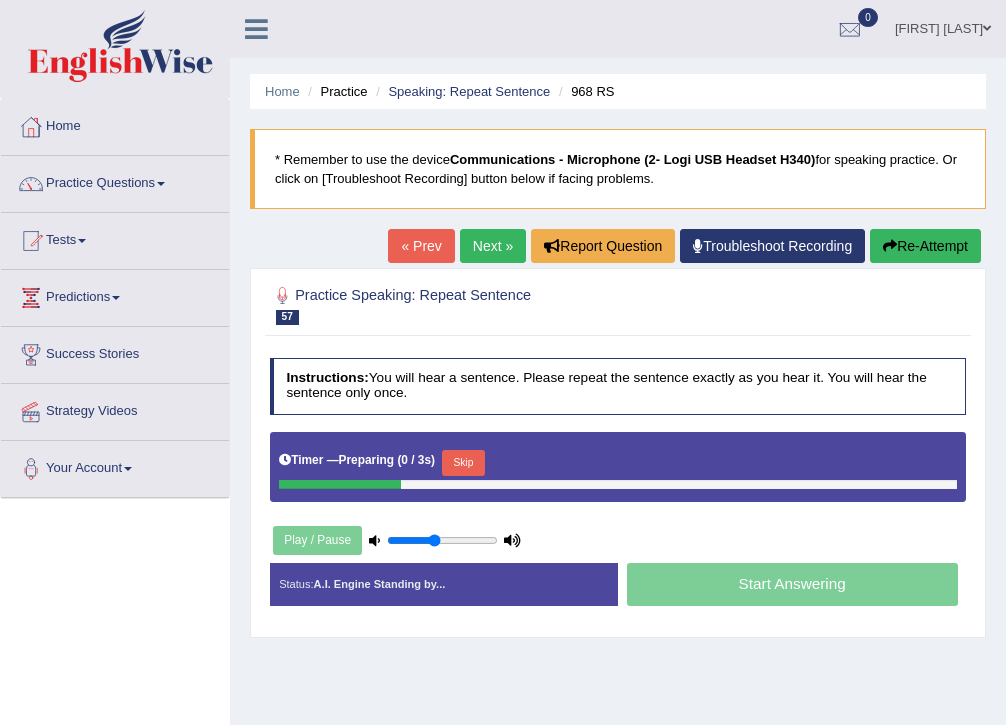 click on "Skip" at bounding box center [463, 463] 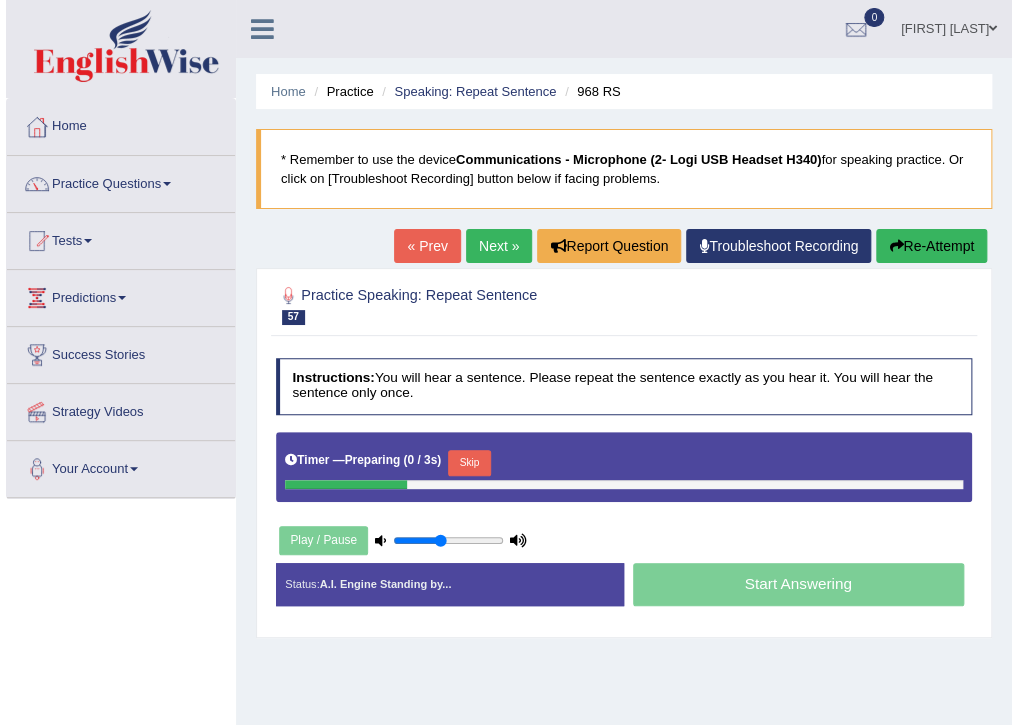 scroll, scrollTop: 0, scrollLeft: 0, axis: both 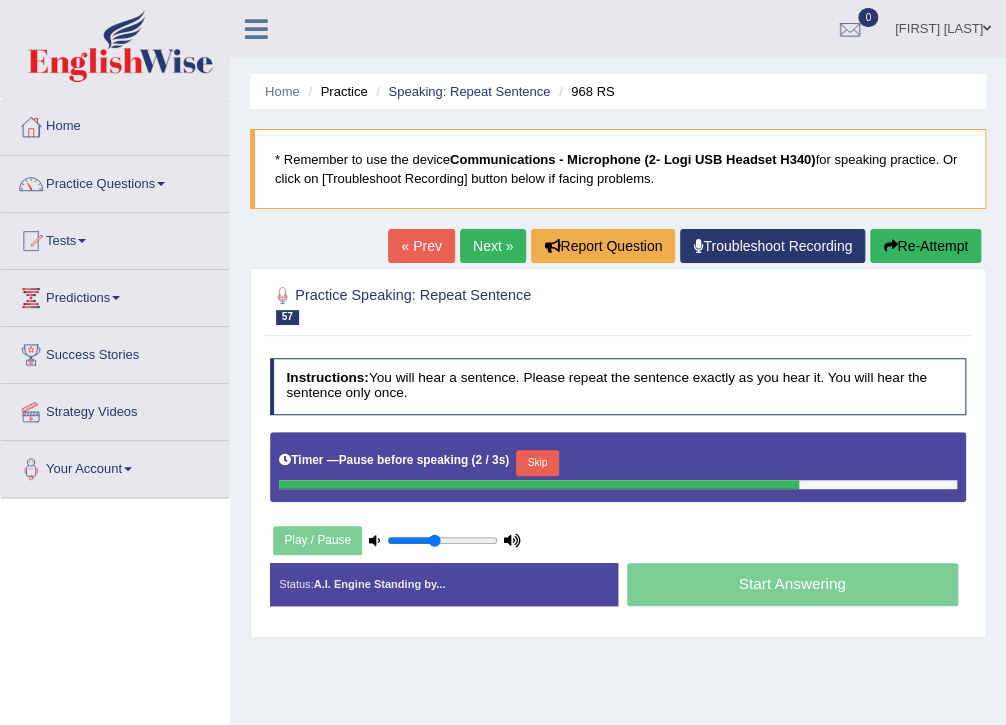 click on "Skip" at bounding box center (537, 463) 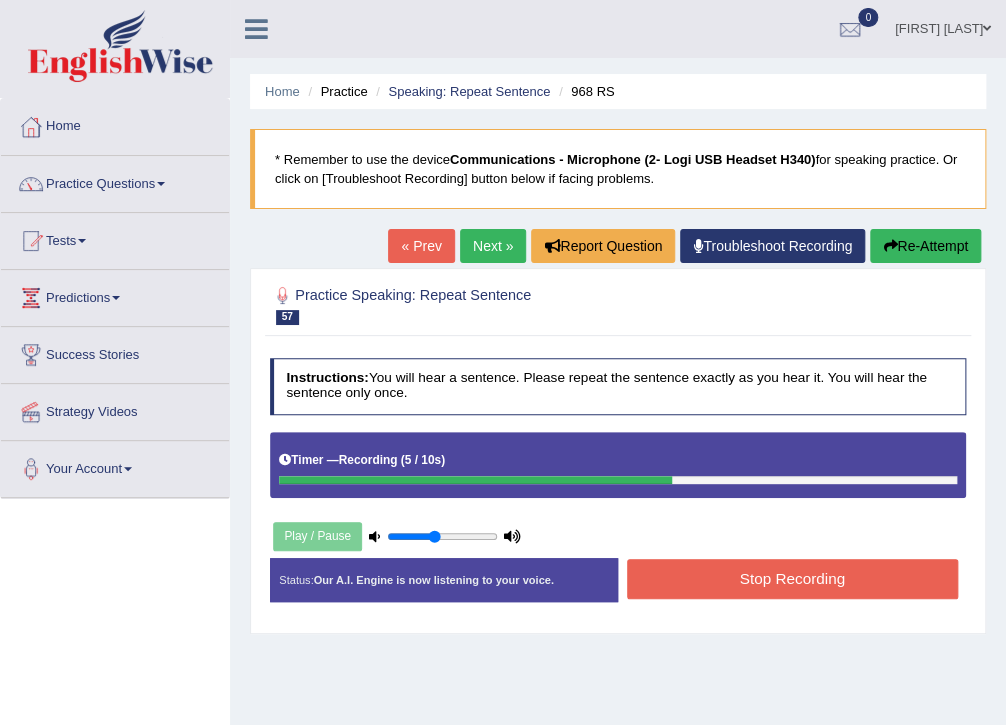 click on "Stop Recording" at bounding box center (792, 578) 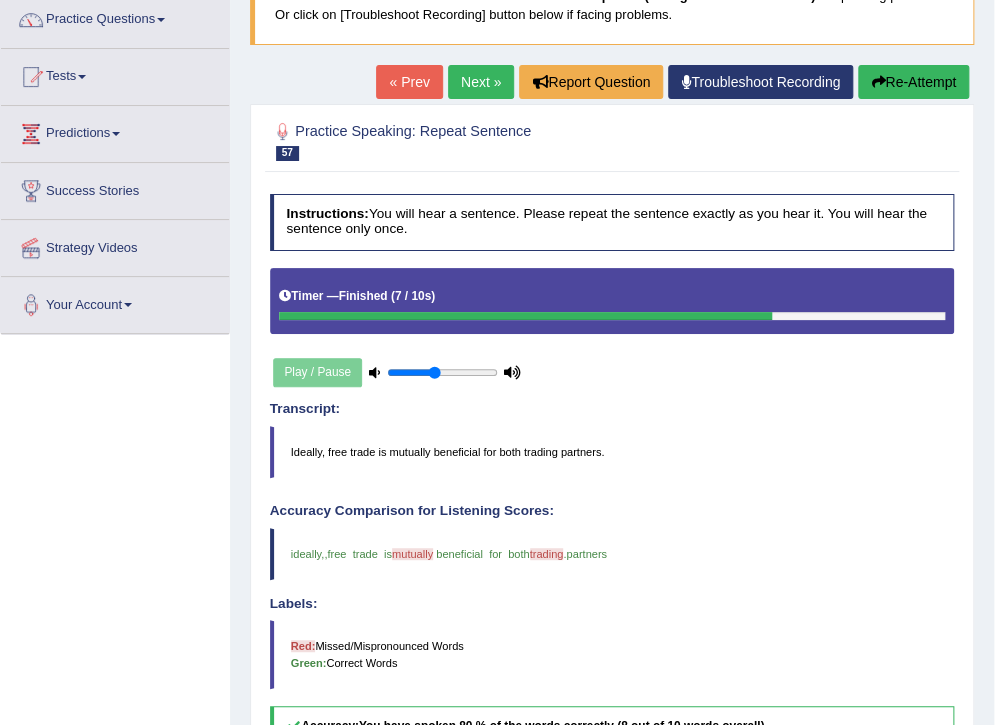 scroll, scrollTop: 160, scrollLeft: 0, axis: vertical 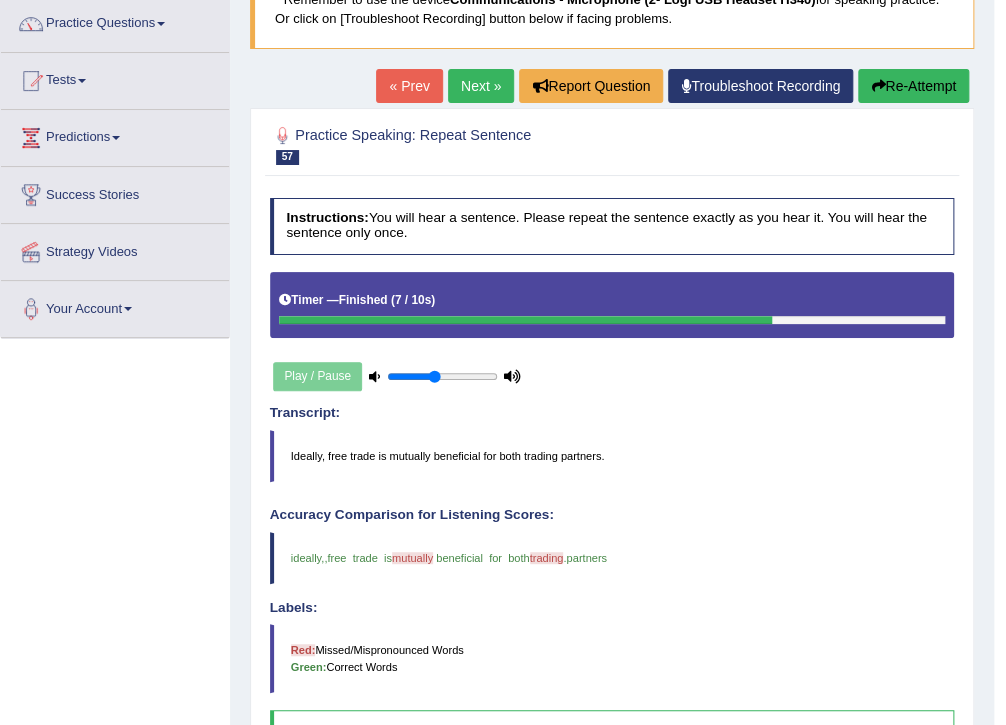 click on "Re-Attempt" at bounding box center [913, 86] 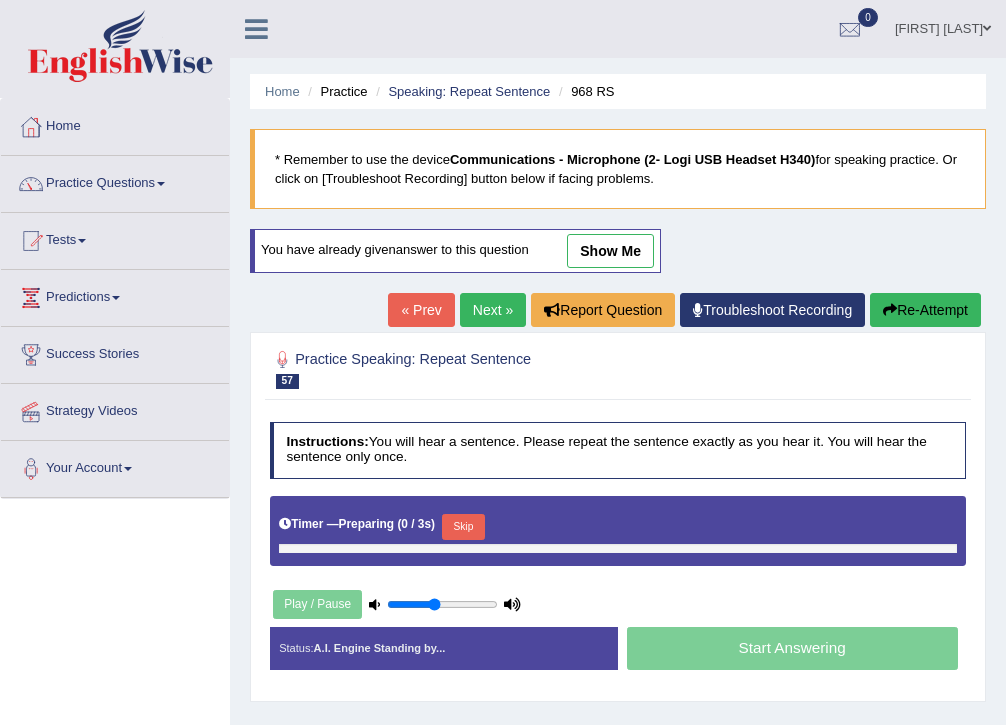 scroll, scrollTop: 166, scrollLeft: 0, axis: vertical 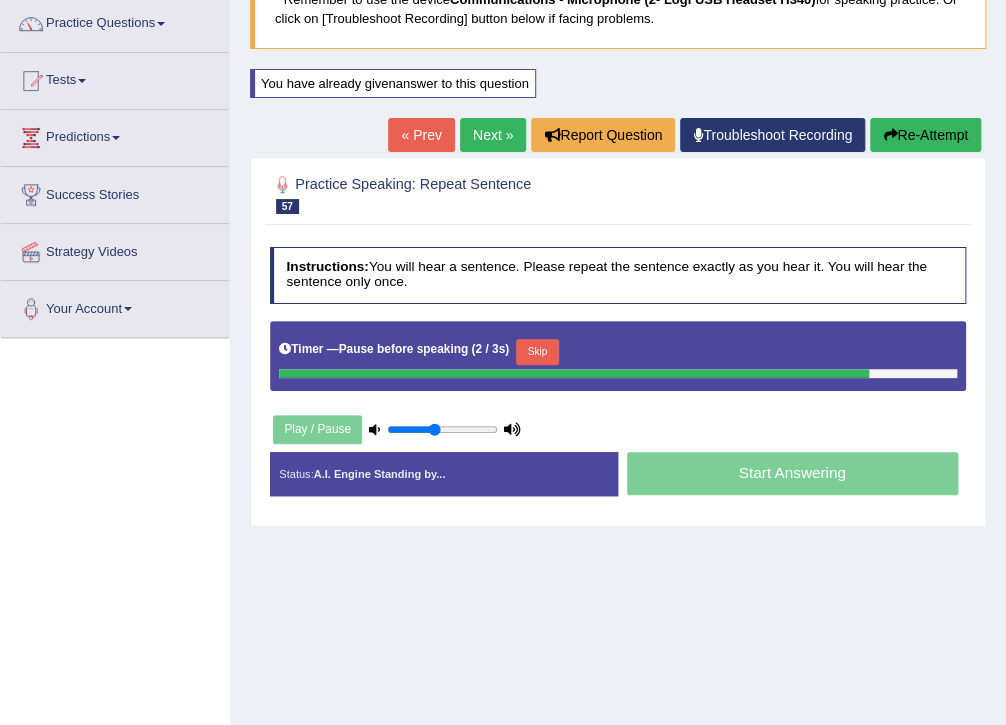 click on "Skip" at bounding box center (537, 352) 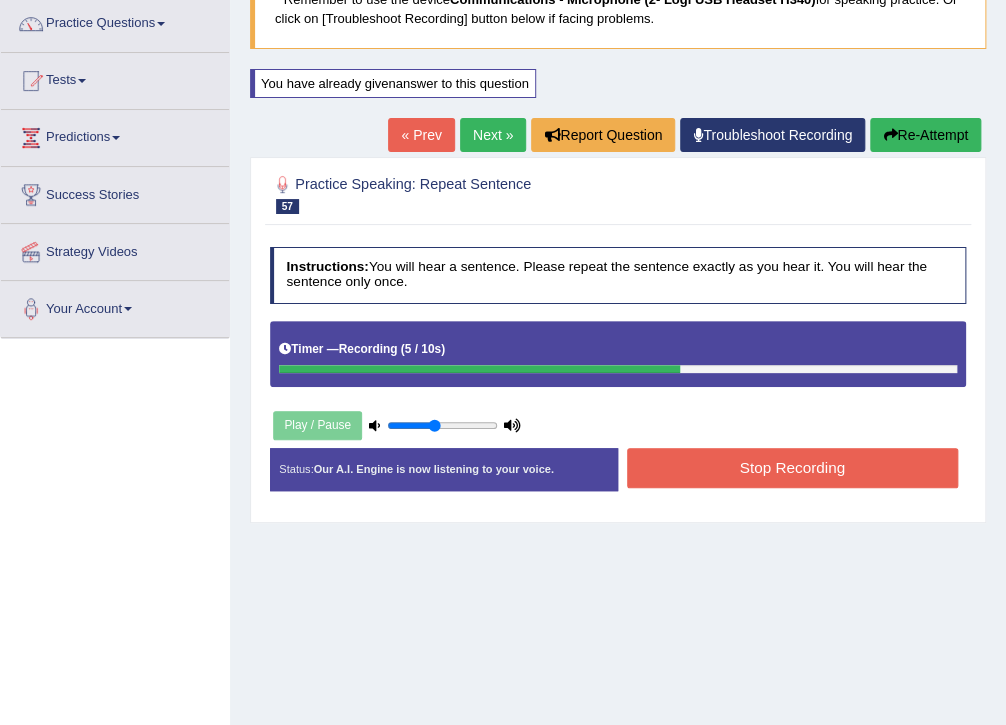 click on "Stop Recording" at bounding box center [792, 467] 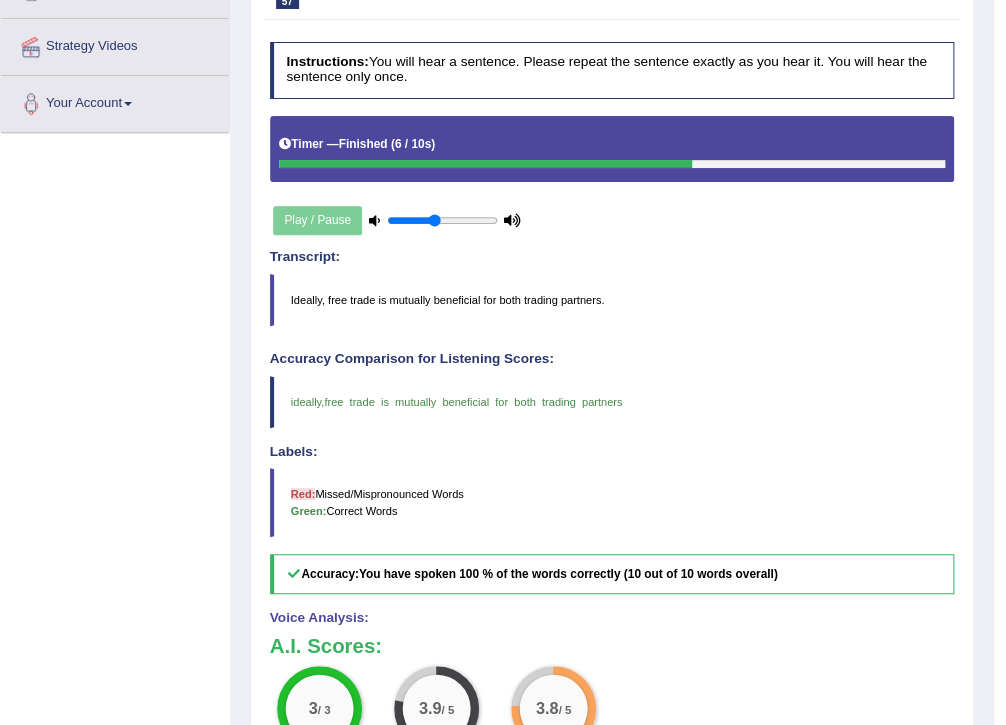 scroll, scrollTop: 240, scrollLeft: 0, axis: vertical 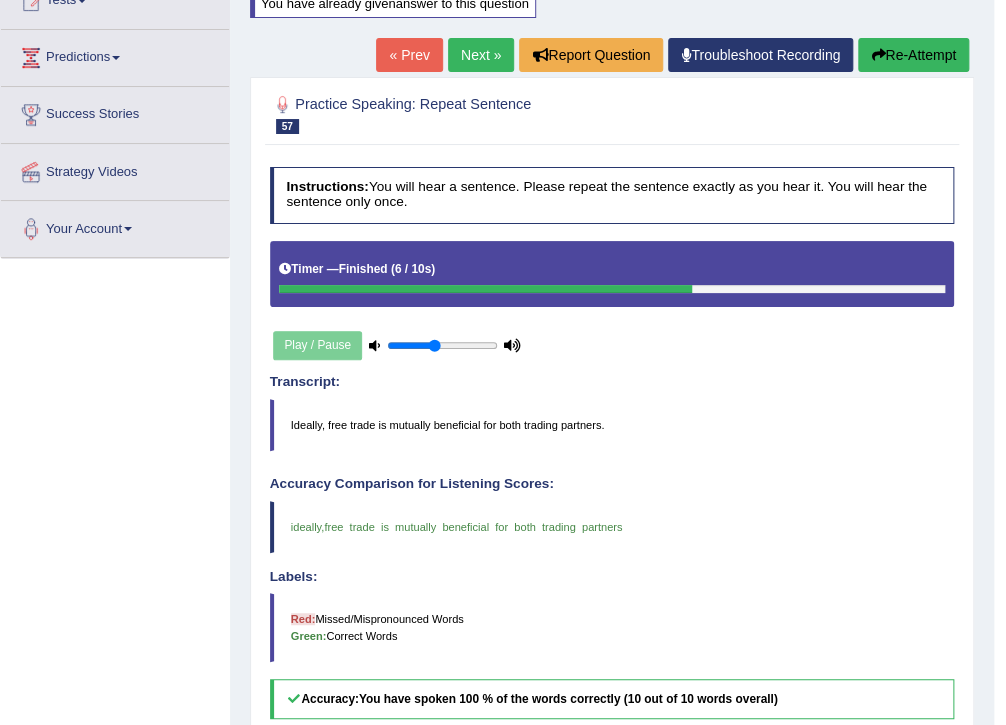 click on "Next »" at bounding box center [481, 55] 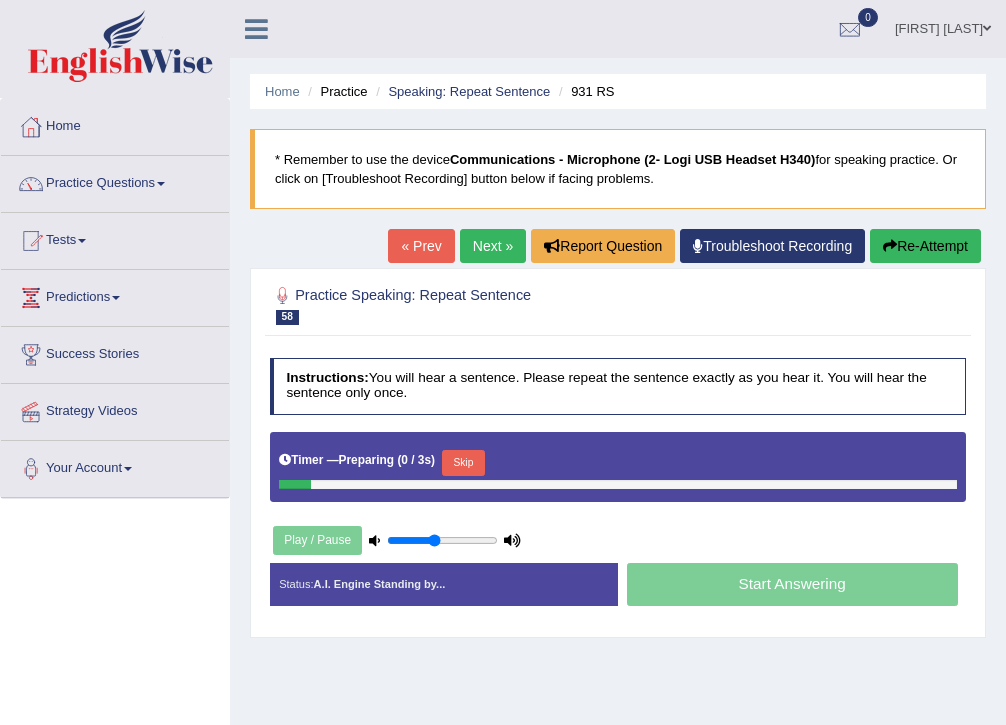 scroll, scrollTop: 0, scrollLeft: 0, axis: both 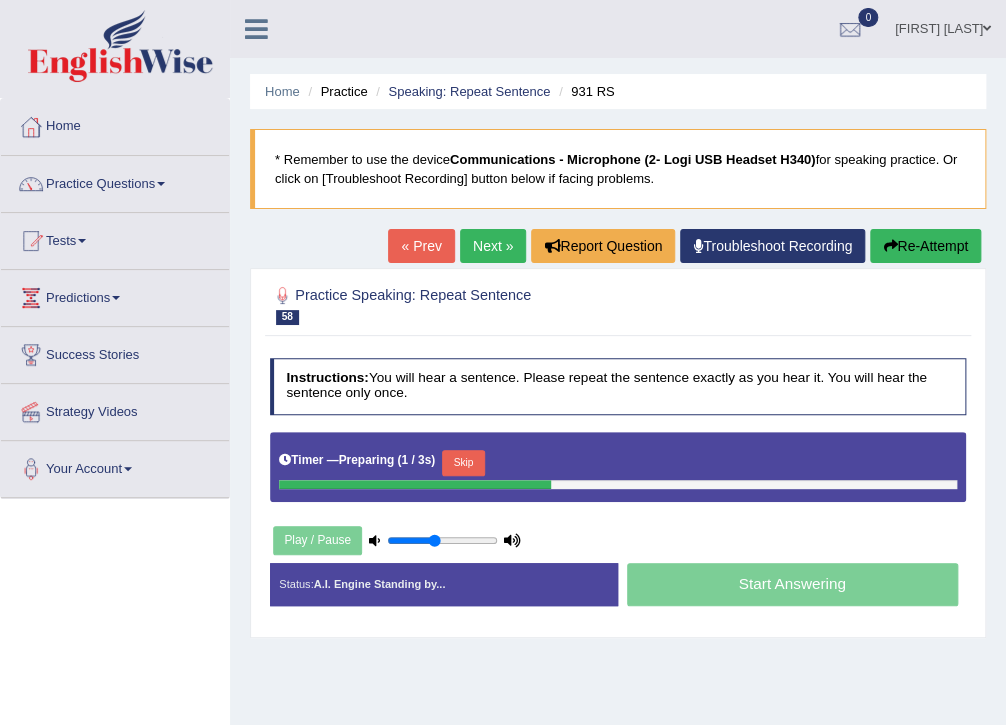 click on "Skip" at bounding box center (463, 463) 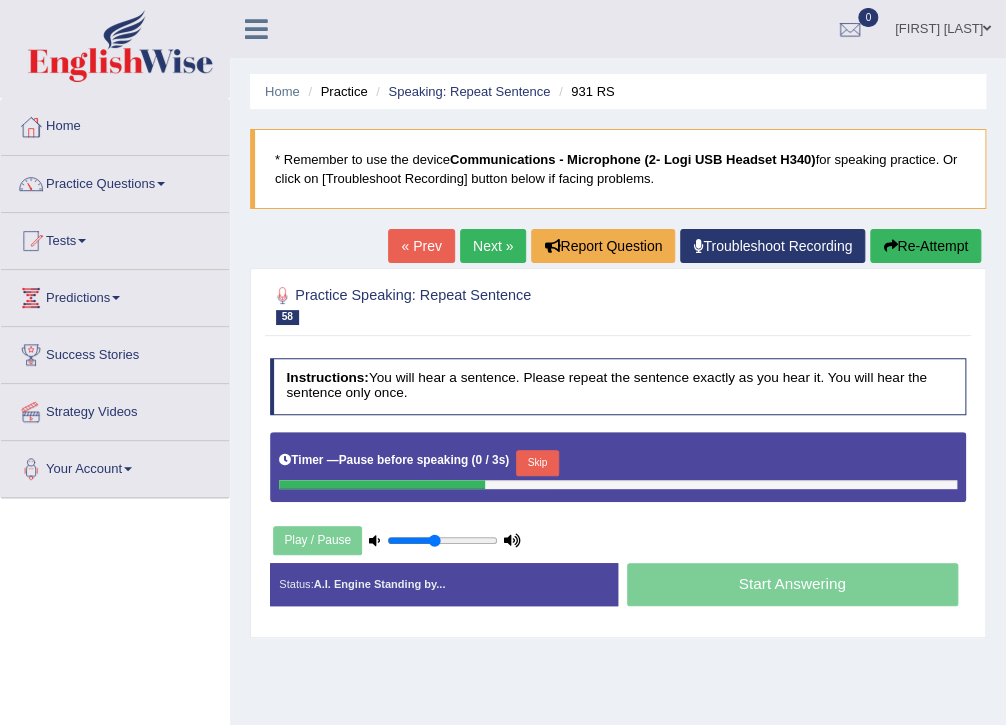 click on "Skip" at bounding box center [537, 463] 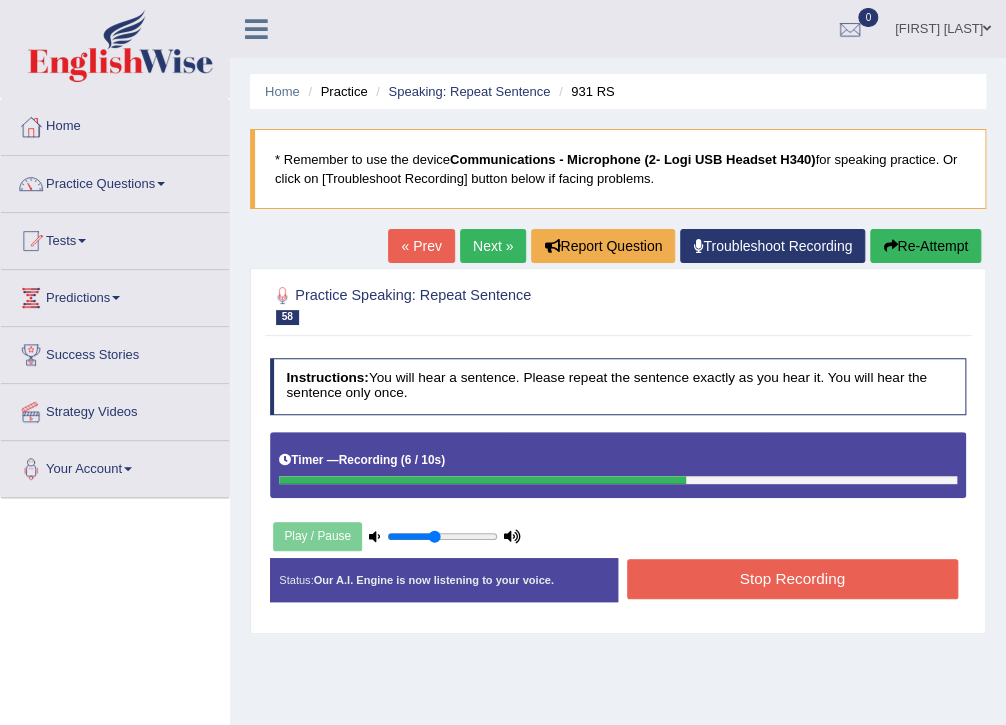 click on "Stop Recording" at bounding box center (792, 578) 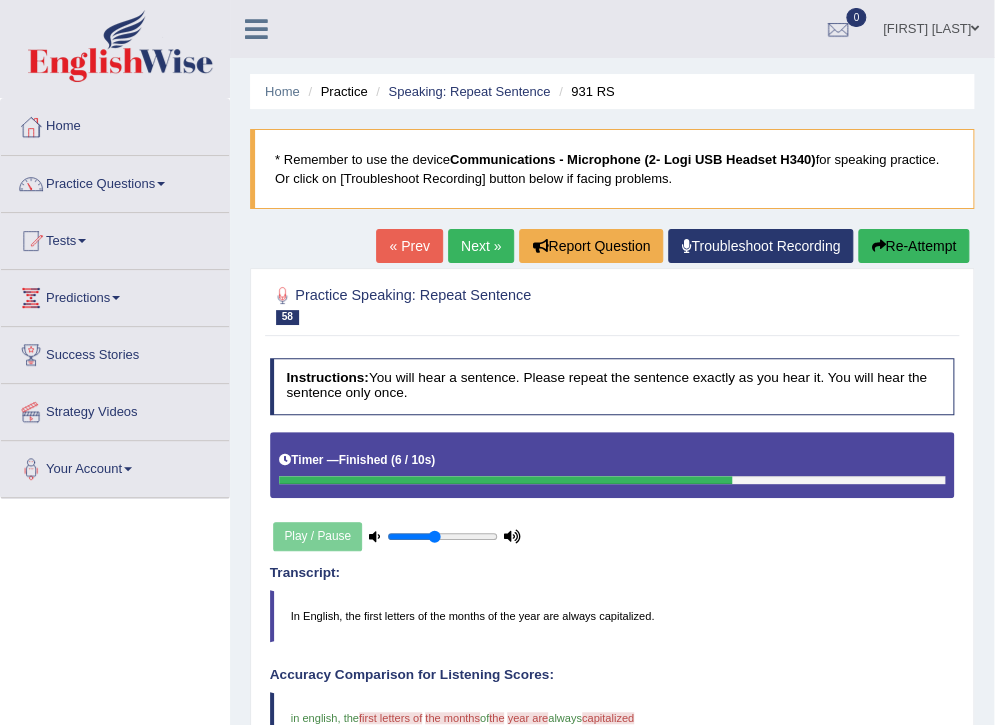 click on "Re-Attempt" at bounding box center [913, 246] 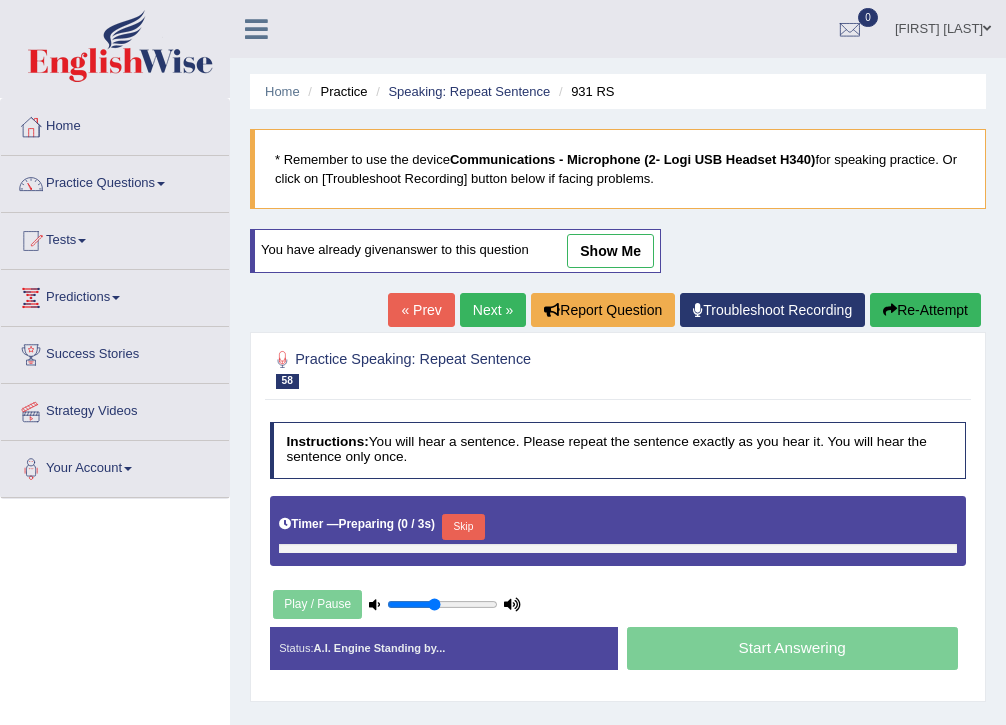 scroll, scrollTop: 0, scrollLeft: 0, axis: both 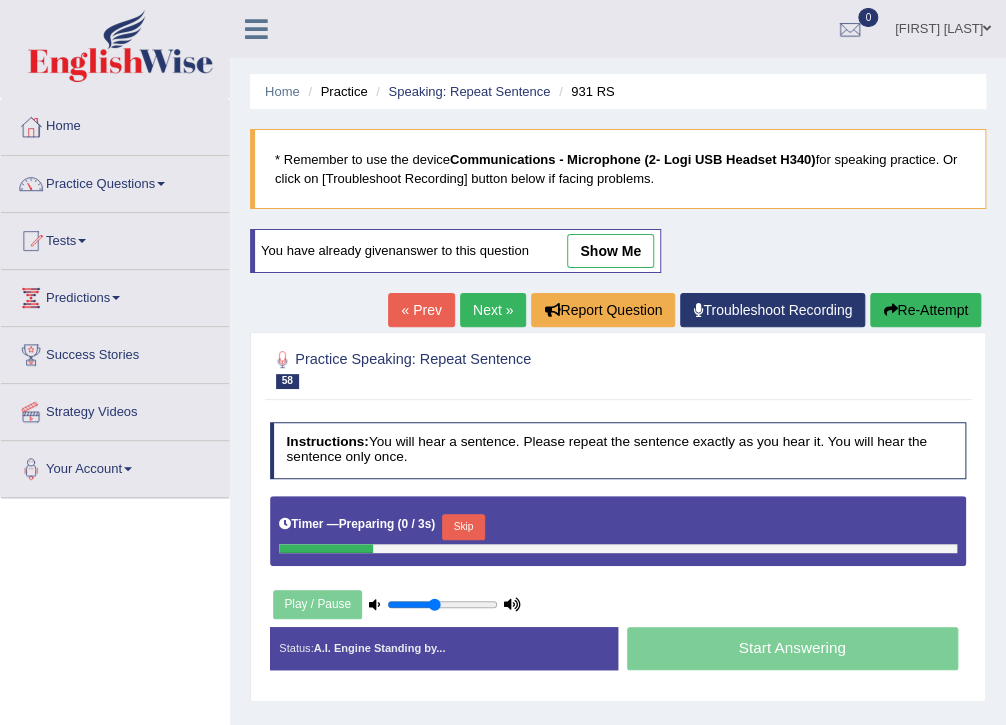 click on "Skip" at bounding box center [463, 527] 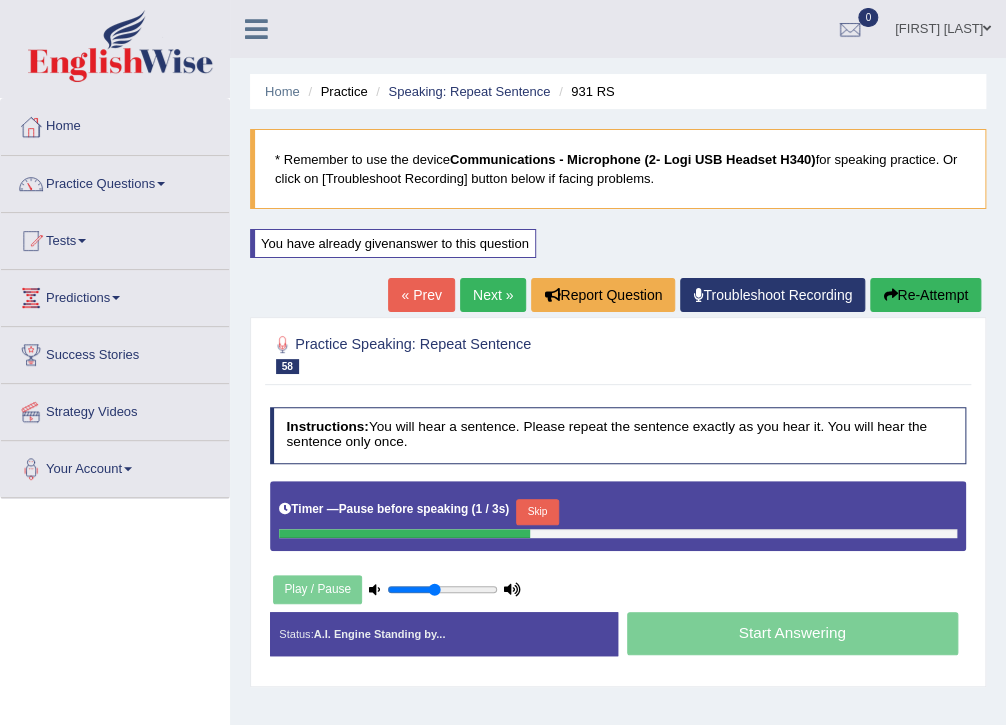 click on "Skip" at bounding box center (537, 512) 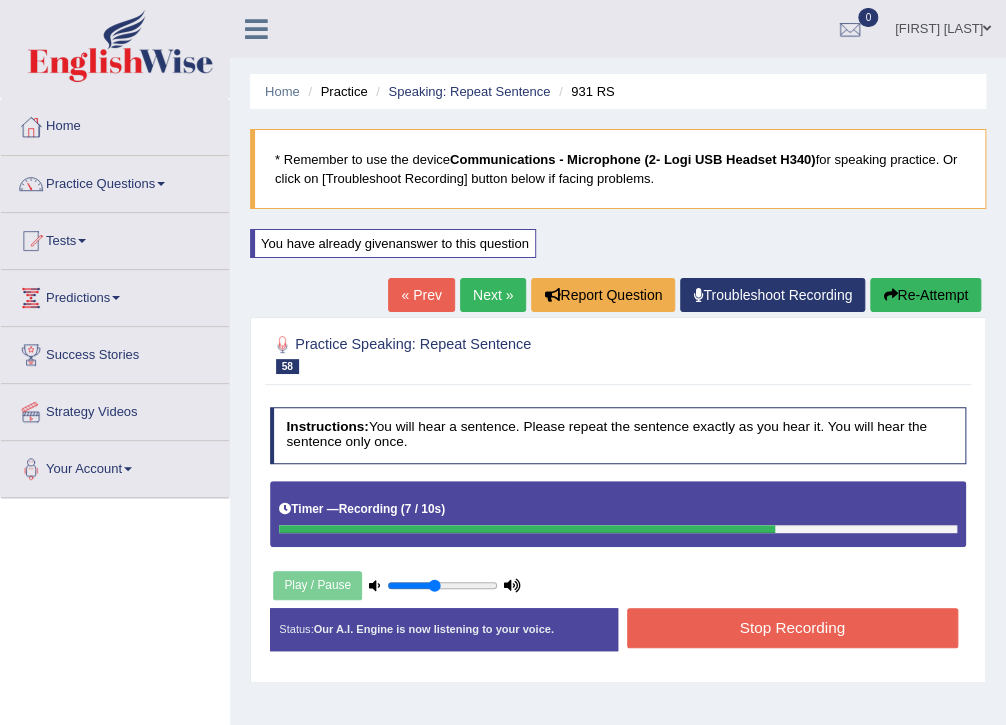 click on "Stop Recording" at bounding box center (792, 627) 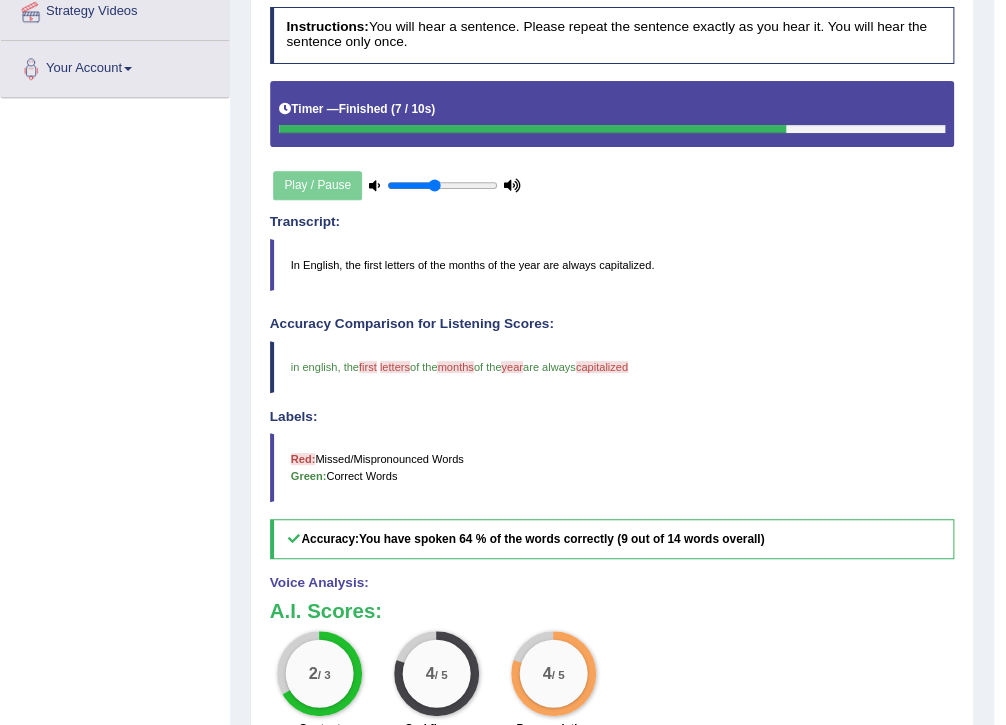 scroll, scrollTop: 80, scrollLeft: 0, axis: vertical 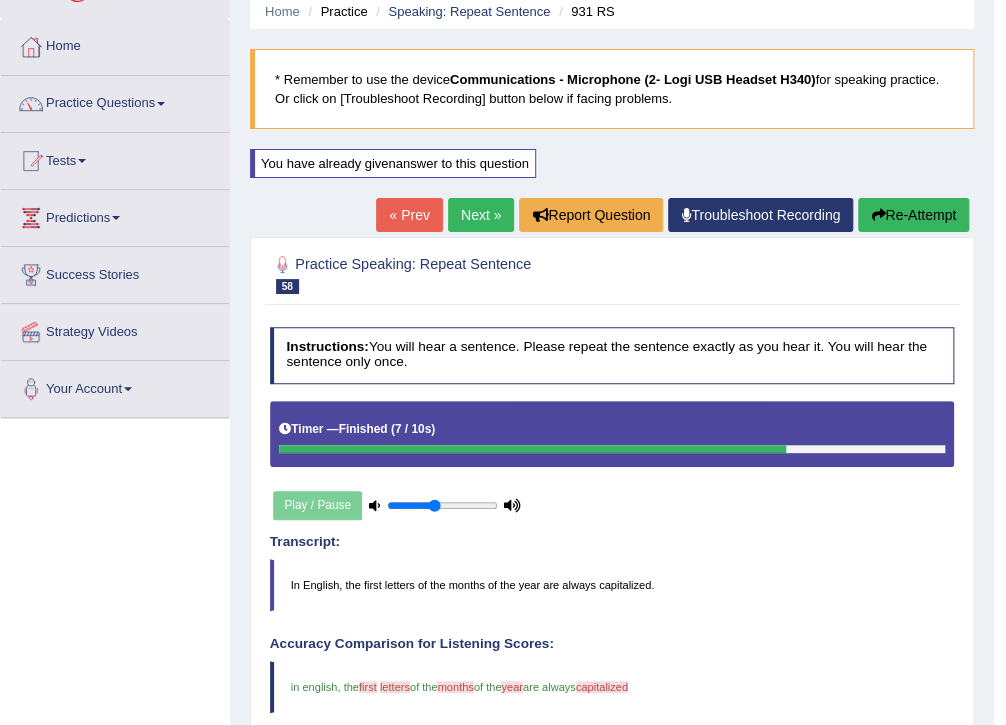 click on "Next »" at bounding box center (481, 215) 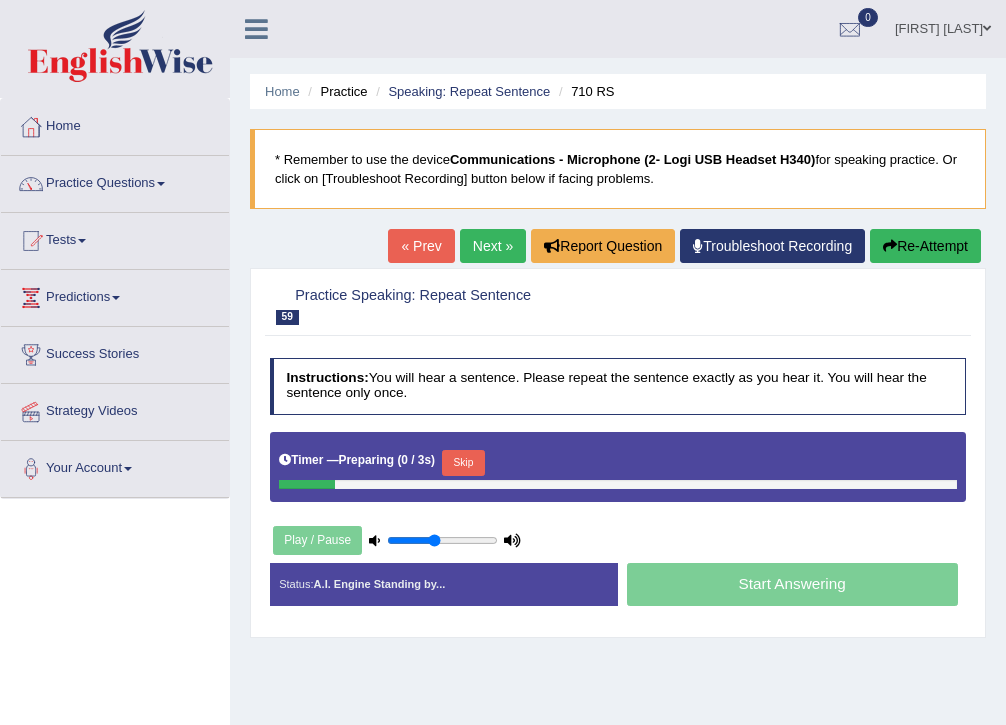 scroll, scrollTop: 0, scrollLeft: 0, axis: both 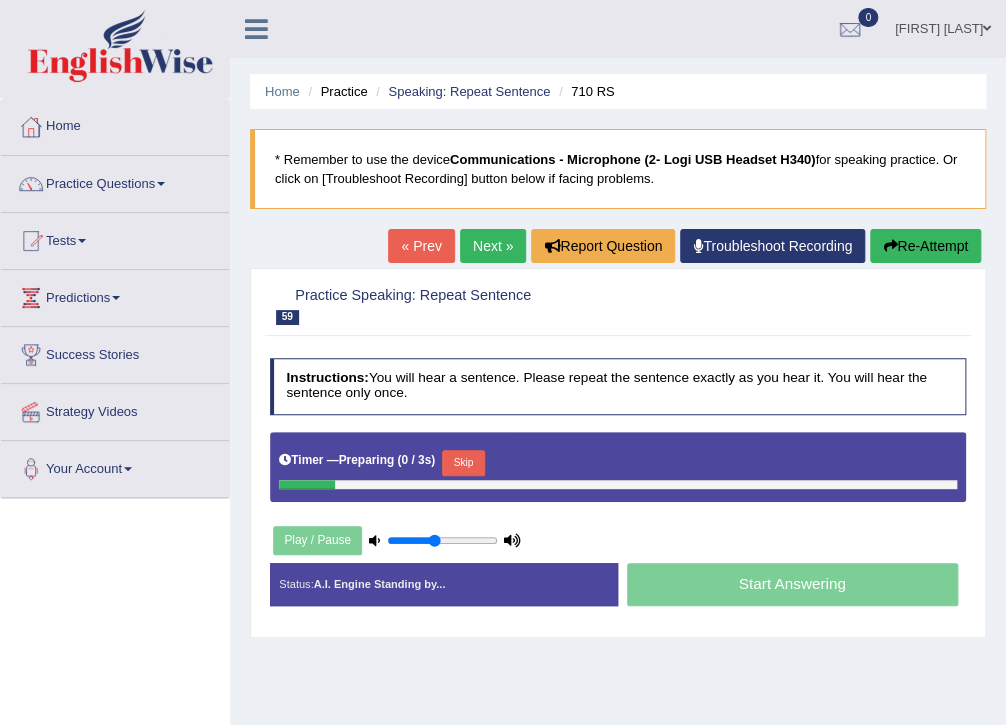 click on "Skip" at bounding box center (463, 463) 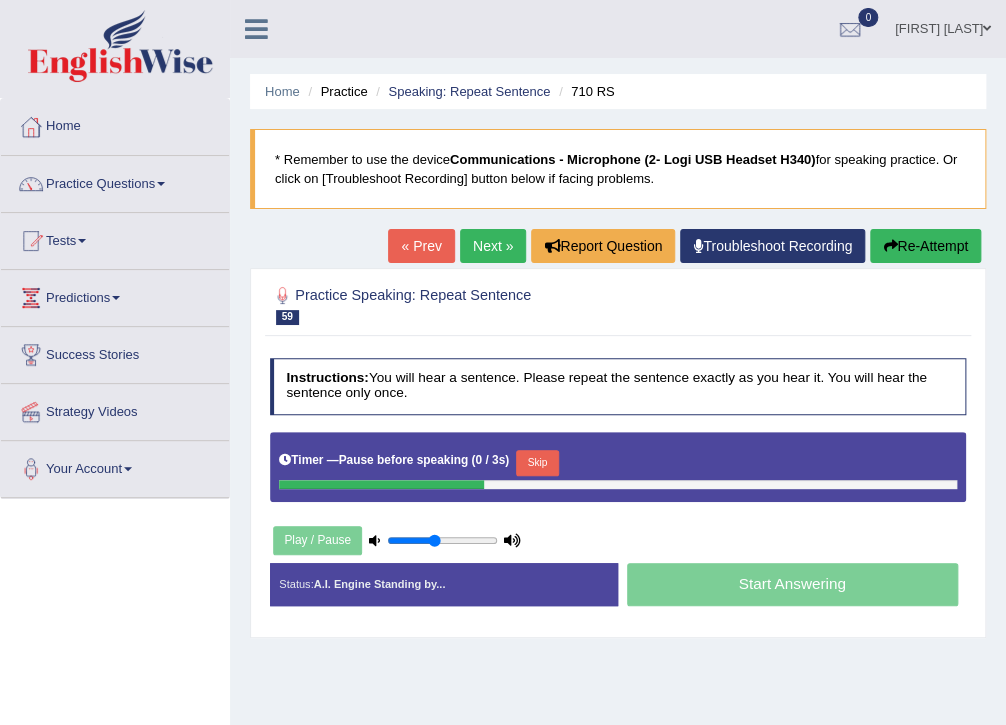 click on "Skip" at bounding box center [537, 463] 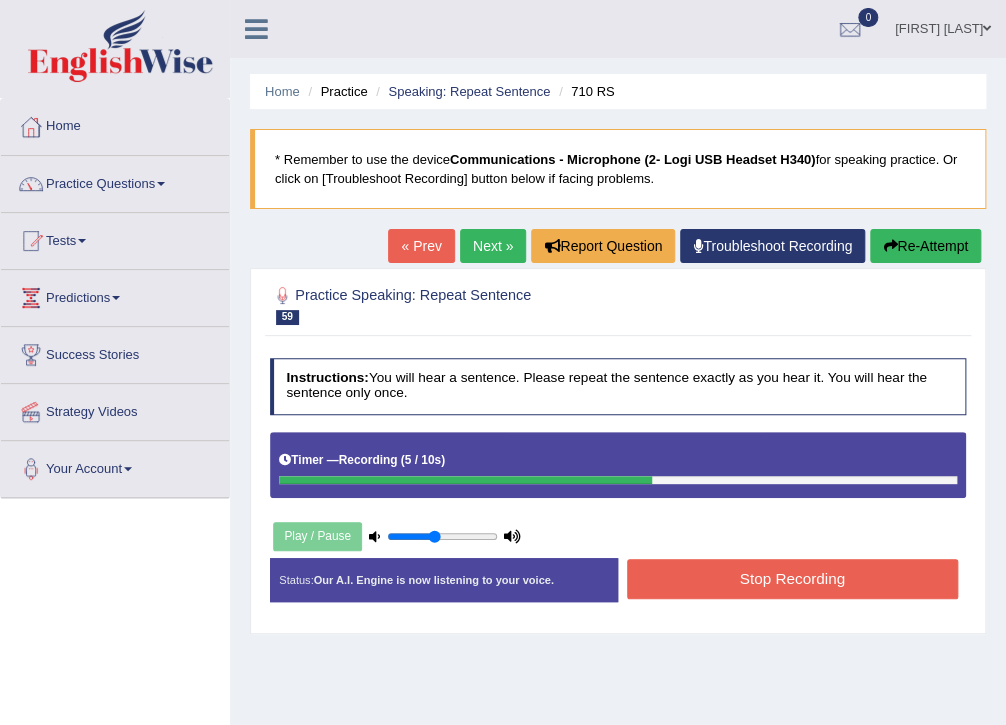 click on "Re-Attempt" at bounding box center [925, 246] 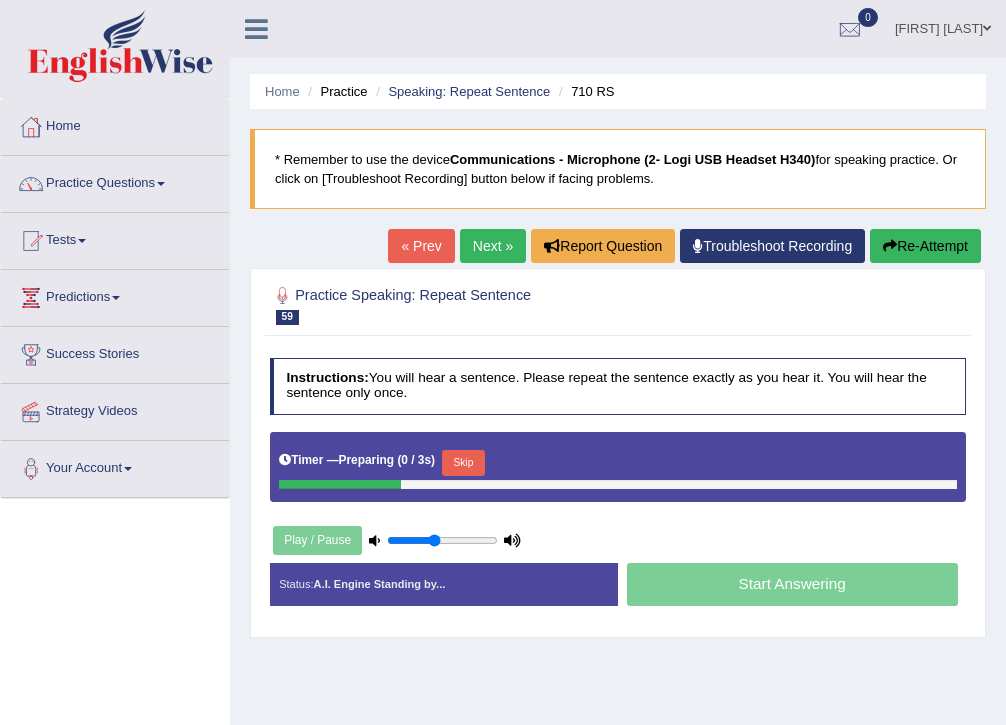 scroll, scrollTop: 0, scrollLeft: 0, axis: both 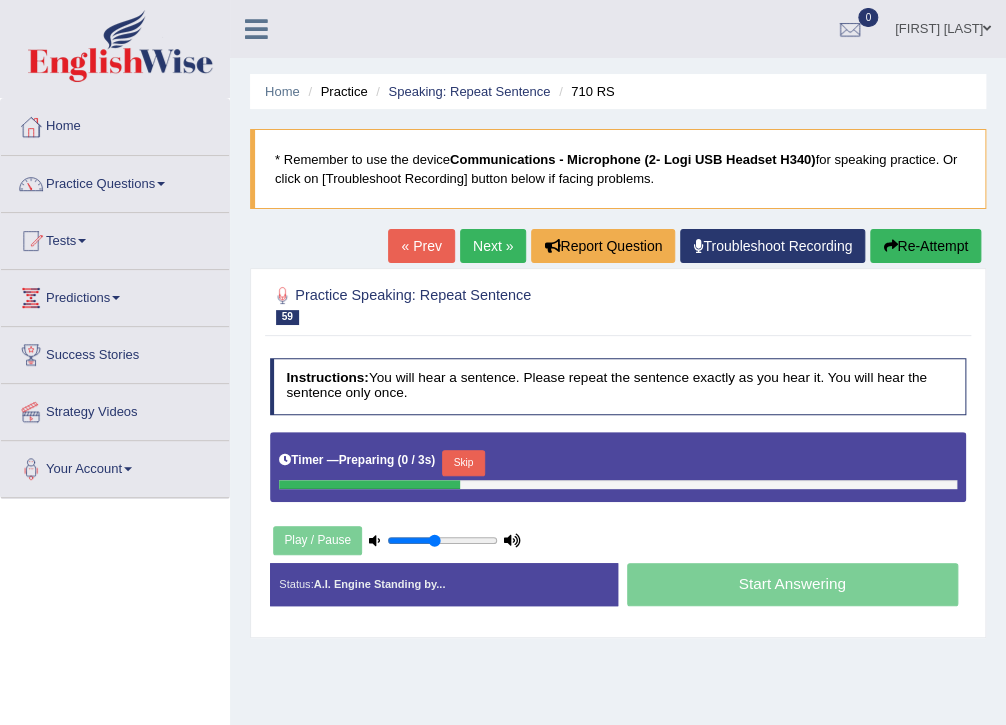 click on "Skip" at bounding box center [463, 463] 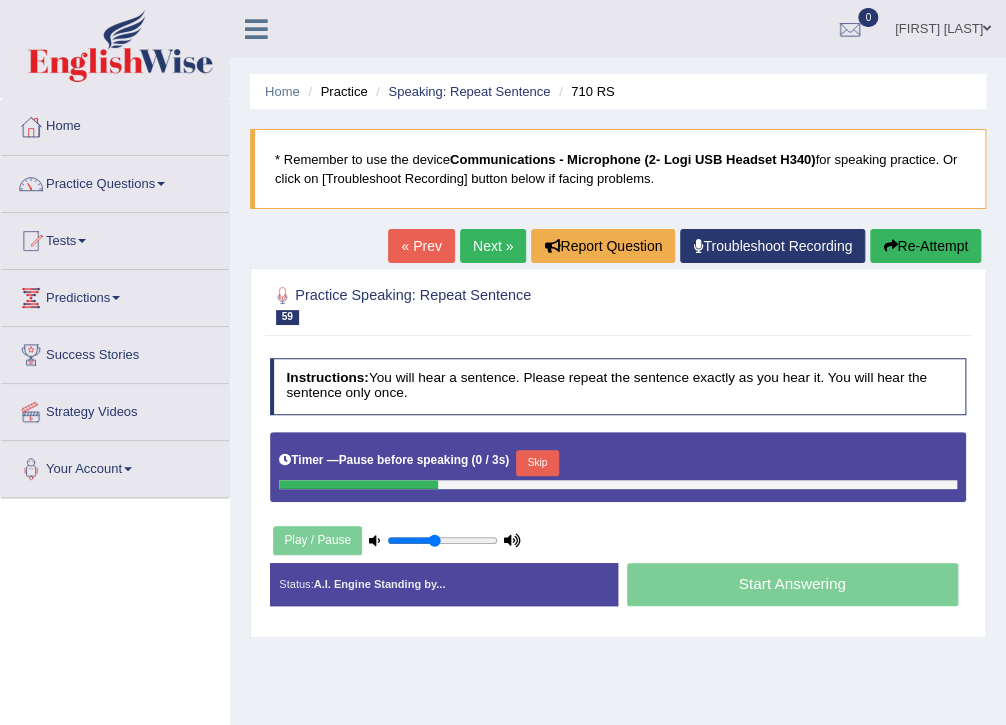 click on "Skip" at bounding box center (537, 463) 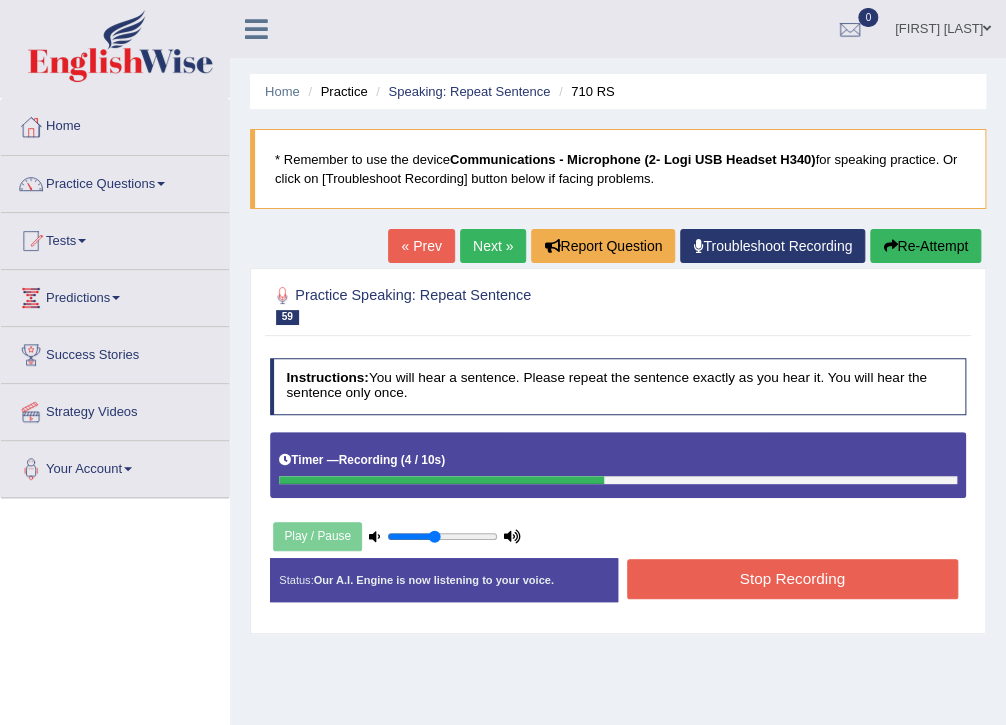 click on "Stop Recording" at bounding box center [792, 578] 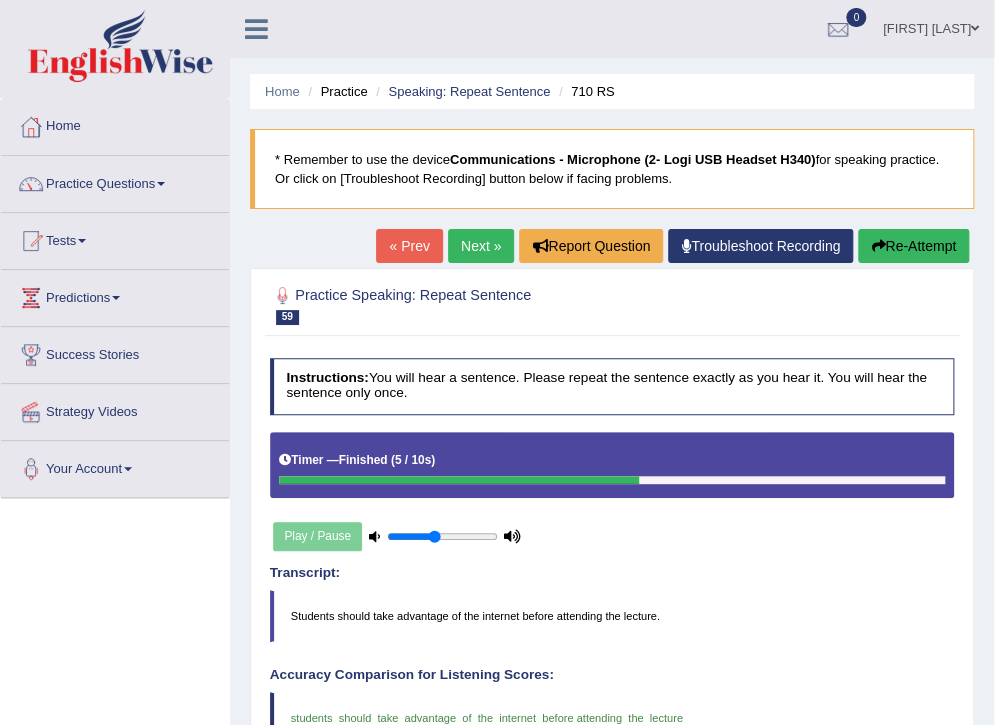 click on "Next »" at bounding box center (481, 246) 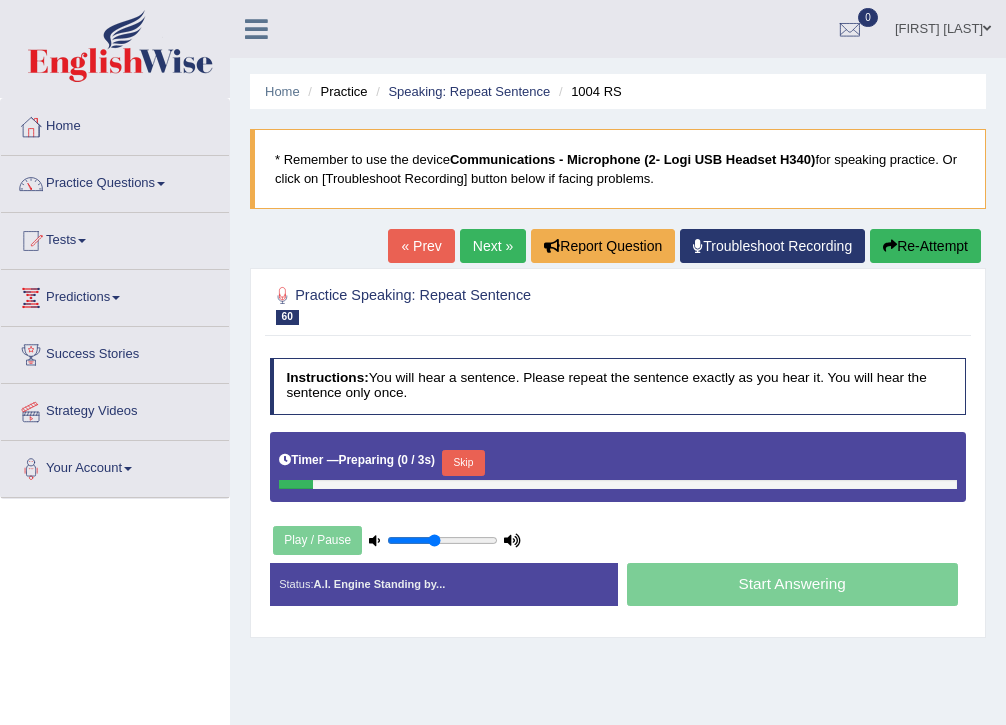 scroll, scrollTop: 0, scrollLeft: 0, axis: both 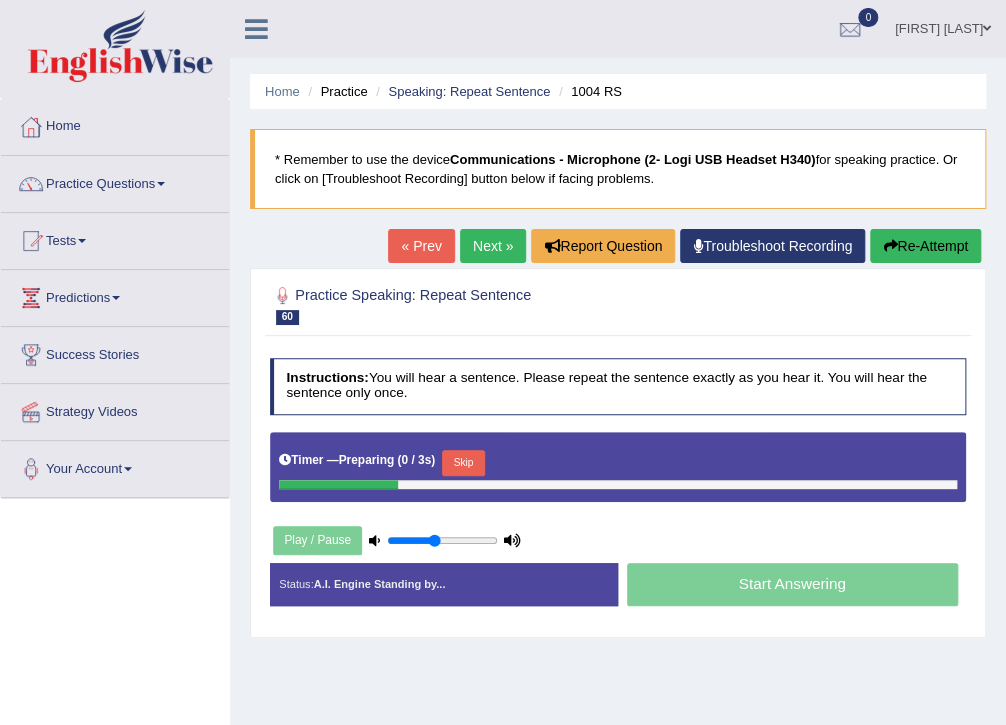 click on "Skip" at bounding box center [463, 463] 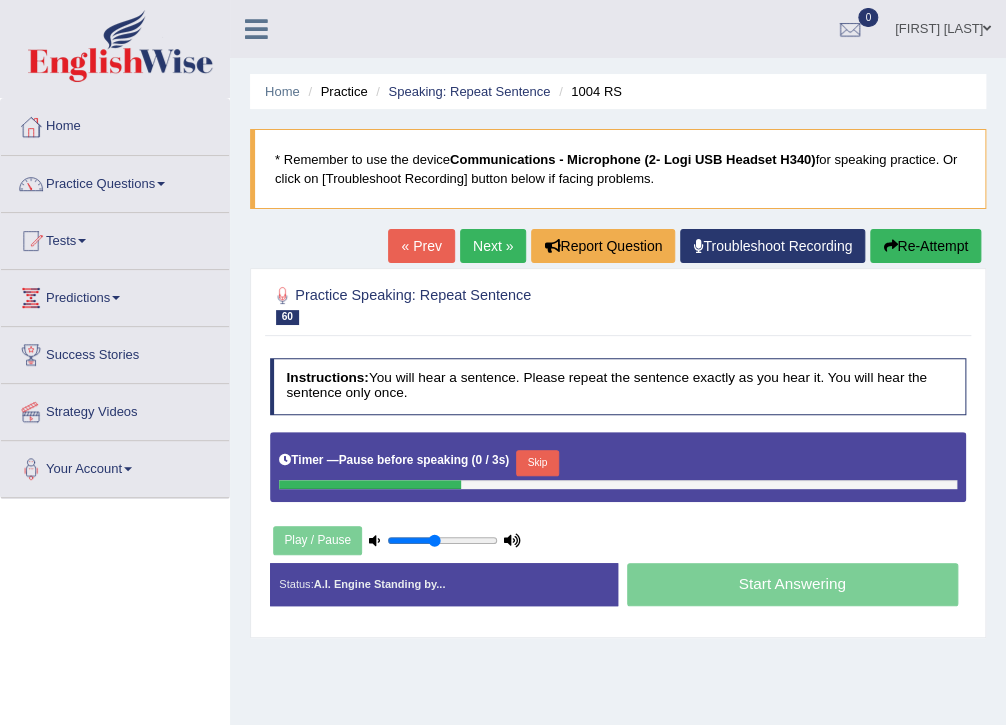 click on "Skip" at bounding box center (537, 463) 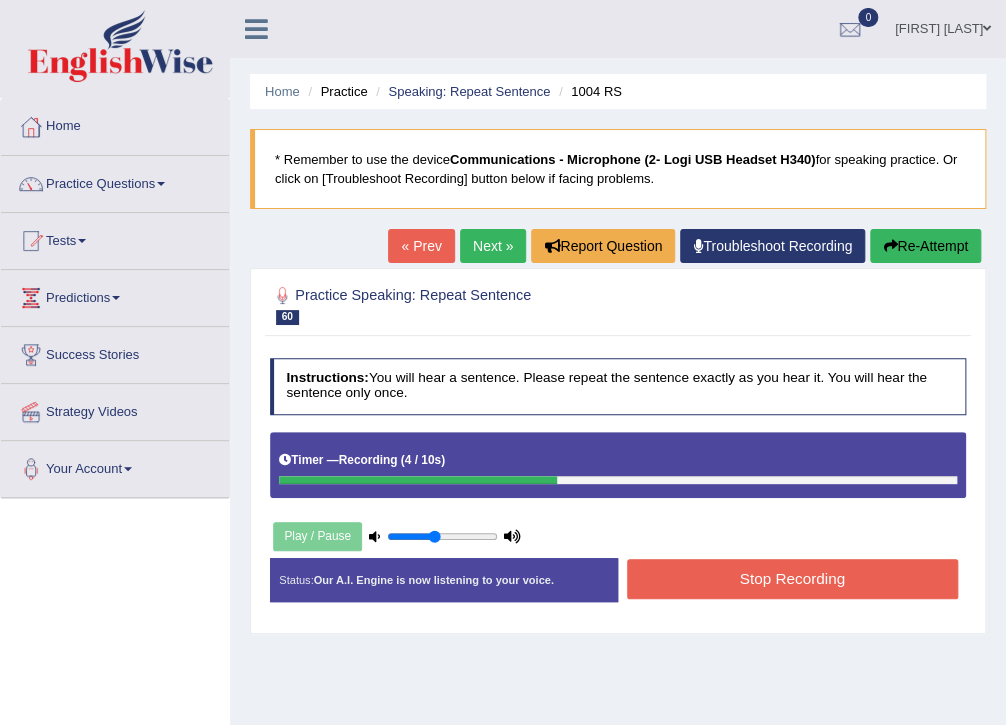 click on "Stop Recording" at bounding box center (792, 578) 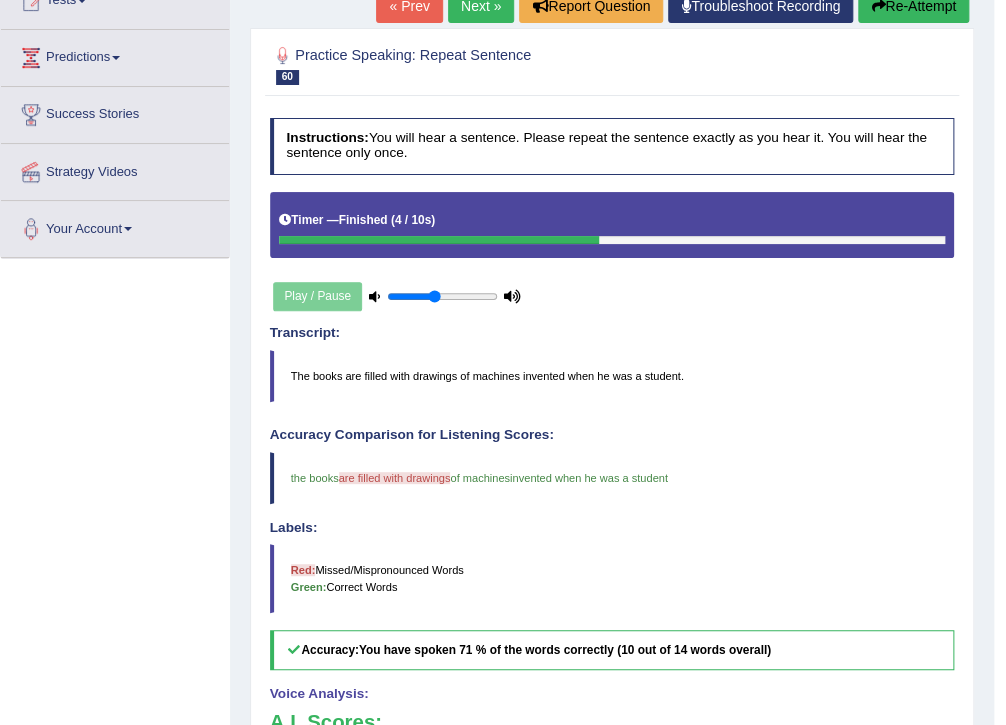 scroll, scrollTop: 160, scrollLeft: 0, axis: vertical 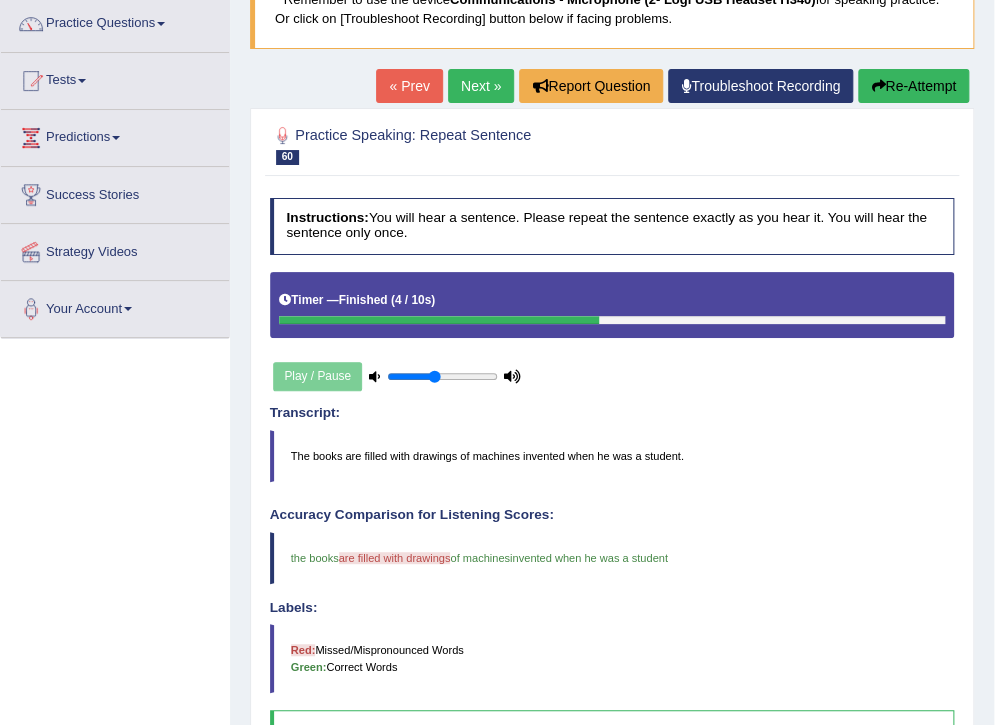 click on "Next »" at bounding box center (481, 86) 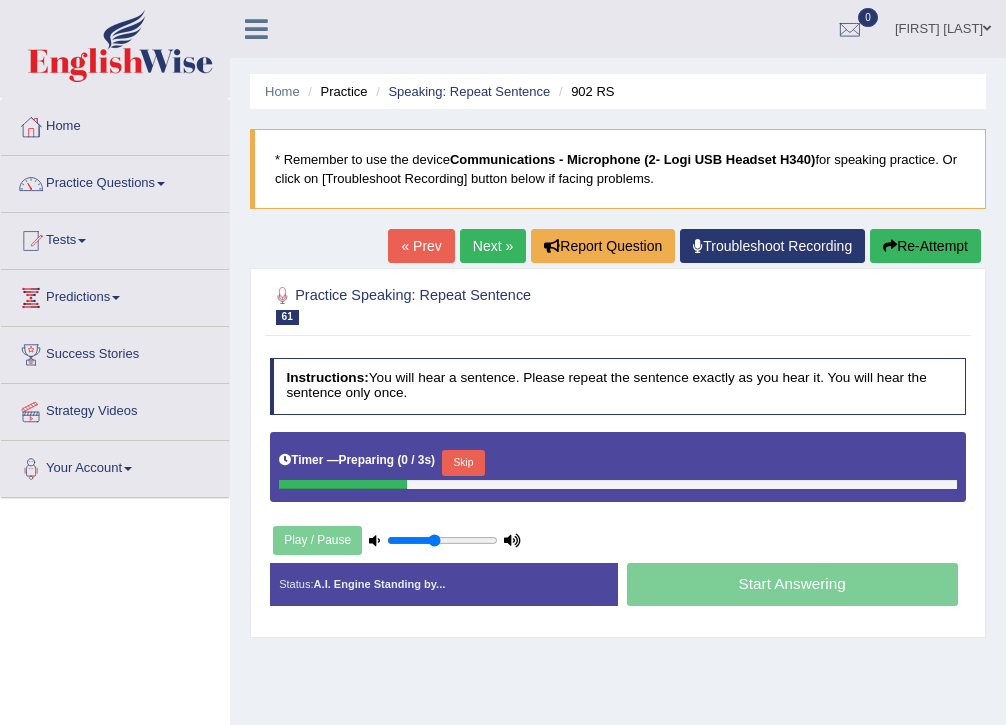 click on "Skip" at bounding box center [463, 463] 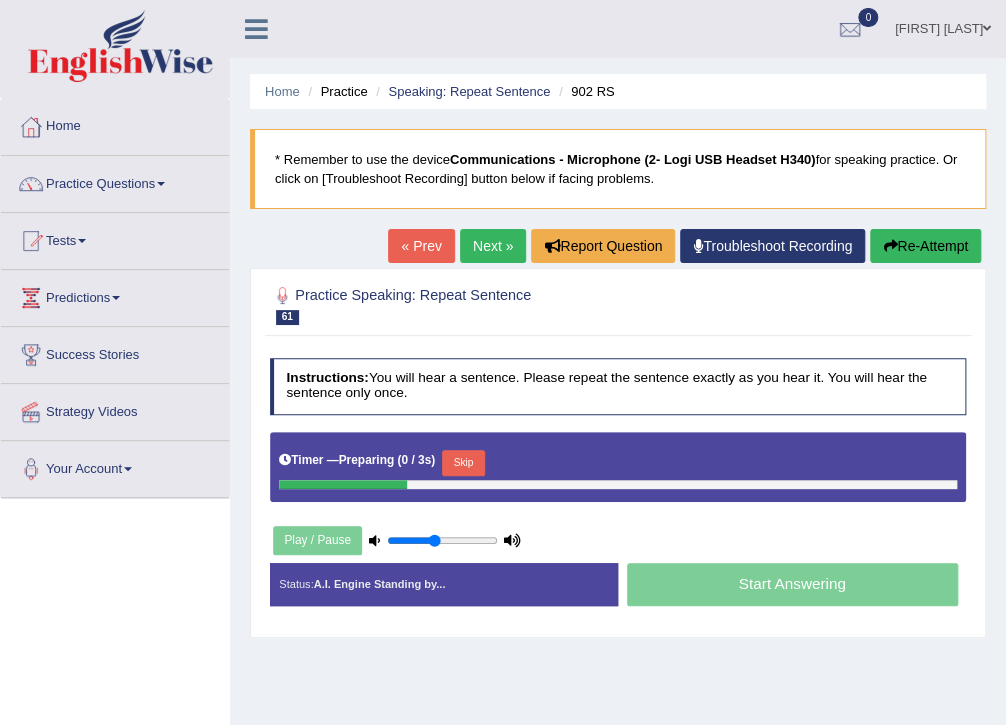 scroll, scrollTop: 0, scrollLeft: 0, axis: both 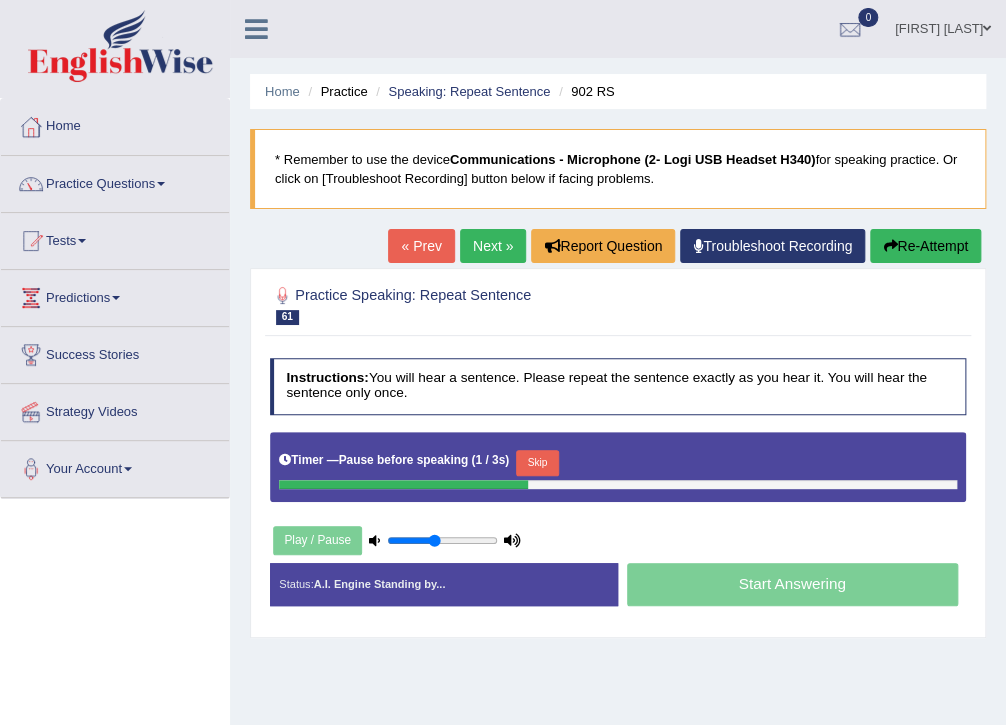 click on "Skip" at bounding box center (537, 463) 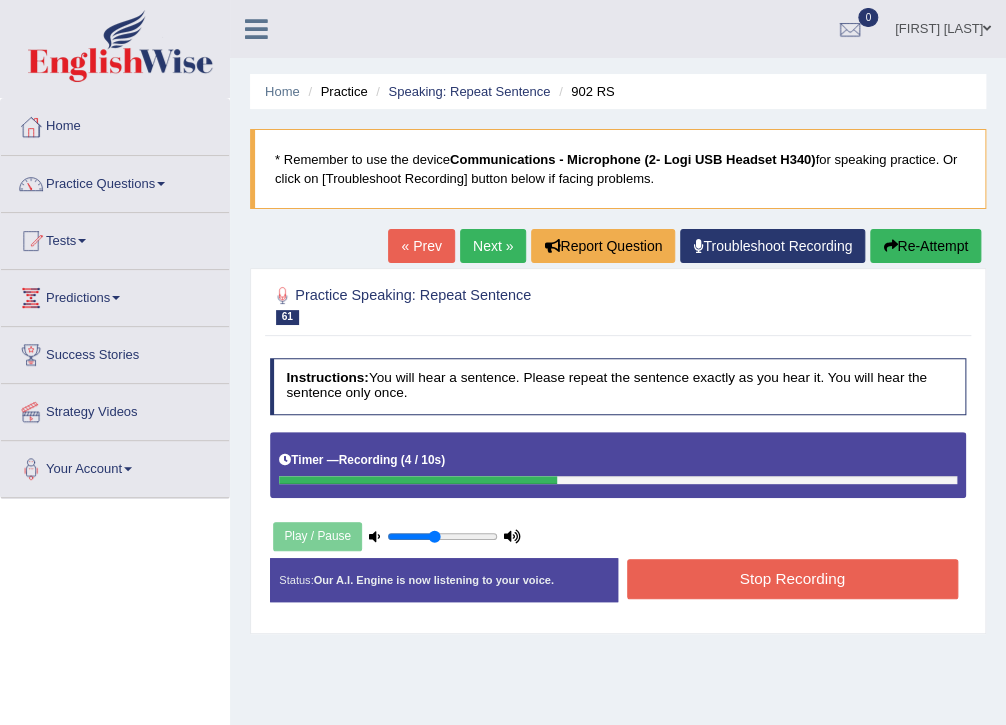 click on "Stop Recording" at bounding box center [792, 578] 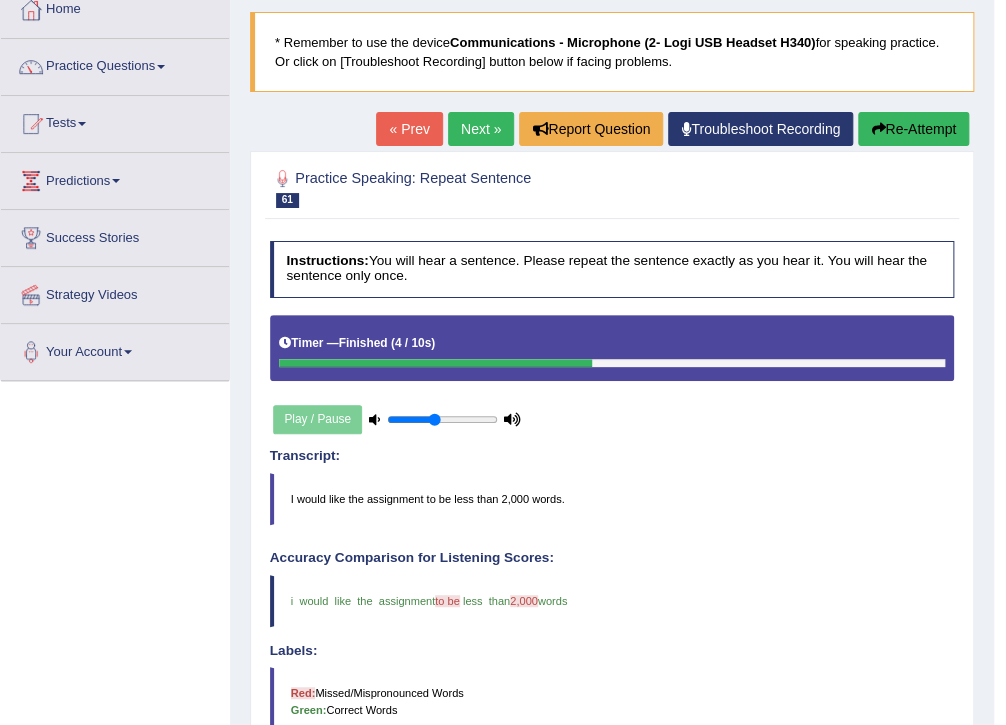 scroll, scrollTop: 80, scrollLeft: 0, axis: vertical 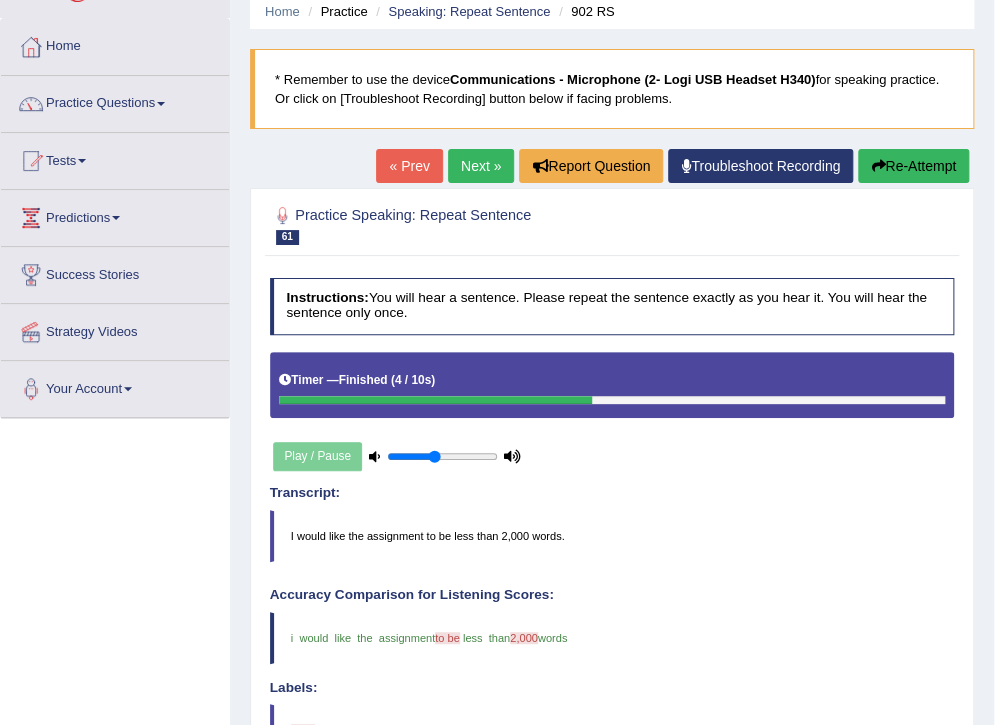 click on "Re-Attempt" at bounding box center (913, 166) 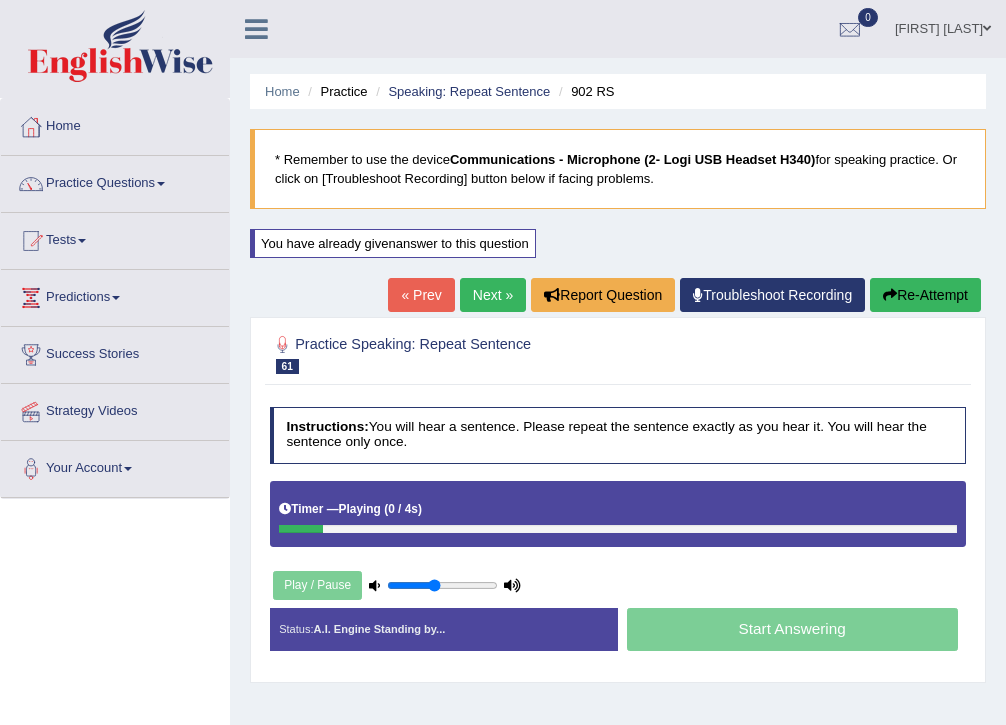 scroll, scrollTop: 80, scrollLeft: 0, axis: vertical 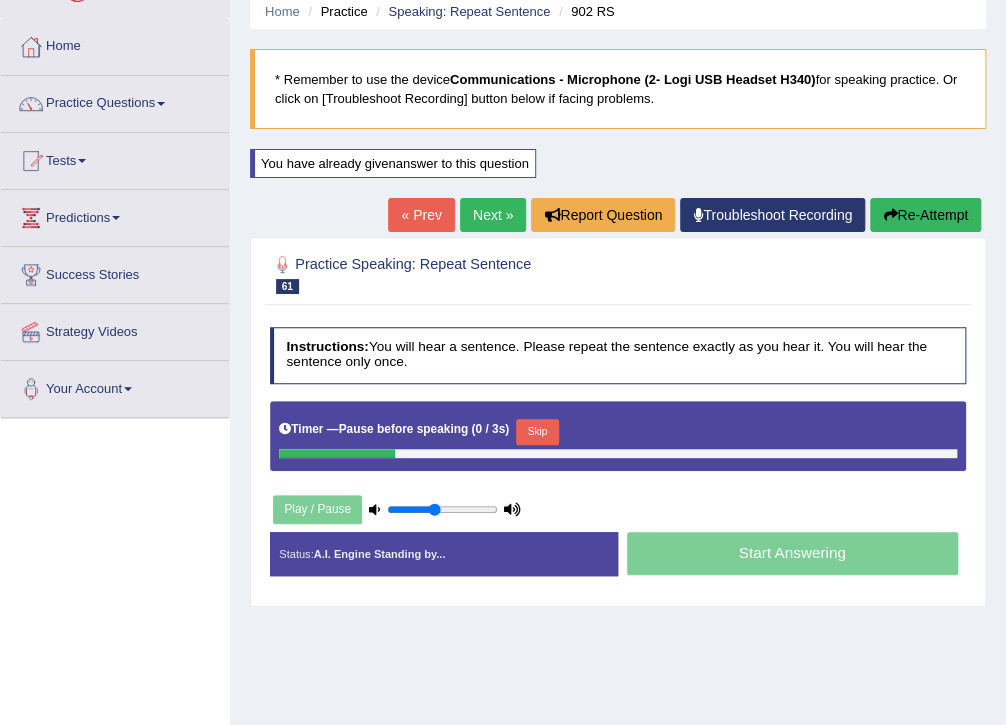 click on "Skip" at bounding box center [537, 432] 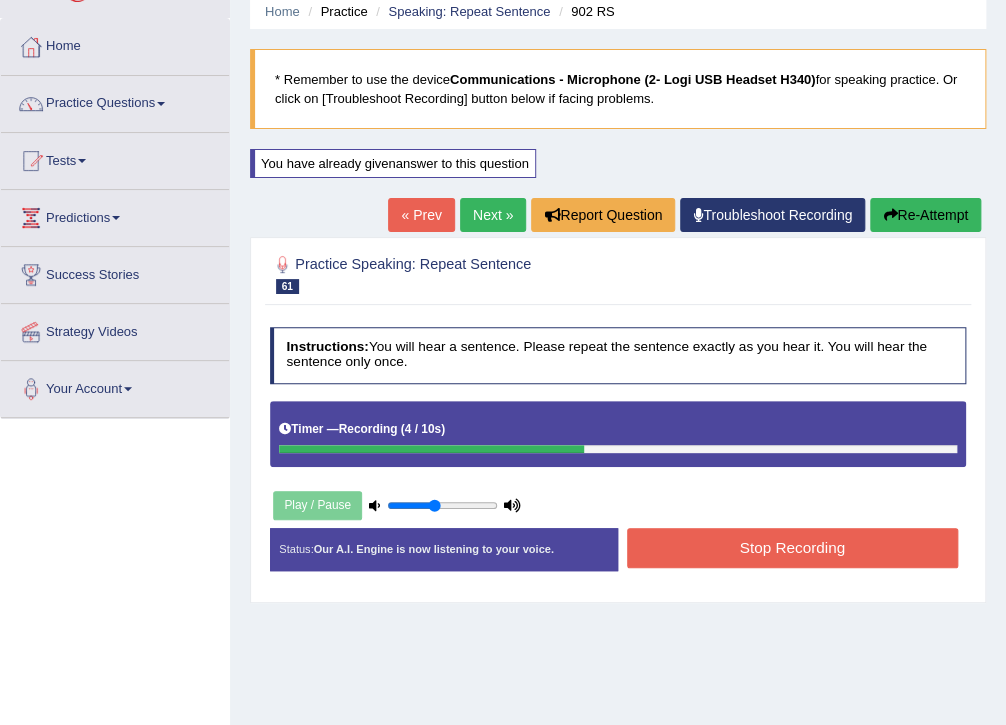 click on "Stop Recording" at bounding box center (792, 547) 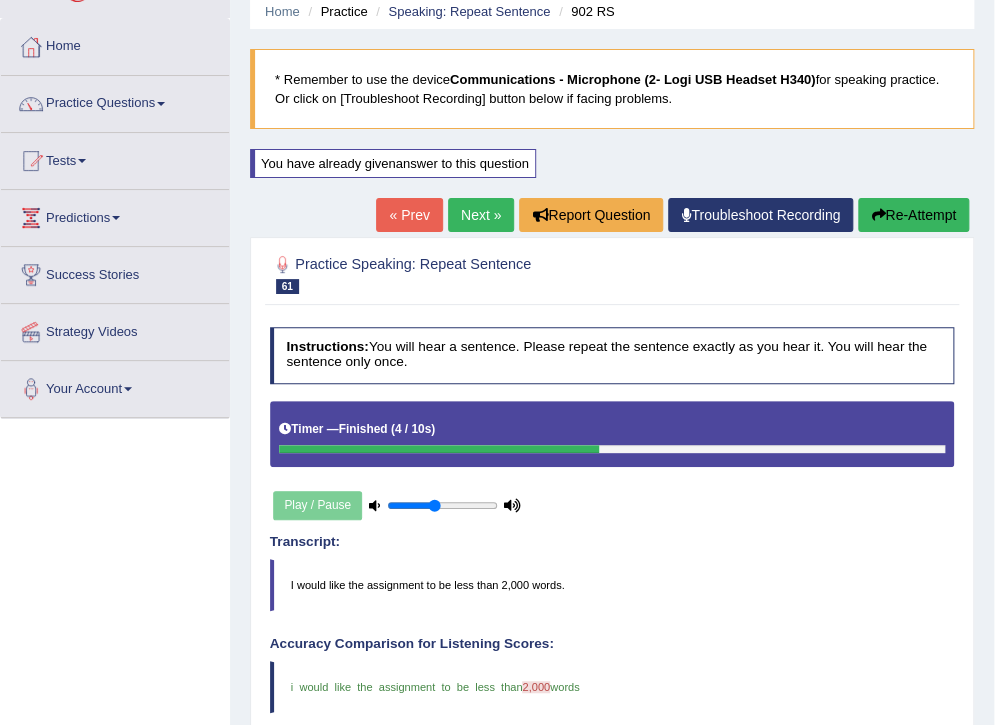 click on "Next »" at bounding box center (481, 215) 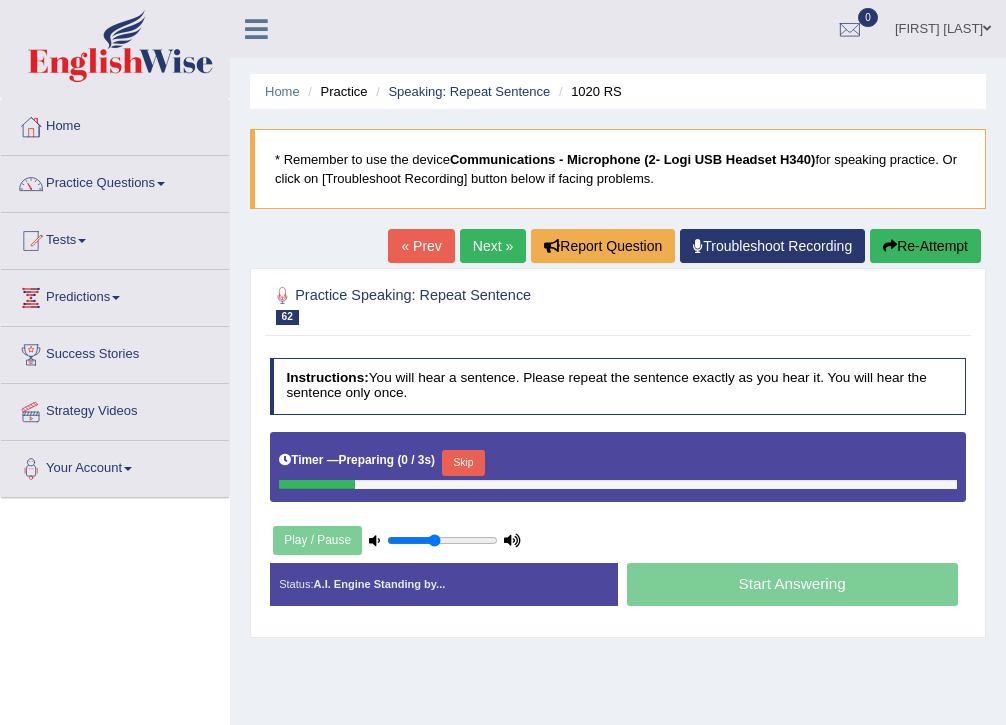 scroll, scrollTop: 0, scrollLeft: 0, axis: both 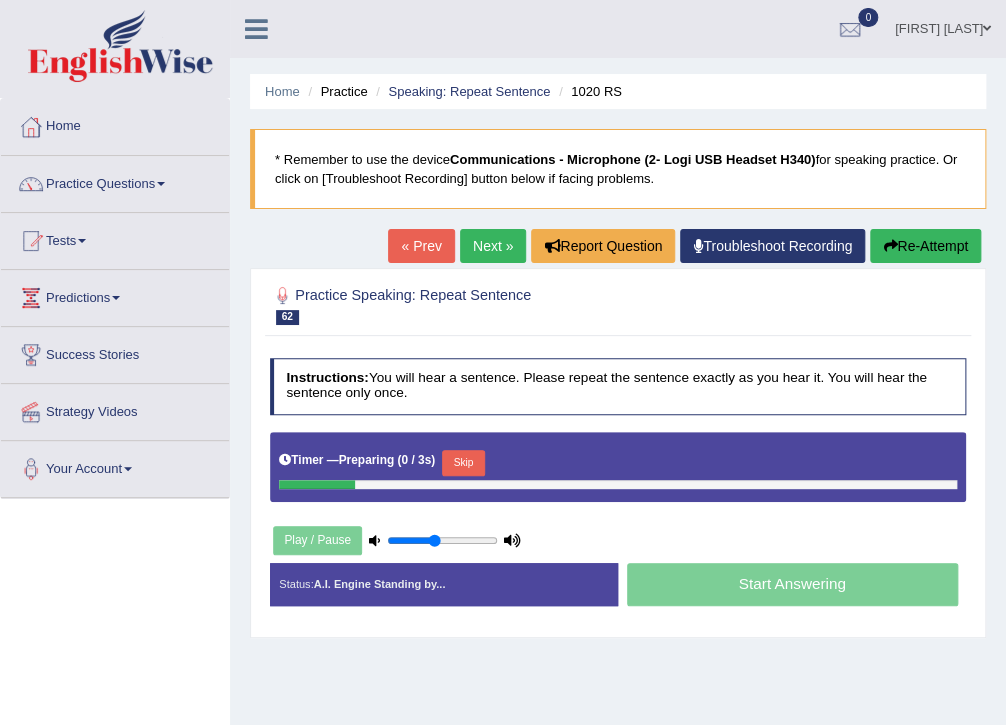click on "Skip" at bounding box center (463, 463) 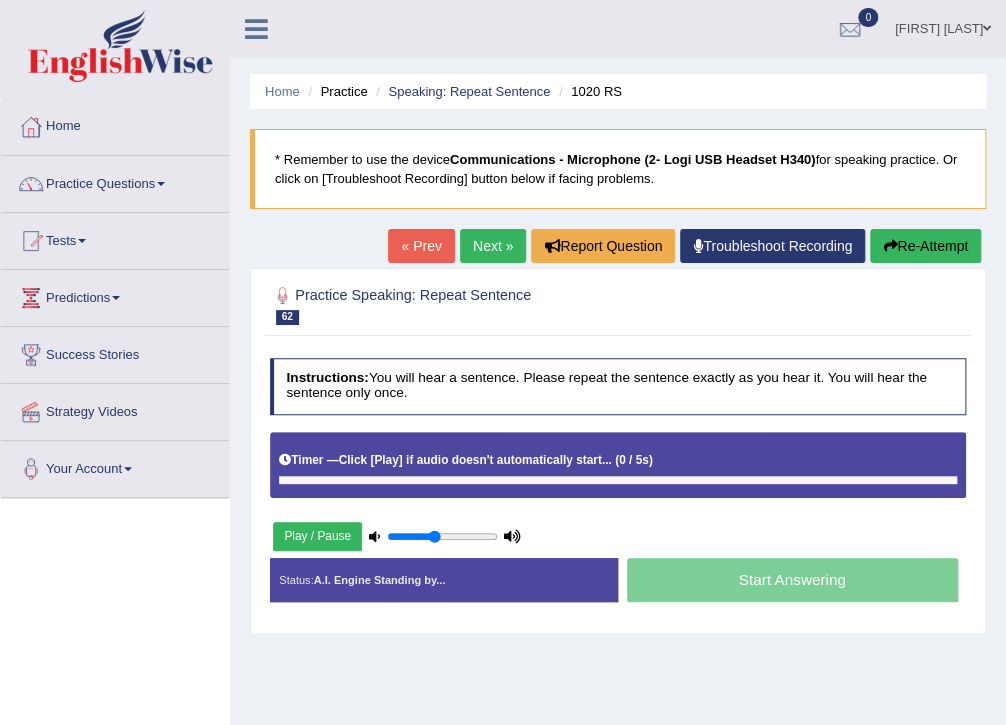 scroll, scrollTop: 0, scrollLeft: 0, axis: both 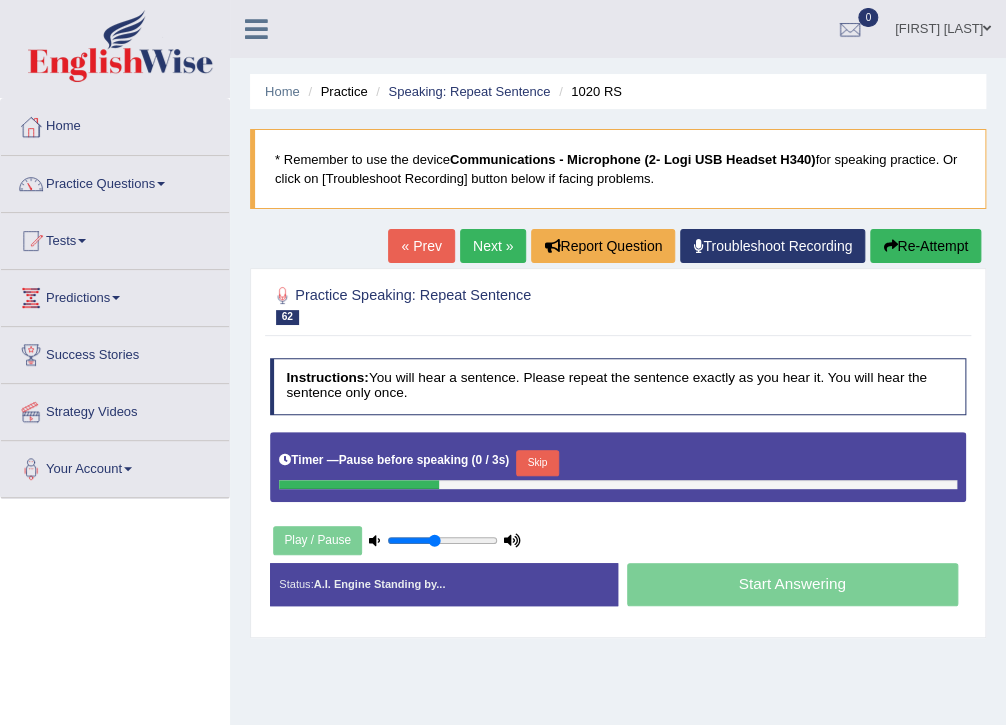 click on "Skip" at bounding box center (537, 463) 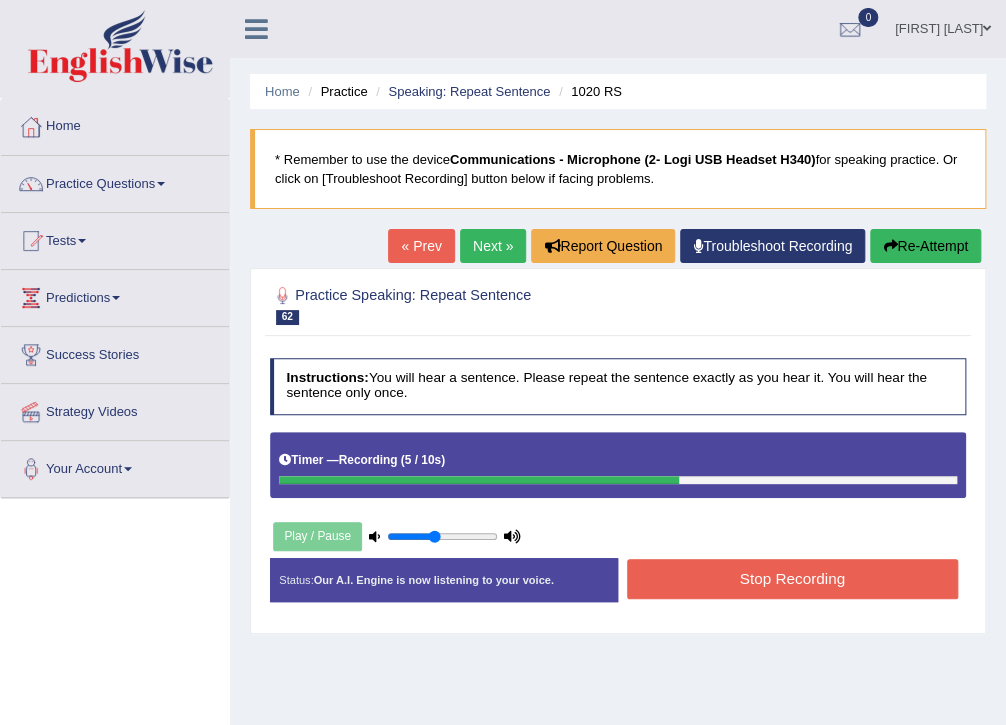 click on "Stop Recording" at bounding box center [792, 578] 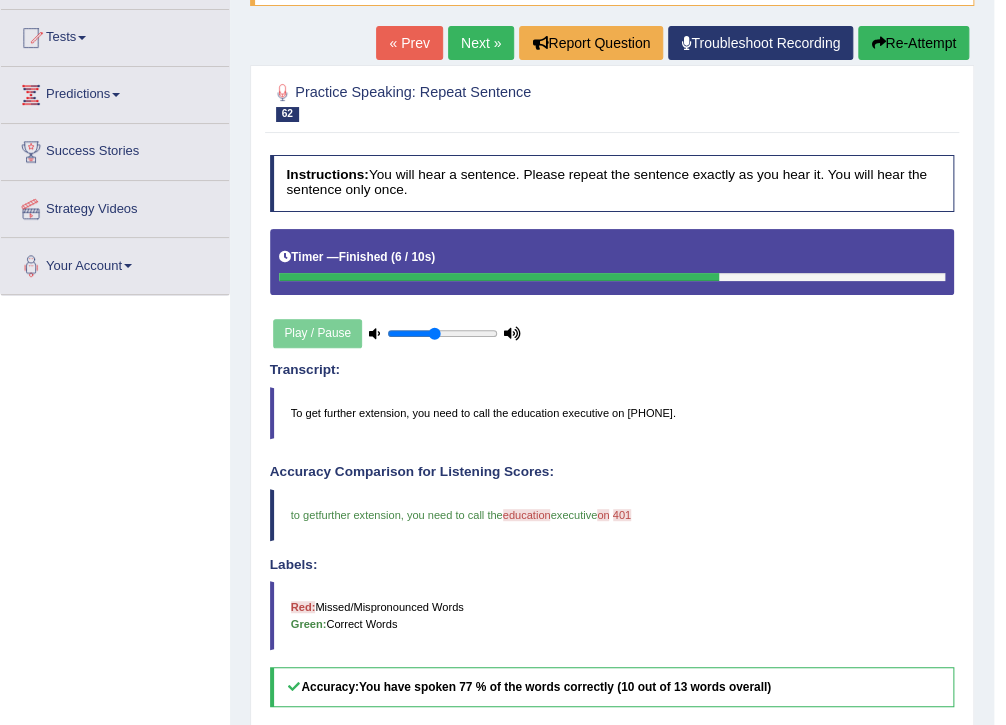 scroll, scrollTop: 240, scrollLeft: 0, axis: vertical 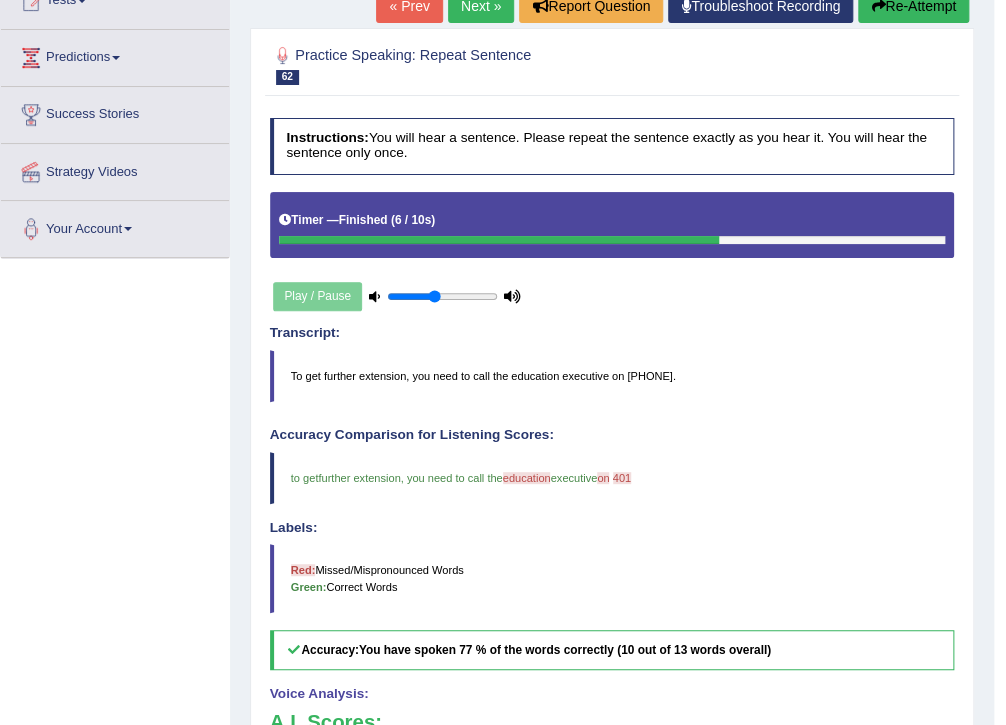 click on "Next »" at bounding box center (481, 6) 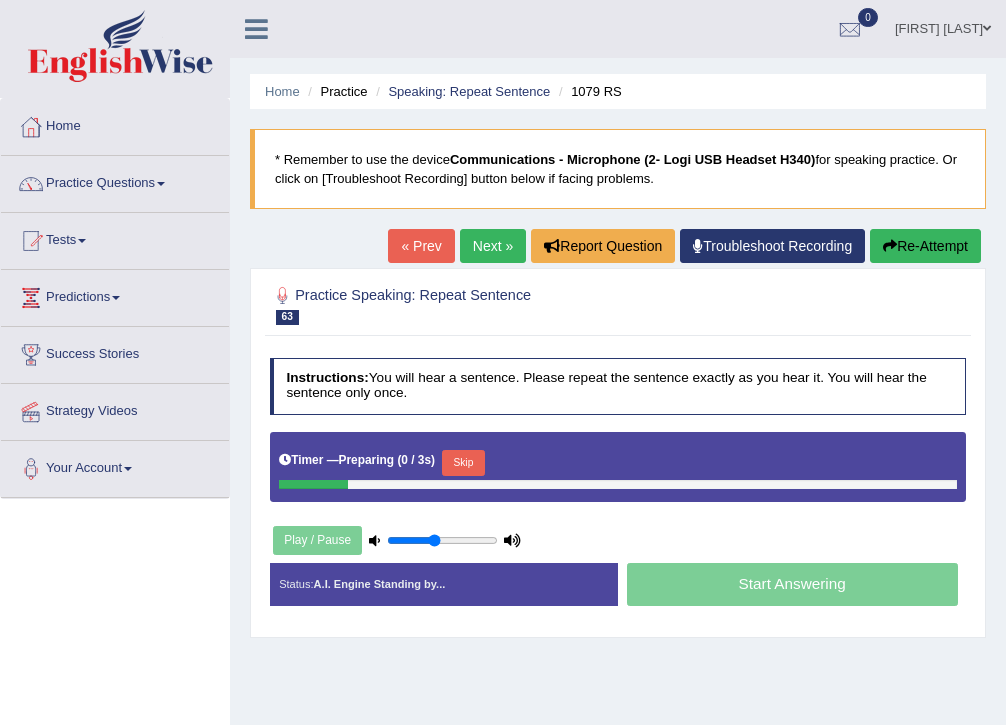 scroll, scrollTop: 0, scrollLeft: 0, axis: both 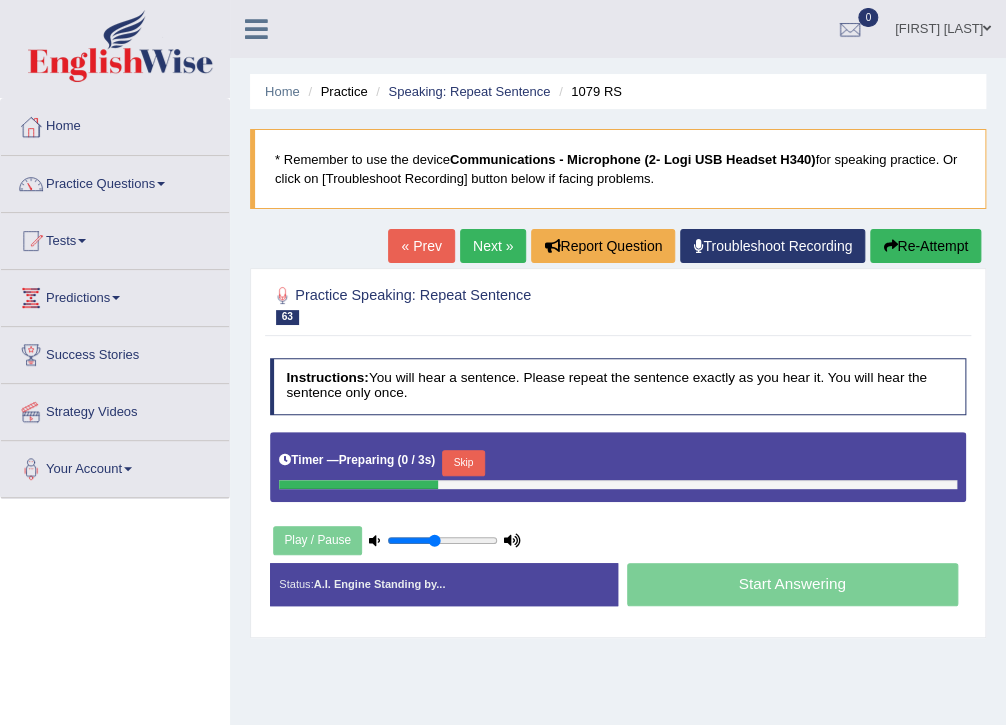 click on "Skip" at bounding box center (463, 463) 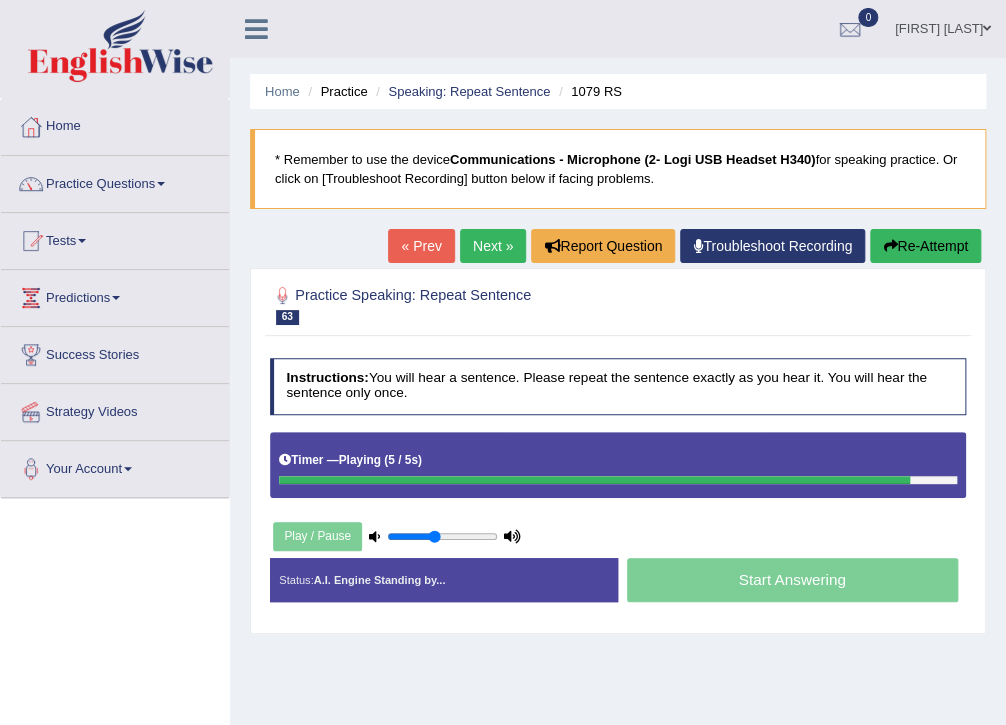 click on "Next »" at bounding box center (493, 246) 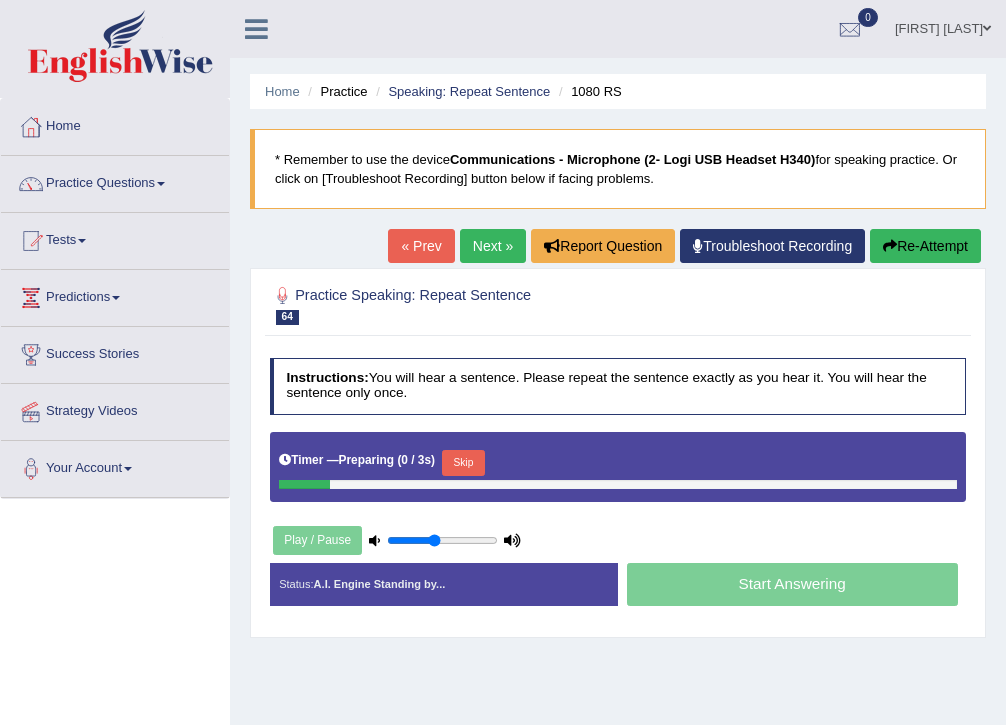 scroll, scrollTop: 0, scrollLeft: 0, axis: both 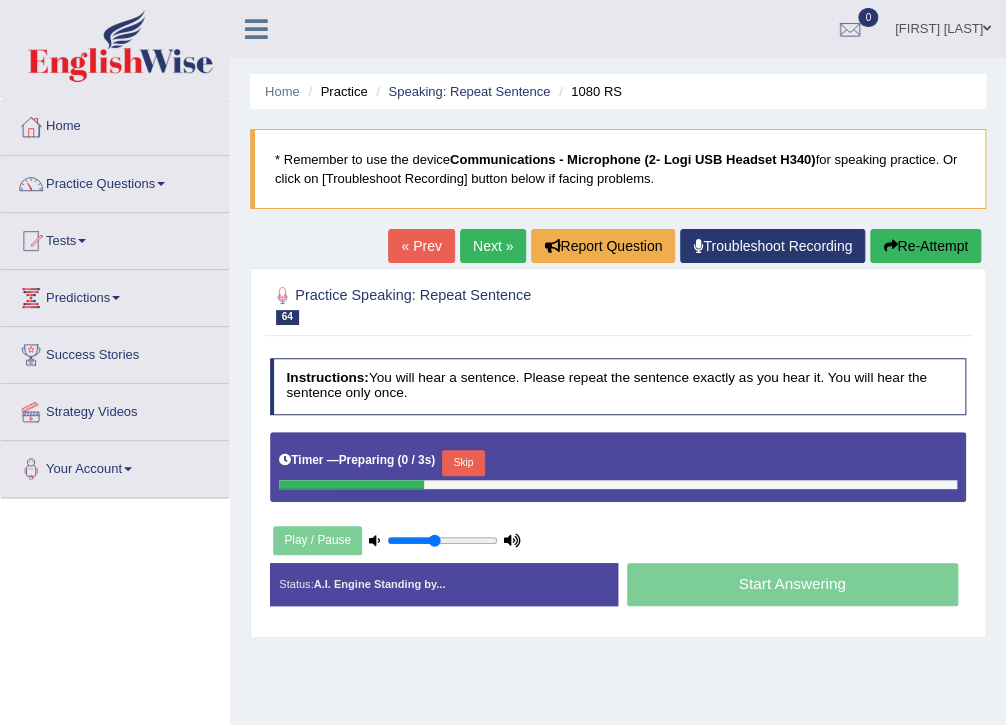 click on "Skip" at bounding box center [463, 463] 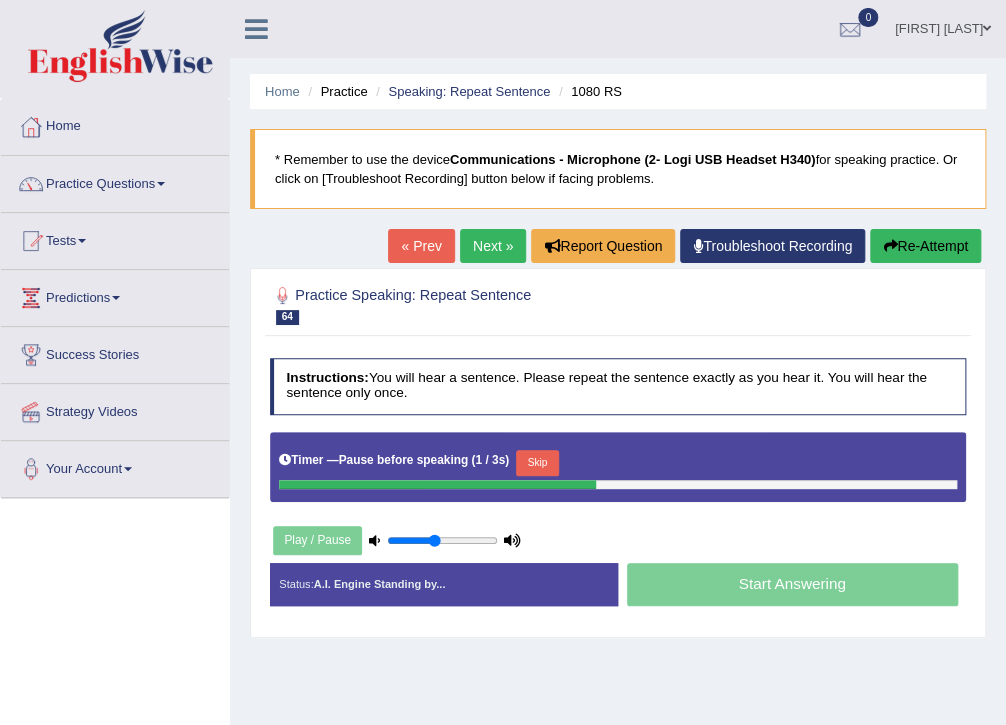 click on "Skip" at bounding box center (537, 463) 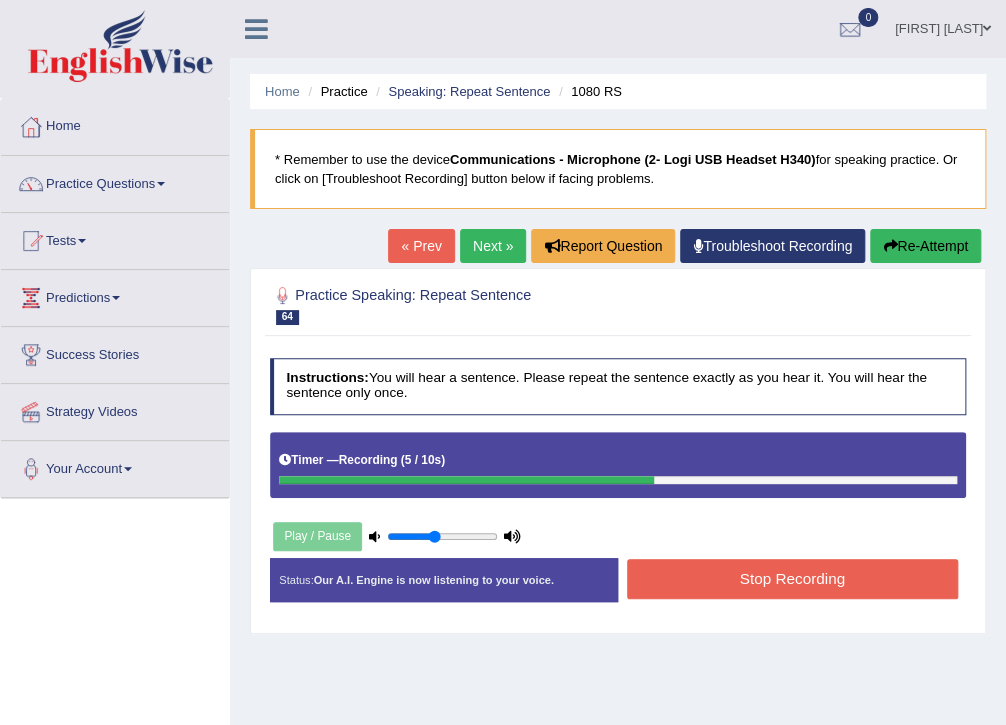 click on "Stop Recording" at bounding box center (792, 578) 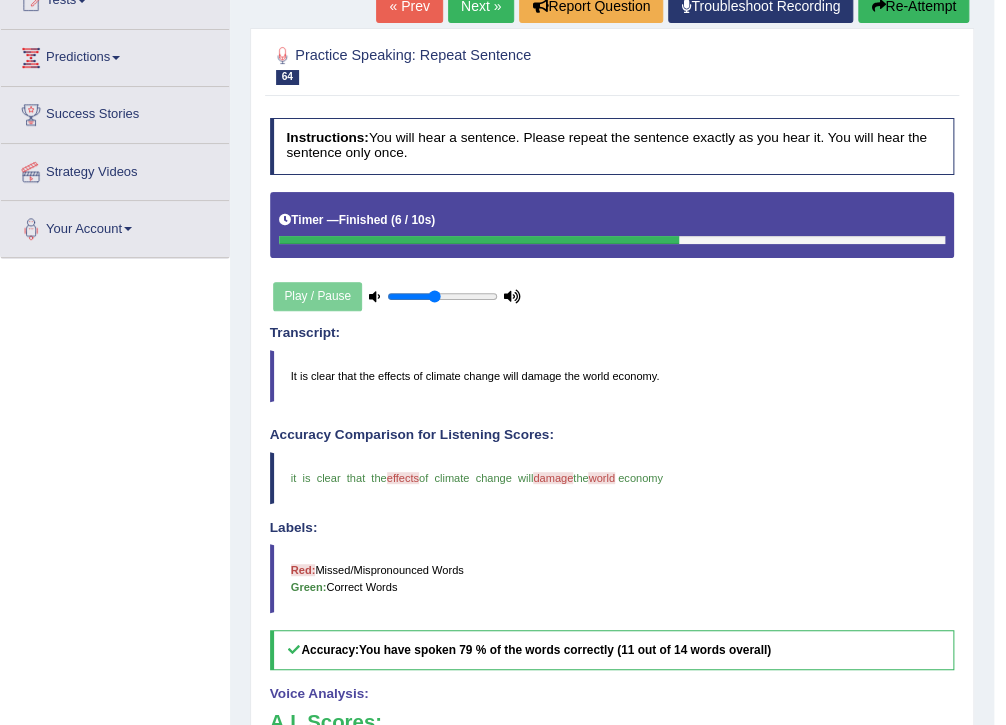scroll, scrollTop: 80, scrollLeft: 0, axis: vertical 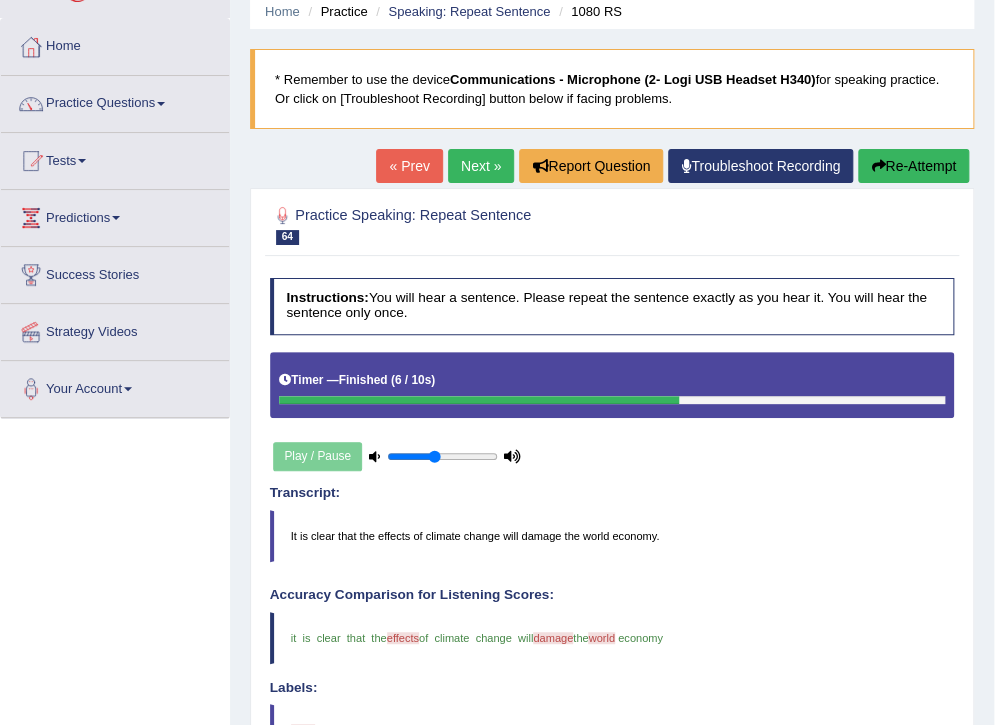 click on "Next »" at bounding box center (481, 166) 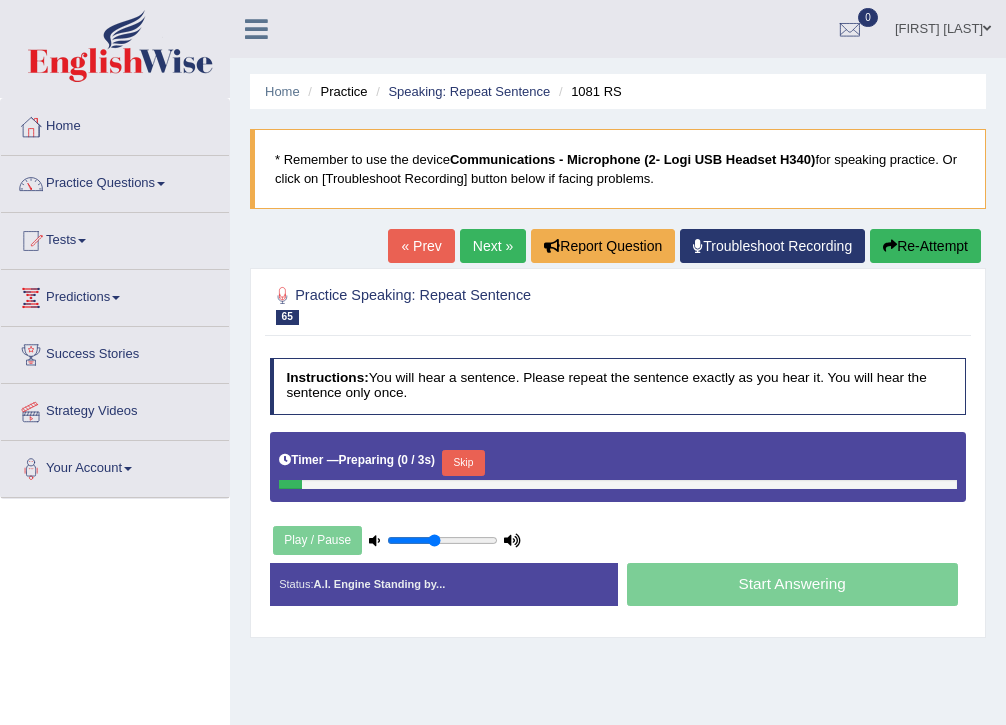 scroll, scrollTop: 0, scrollLeft: 0, axis: both 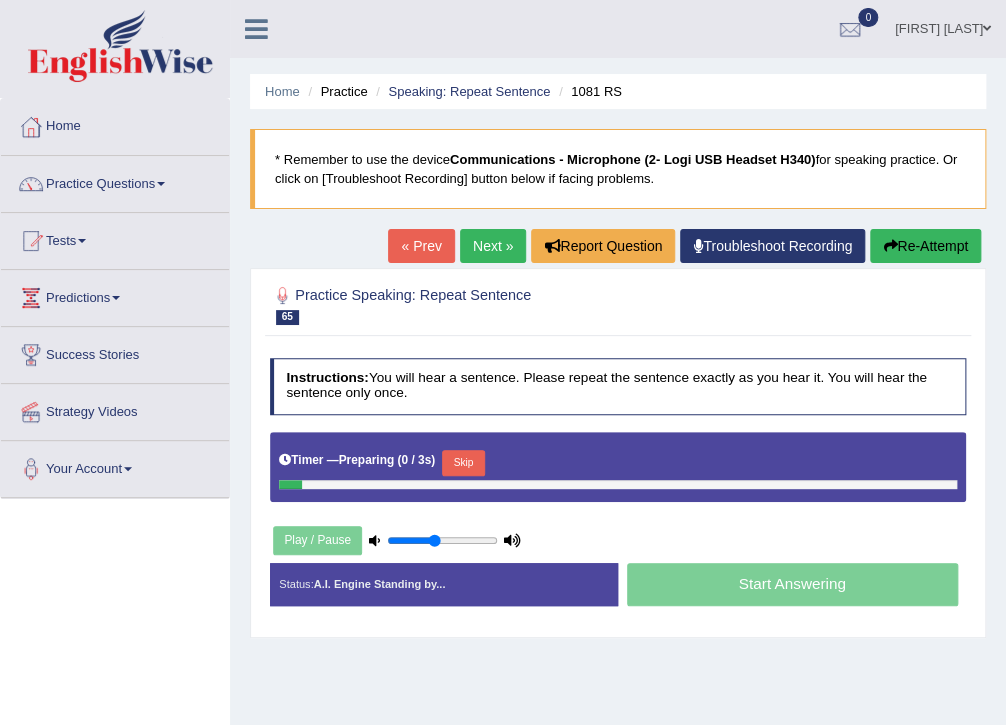 click on "Skip" at bounding box center [463, 463] 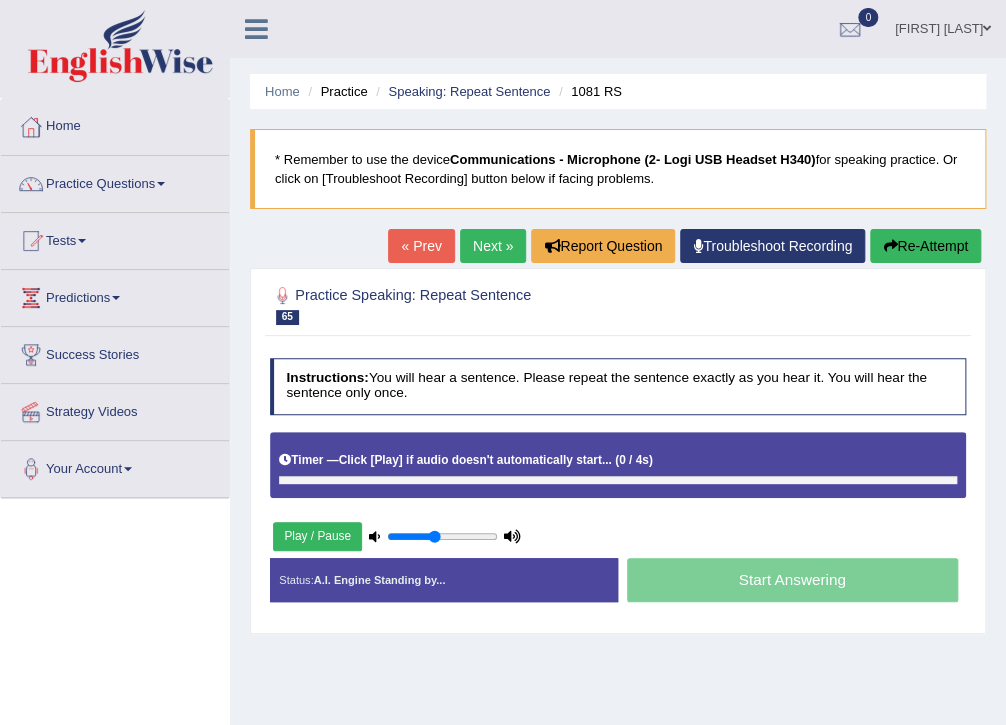 scroll, scrollTop: 0, scrollLeft: 0, axis: both 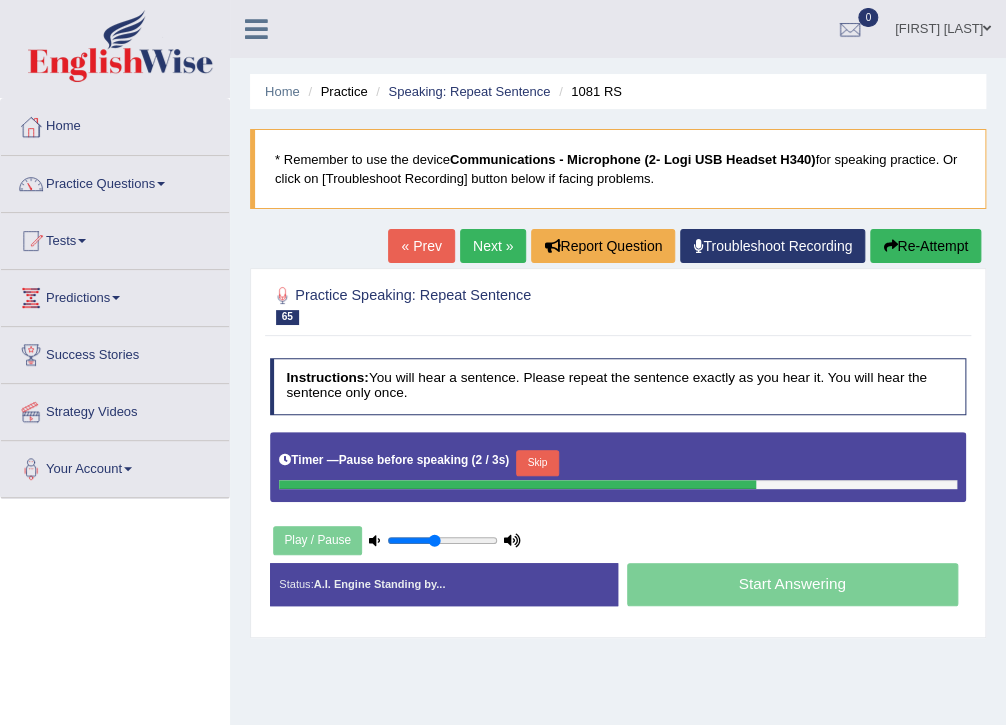 click on "Skip" at bounding box center [537, 463] 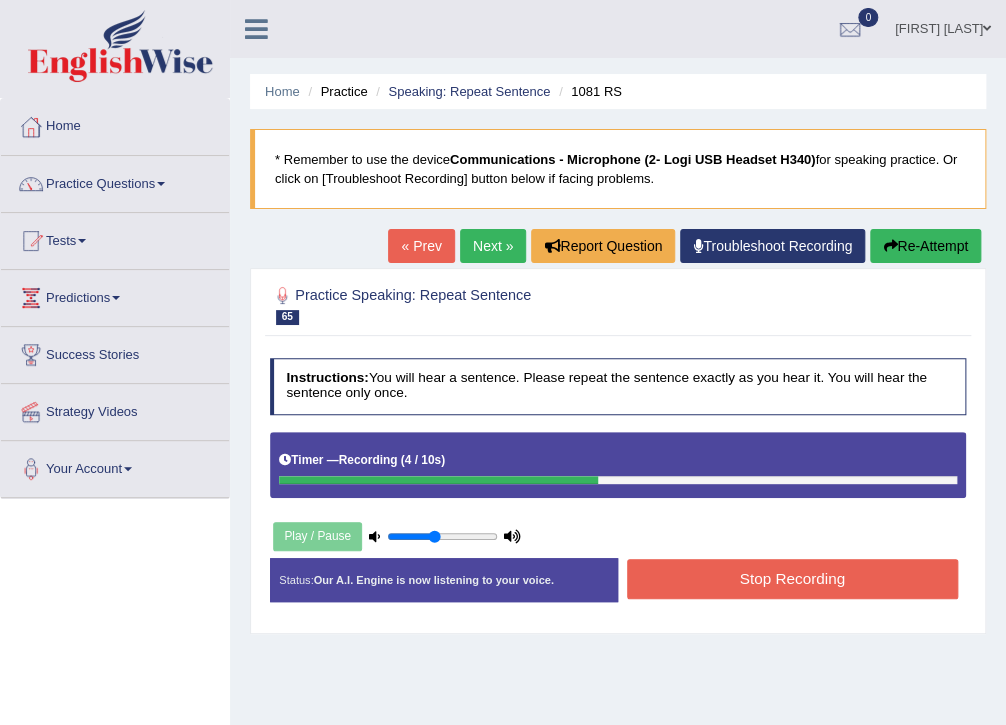 click on "Stop Recording" at bounding box center [792, 578] 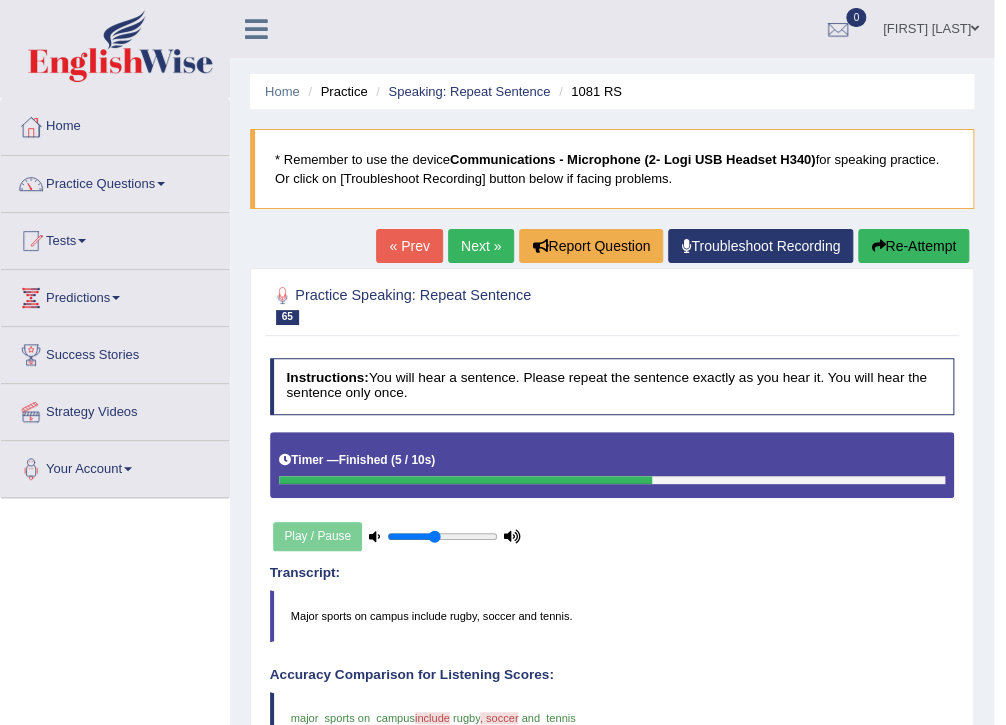 scroll, scrollTop: 80, scrollLeft: 0, axis: vertical 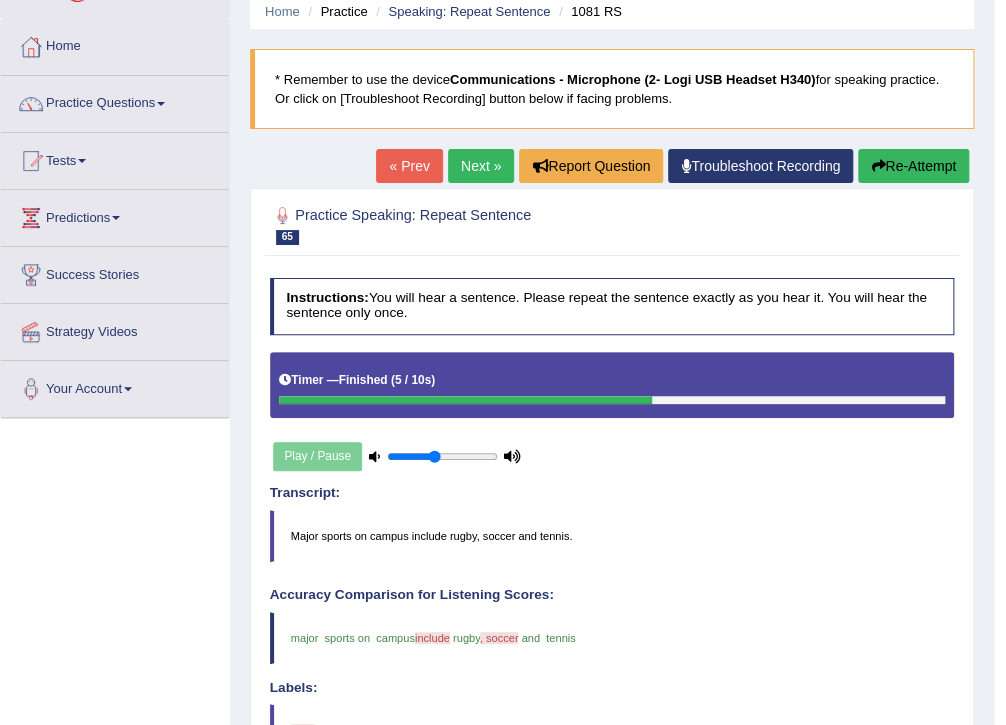 click on "Next »" at bounding box center [481, 166] 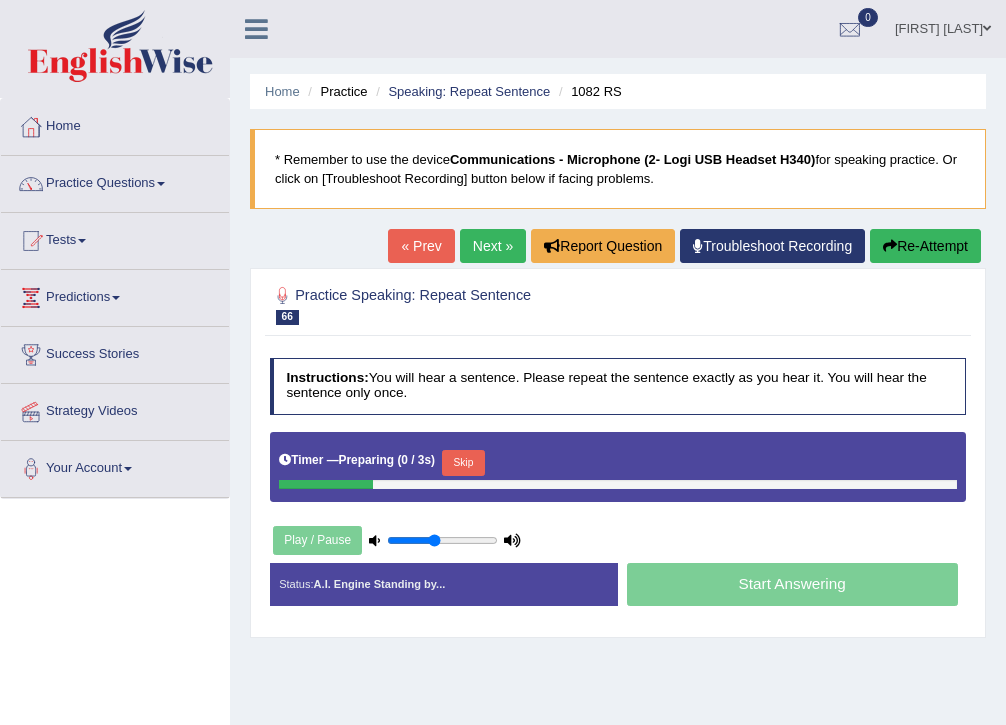 click on "Skip" at bounding box center (463, 463) 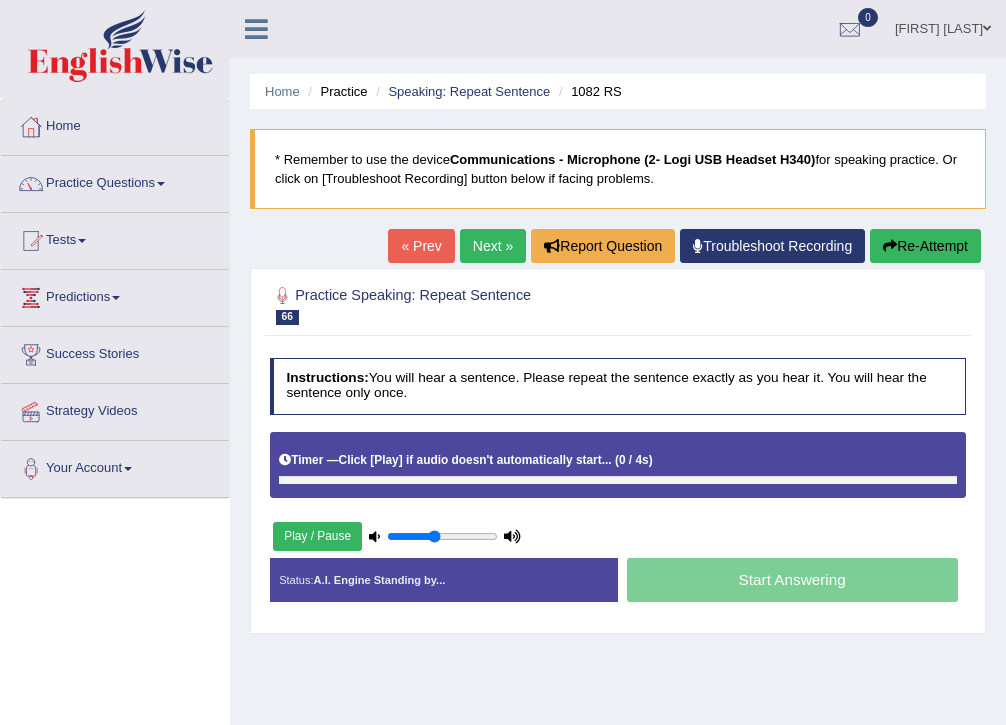 scroll, scrollTop: 0, scrollLeft: 0, axis: both 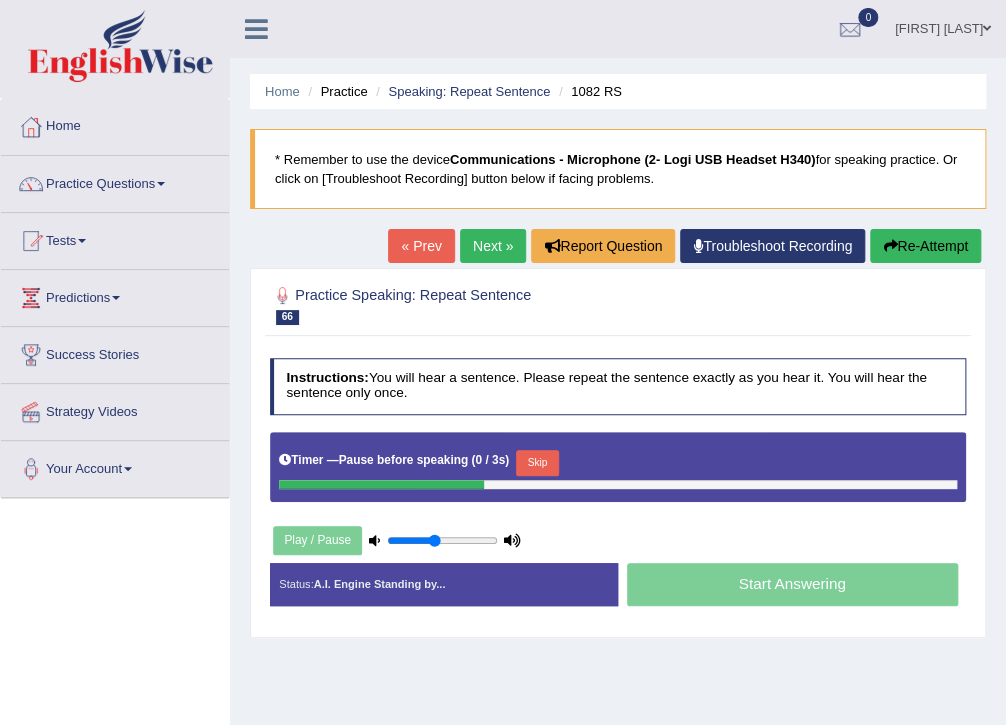click on "Skip" at bounding box center (537, 463) 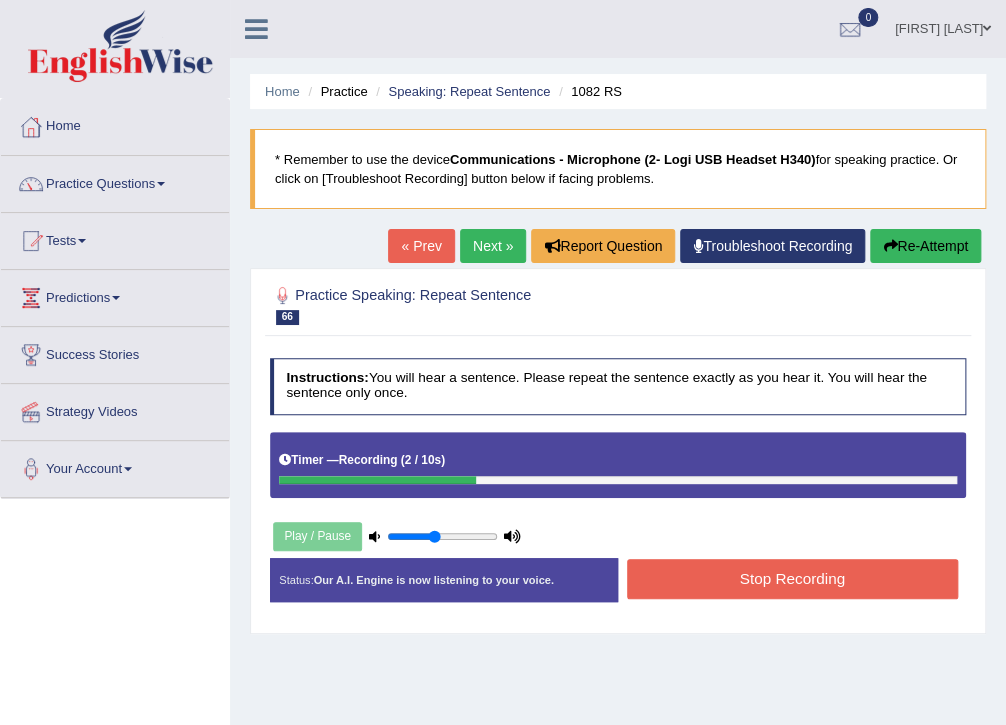 click on "Re-Attempt" at bounding box center [925, 246] 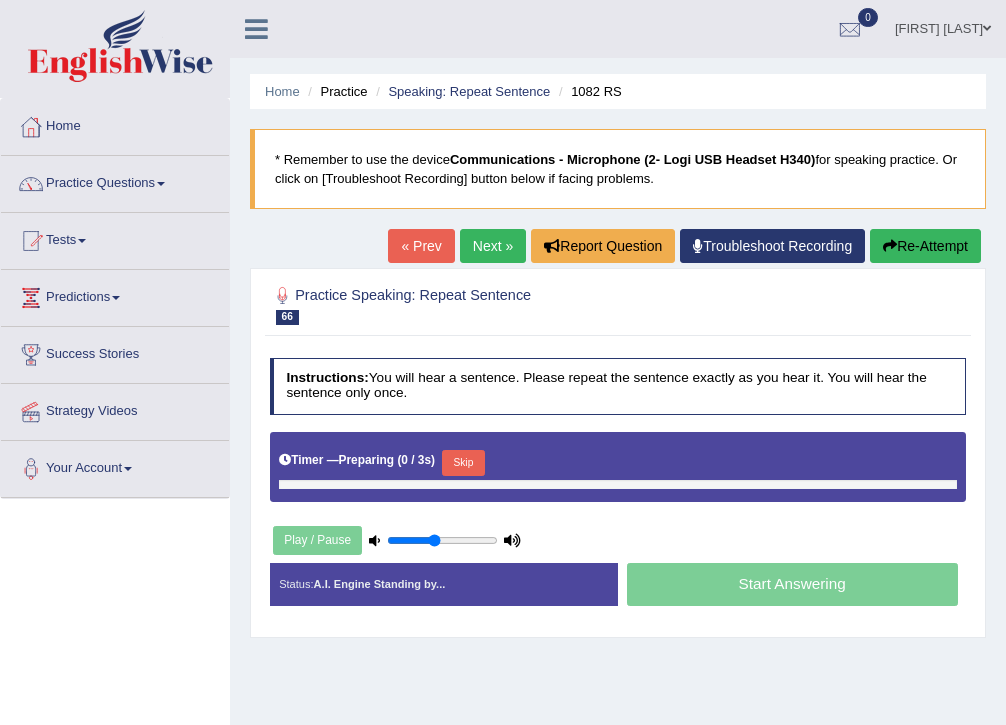 scroll, scrollTop: 0, scrollLeft: 0, axis: both 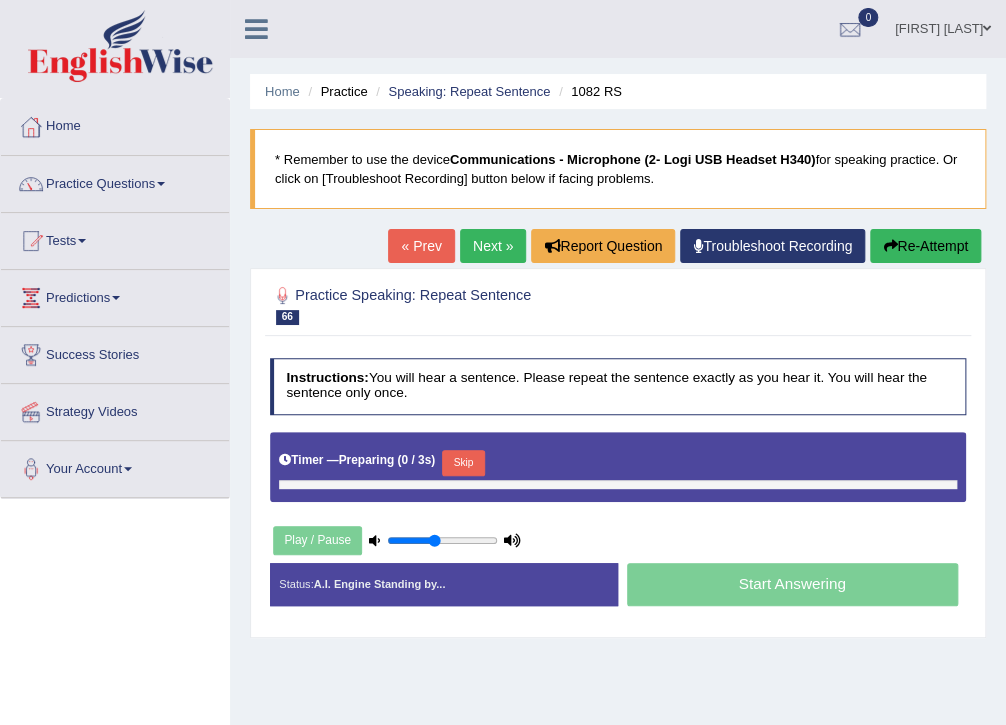 click on "Skip" at bounding box center (463, 463) 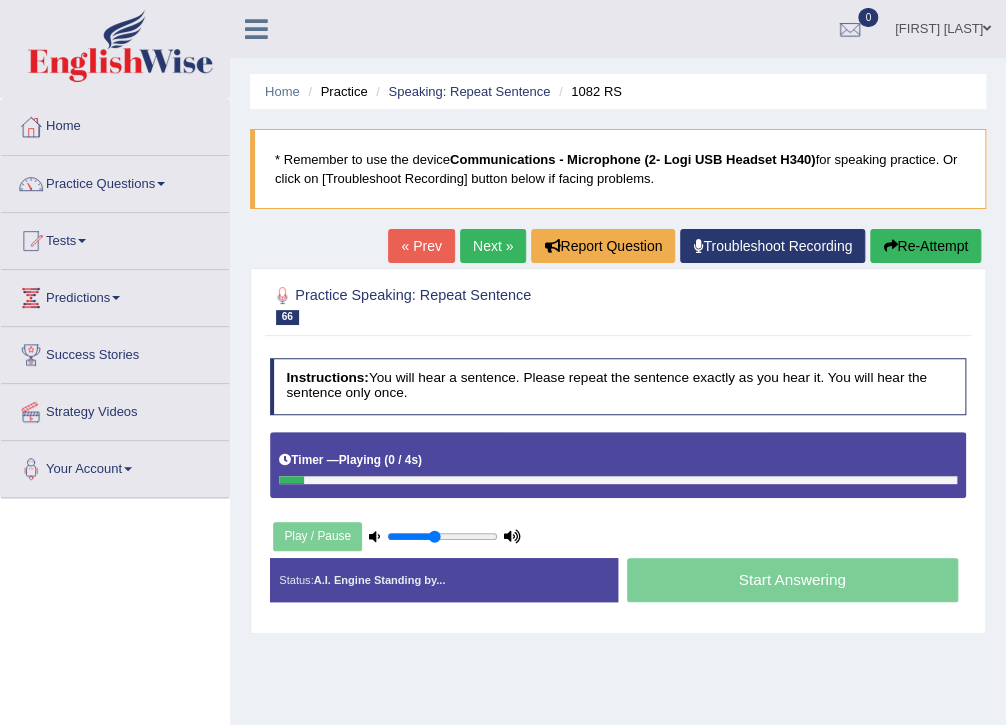 scroll, scrollTop: 0, scrollLeft: 0, axis: both 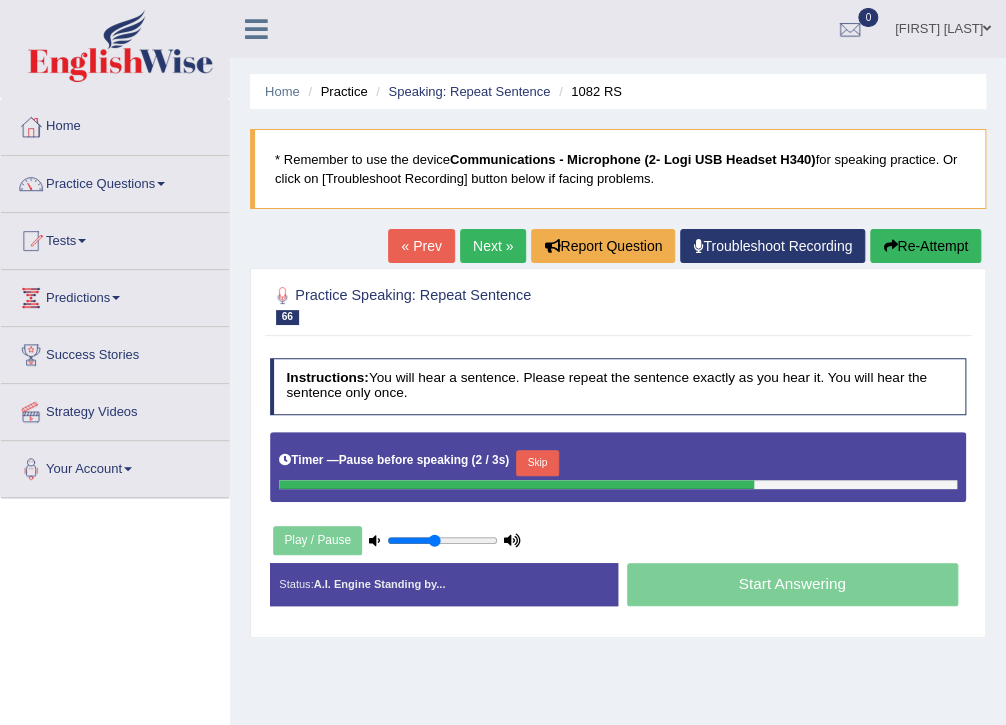 click on "Skip" at bounding box center (537, 463) 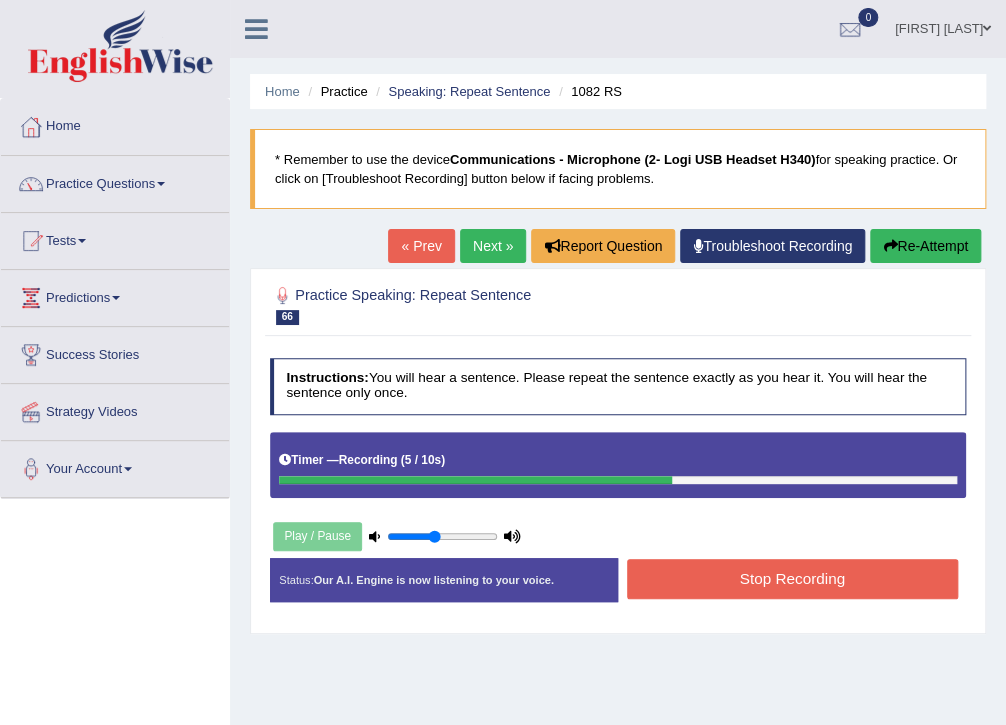 click on "Stop Recording" at bounding box center (792, 578) 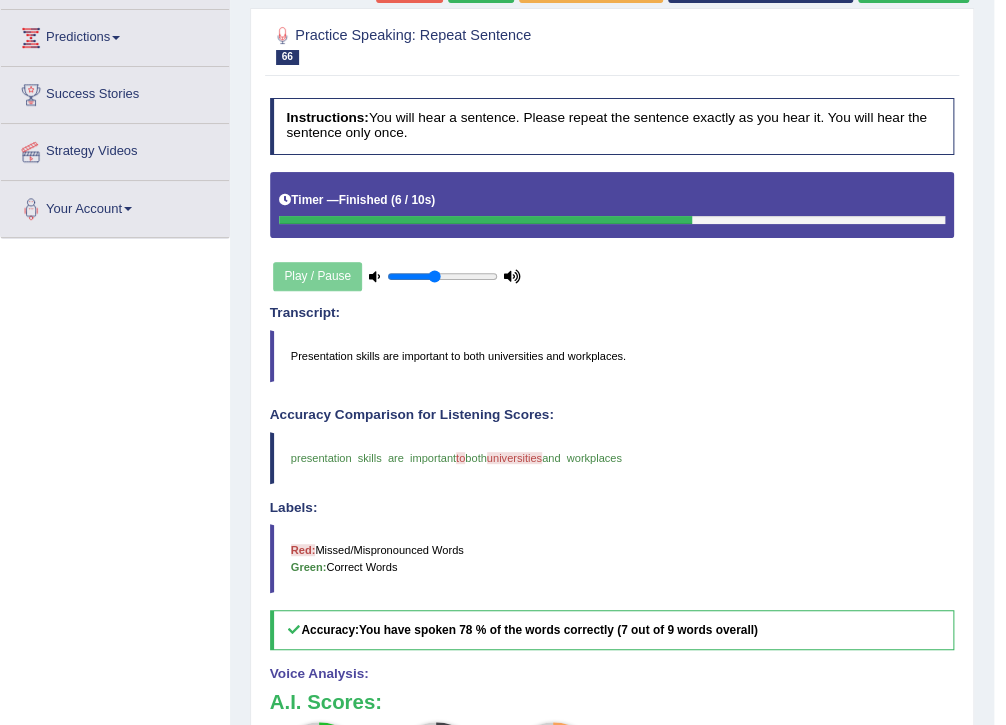scroll, scrollTop: 160, scrollLeft: 0, axis: vertical 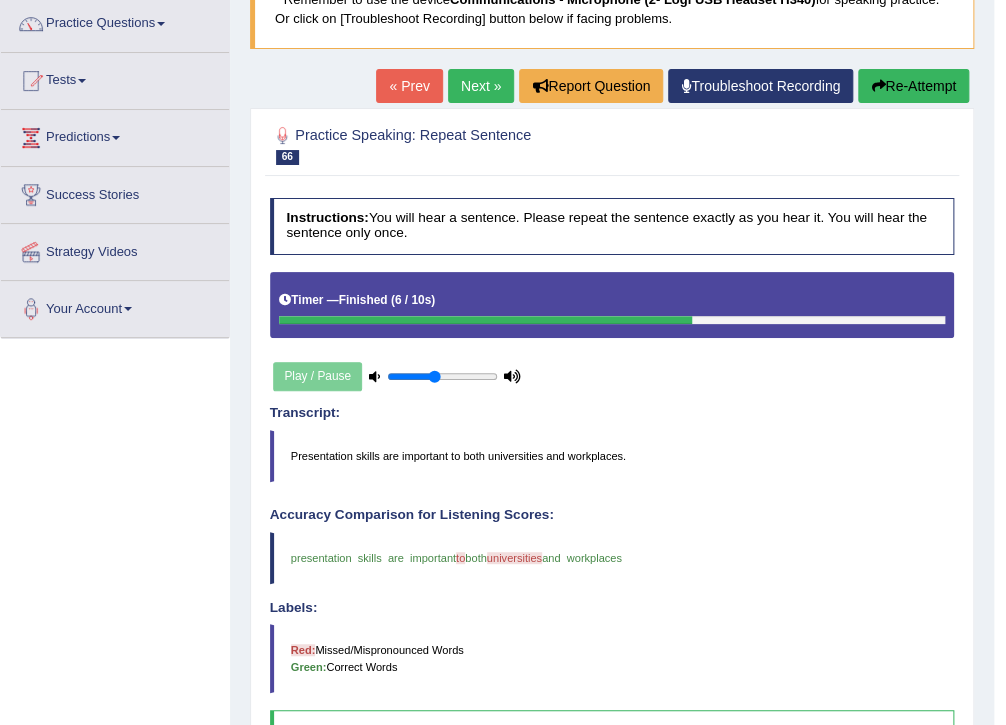 click on "Next »" at bounding box center (481, 86) 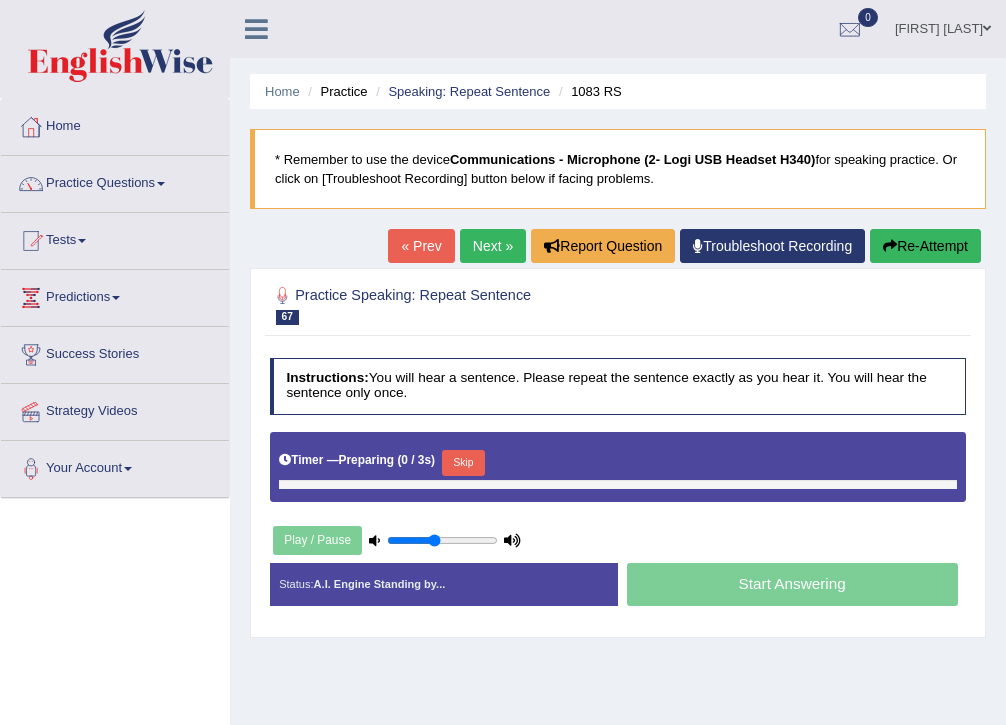 scroll, scrollTop: 0, scrollLeft: 0, axis: both 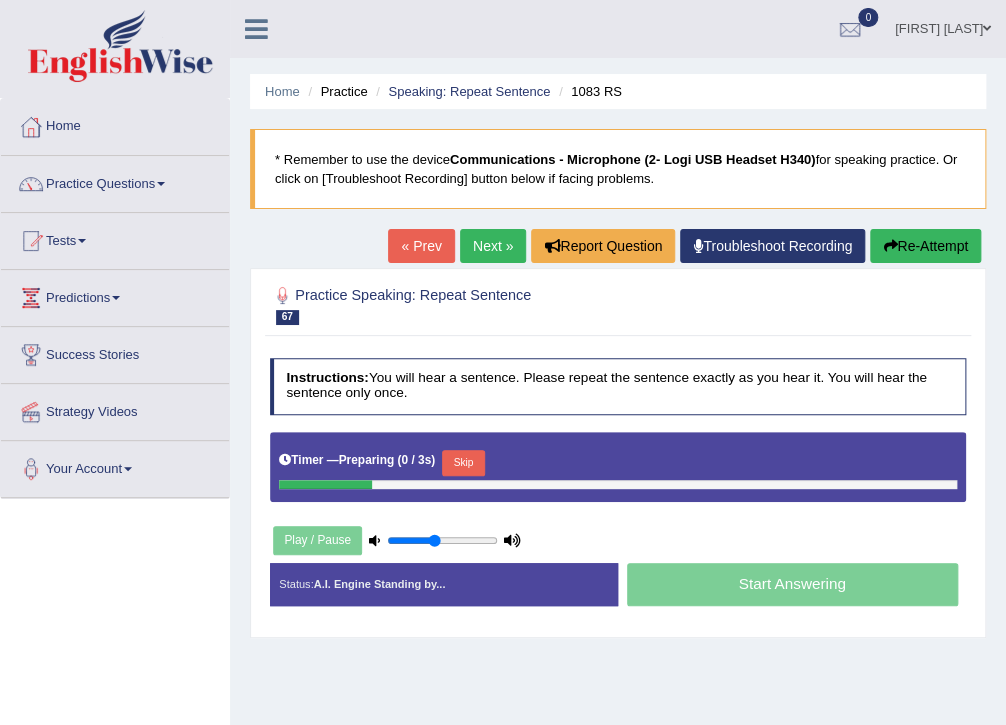 click on "Skip" at bounding box center (463, 463) 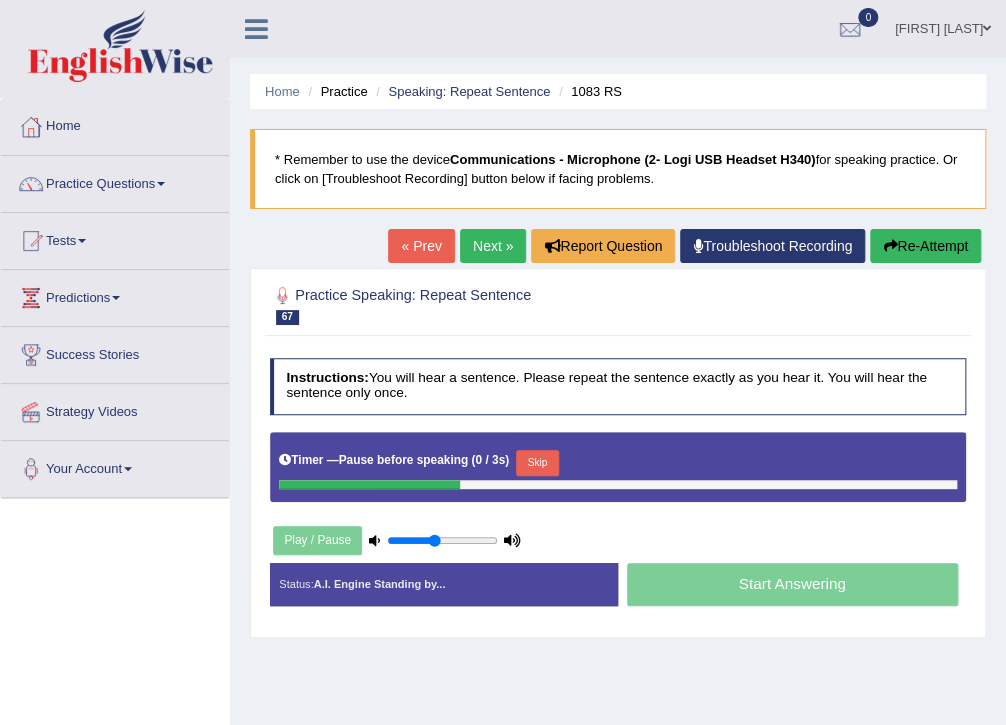 click on "Skip" at bounding box center [537, 463] 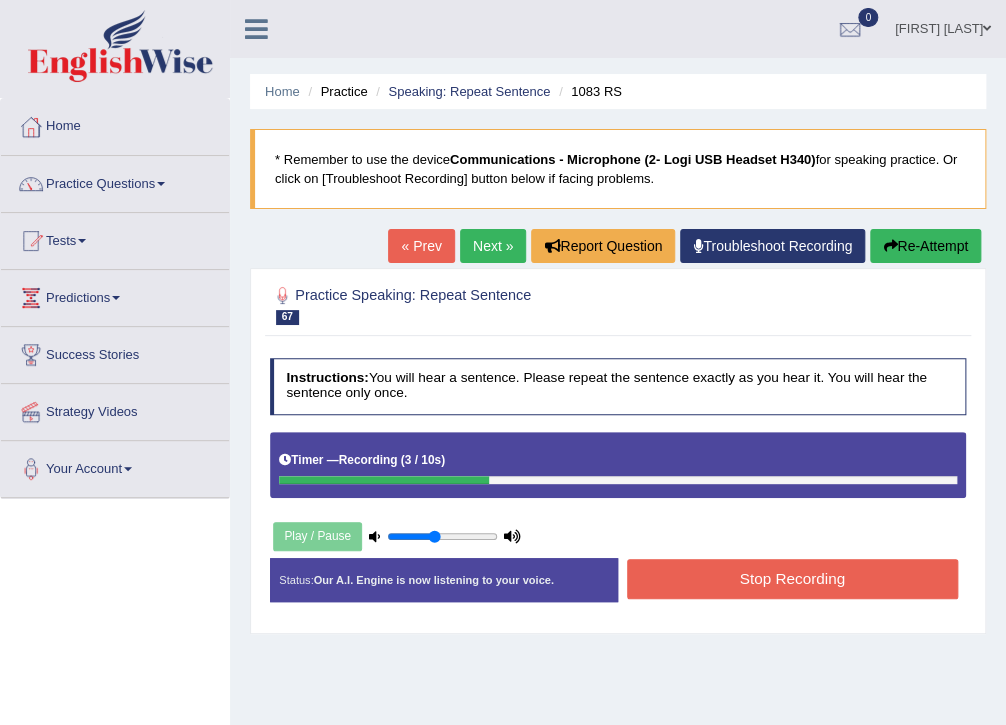 click on "Stop Recording" at bounding box center (792, 578) 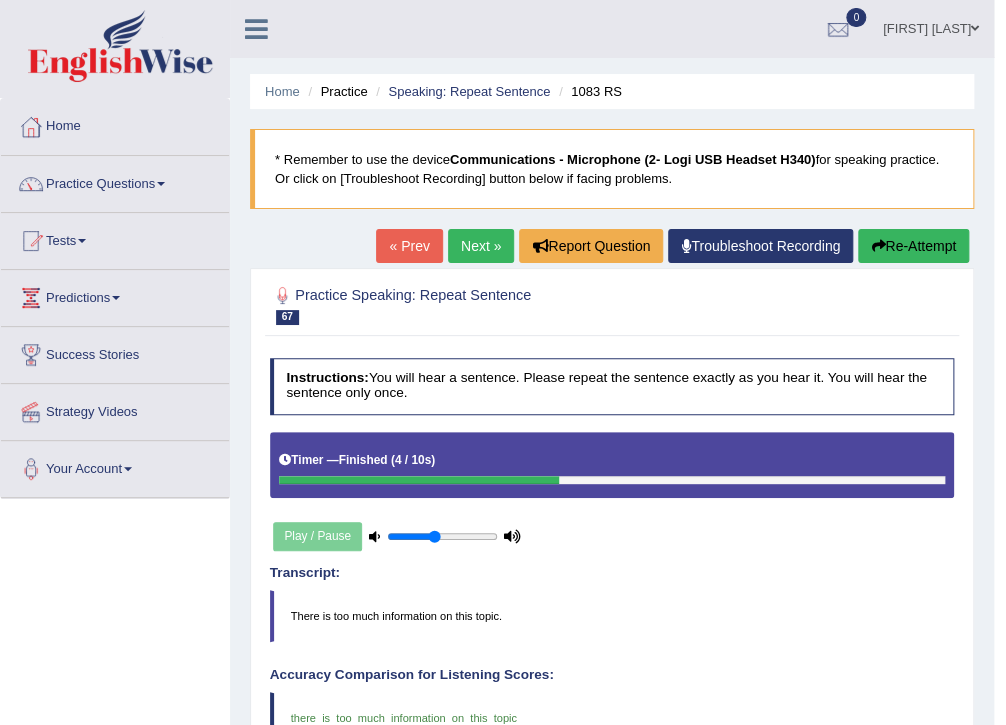 click on "Next »" at bounding box center (481, 246) 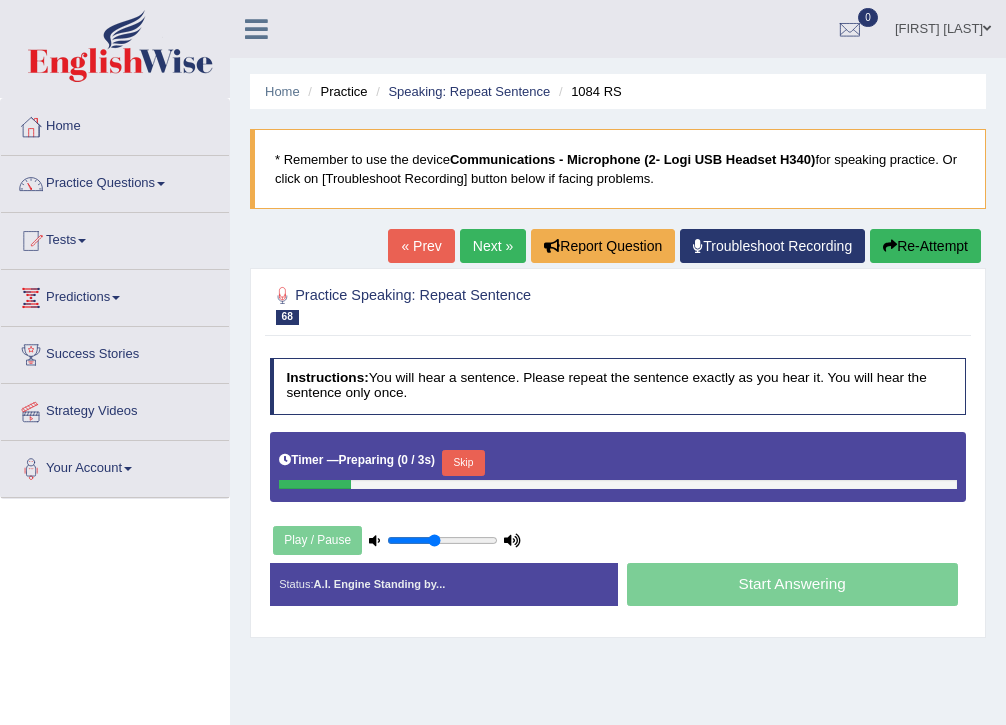 scroll, scrollTop: 0, scrollLeft: 0, axis: both 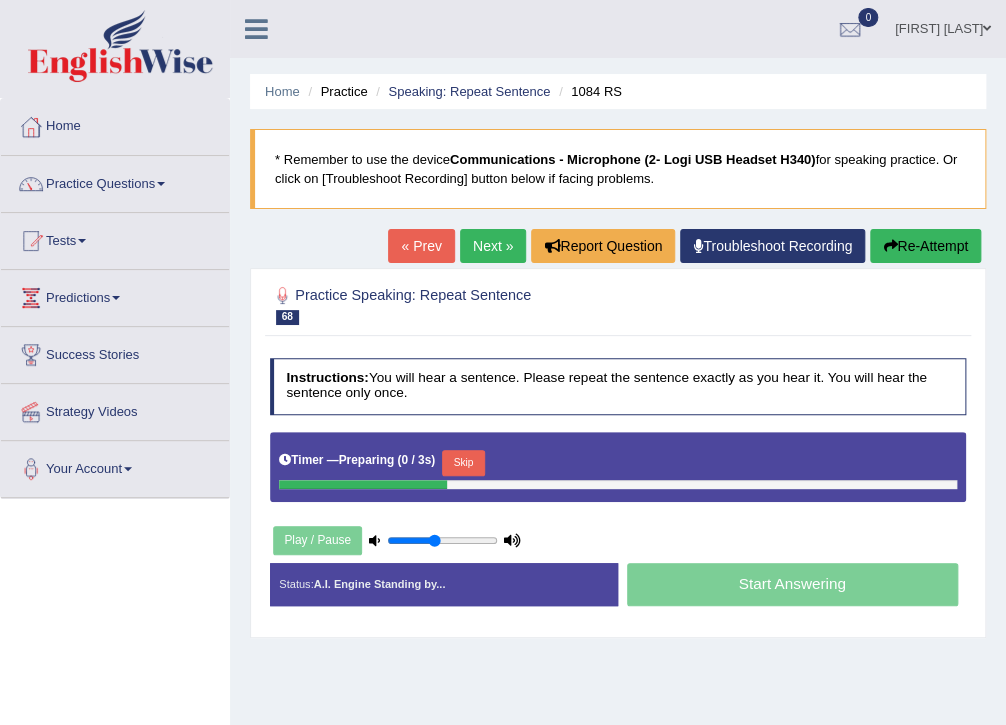 click on "Skip" at bounding box center [463, 463] 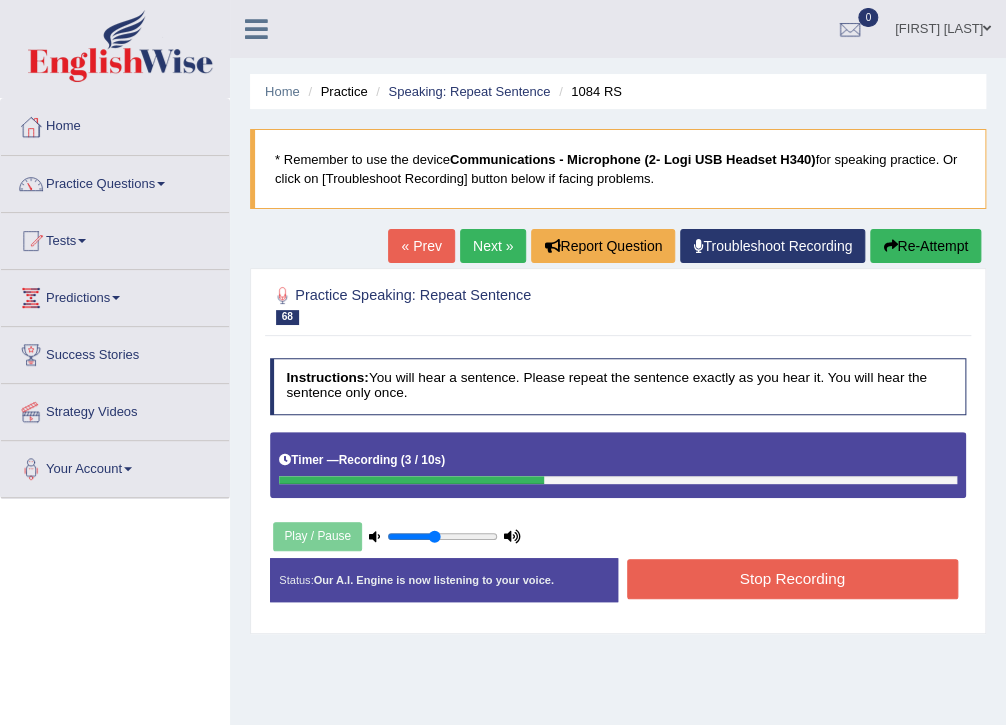click on "Stop Recording" at bounding box center [792, 578] 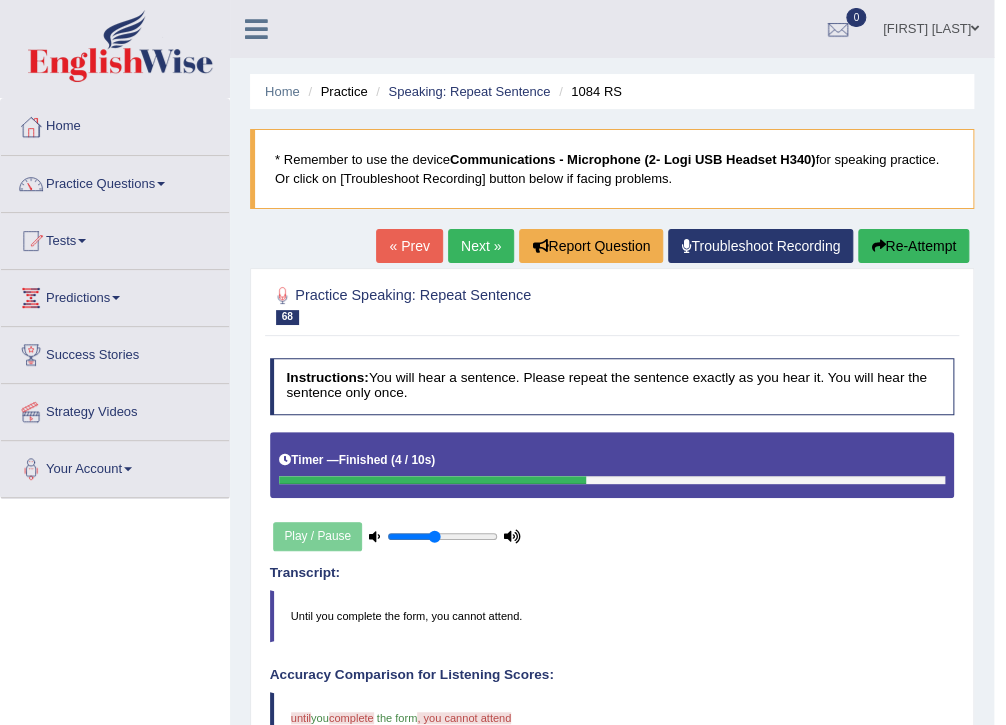 click on "Re-Attempt" at bounding box center [913, 246] 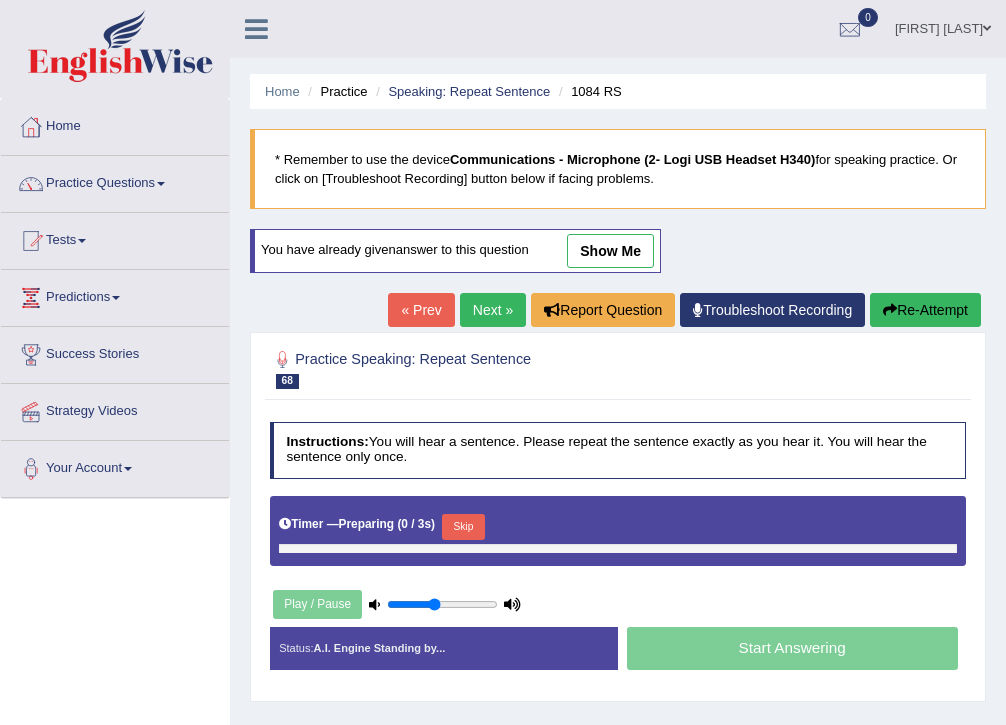 scroll, scrollTop: 0, scrollLeft: 0, axis: both 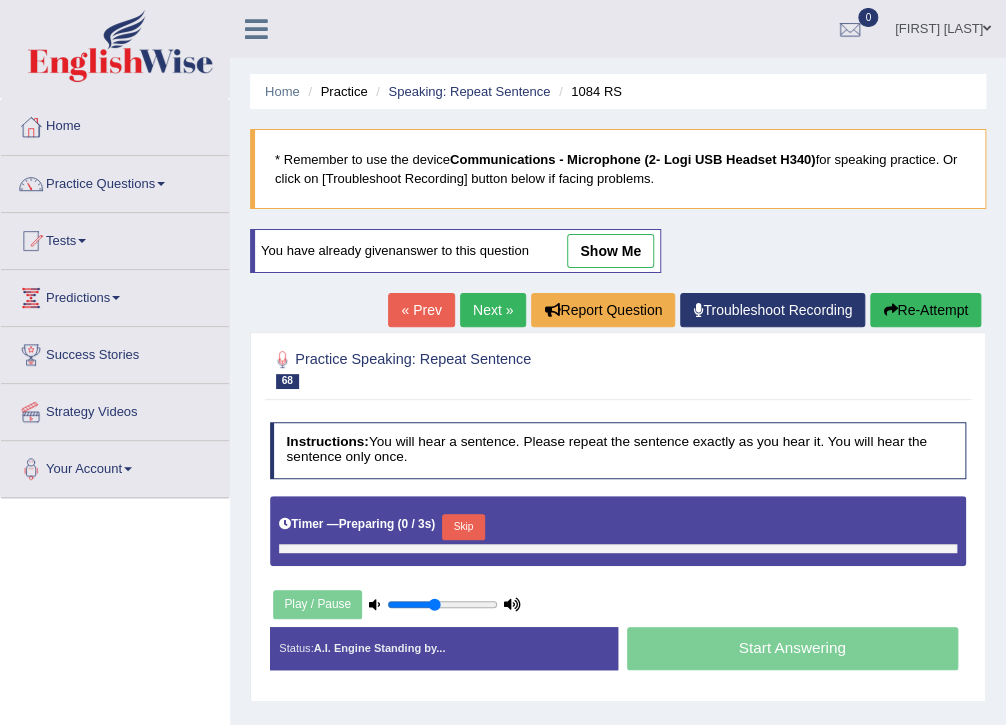 click on "Skip" at bounding box center [463, 527] 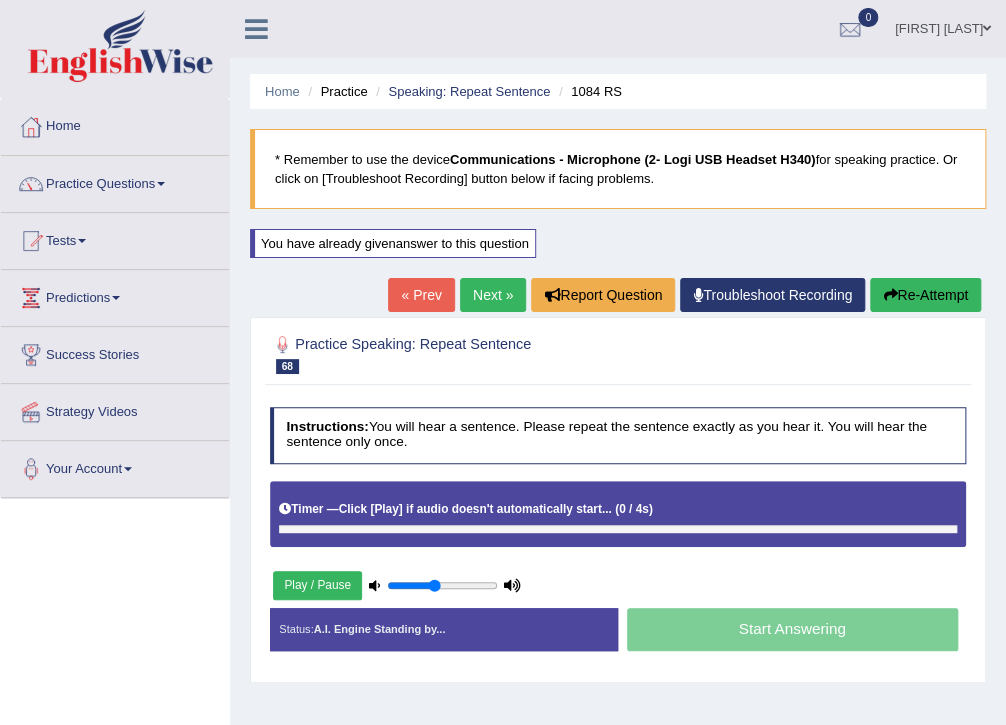 scroll, scrollTop: 0, scrollLeft: 0, axis: both 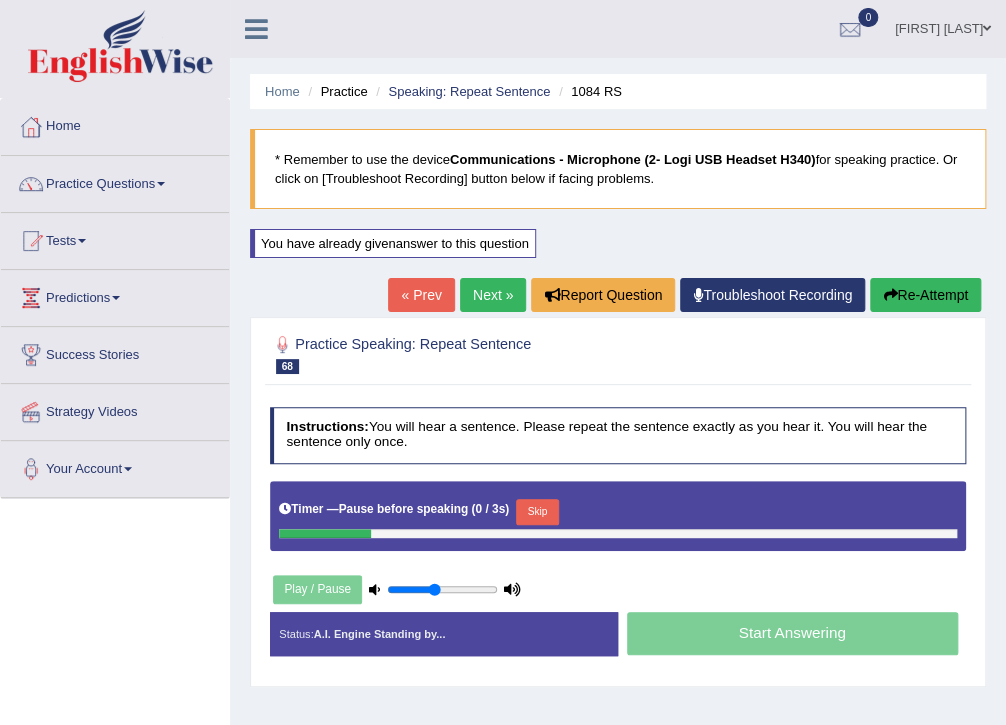 click on "Skip" at bounding box center (537, 512) 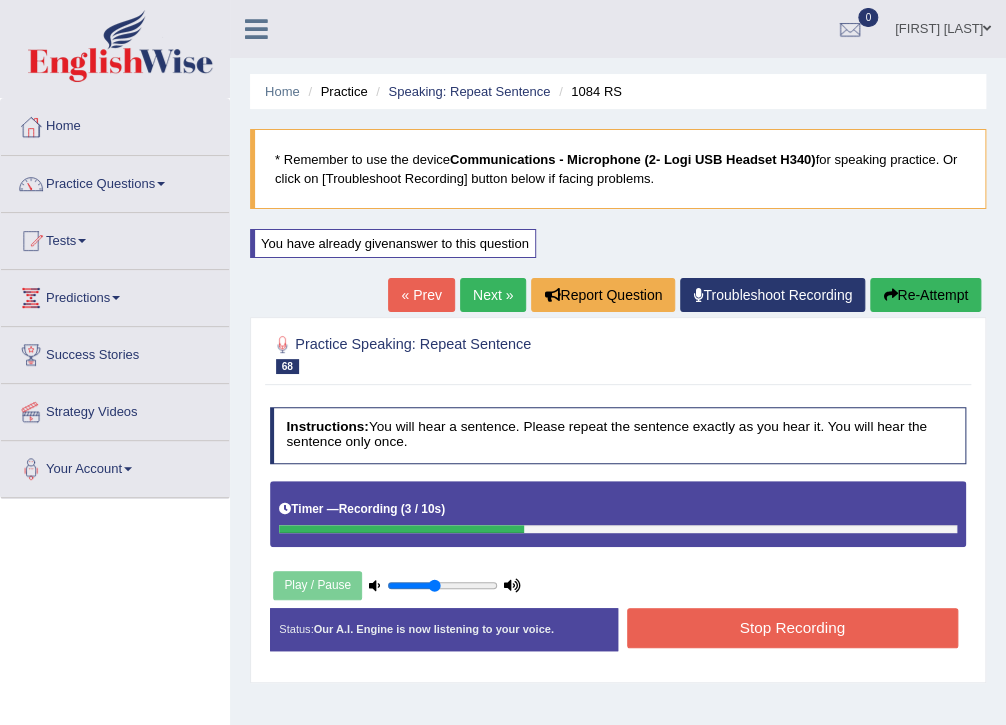 click on "Stop Recording" at bounding box center (792, 627) 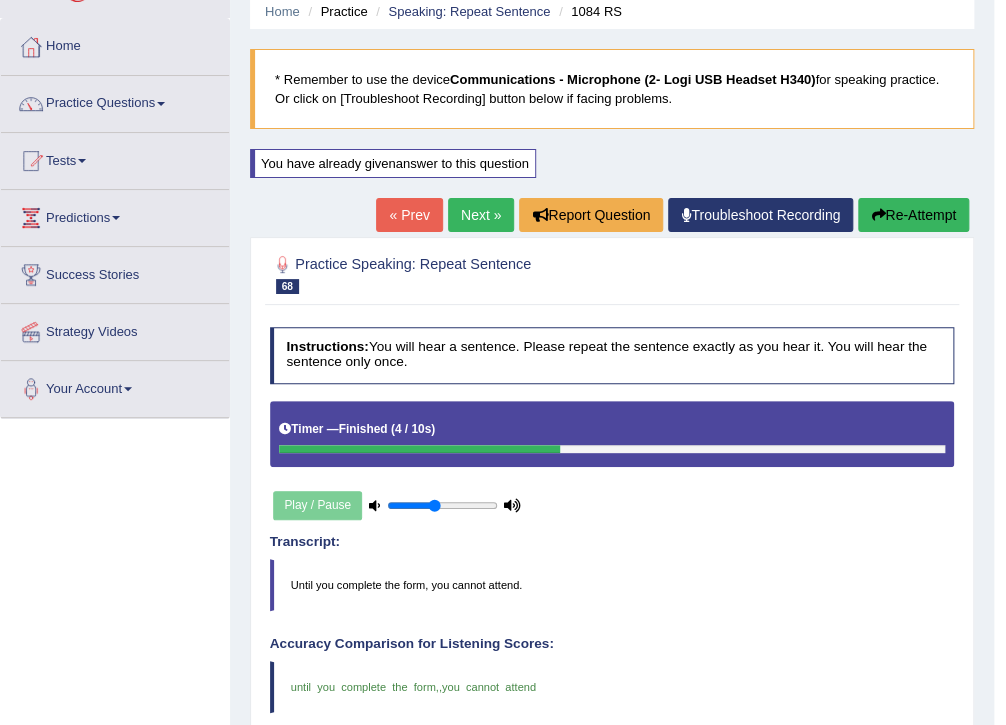 scroll, scrollTop: 80, scrollLeft: 0, axis: vertical 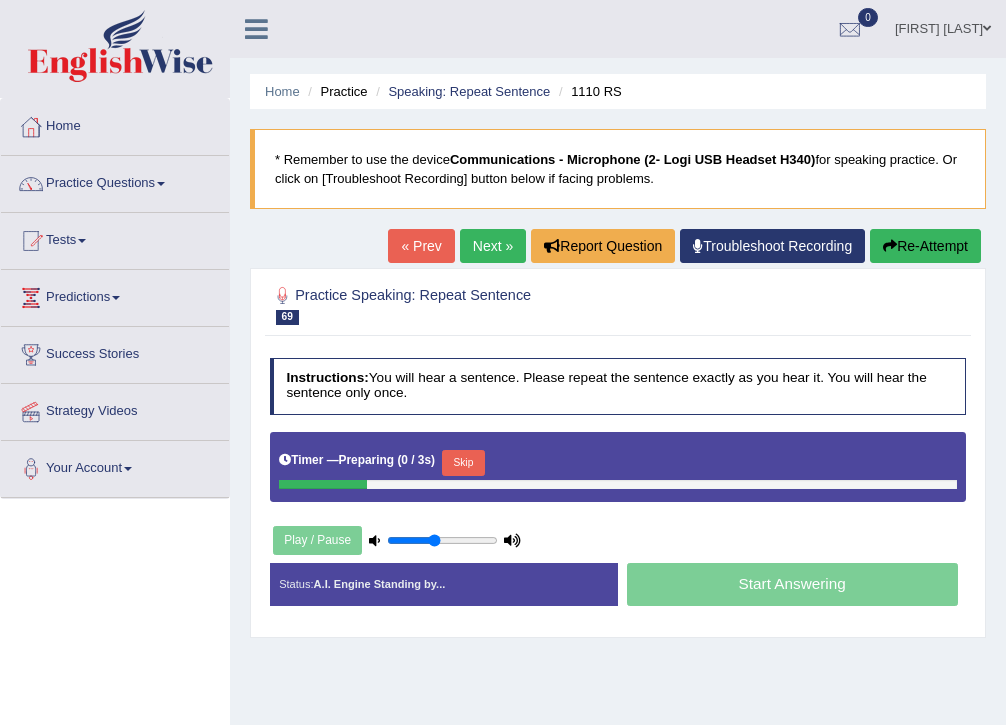 click on "Skip" at bounding box center [463, 463] 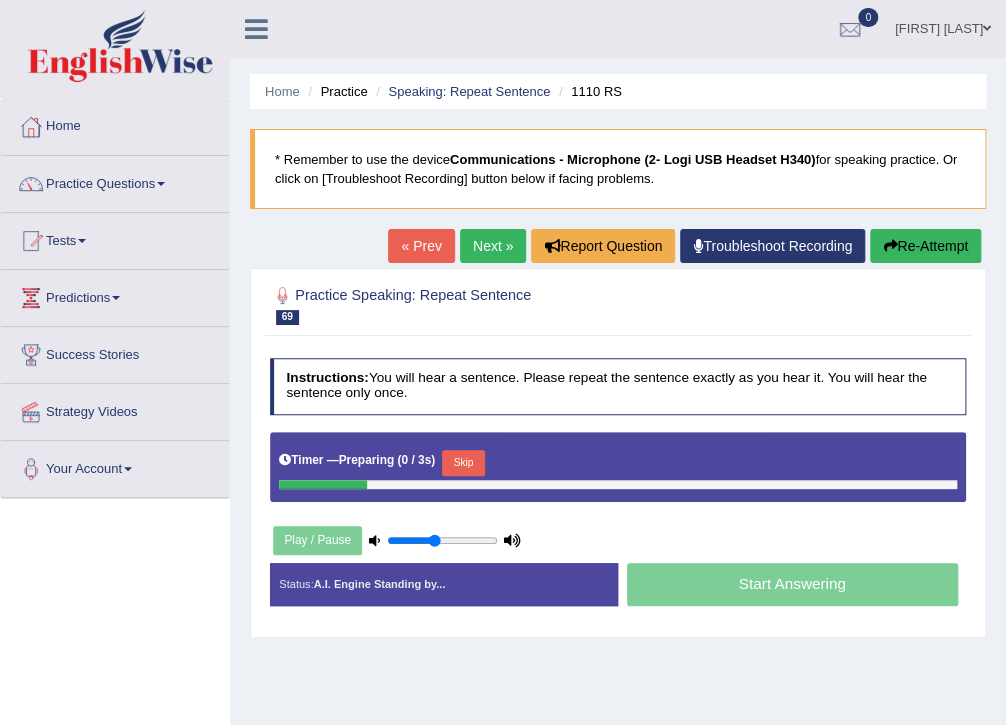 scroll, scrollTop: 0, scrollLeft: 0, axis: both 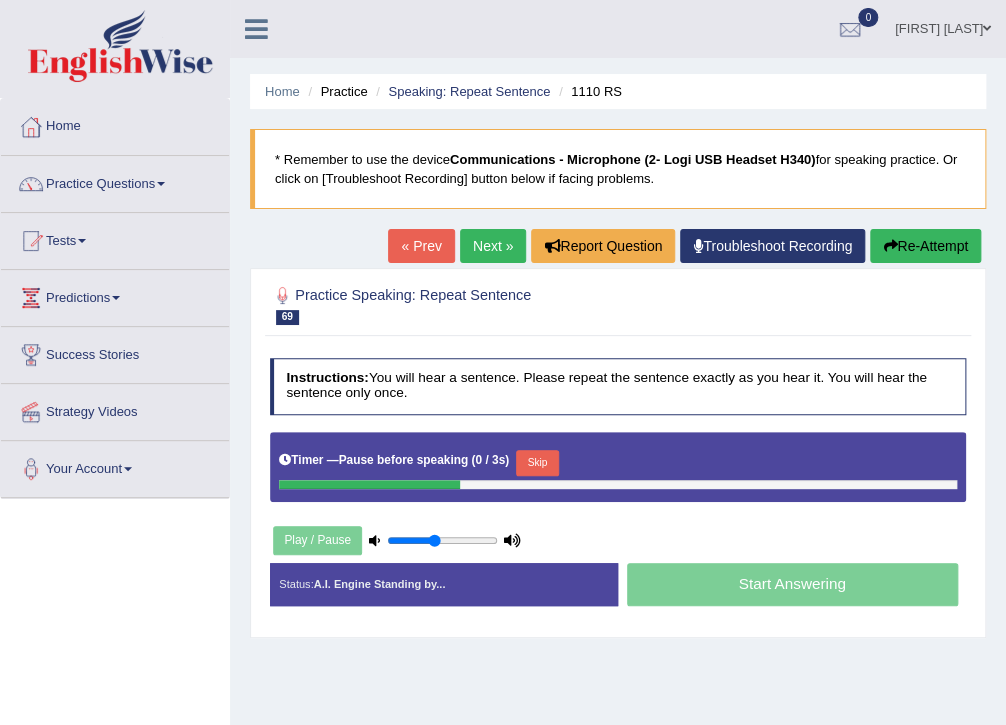 click on "Timer —  Pause before speaking   ( 0 / 3s ) Skip" at bounding box center [618, 463] 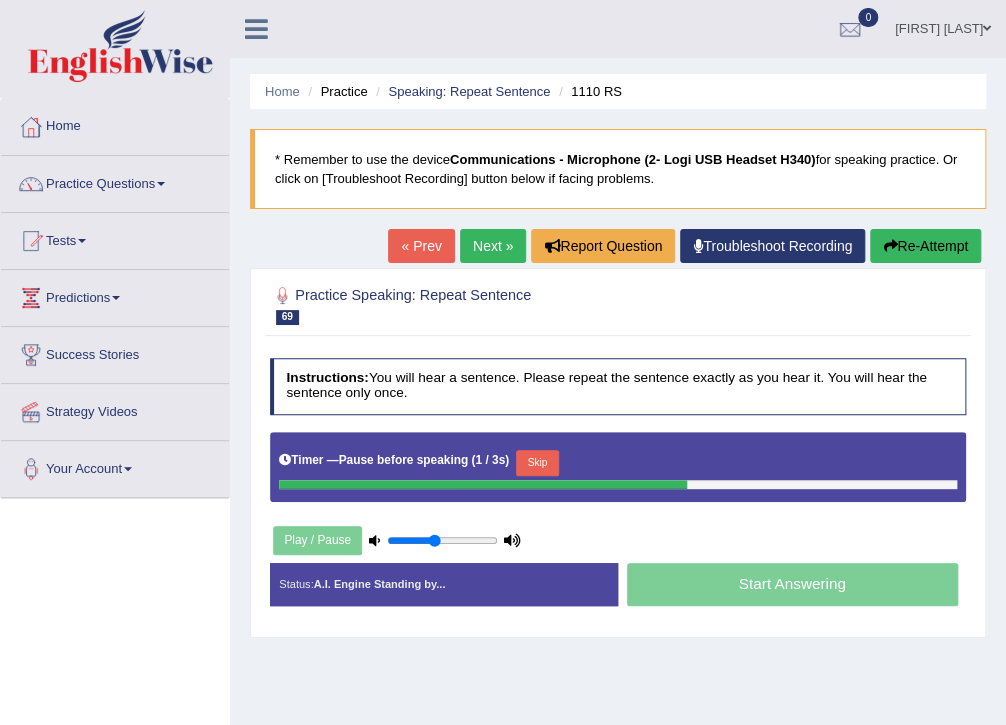 click on "Skip" at bounding box center (537, 463) 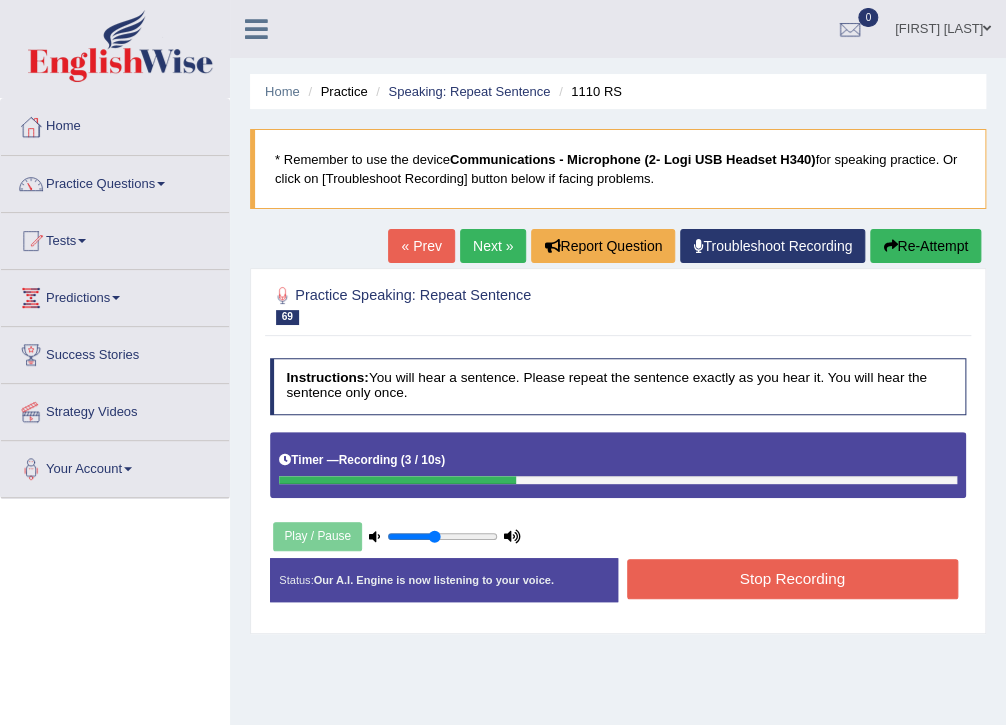 click on "Stop Recording" at bounding box center [792, 578] 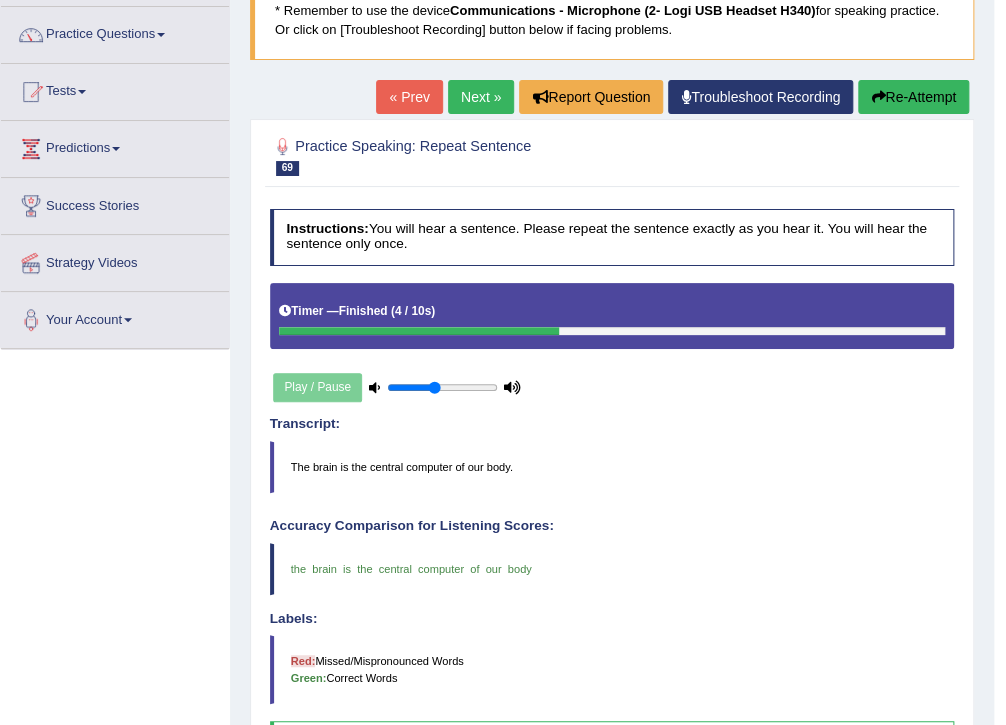 scroll, scrollTop: 80, scrollLeft: 0, axis: vertical 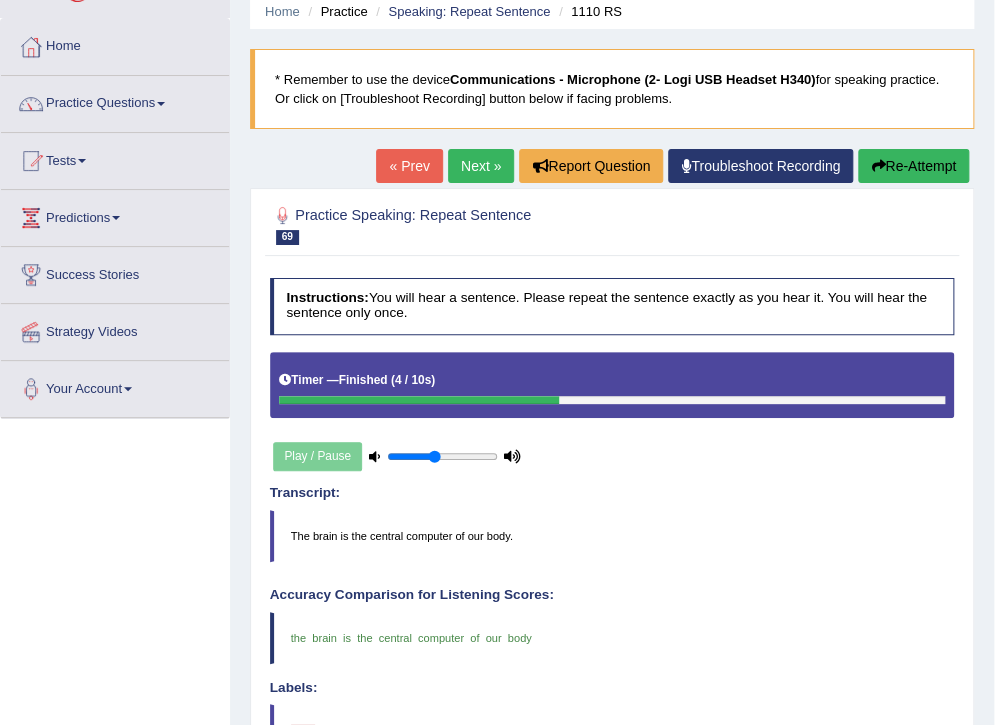 click on "Next »" at bounding box center (481, 166) 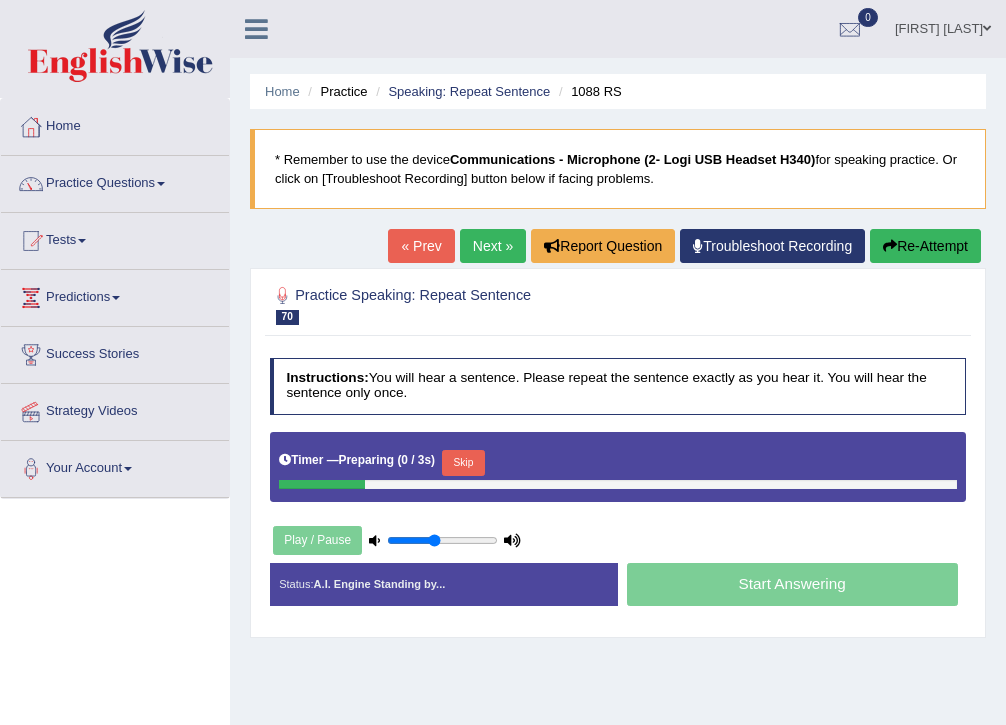 scroll, scrollTop: 0, scrollLeft: 0, axis: both 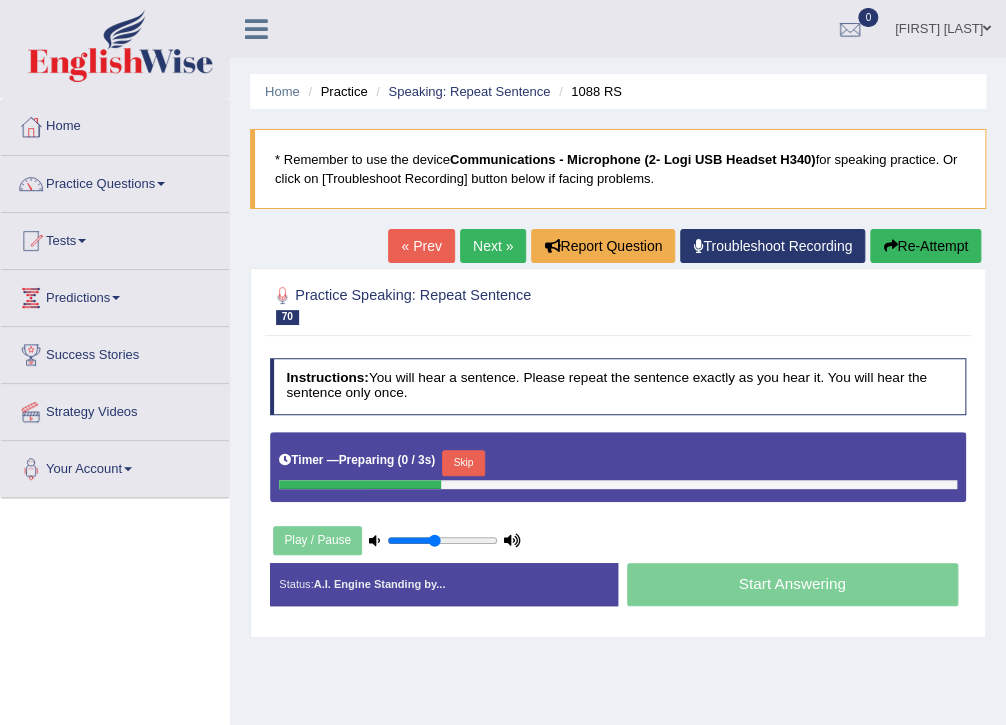 click on "Skip" at bounding box center (463, 463) 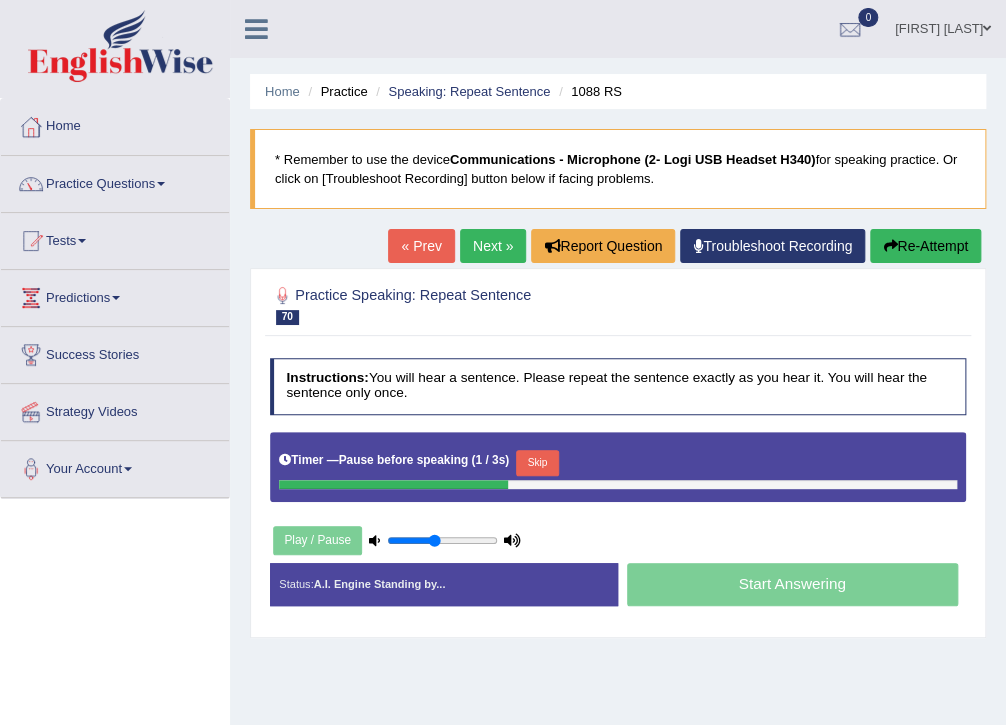 click on "Skip" at bounding box center [537, 463] 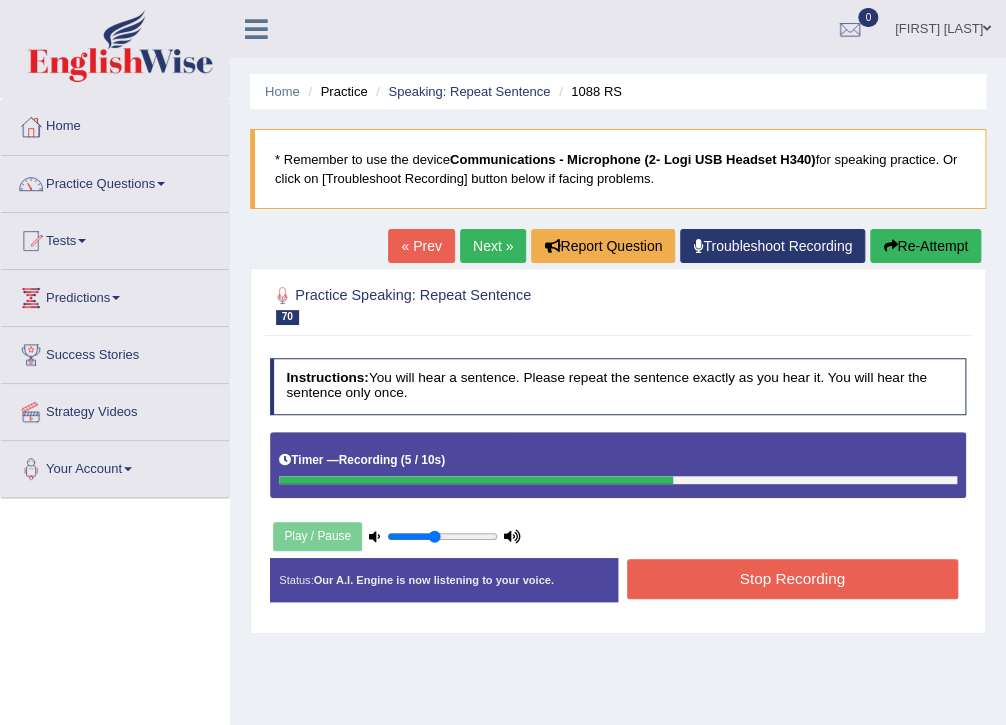 click on "Stop Recording" at bounding box center [792, 578] 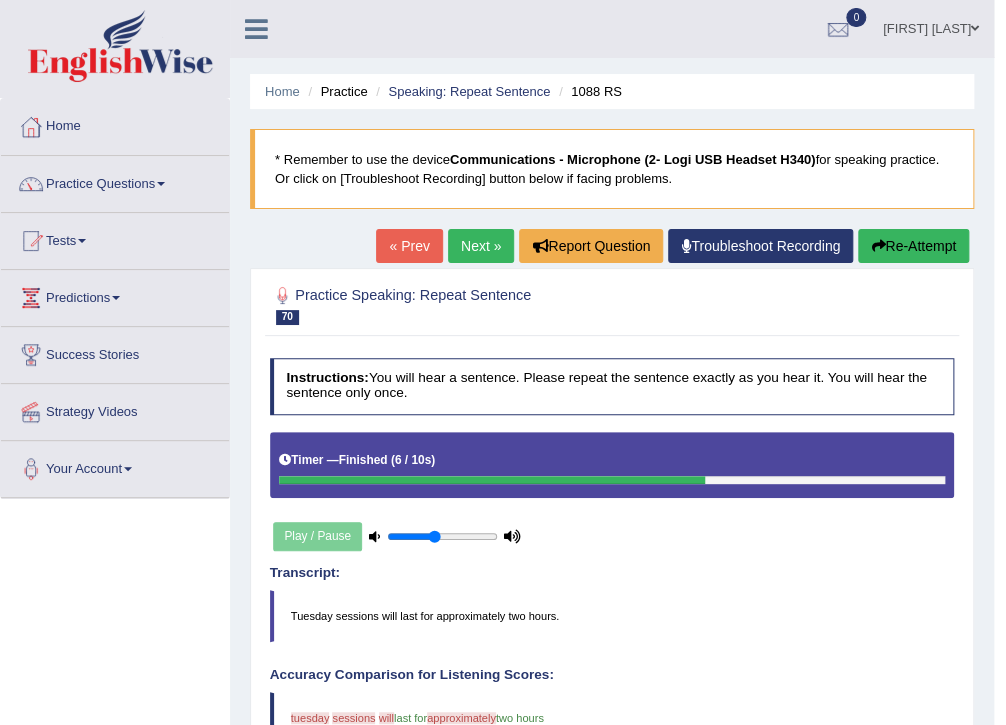 click on "Re-Attempt" at bounding box center (913, 246) 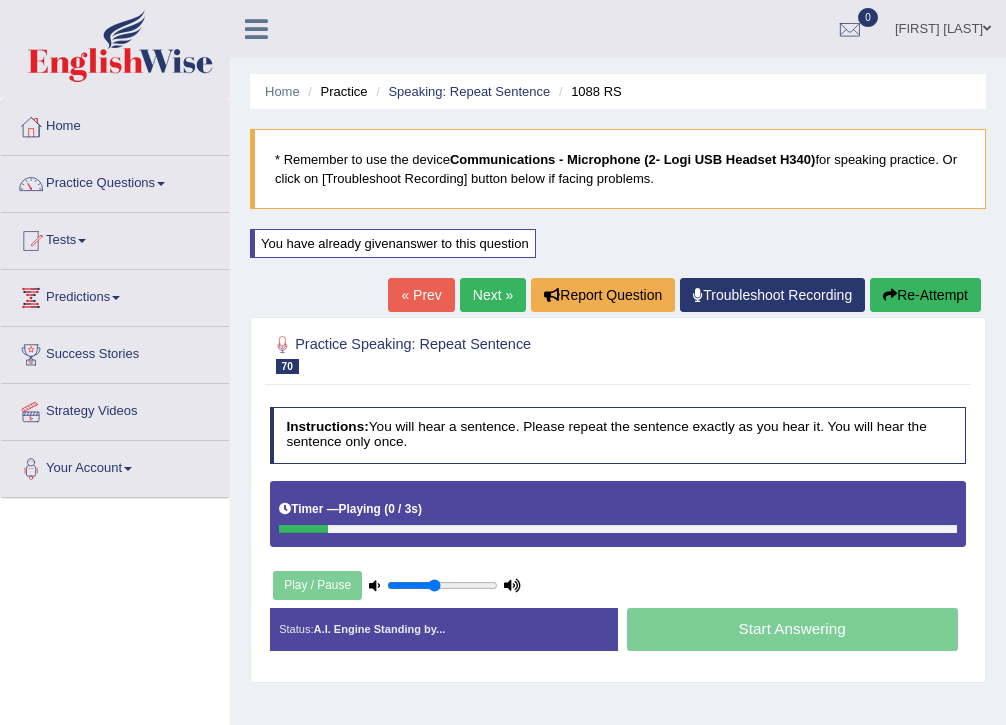 scroll, scrollTop: 0, scrollLeft: 0, axis: both 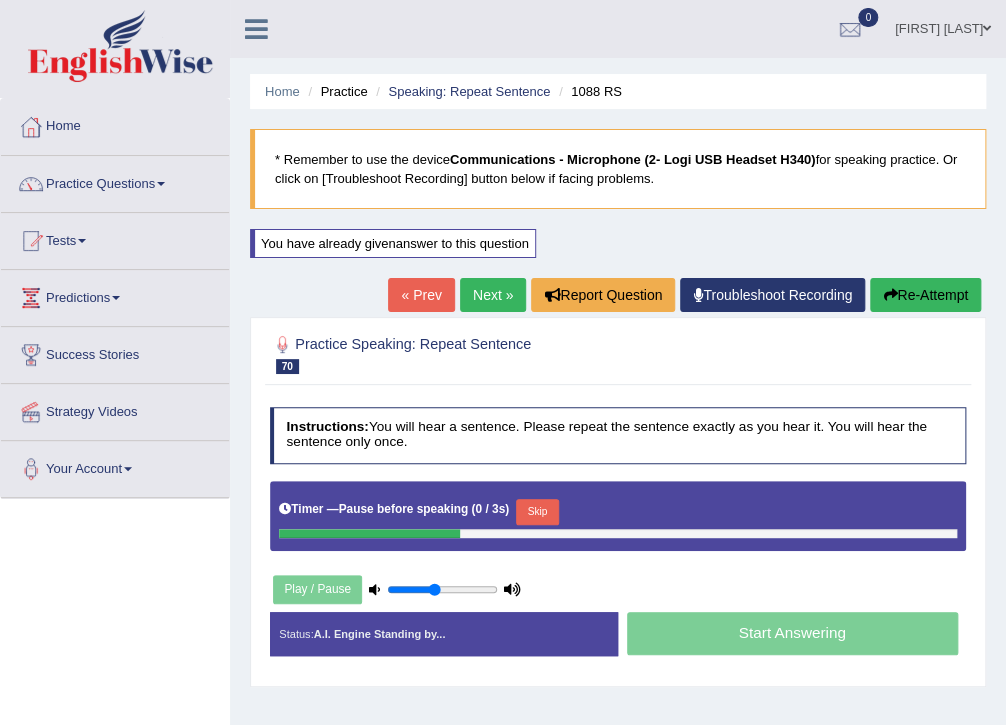 click on "Skip" at bounding box center (537, 512) 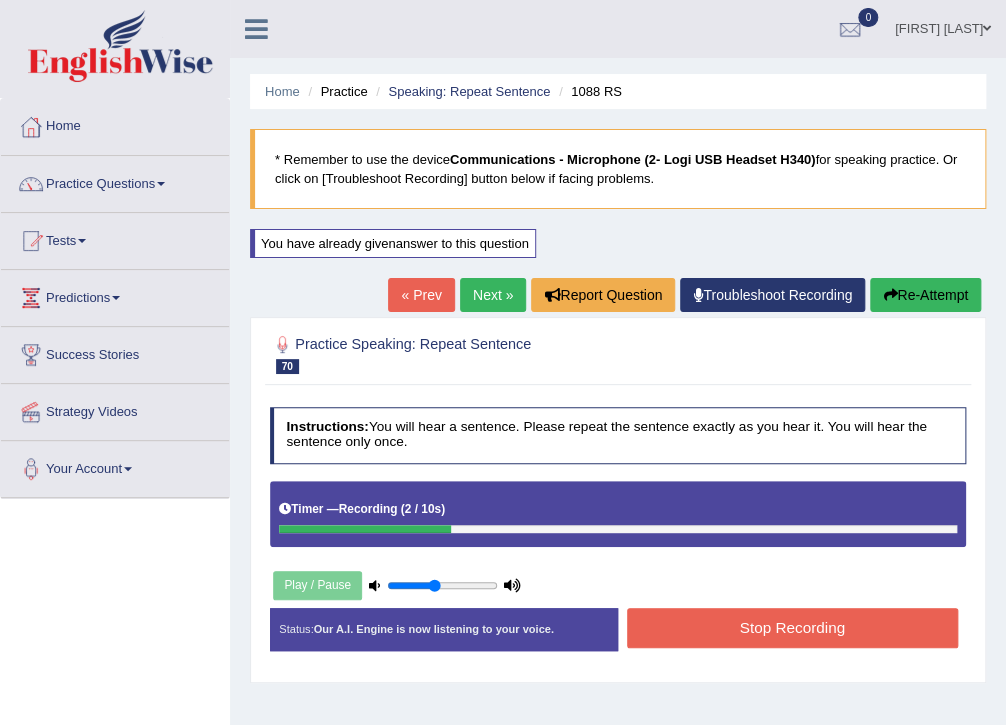 click on "Re-Attempt" at bounding box center (925, 295) 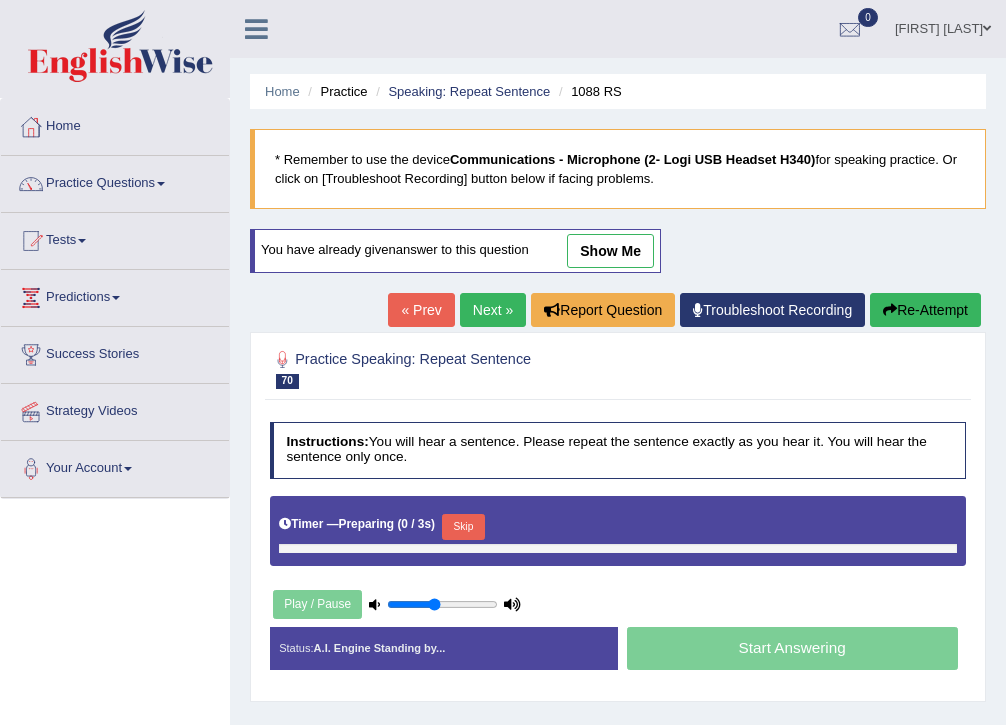 scroll, scrollTop: 0, scrollLeft: 0, axis: both 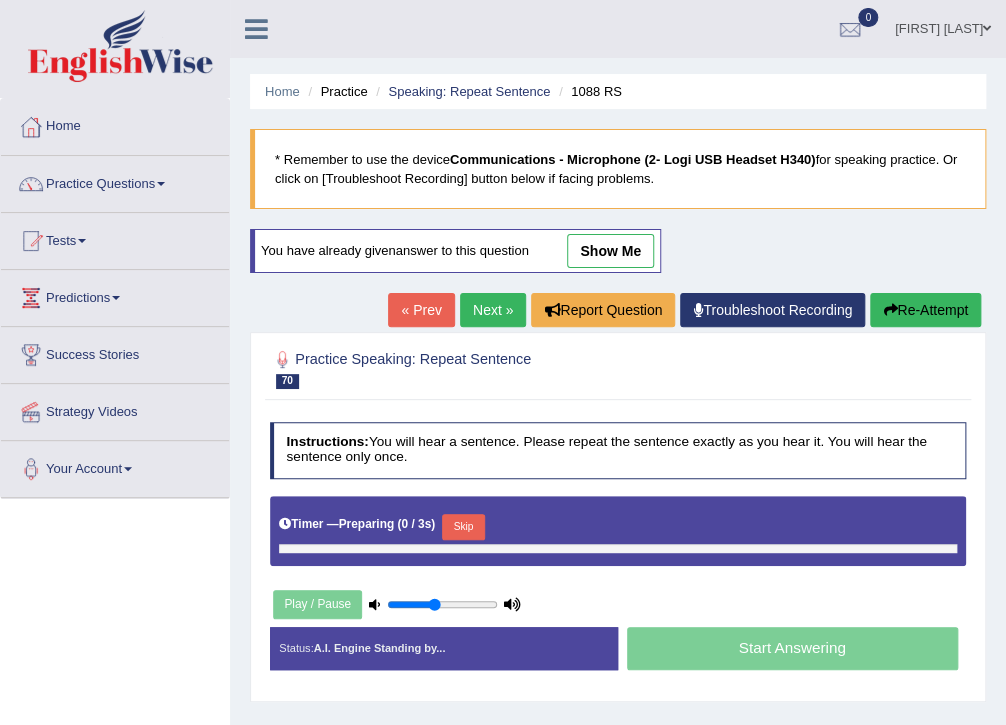 click on "Skip" at bounding box center (463, 527) 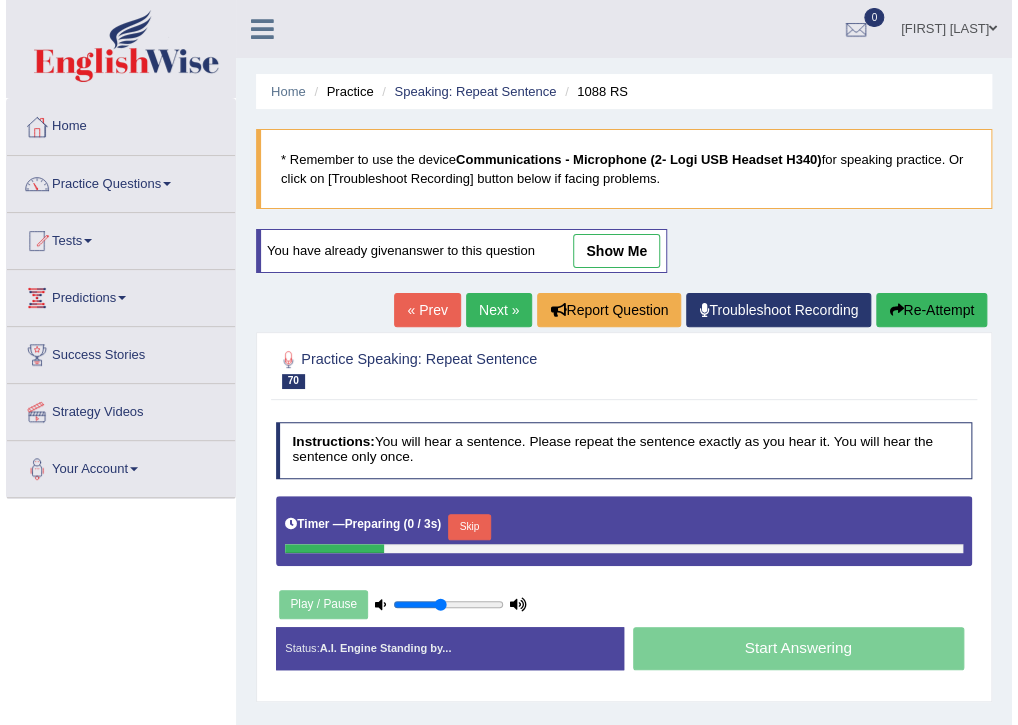 scroll, scrollTop: 0, scrollLeft: 0, axis: both 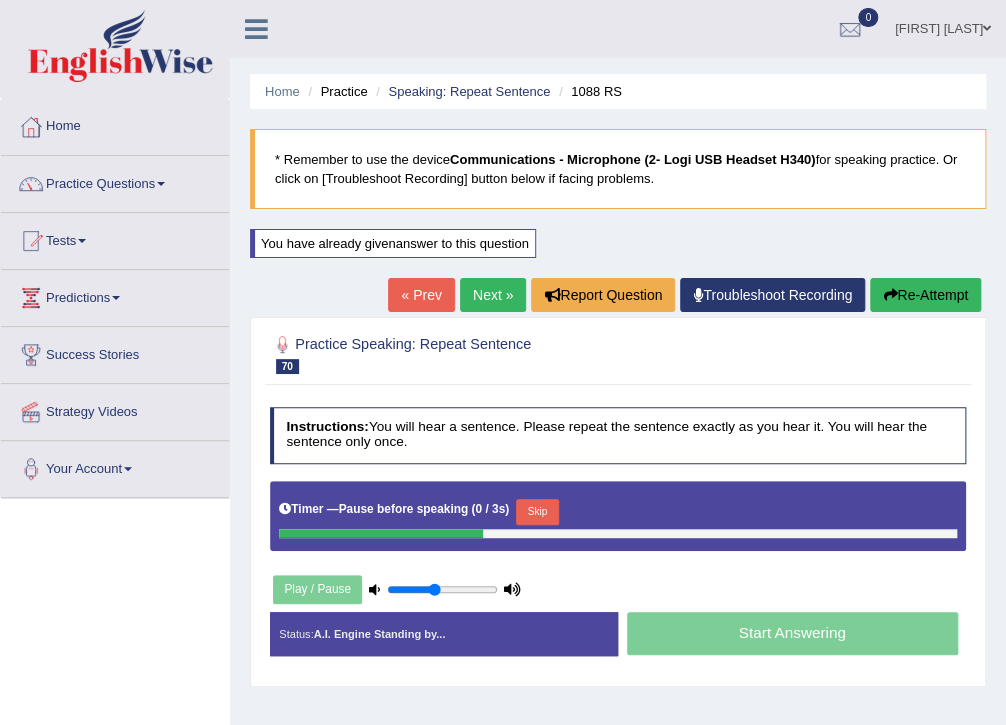 click on "Skip" at bounding box center (537, 512) 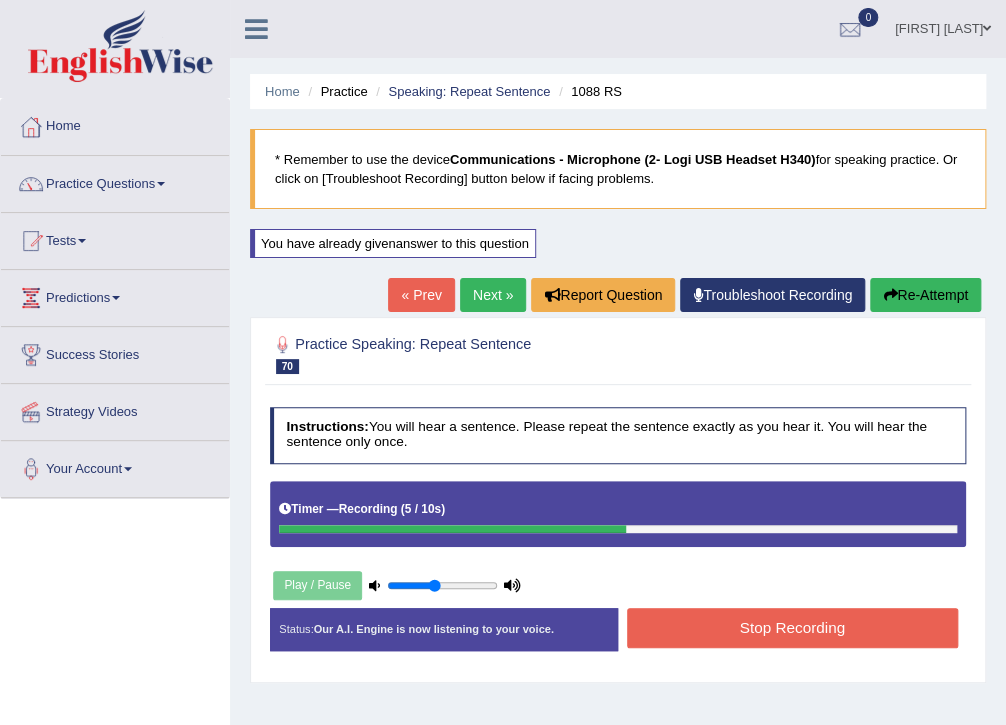 click on "Stop Recording" at bounding box center [792, 627] 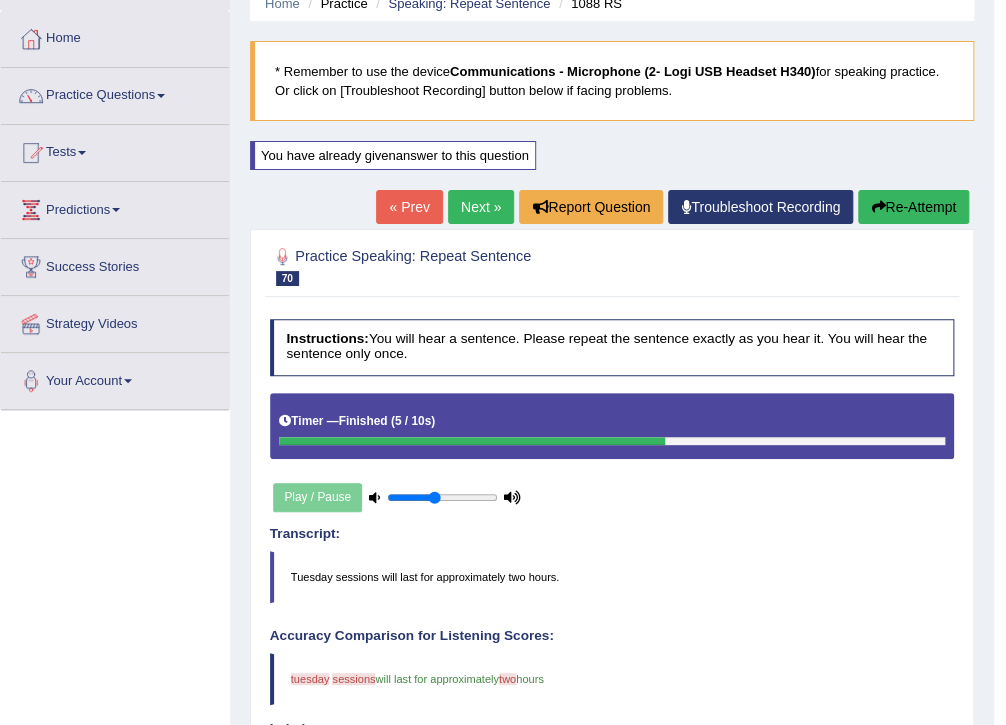scroll, scrollTop: 160, scrollLeft: 0, axis: vertical 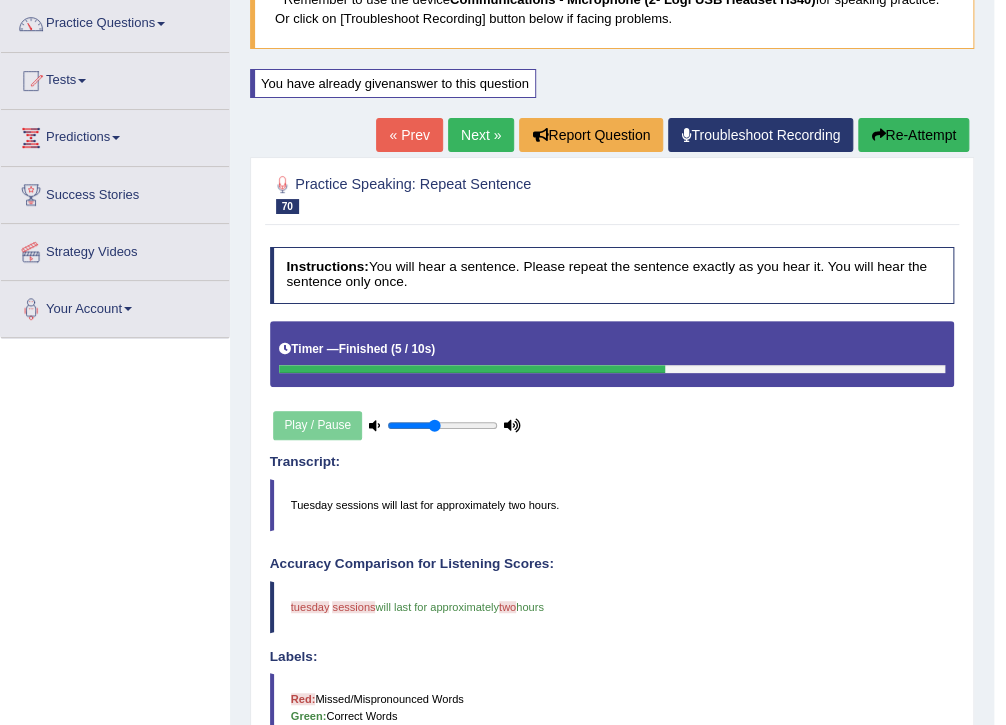 click on "Re-Attempt" at bounding box center (913, 135) 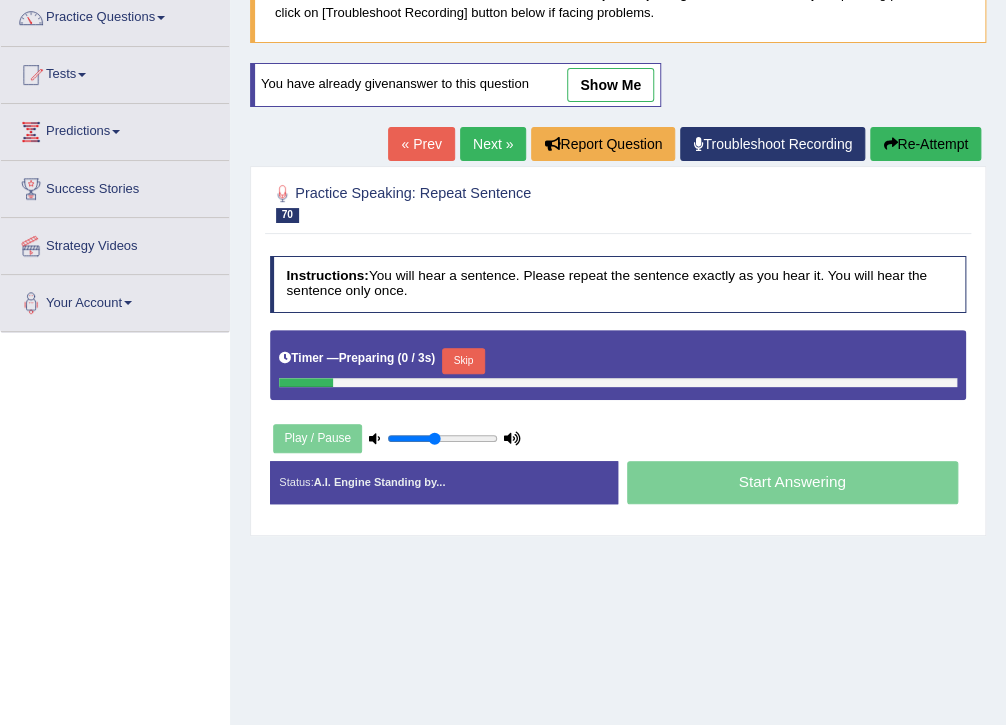 scroll, scrollTop: 166, scrollLeft: 0, axis: vertical 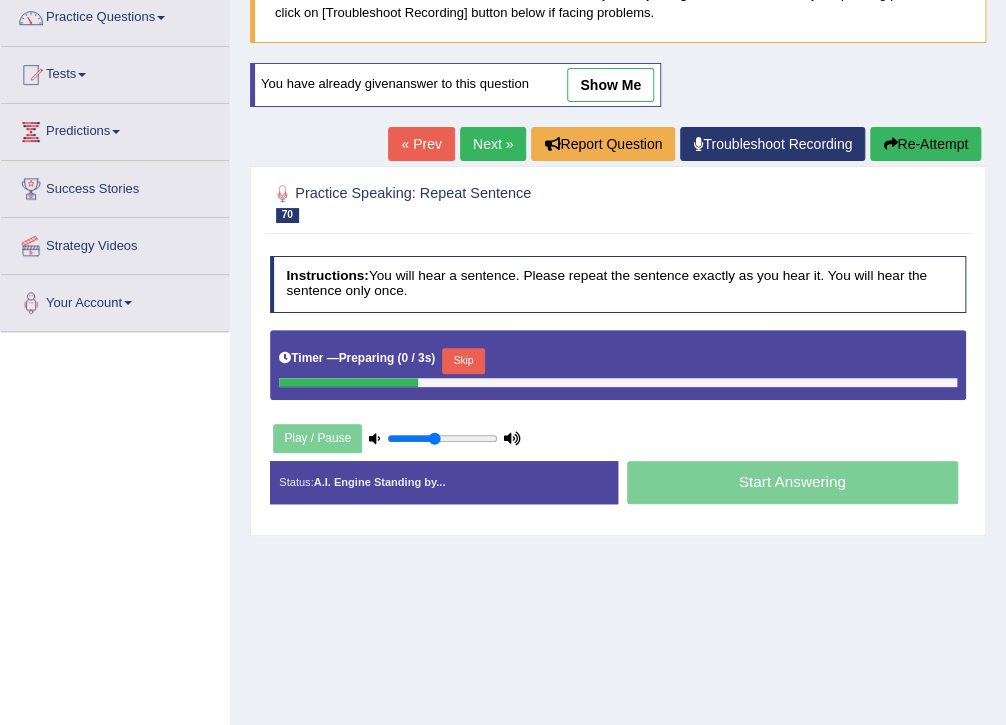 click on "Skip" at bounding box center (463, 361) 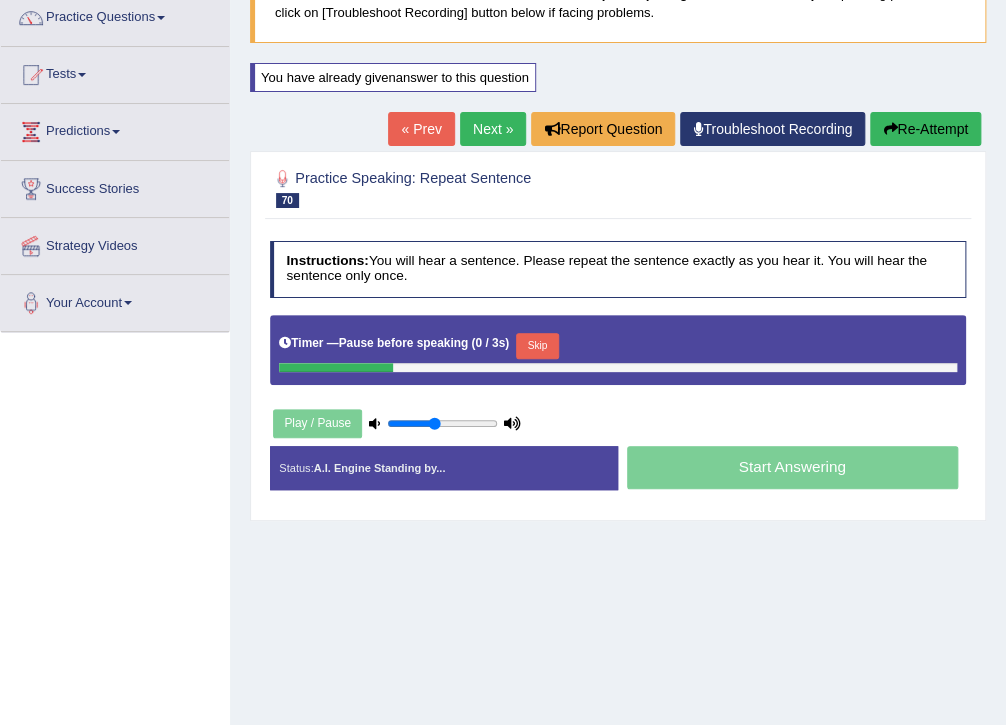 click on "Skip" at bounding box center [537, 346] 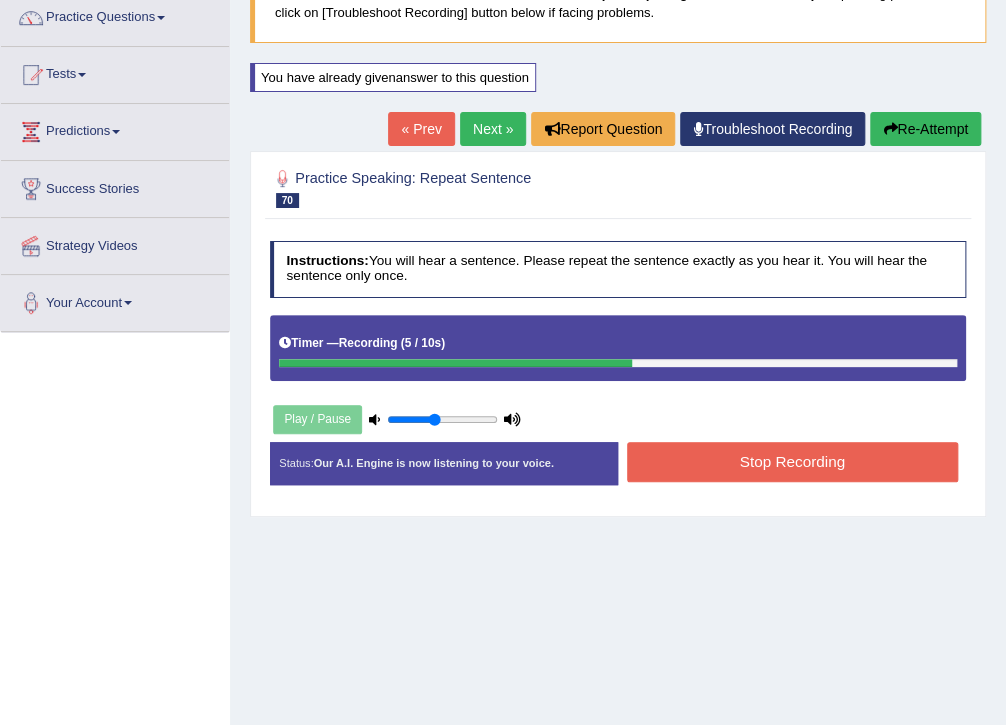 click on "Stop Recording" at bounding box center [792, 461] 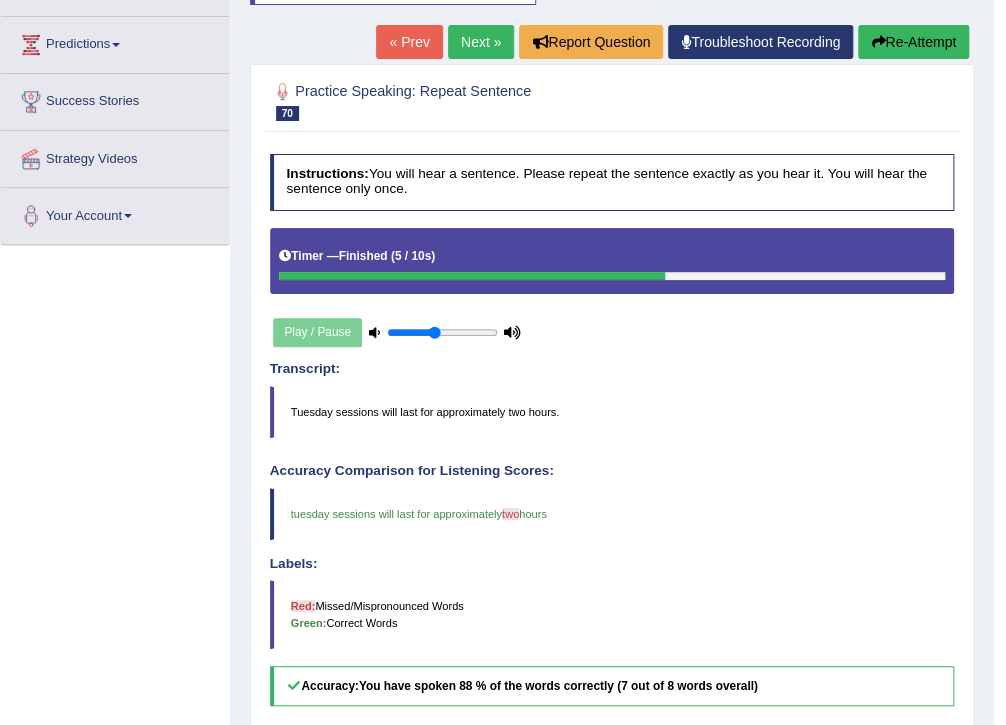 scroll, scrollTop: 246, scrollLeft: 0, axis: vertical 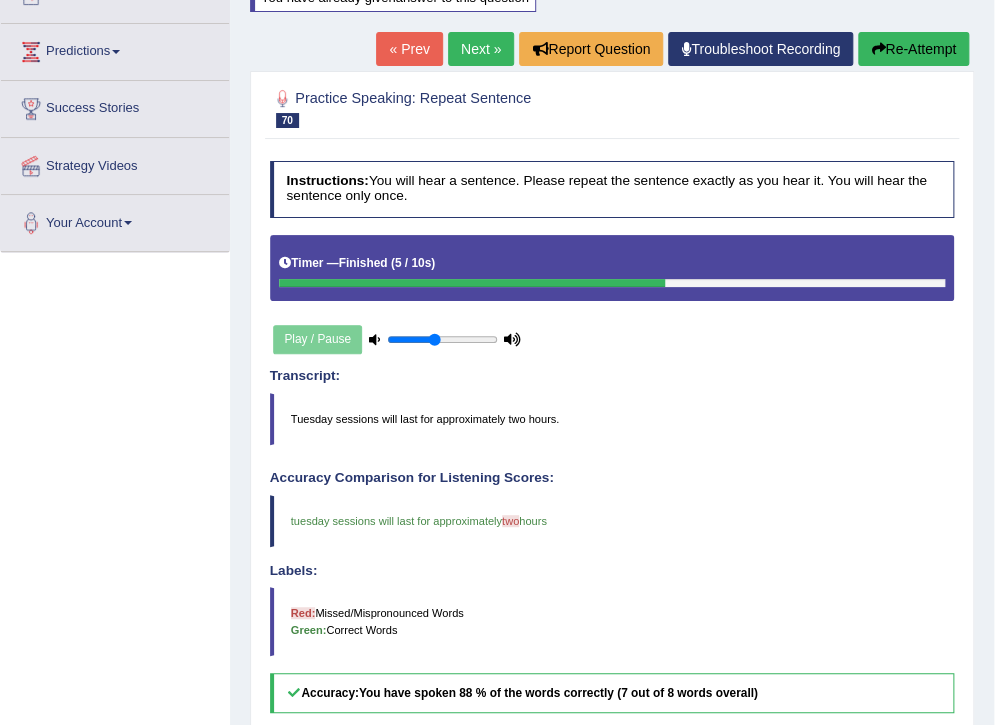 click on "Re-Attempt" at bounding box center [913, 49] 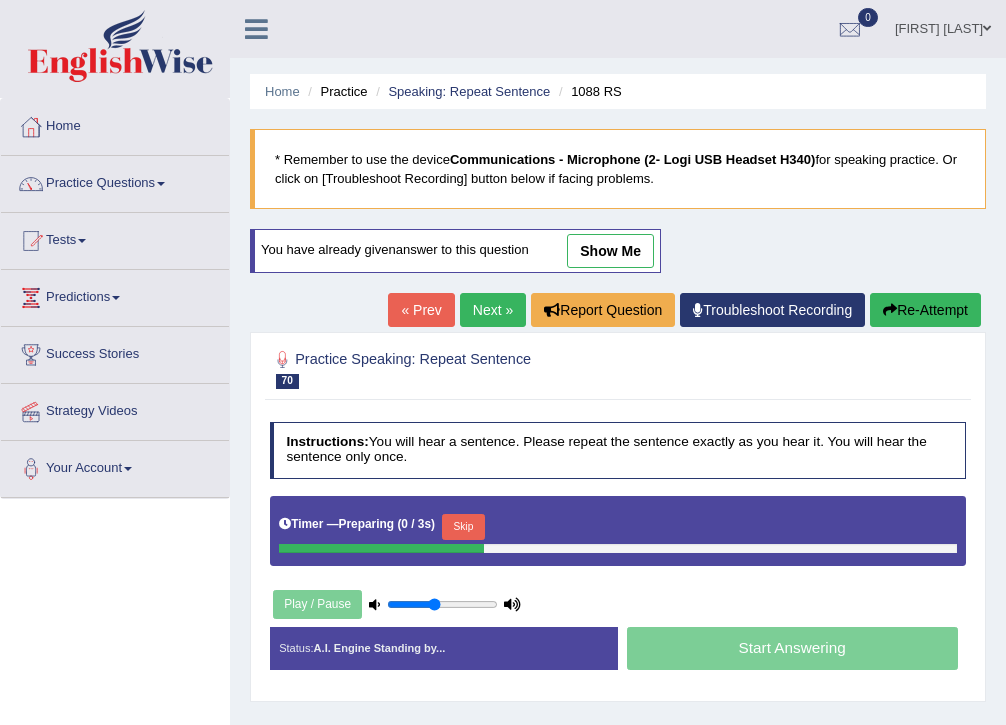 click on "Skip" at bounding box center [463, 527] 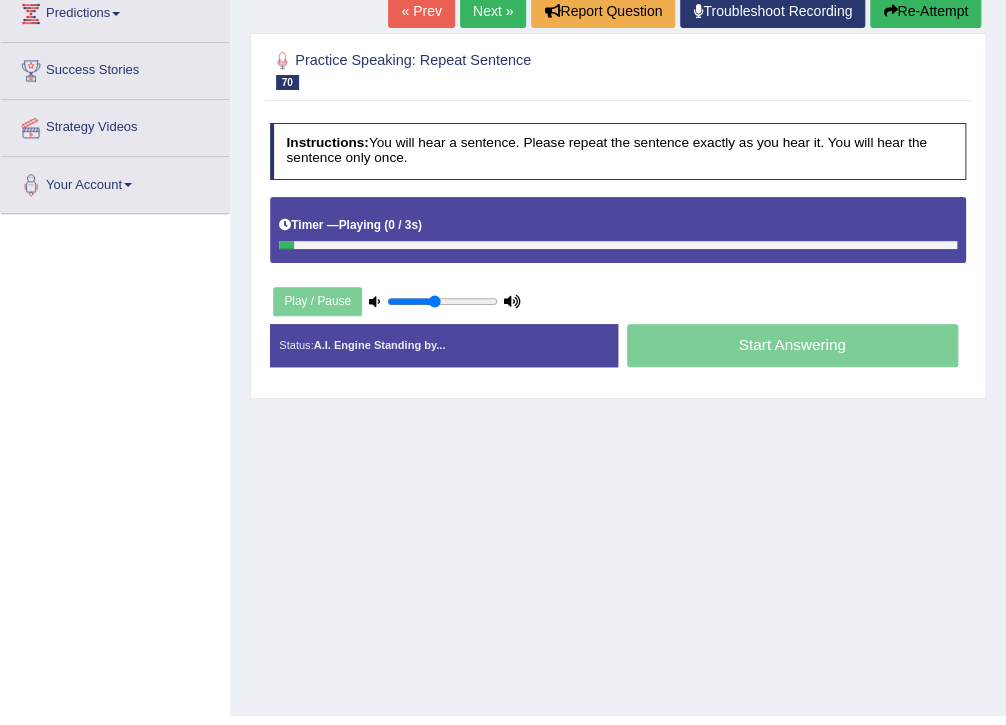 scroll, scrollTop: 0, scrollLeft: 0, axis: both 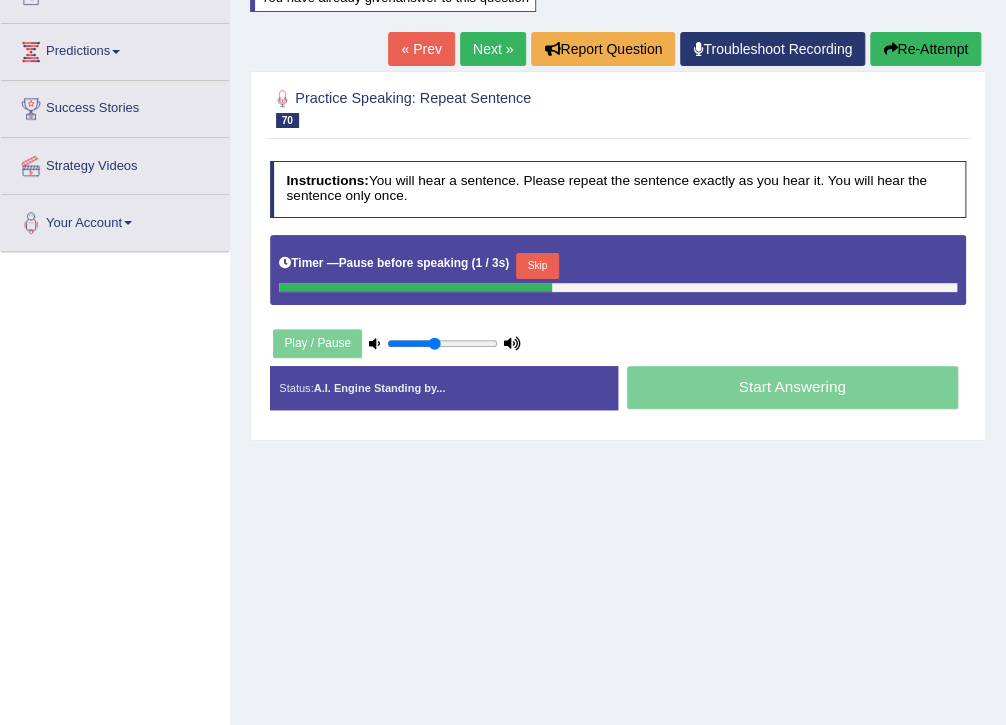 click on "Skip" at bounding box center [537, 266] 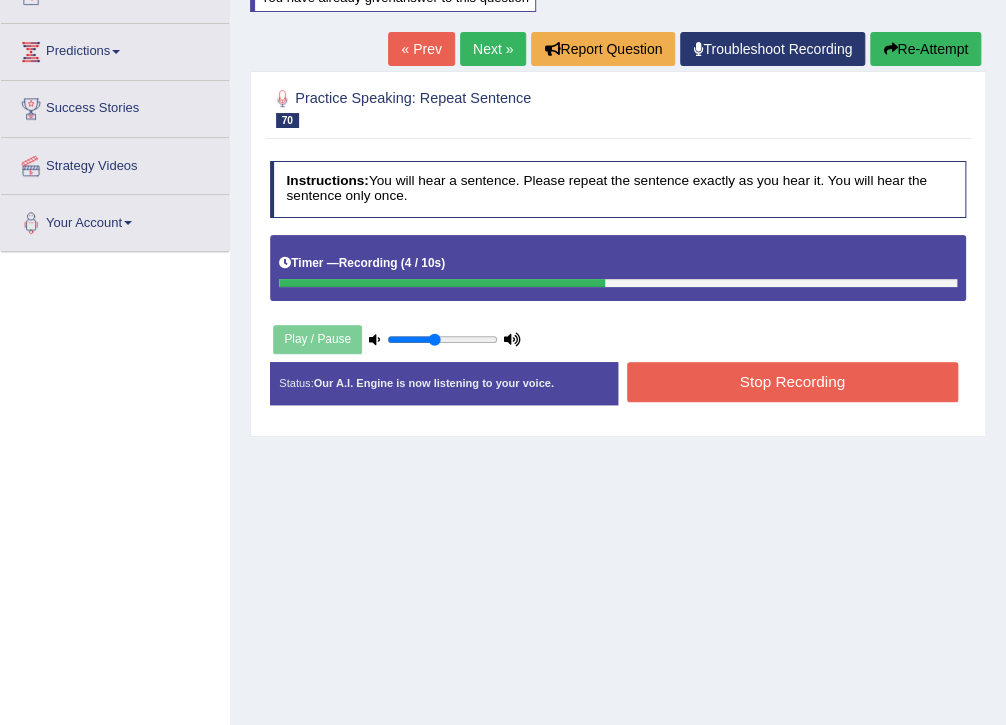click on "Stop Recording" at bounding box center (792, 381) 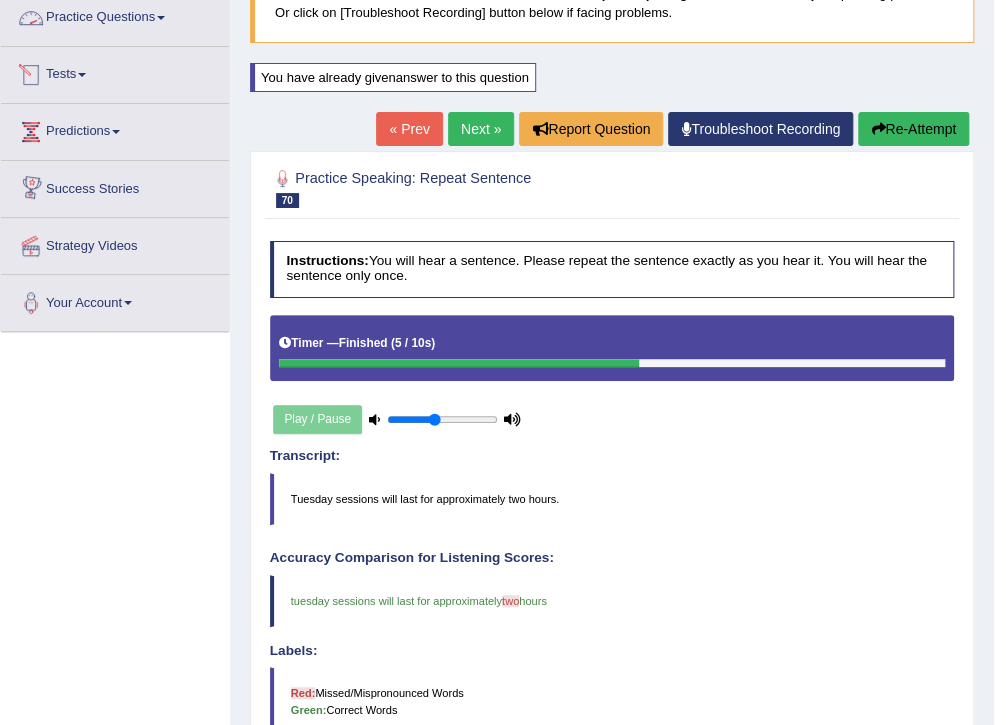 scroll, scrollTop: 86, scrollLeft: 0, axis: vertical 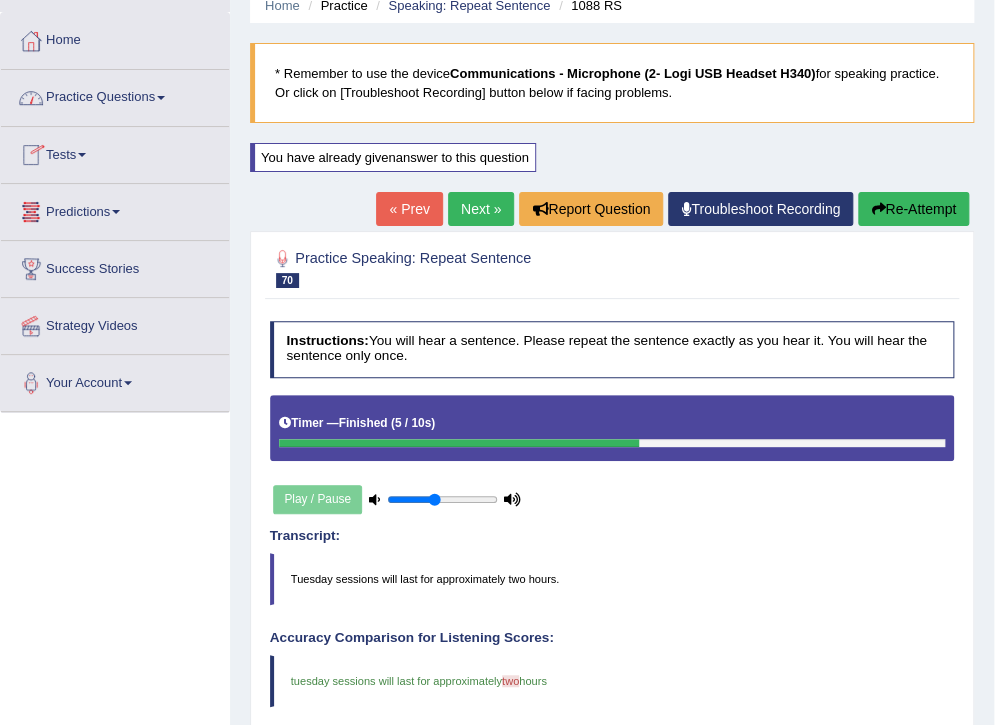 click at bounding box center [161, 98] 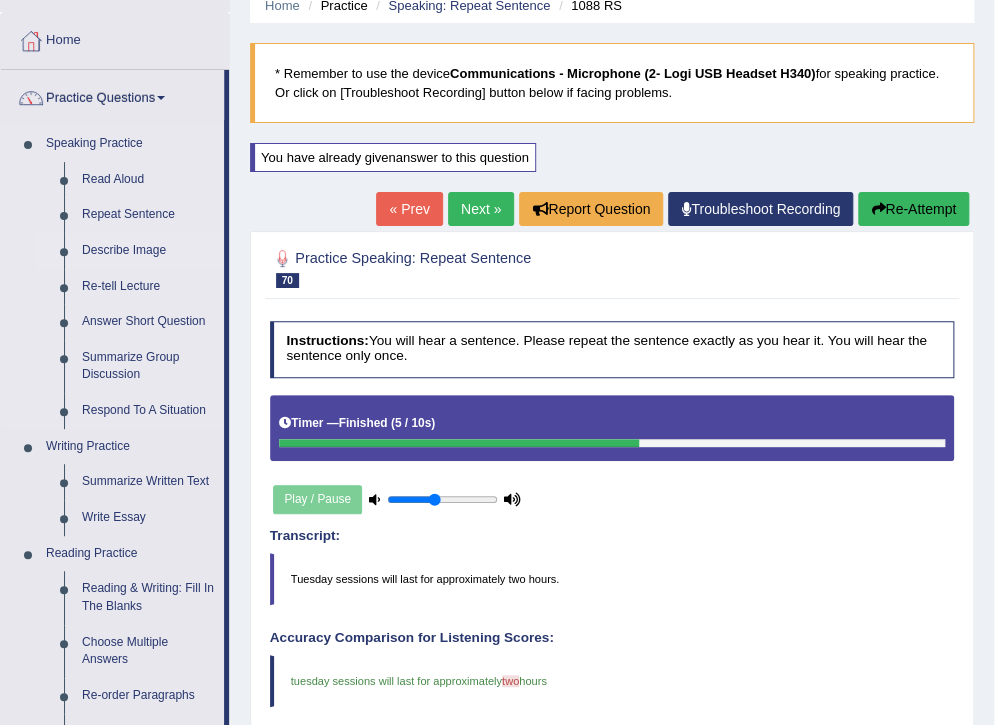 click on "Describe Image" at bounding box center (148, 251) 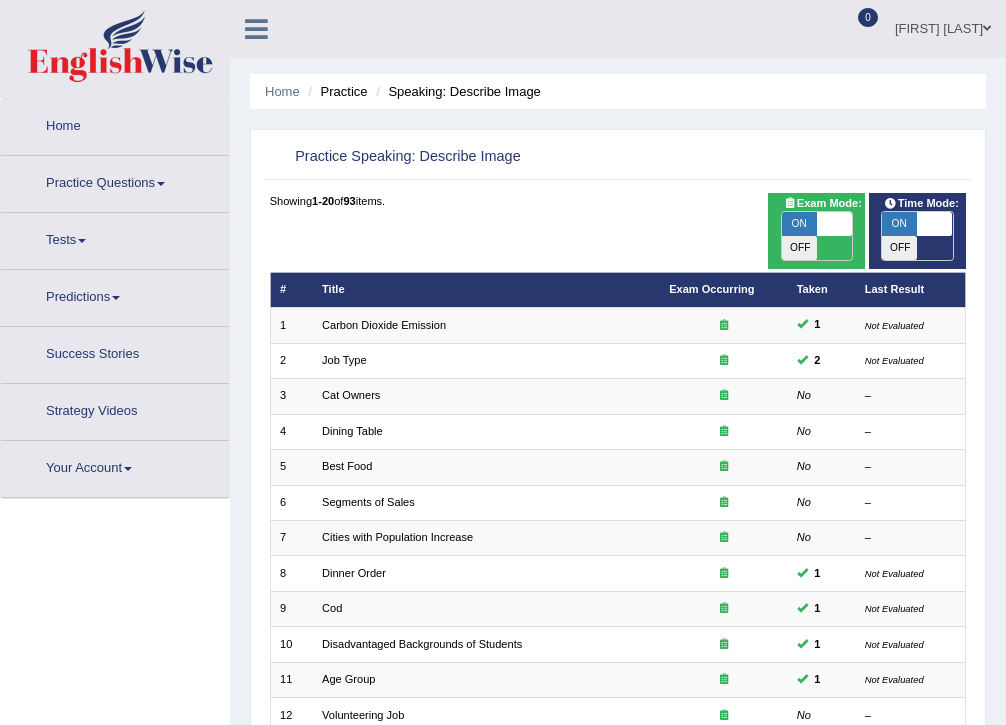 scroll, scrollTop: 0, scrollLeft: 0, axis: both 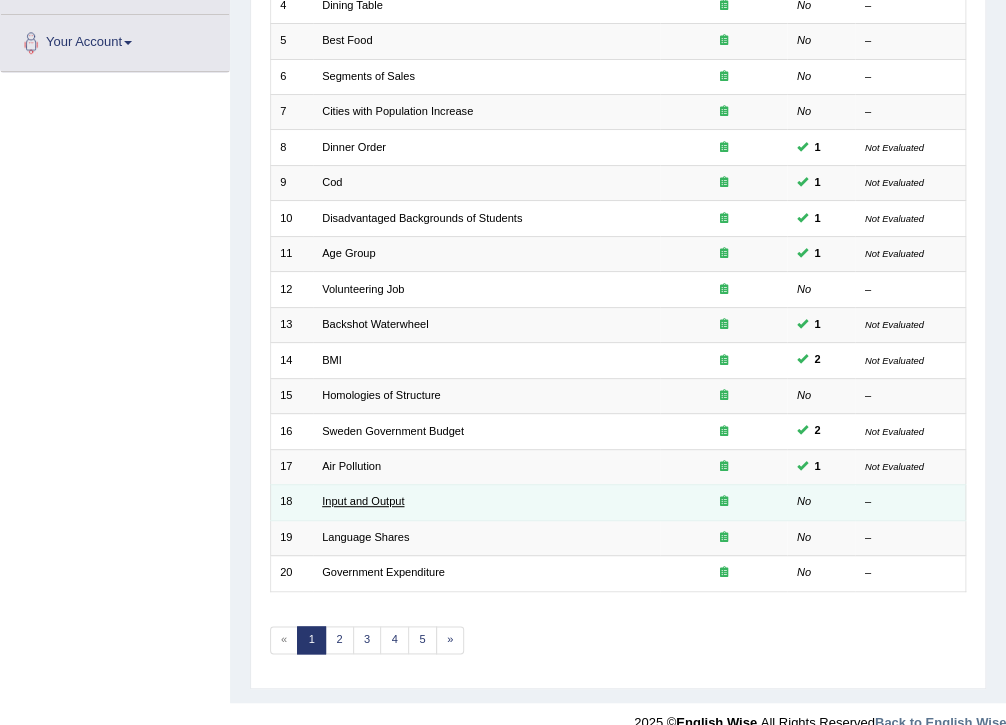 click on "Input and Output" at bounding box center [363, 501] 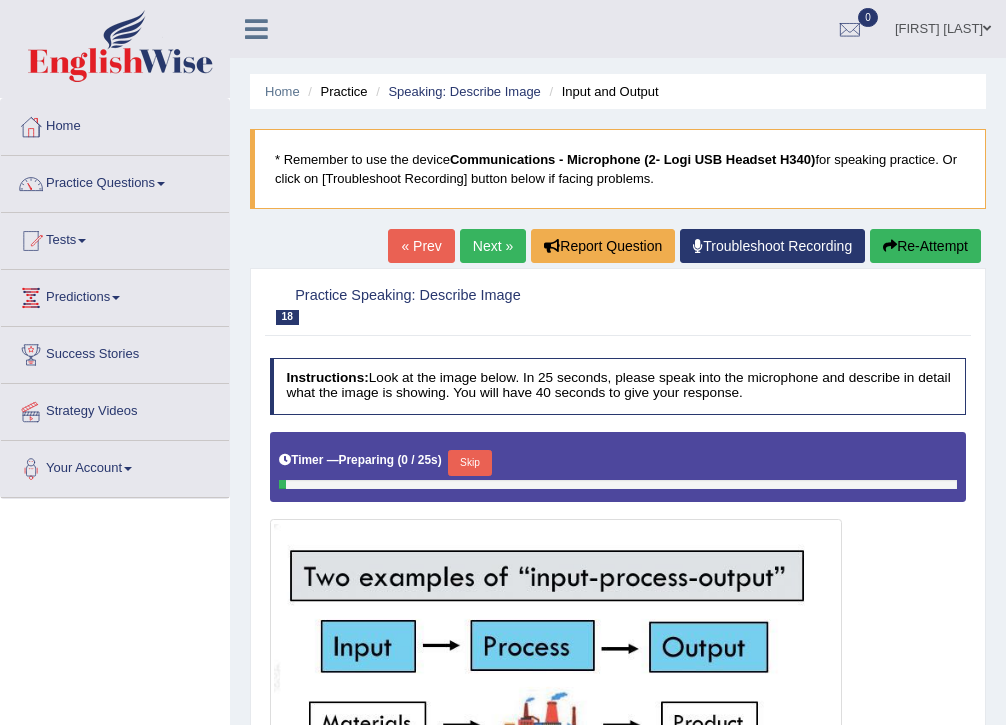 scroll, scrollTop: 0, scrollLeft: 0, axis: both 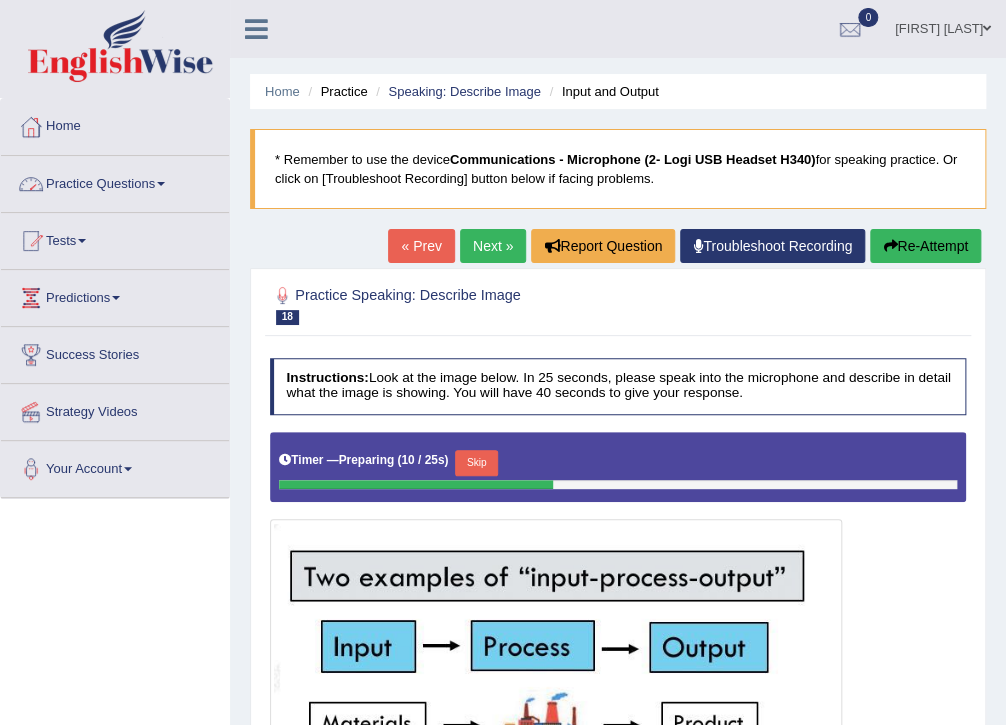 click on "Practice Questions" at bounding box center [115, 181] 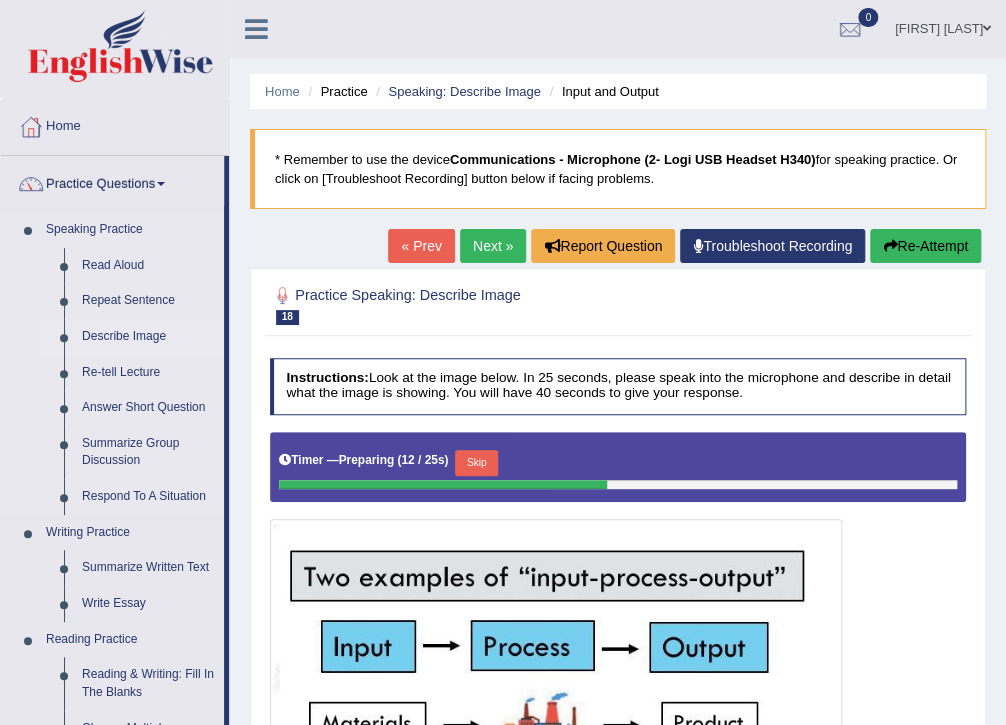 click on "Describe Image" at bounding box center (148, 337) 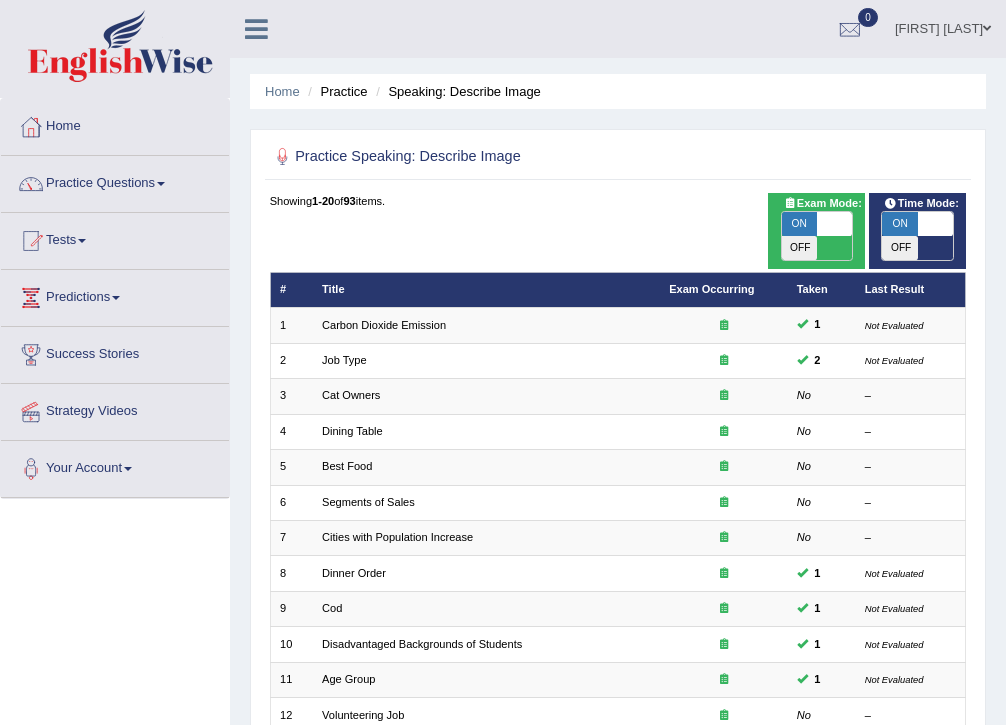 scroll, scrollTop: 0, scrollLeft: 0, axis: both 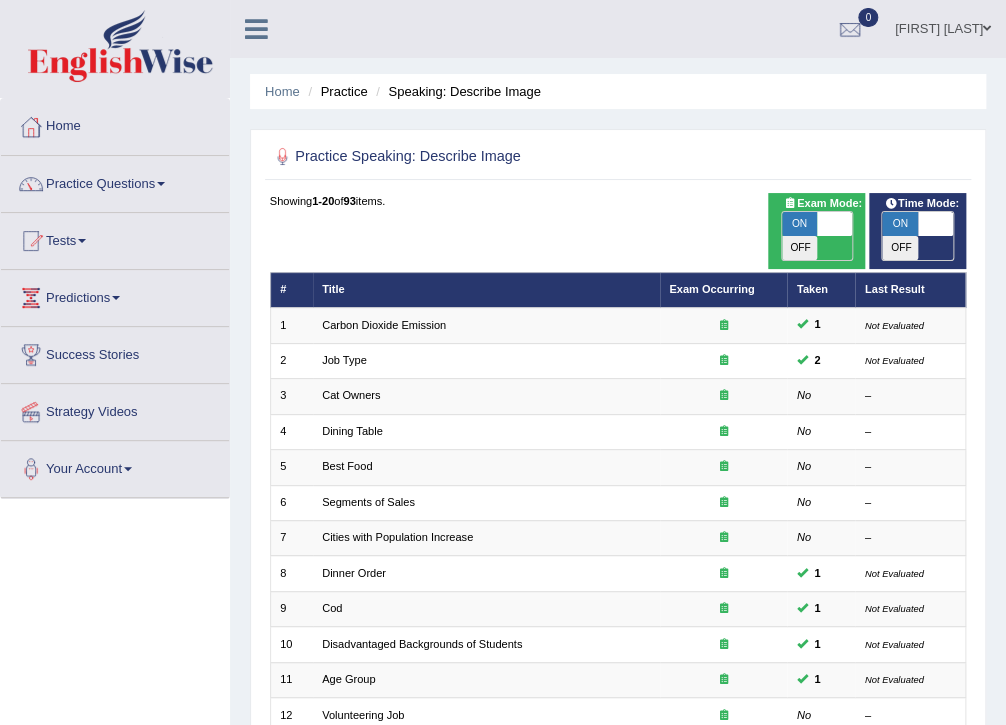click at bounding box center (834, 224) 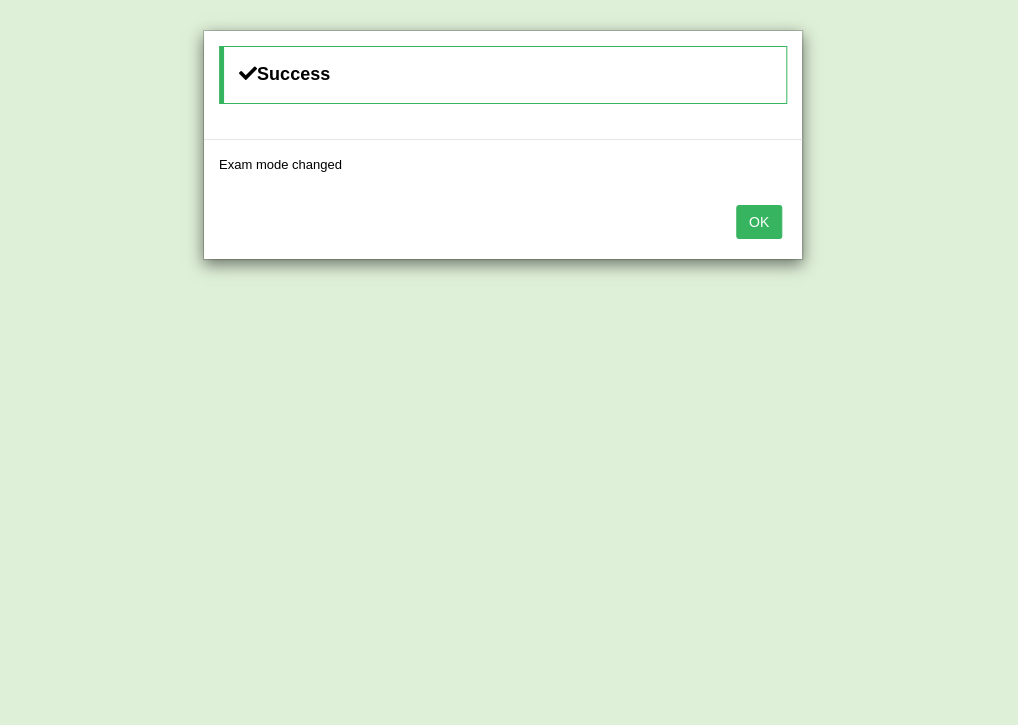 click on "OK" at bounding box center (759, 222) 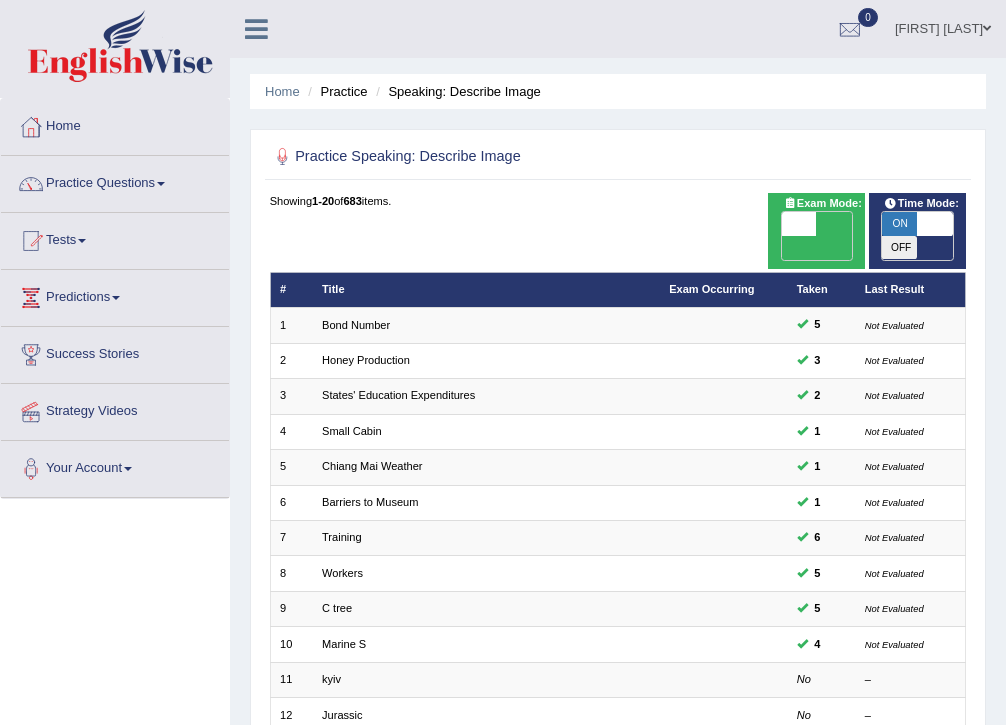 scroll, scrollTop: 0, scrollLeft: 0, axis: both 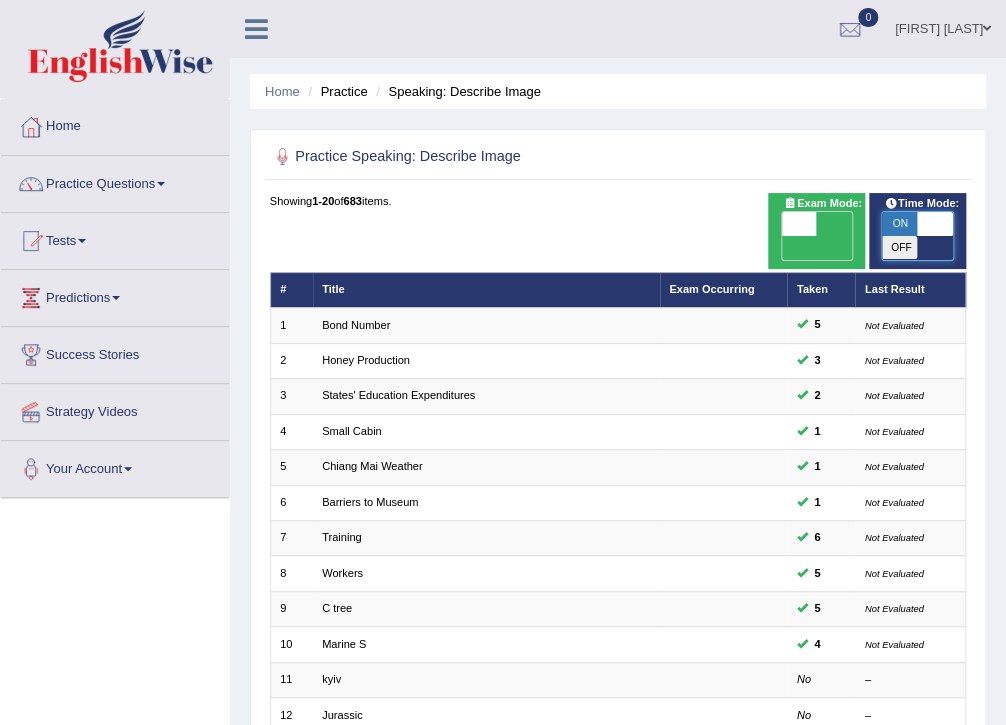 click at bounding box center (935, 224) 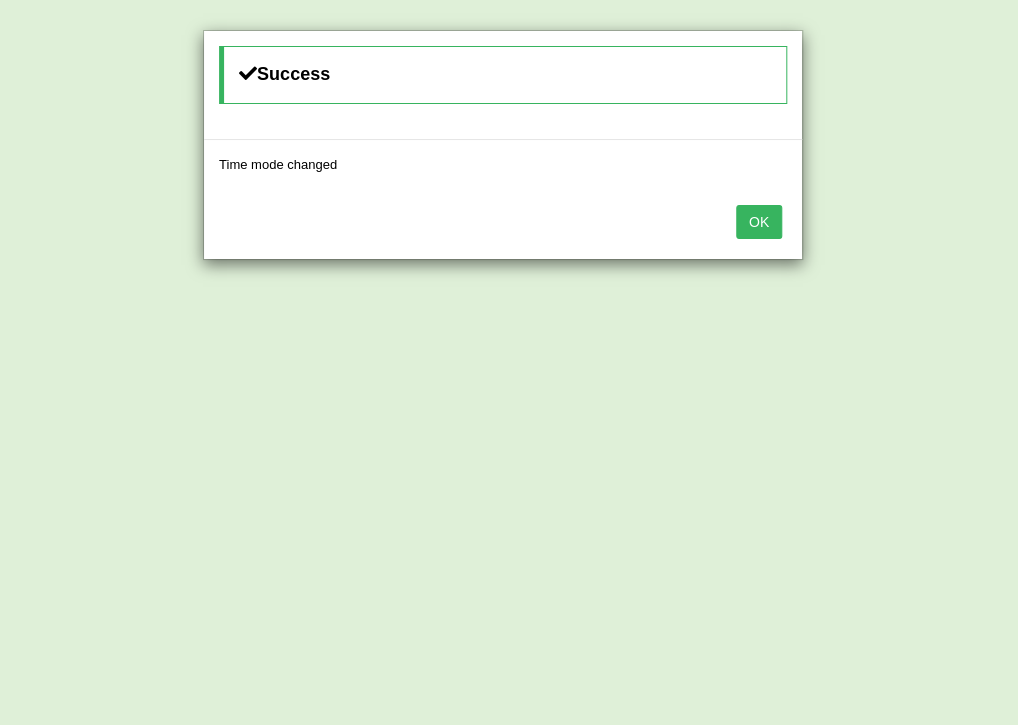 click on "OK" at bounding box center [759, 222] 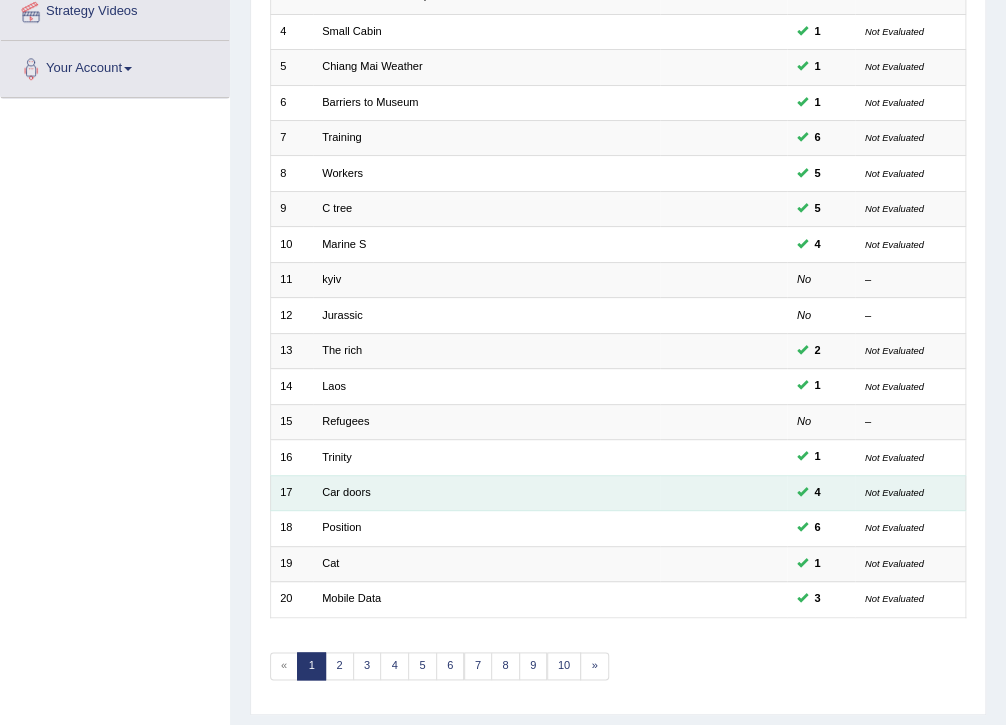 scroll, scrollTop: 426, scrollLeft: 0, axis: vertical 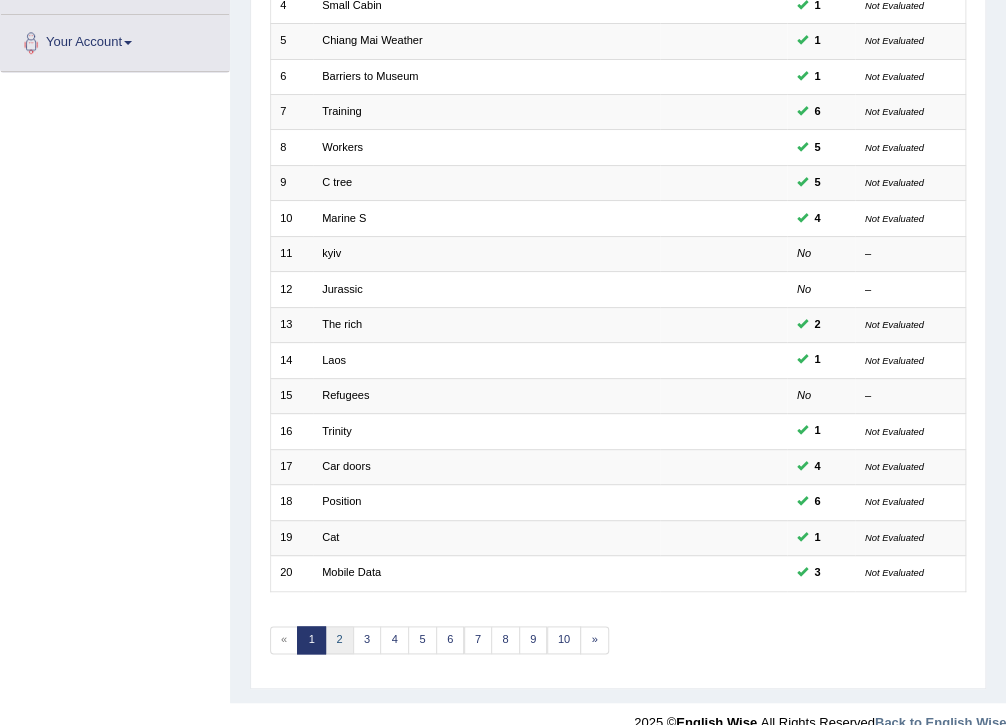 click on "2" at bounding box center [339, 640] 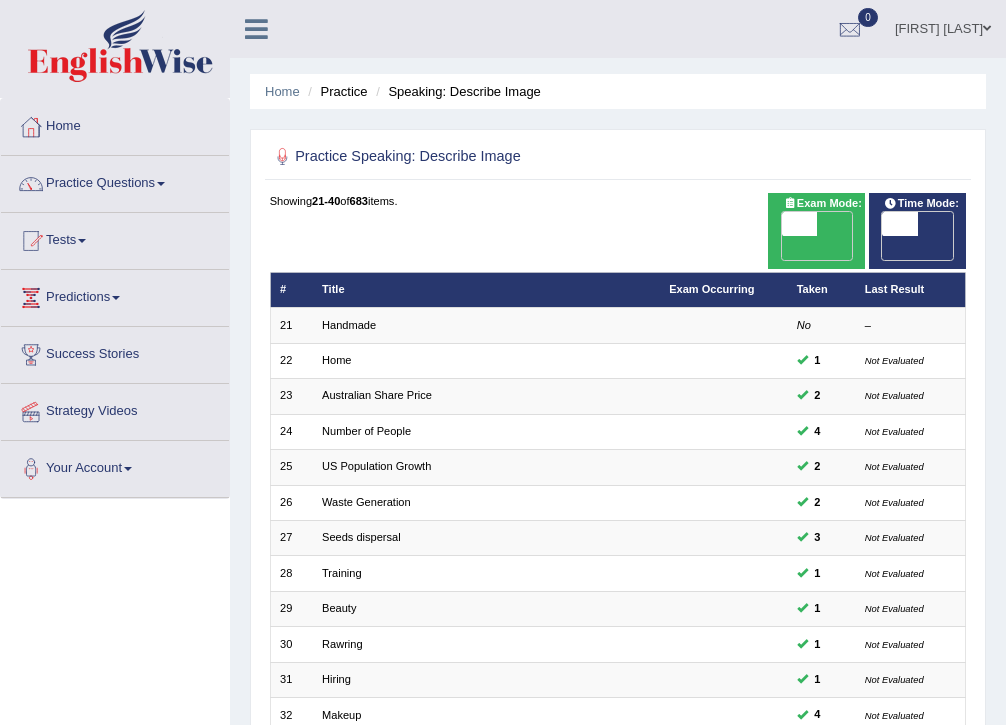 scroll, scrollTop: 0, scrollLeft: 0, axis: both 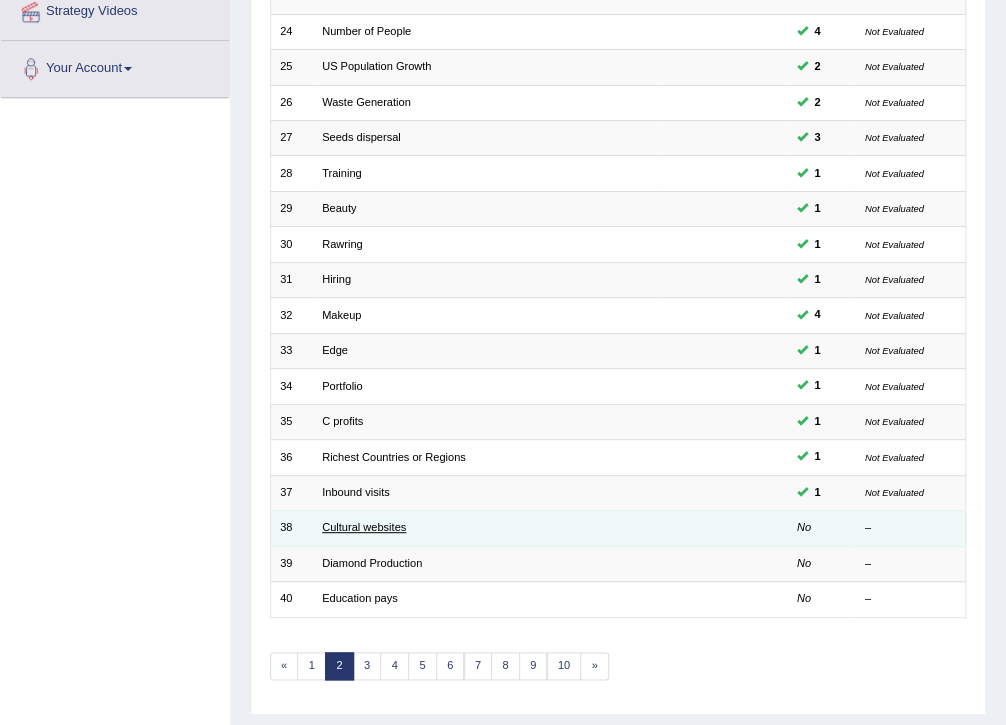 click on "Cultural websites" at bounding box center [364, 527] 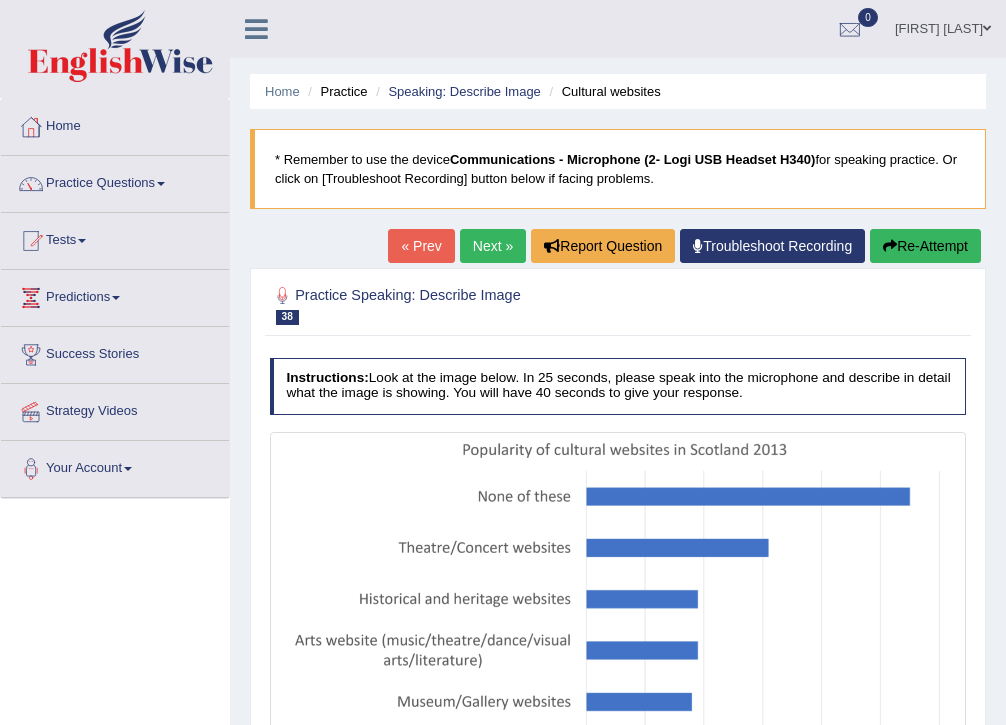 scroll, scrollTop: 0, scrollLeft: 0, axis: both 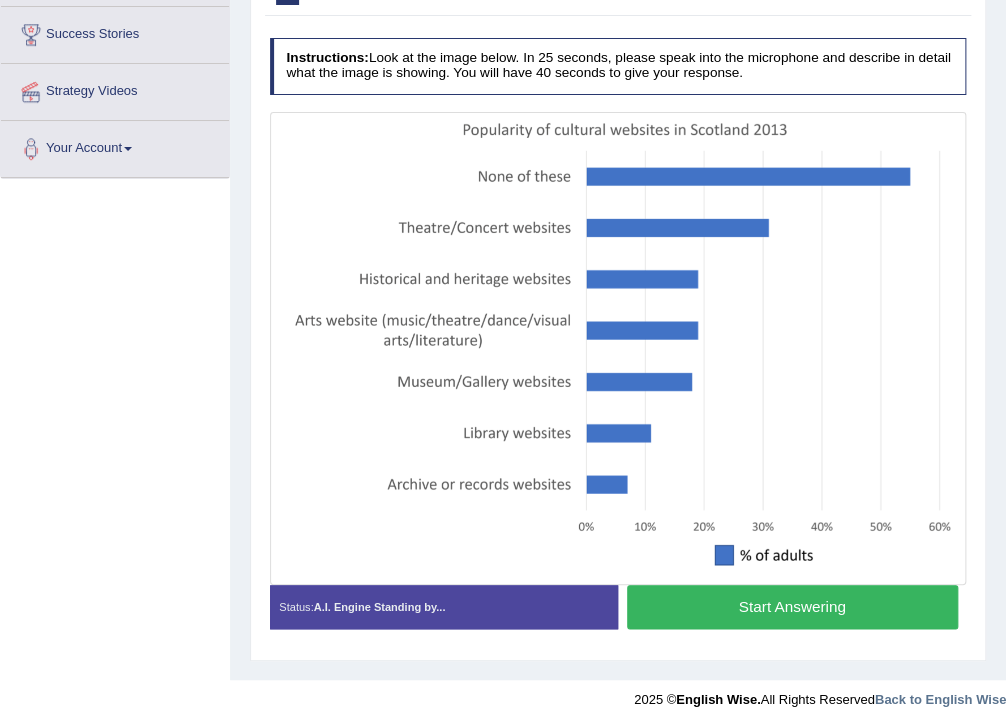 click on "Start Answering" at bounding box center [792, 606] 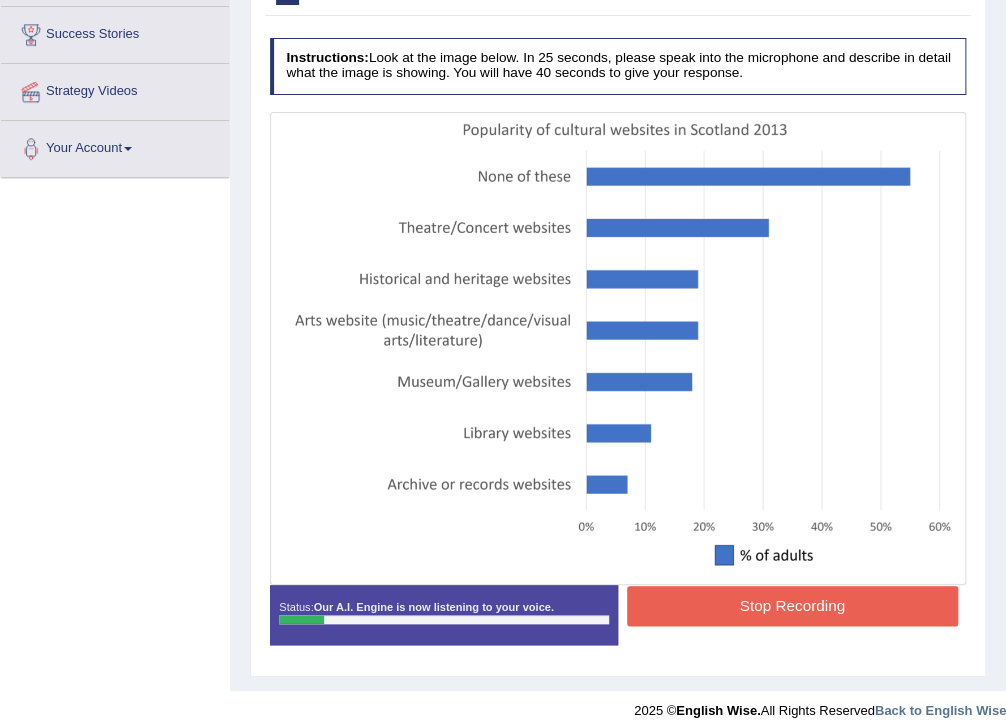 scroll, scrollTop: 160, scrollLeft: 0, axis: vertical 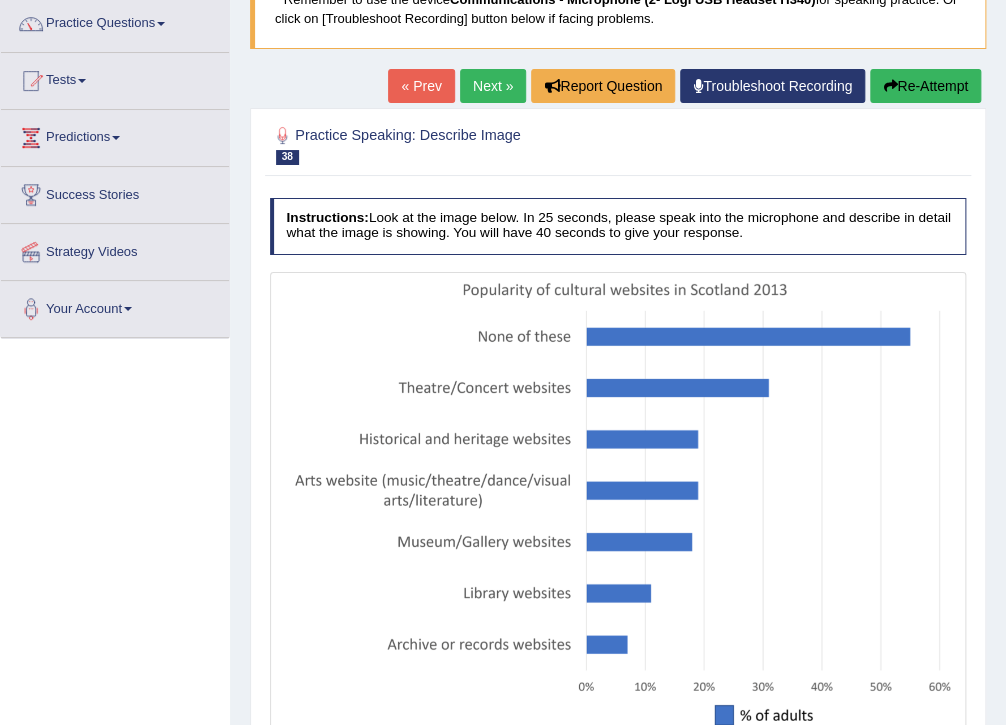 click on "Re-Attempt" at bounding box center (925, 86) 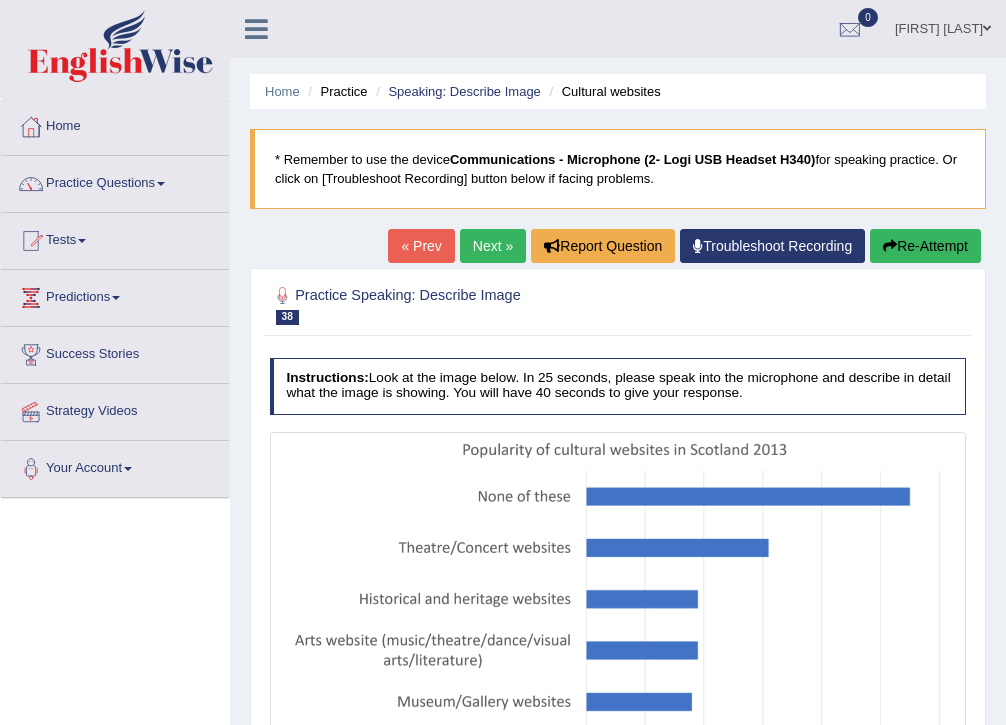 scroll, scrollTop: 325, scrollLeft: 0, axis: vertical 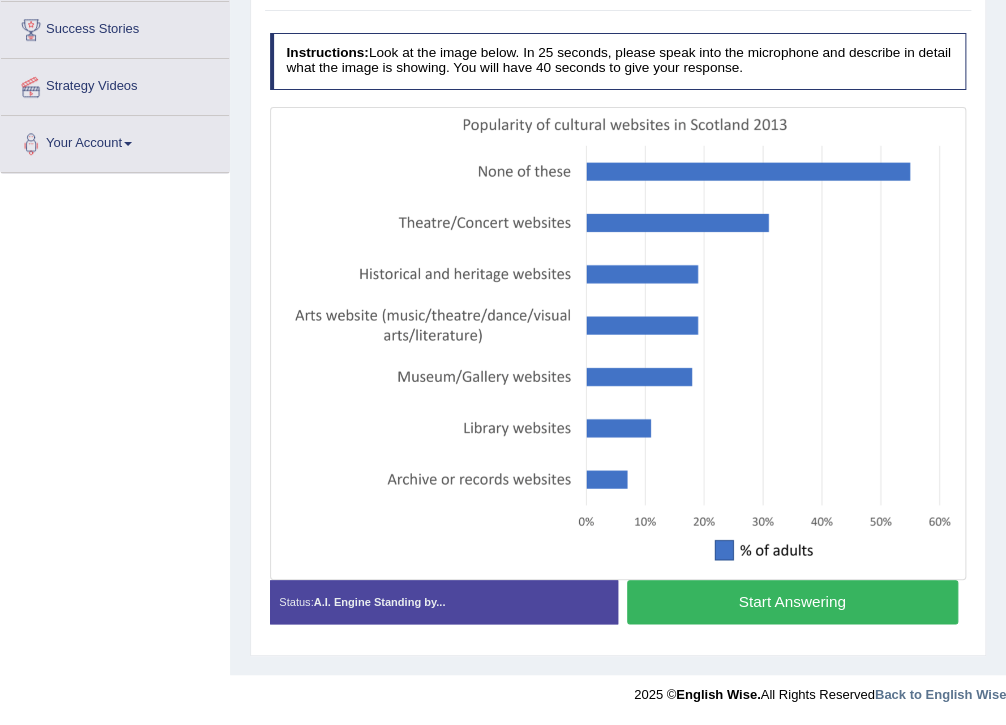 click on "Start Answering" at bounding box center [792, 601] 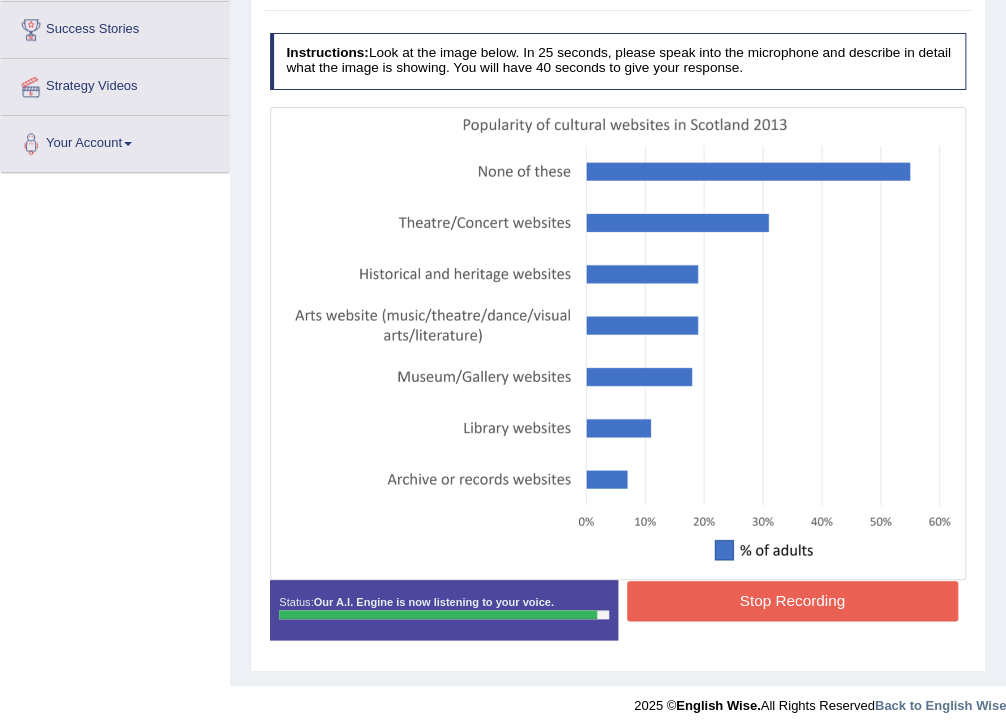 click on "Stop Recording" at bounding box center [792, 600] 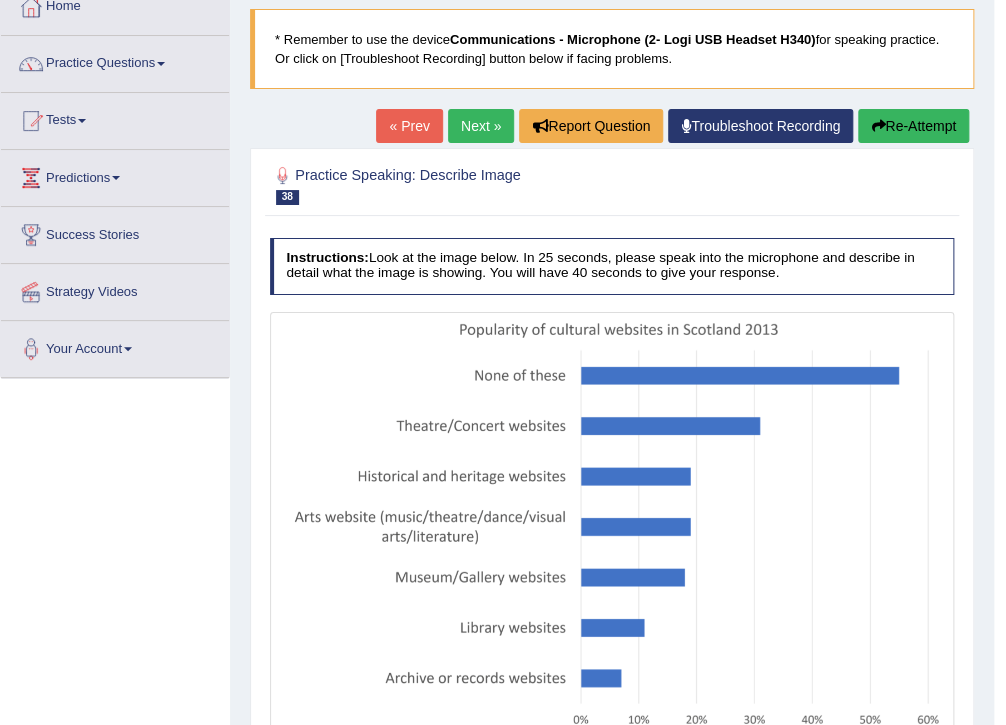 scroll, scrollTop: 110, scrollLeft: 0, axis: vertical 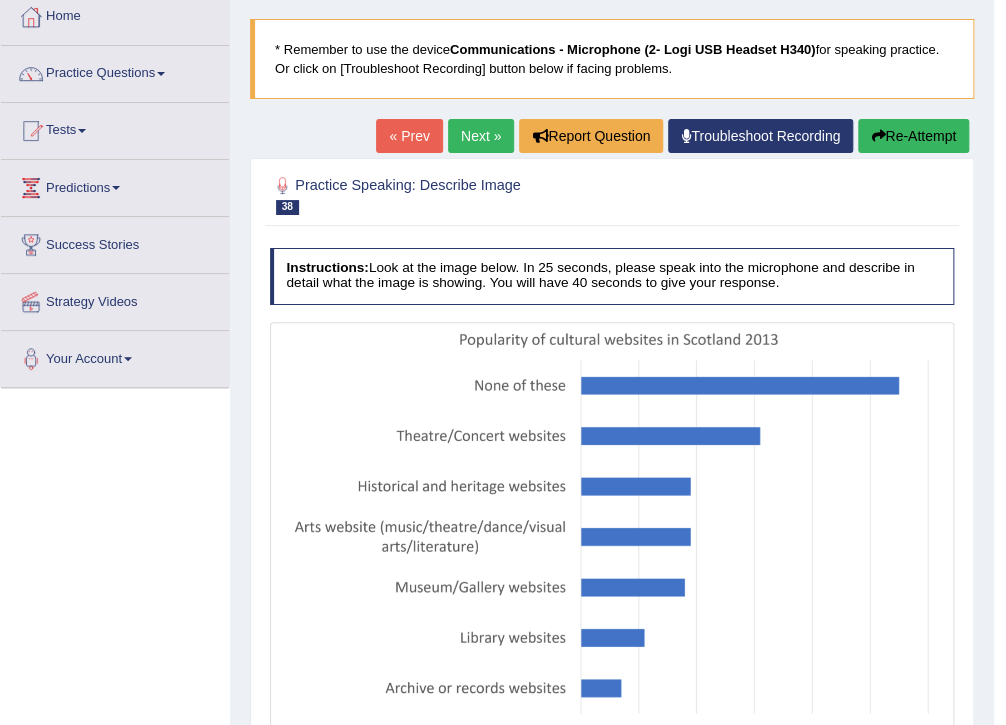click on "Next »" at bounding box center (481, 136) 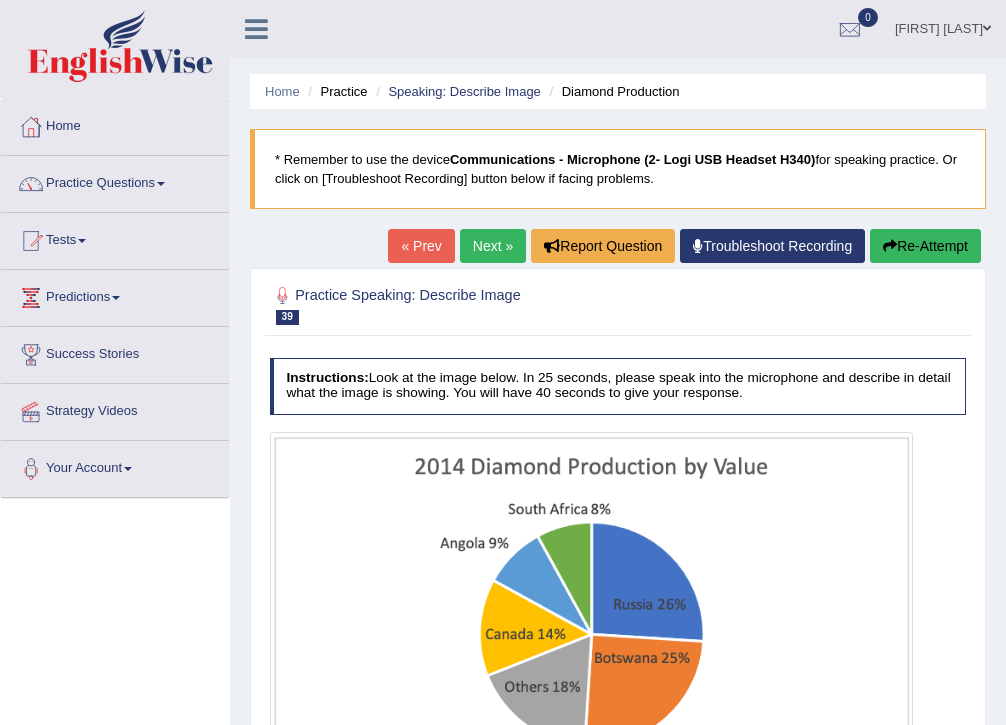 scroll, scrollTop: 0, scrollLeft: 0, axis: both 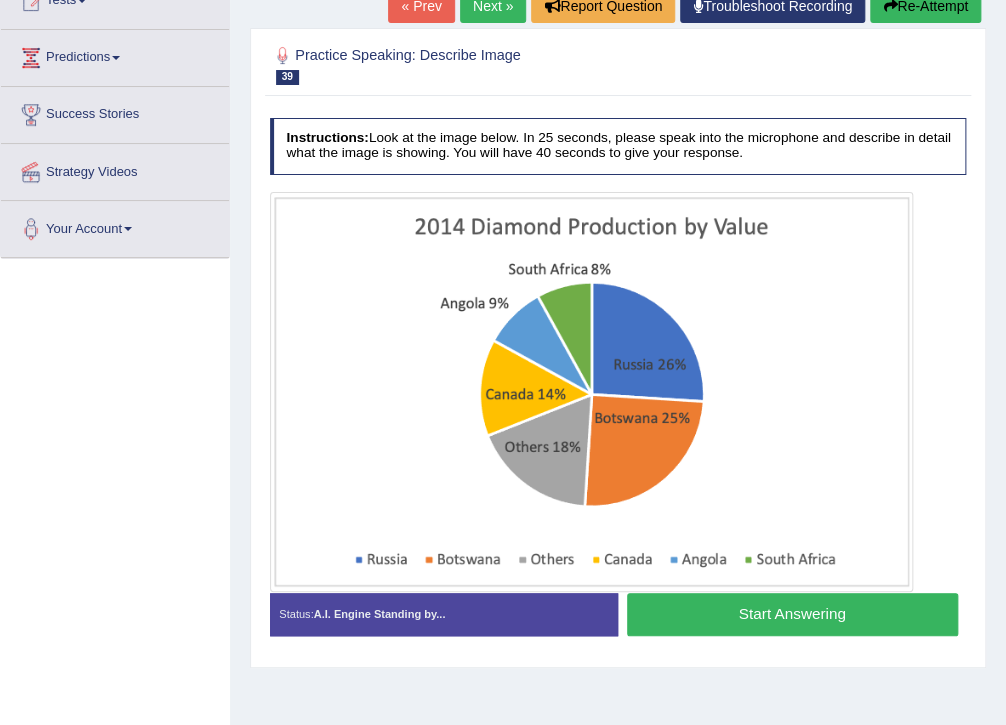 click on "Start Answering" at bounding box center (792, 614) 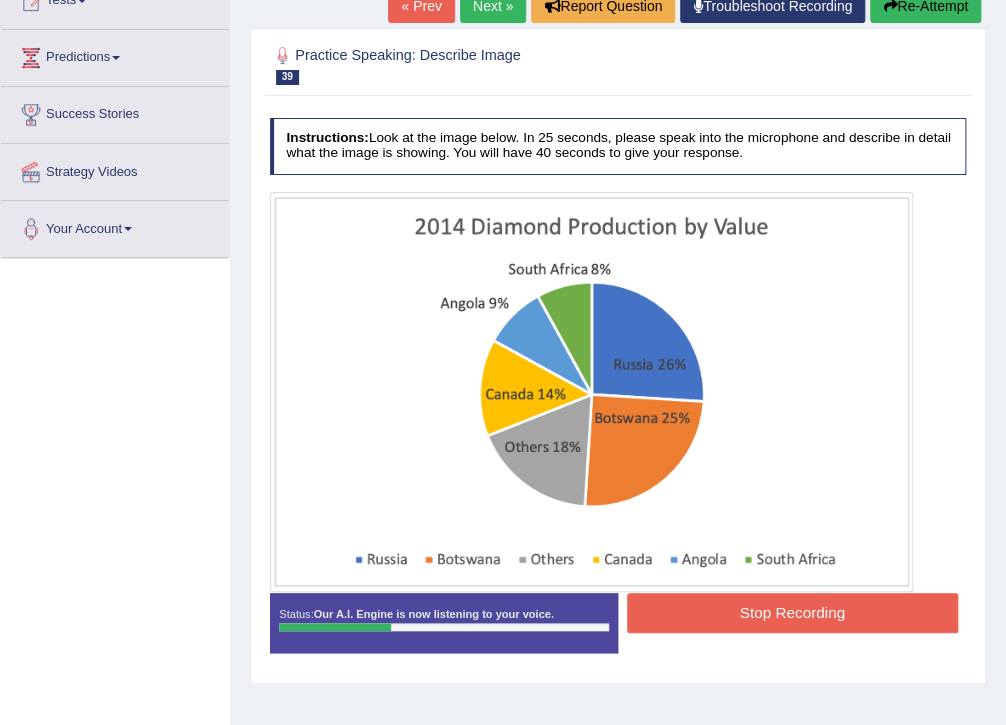 click on "Stop Recording" at bounding box center [792, 612] 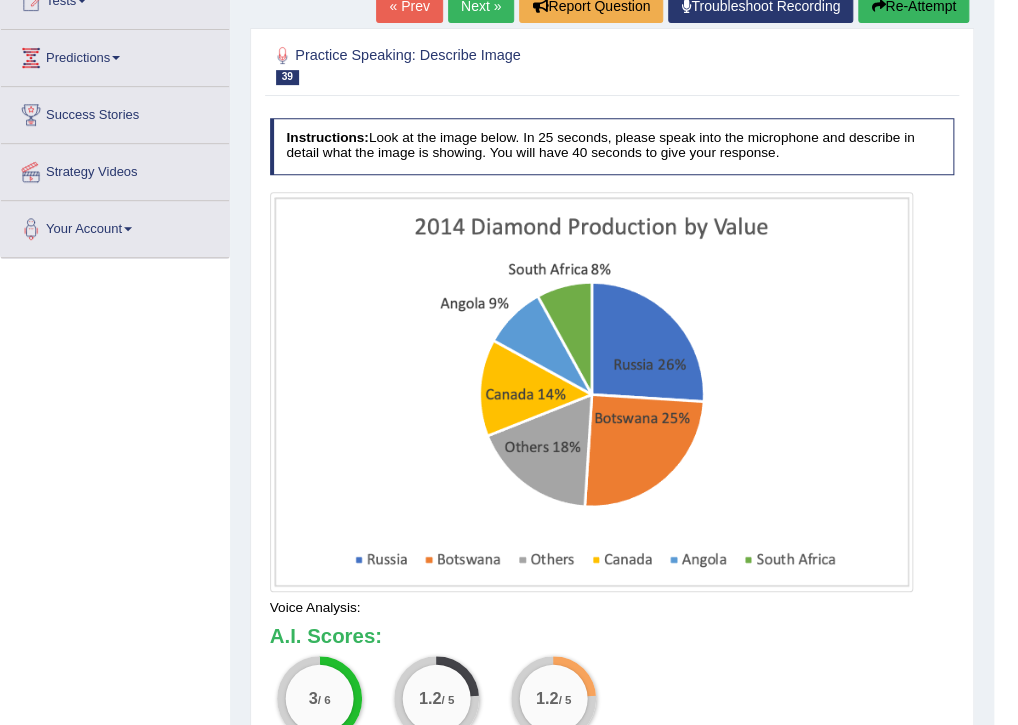 click on "Toggle navigation
Home
Practice Questions   Speaking Practice Read Aloud
Repeat Sentence
Describe Image
Re-tell Lecture
Answer Short Question
Summarize Group Discussion
Respond To A Situation
Writing Practice  Summarize Written Text
Write Essay
Reading Practice  Reading & Writing: Fill In The Blanks
Choose Multiple Answers
Re-order Paragraphs
Fill In The Blanks
Choose Single Answer
Listening Practice  Summarize Spoken Text
Highlight Incorrect Words
Highlight Correct Summary
Select Missing Word
Choose Single Answer
Choose Multiple Answers
Fill In The Blanks
Write From Dictation
Pronunciation
Tests  Take Practice Sectional Test" at bounding box center [509, 122] 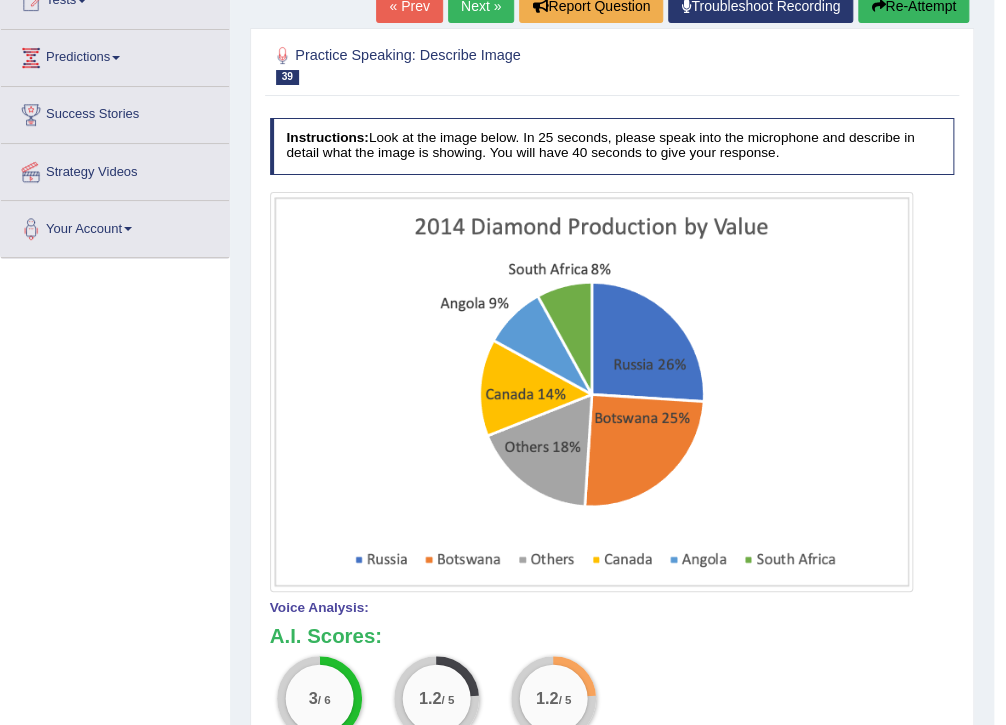 click on "Re-Attempt" at bounding box center (913, 6) 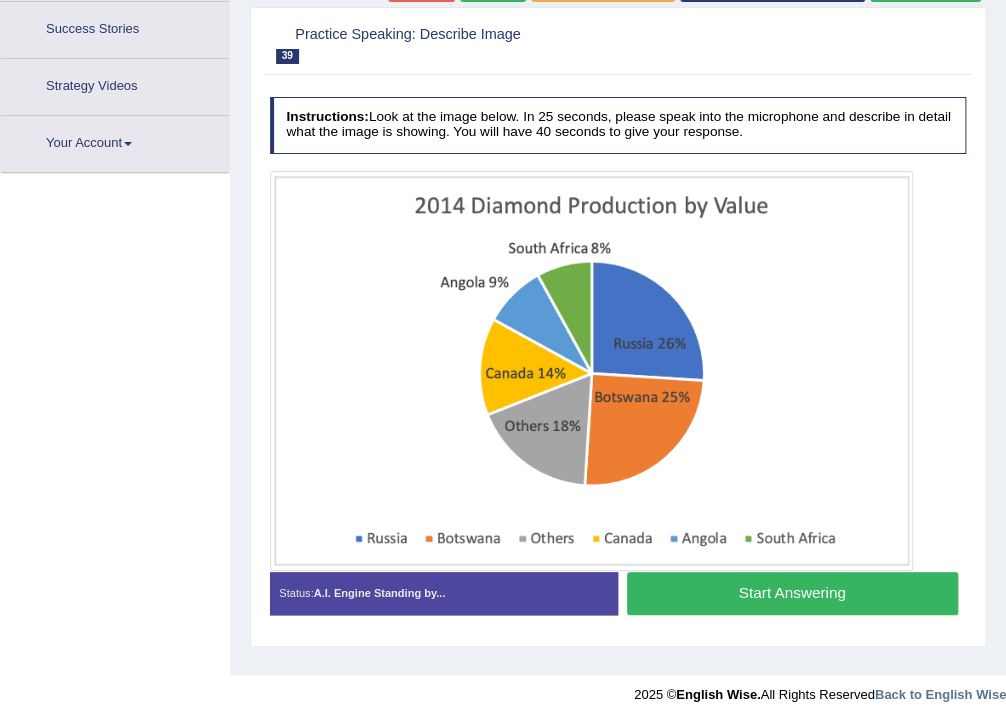 scroll, scrollTop: 325, scrollLeft: 0, axis: vertical 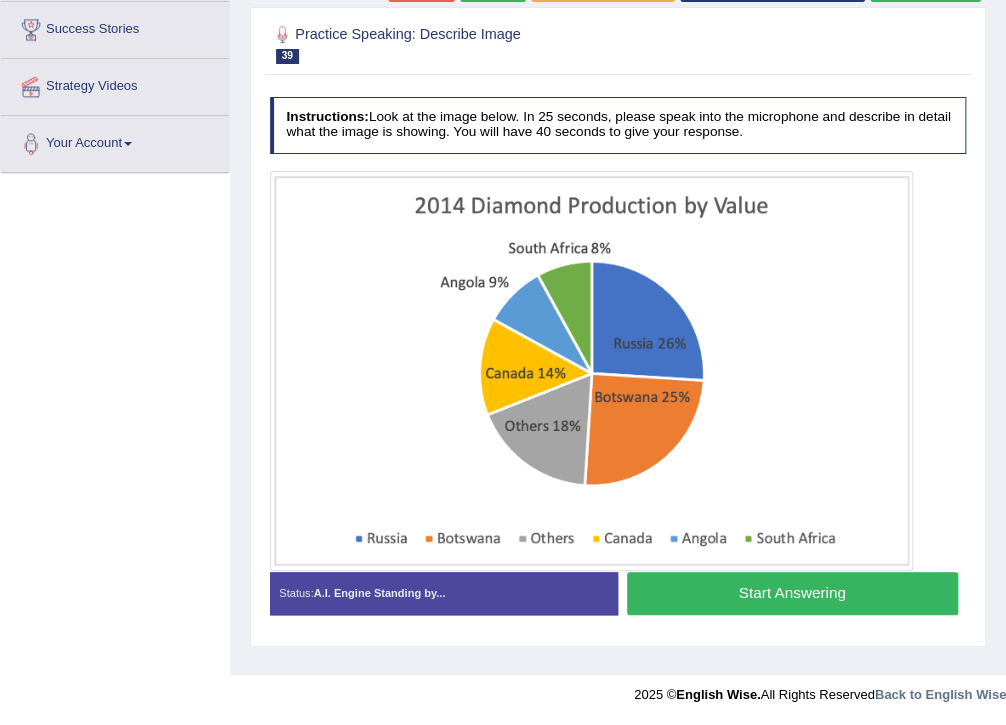 click on "Start Answering" at bounding box center [792, 593] 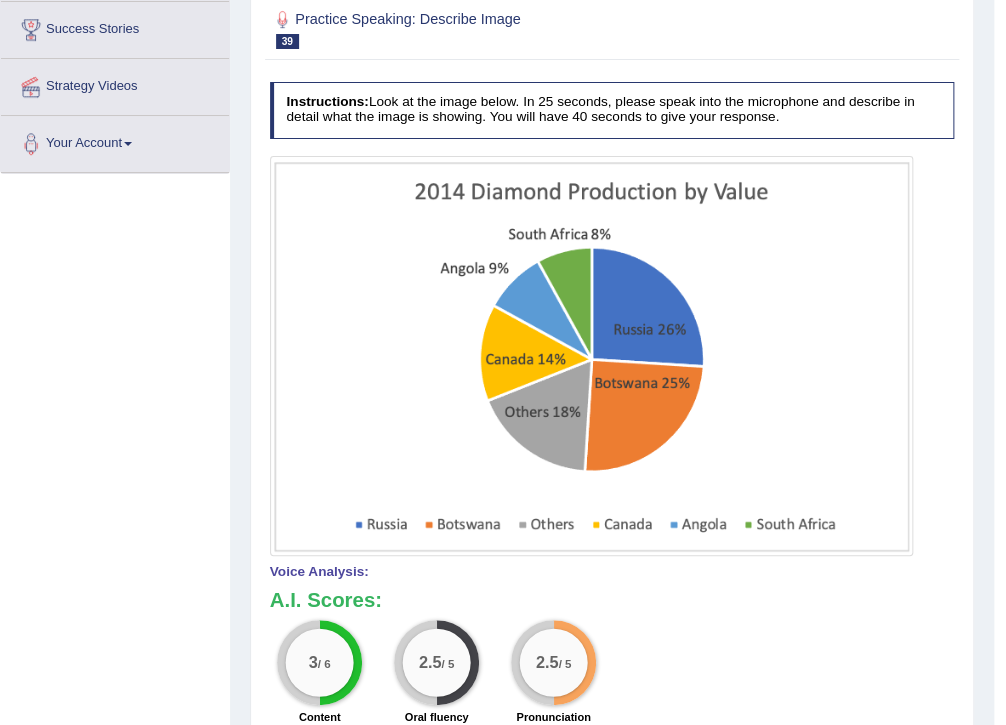 scroll, scrollTop: 5, scrollLeft: 0, axis: vertical 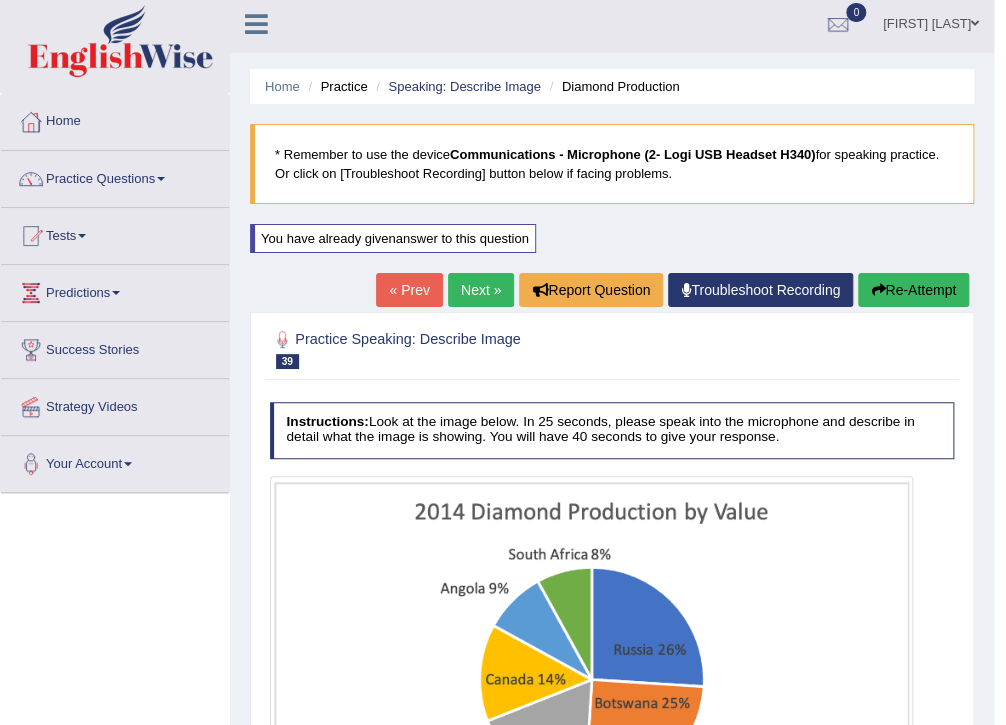 click at bounding box center [878, 290] 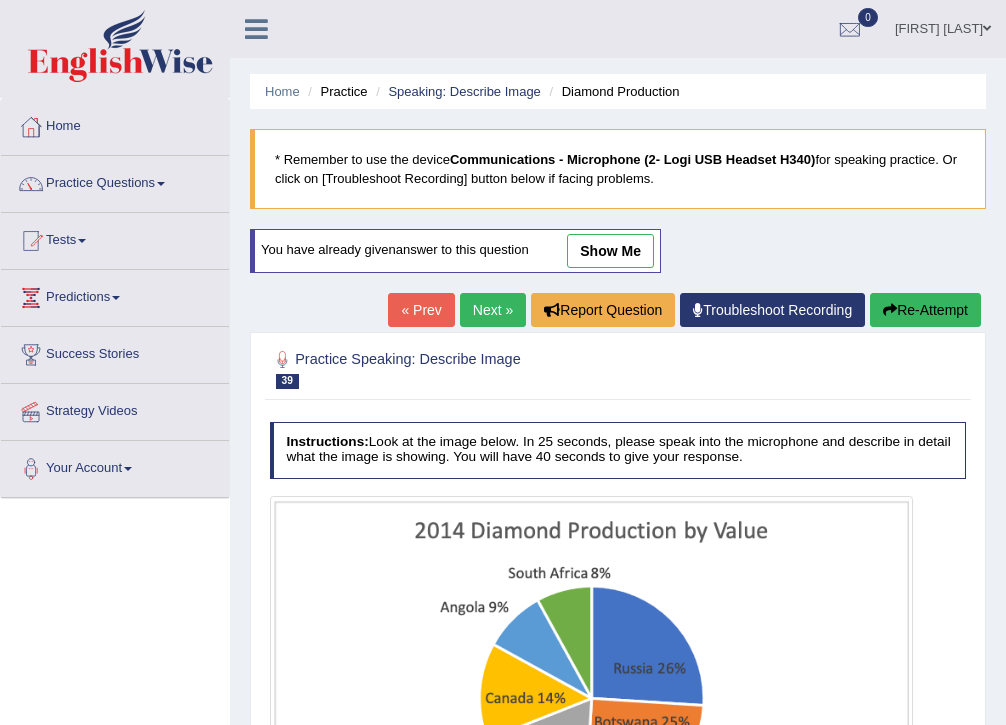 scroll, scrollTop: 5, scrollLeft: 0, axis: vertical 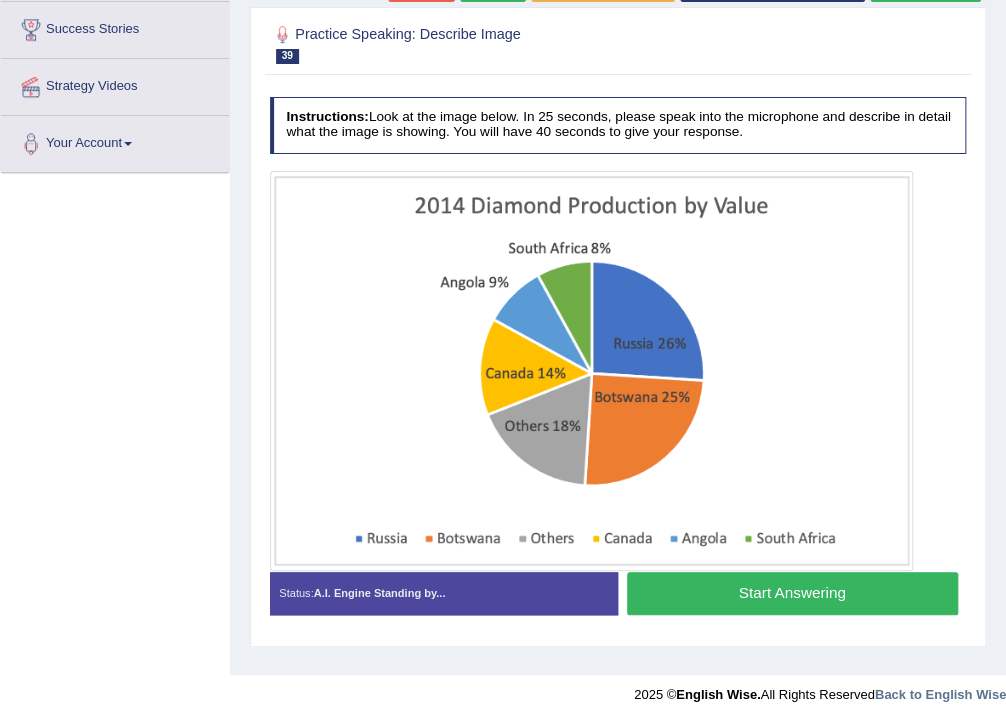 click on "Start Answering" at bounding box center [792, 593] 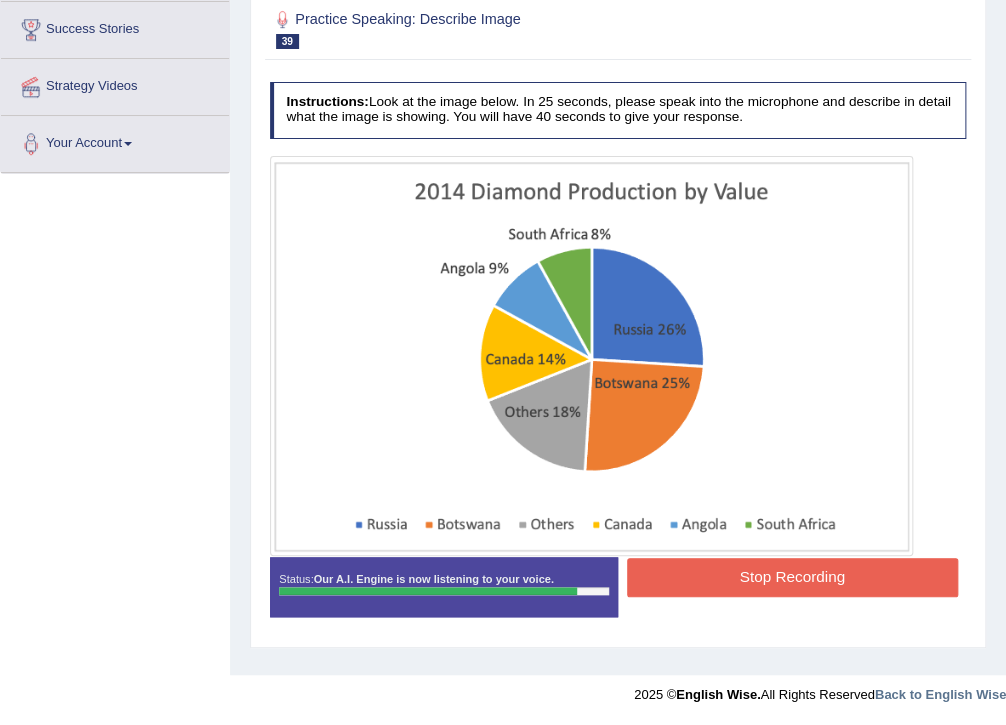 click on "Stop Recording" at bounding box center [792, 577] 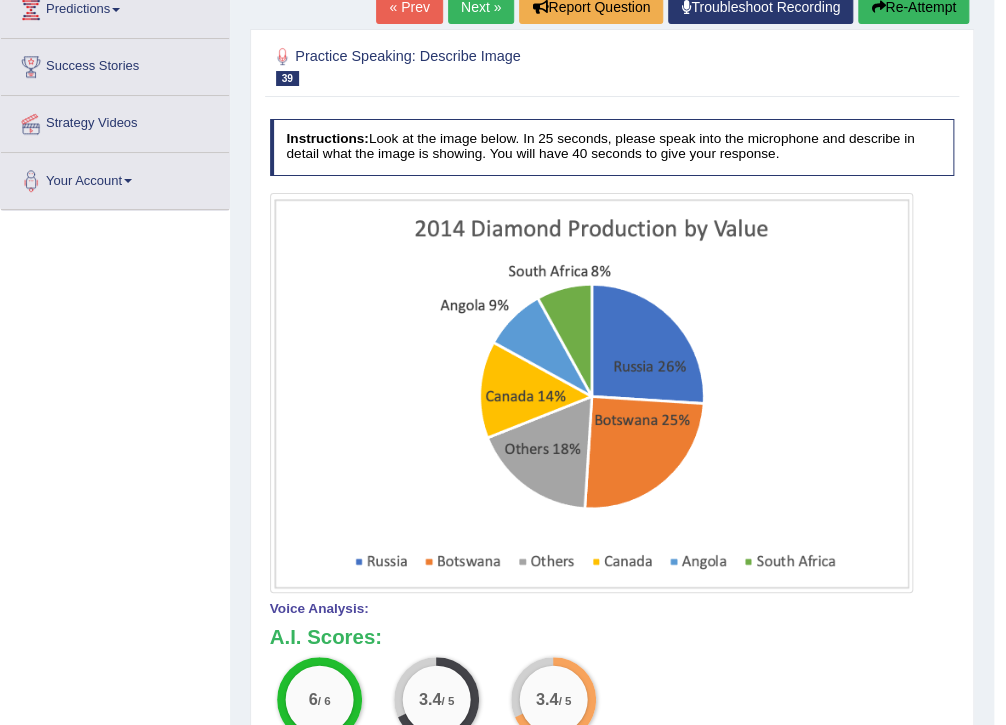 scroll, scrollTop: 85, scrollLeft: 0, axis: vertical 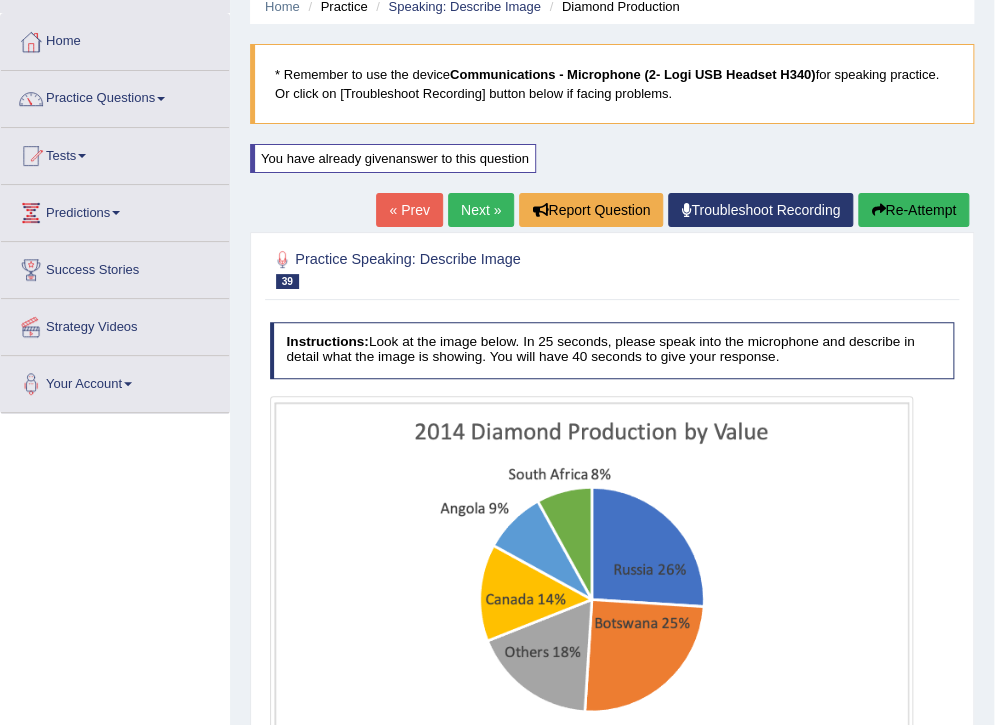 click on "Re-Attempt" at bounding box center [913, 210] 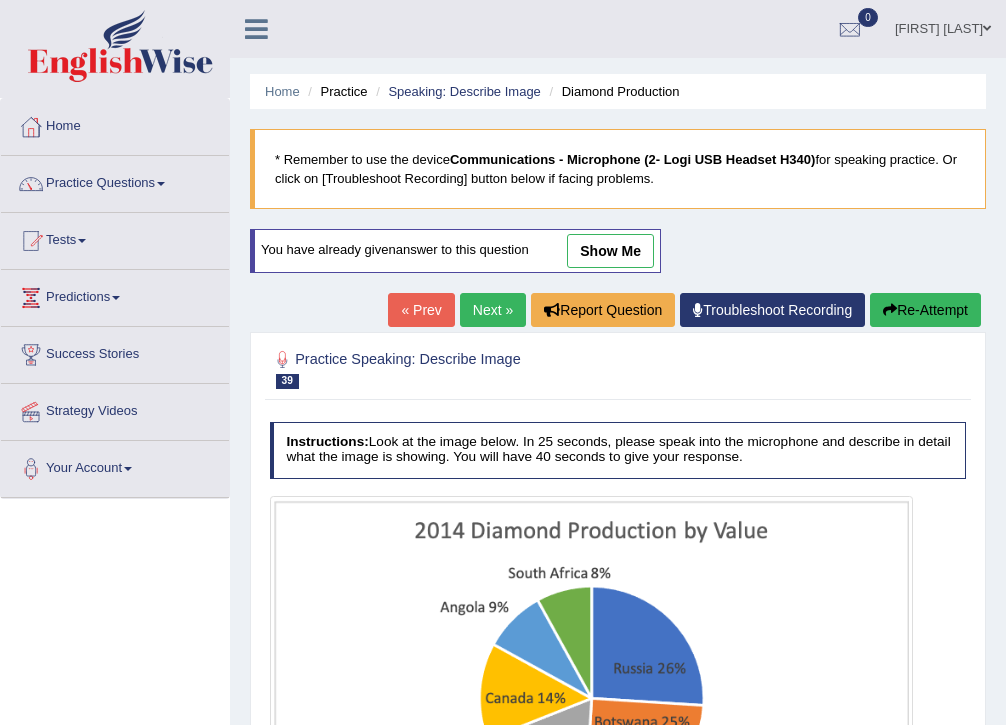 scroll, scrollTop: 245, scrollLeft: 0, axis: vertical 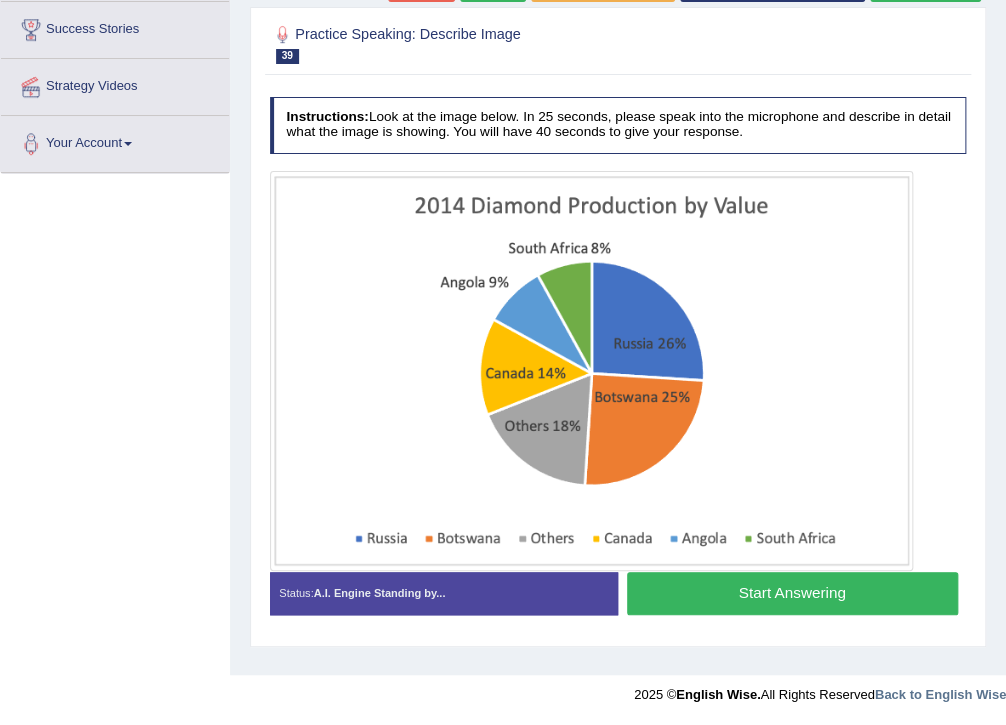 click on "Start Answering" at bounding box center (792, 593) 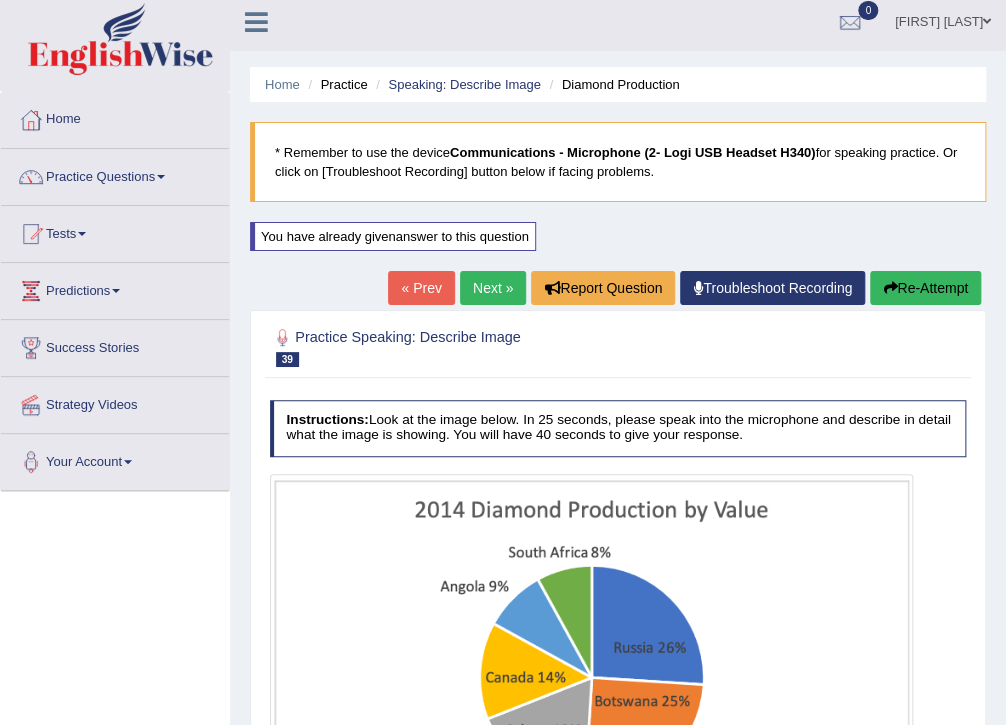 scroll, scrollTop: 0, scrollLeft: 0, axis: both 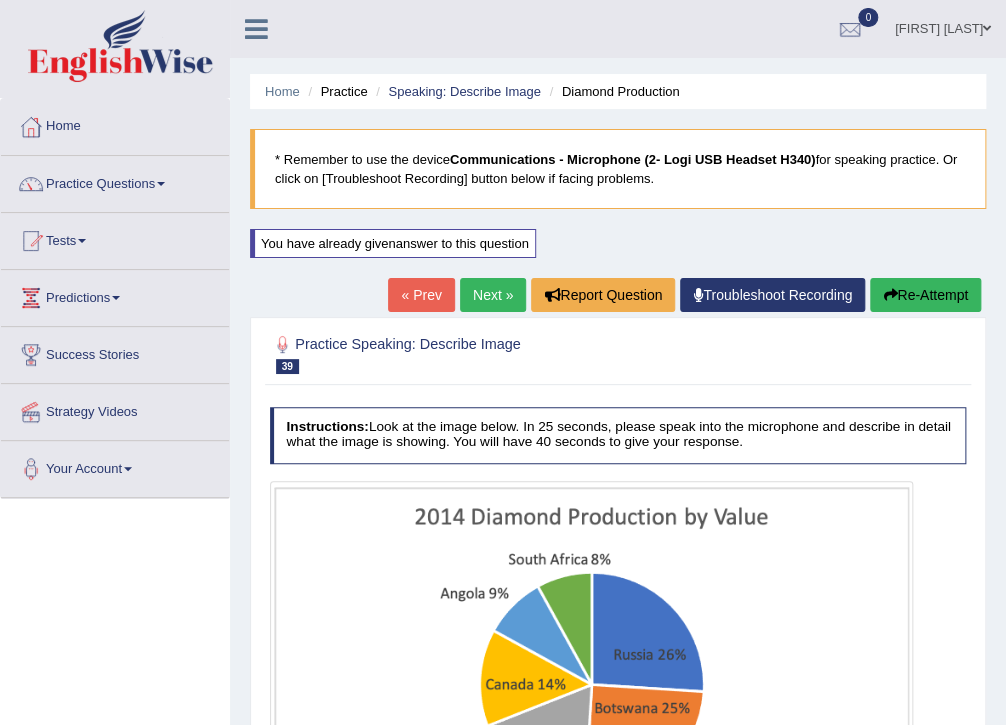 click at bounding box center (890, 295) 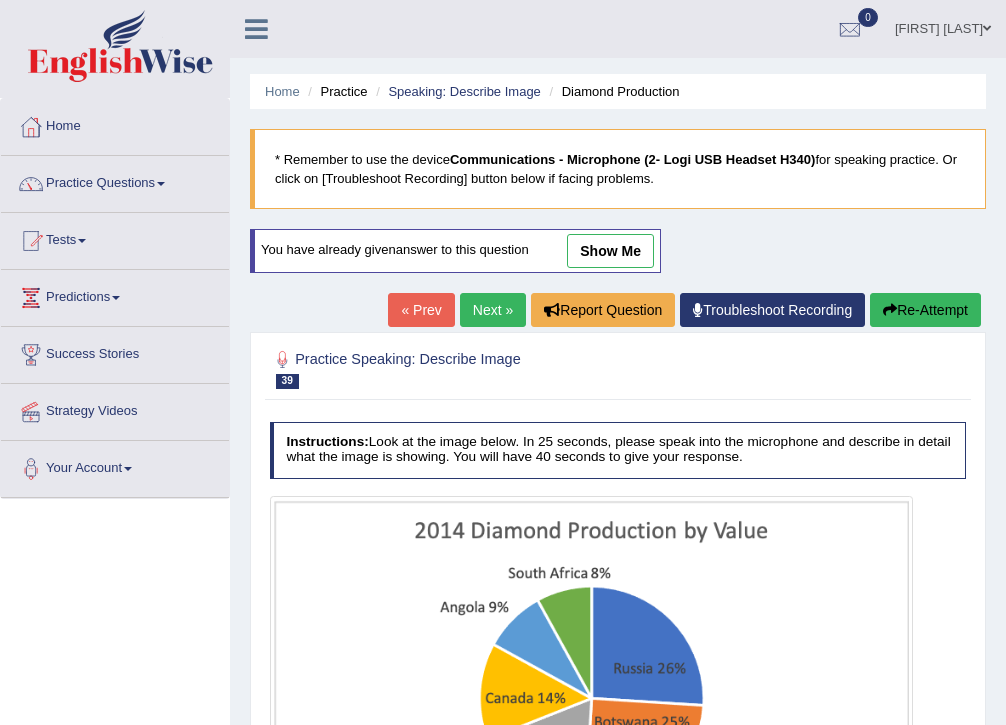 scroll, scrollTop: 0, scrollLeft: 0, axis: both 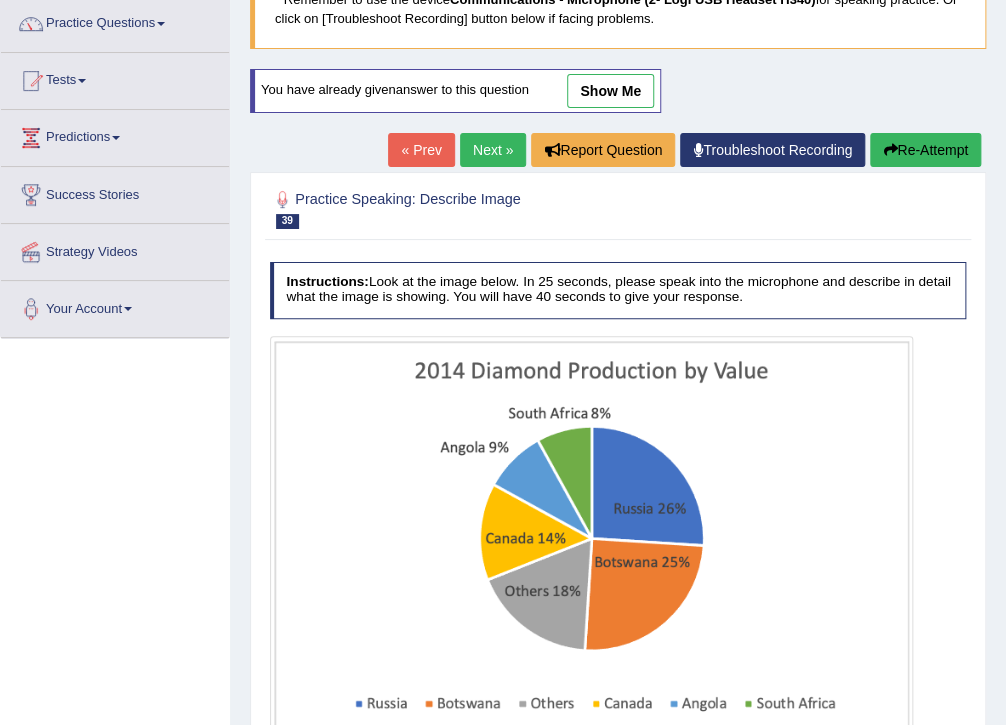 click on "Re-Attempt" at bounding box center (925, 150) 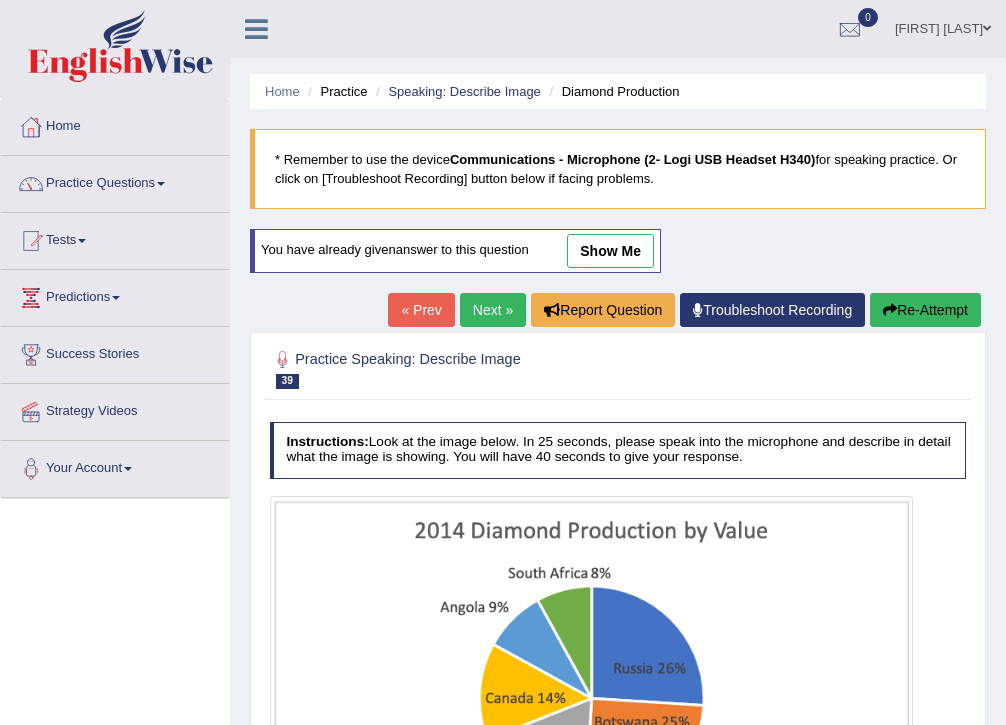 scroll, scrollTop: 325, scrollLeft: 0, axis: vertical 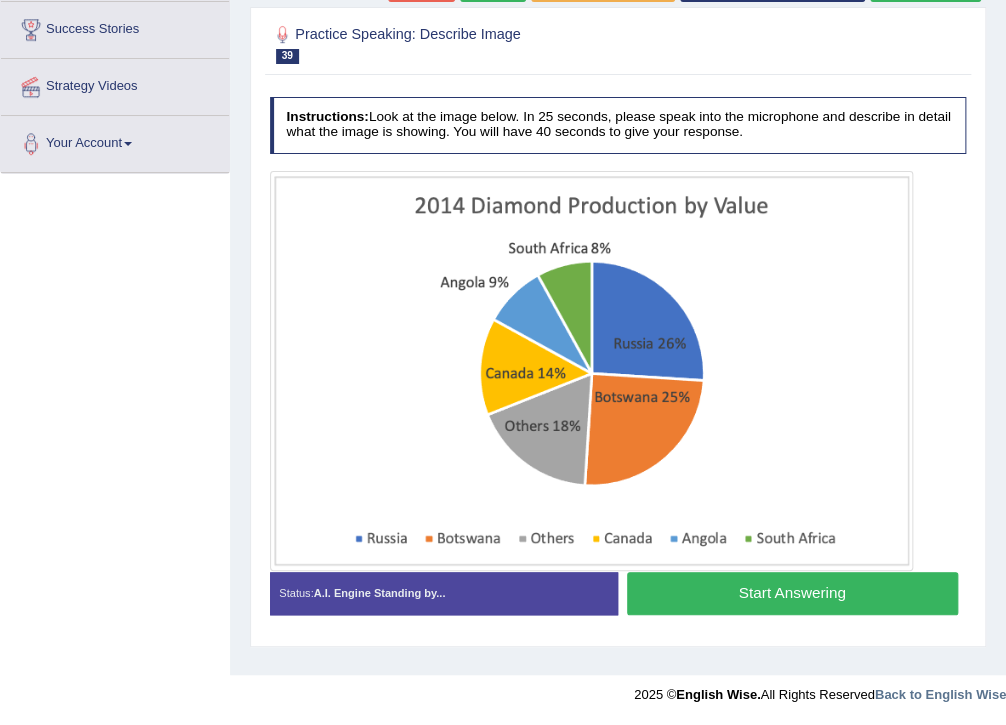 click on "Start Answering" at bounding box center [792, 593] 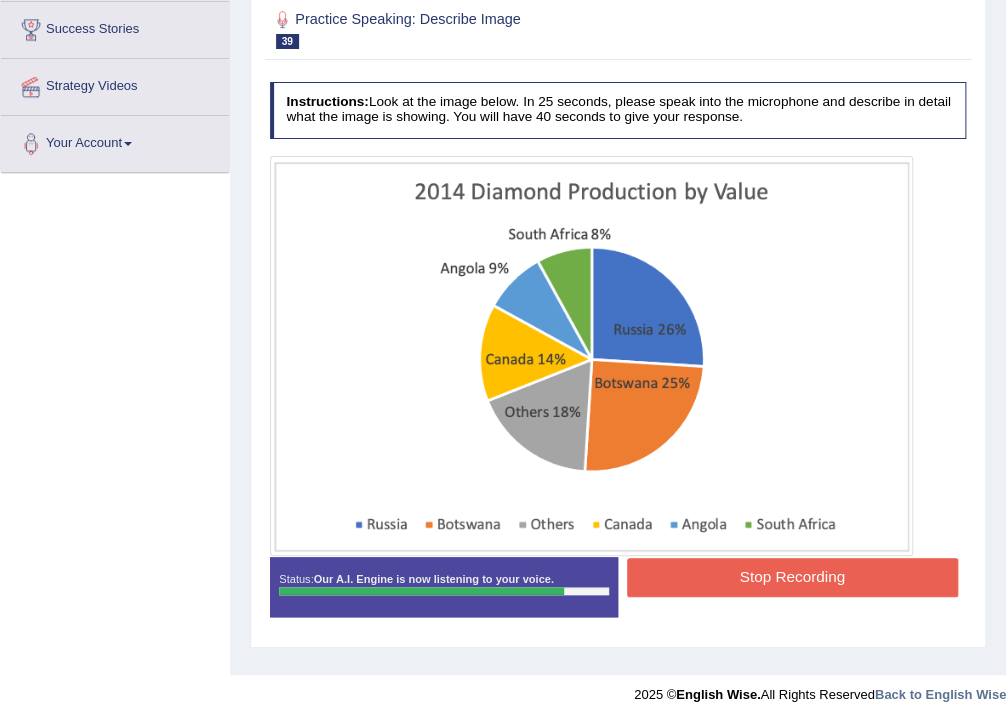 click on "Stop Recording" at bounding box center [792, 577] 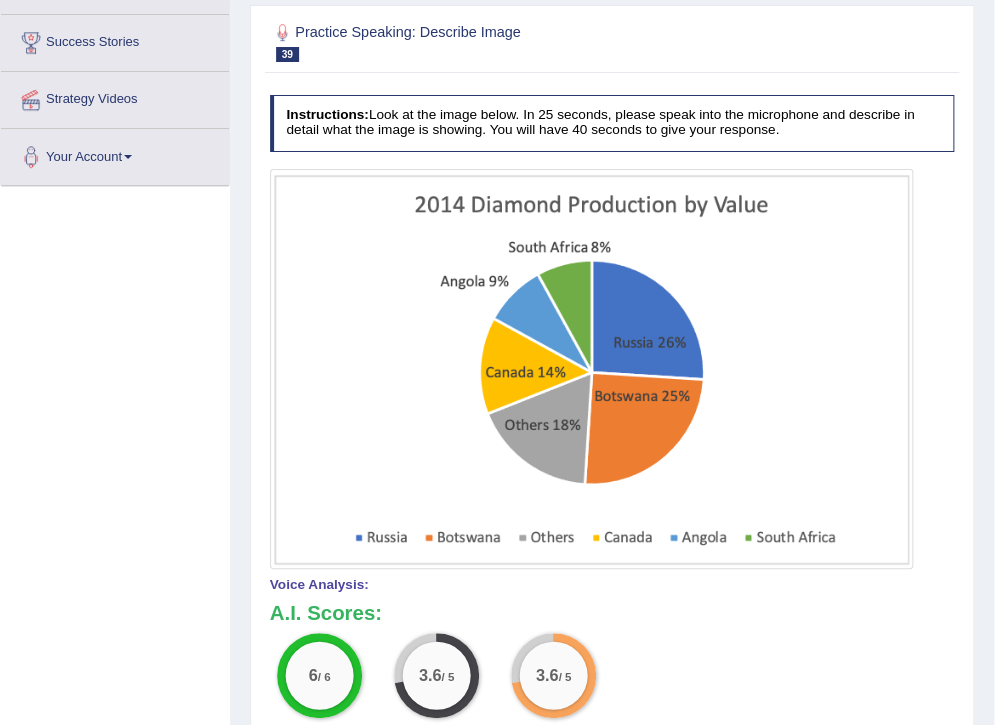 scroll, scrollTop: 165, scrollLeft: 0, axis: vertical 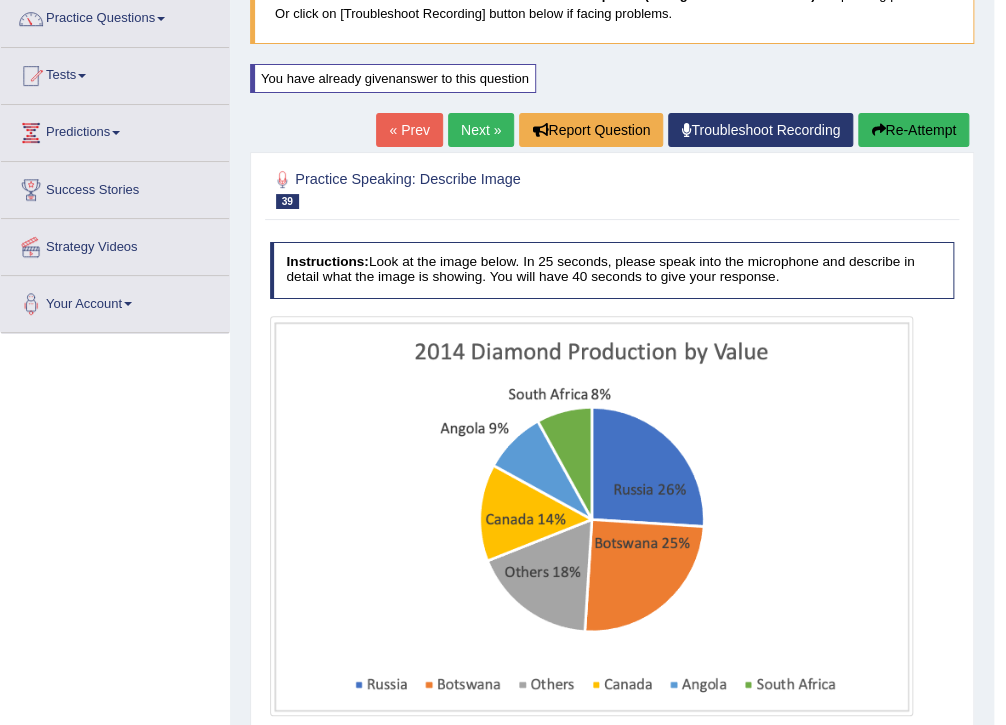 click on "Re-Attempt" at bounding box center [913, 130] 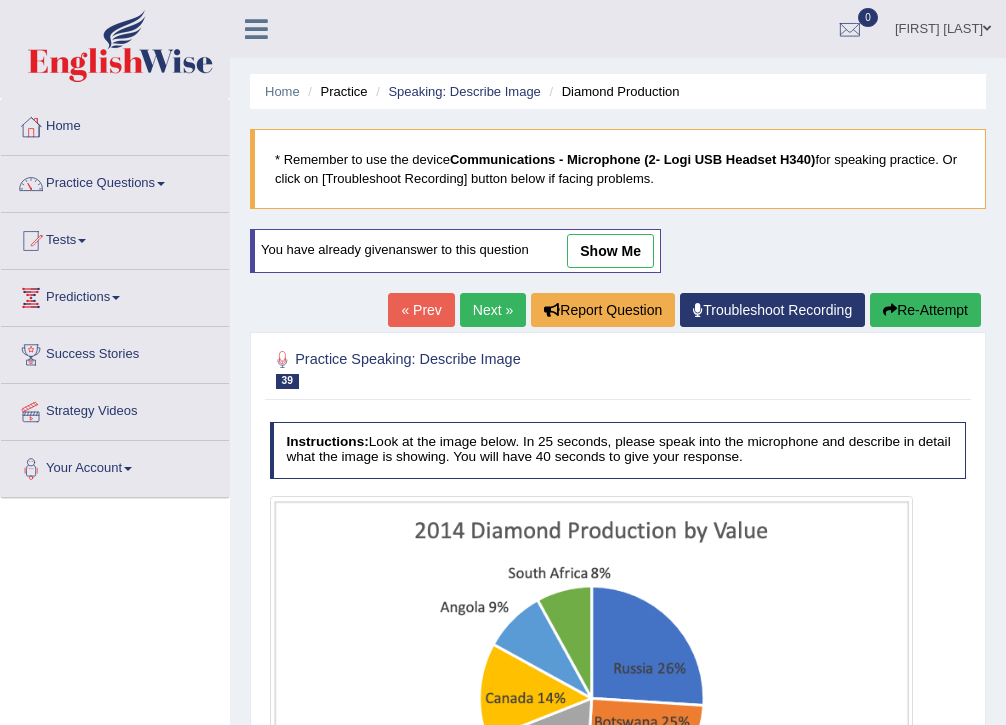 scroll, scrollTop: 325, scrollLeft: 0, axis: vertical 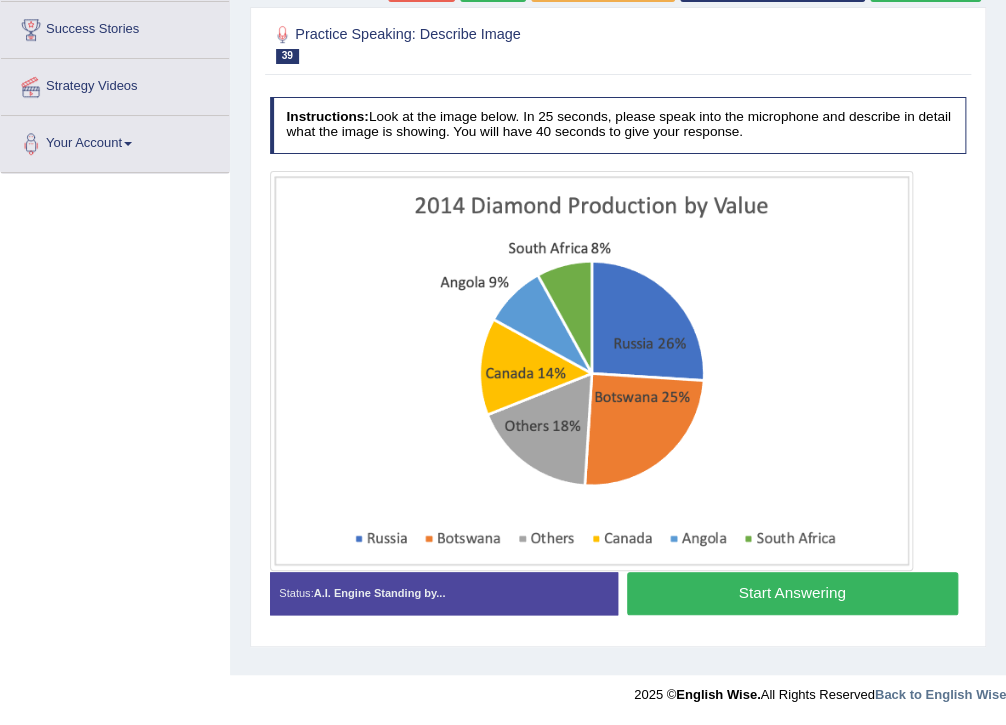 click on "Start Answering" at bounding box center [792, 593] 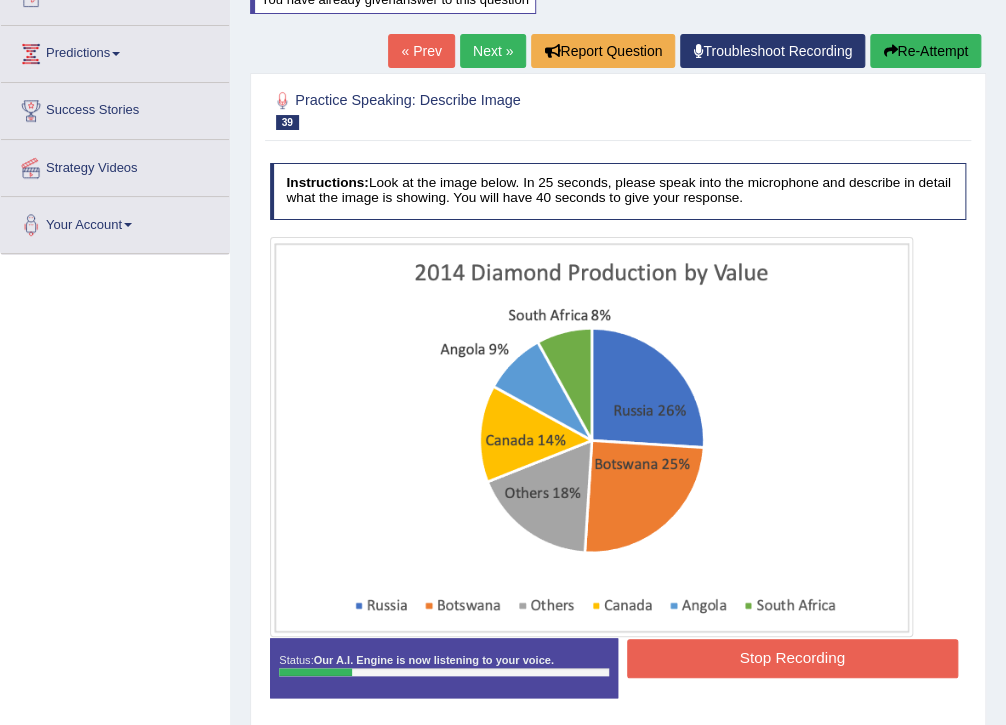 scroll, scrollTop: 165, scrollLeft: 0, axis: vertical 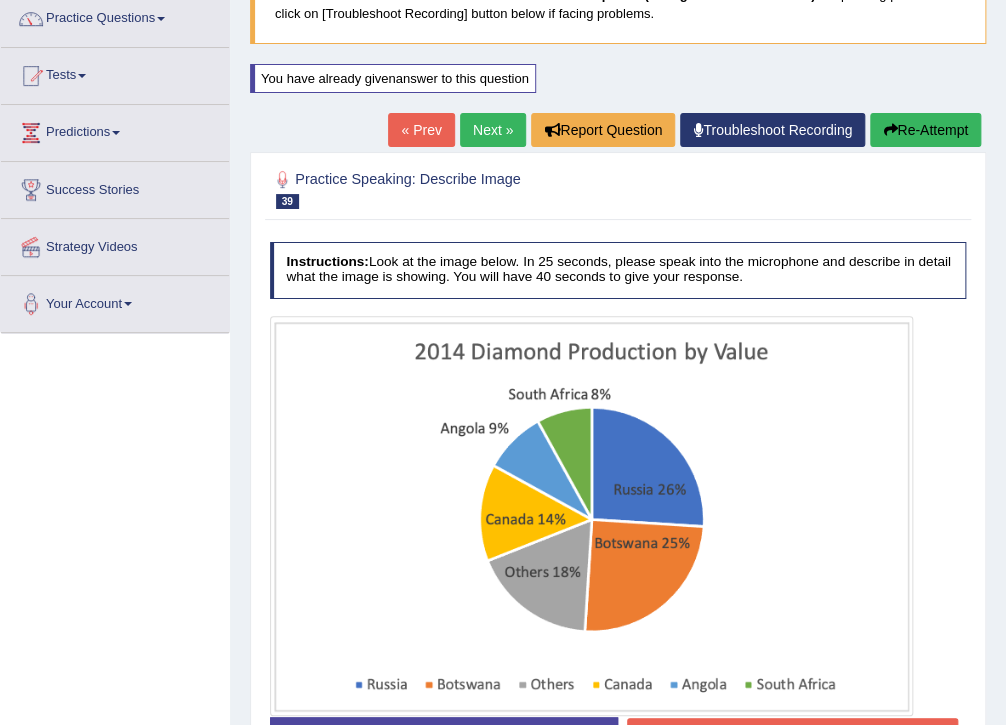 click on "Re-Attempt" at bounding box center (925, 130) 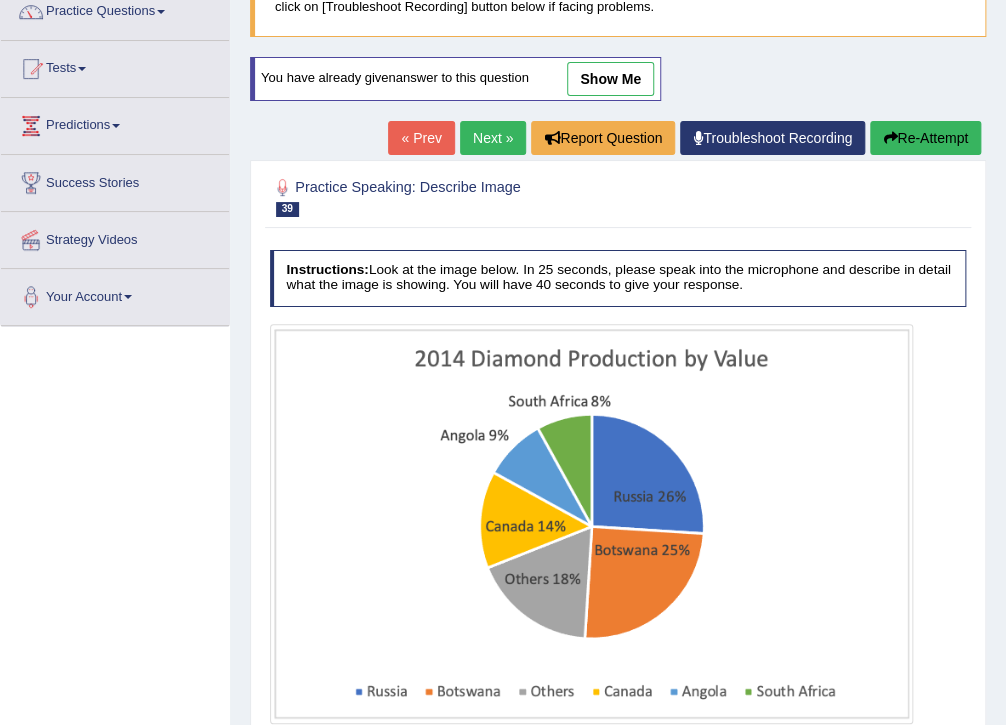 scroll, scrollTop: 172, scrollLeft: 0, axis: vertical 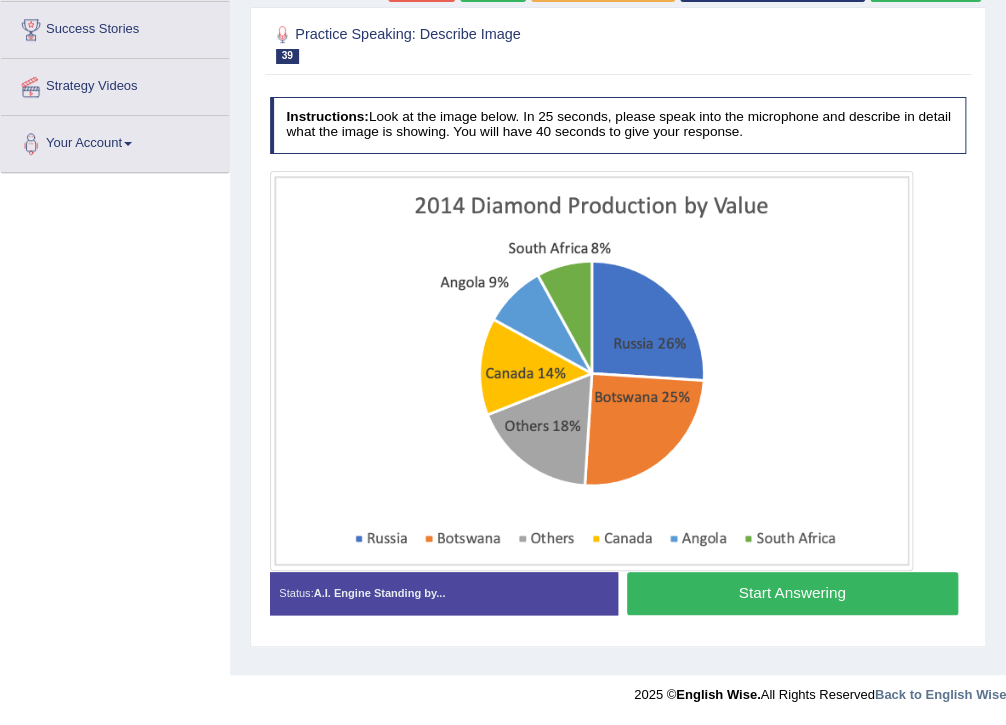 click on "Start Answering" at bounding box center (792, 593) 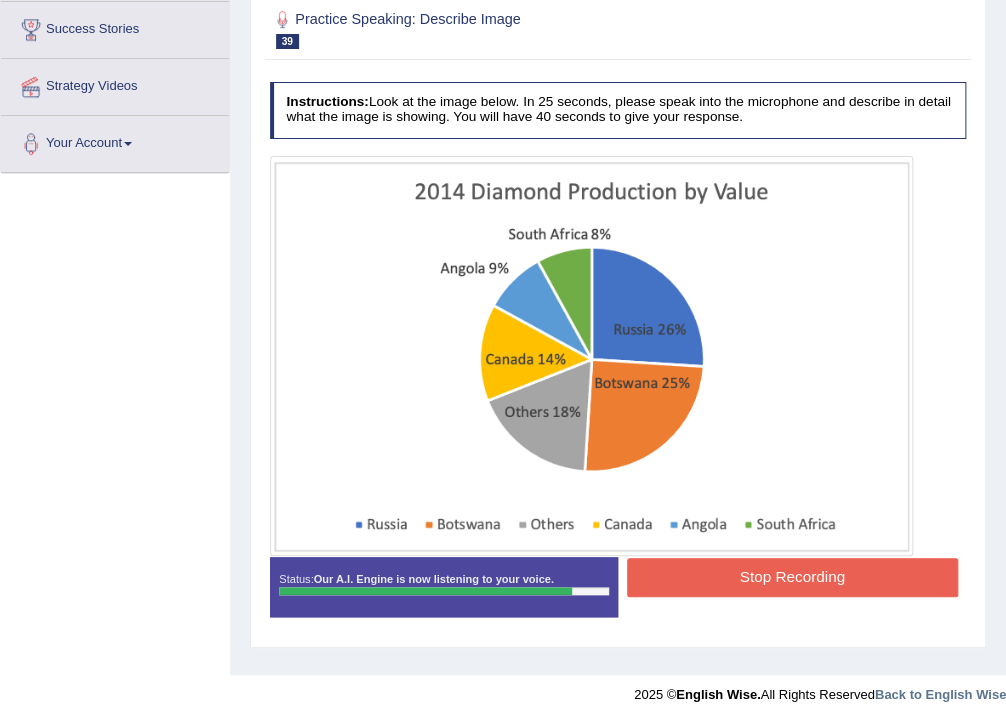 click on "Stop Recording" at bounding box center (792, 577) 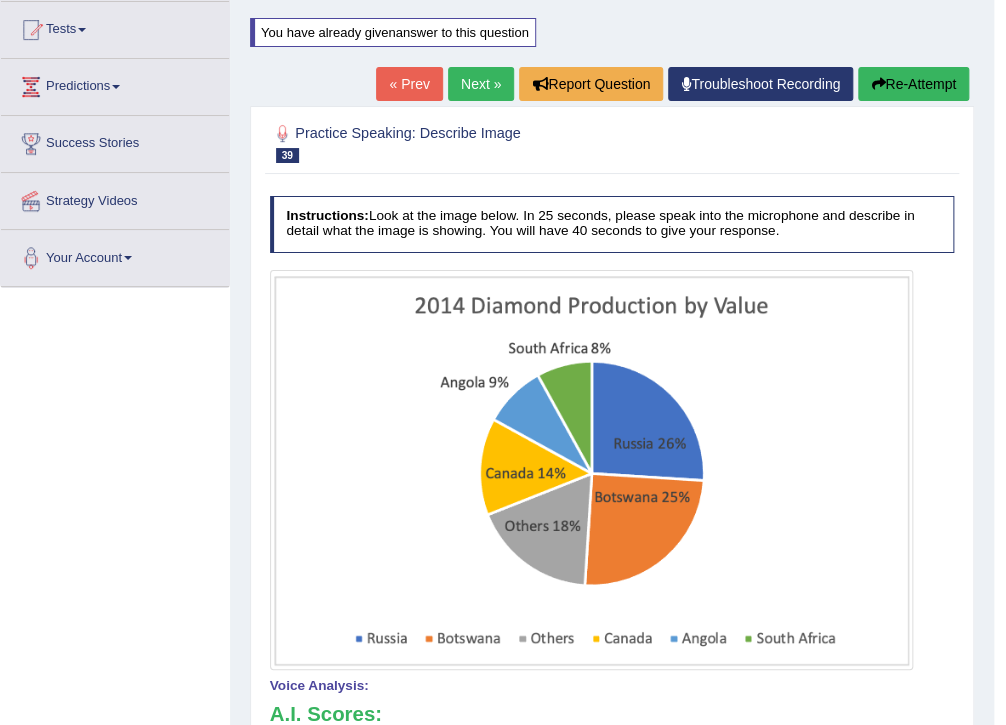scroll, scrollTop: 171, scrollLeft: 0, axis: vertical 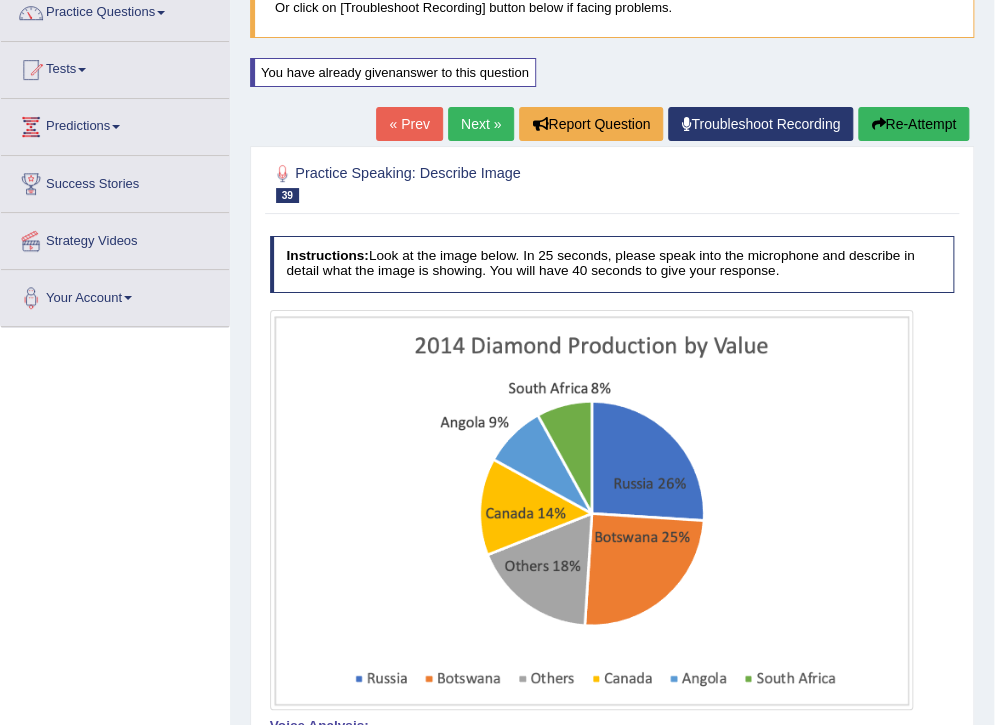 click on "Re-Attempt" at bounding box center [913, 124] 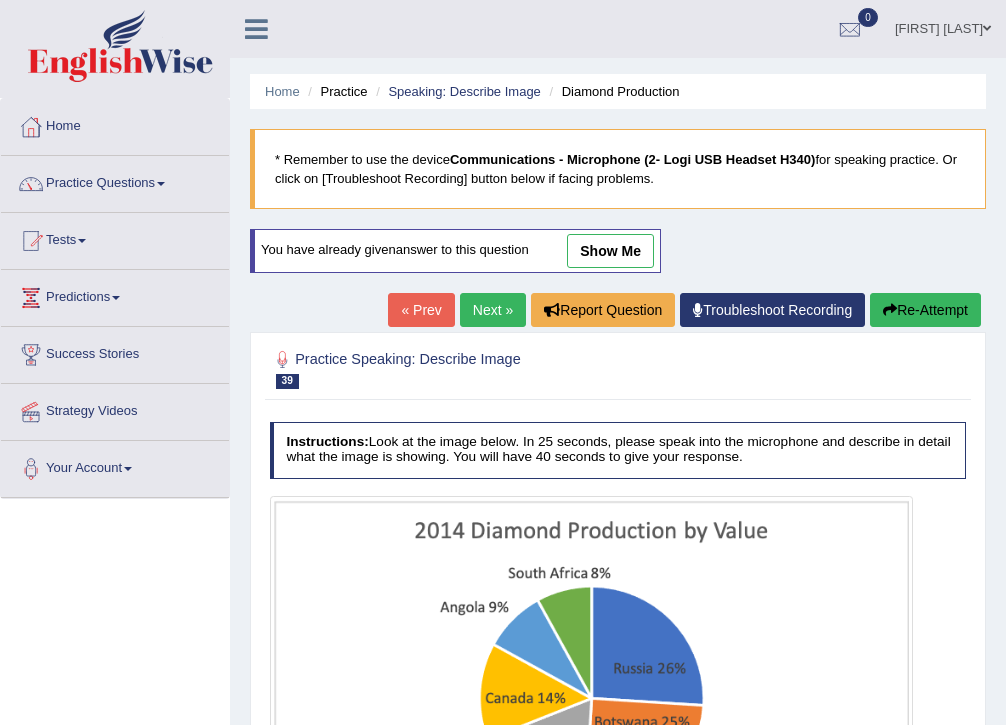 scroll, scrollTop: 325, scrollLeft: 0, axis: vertical 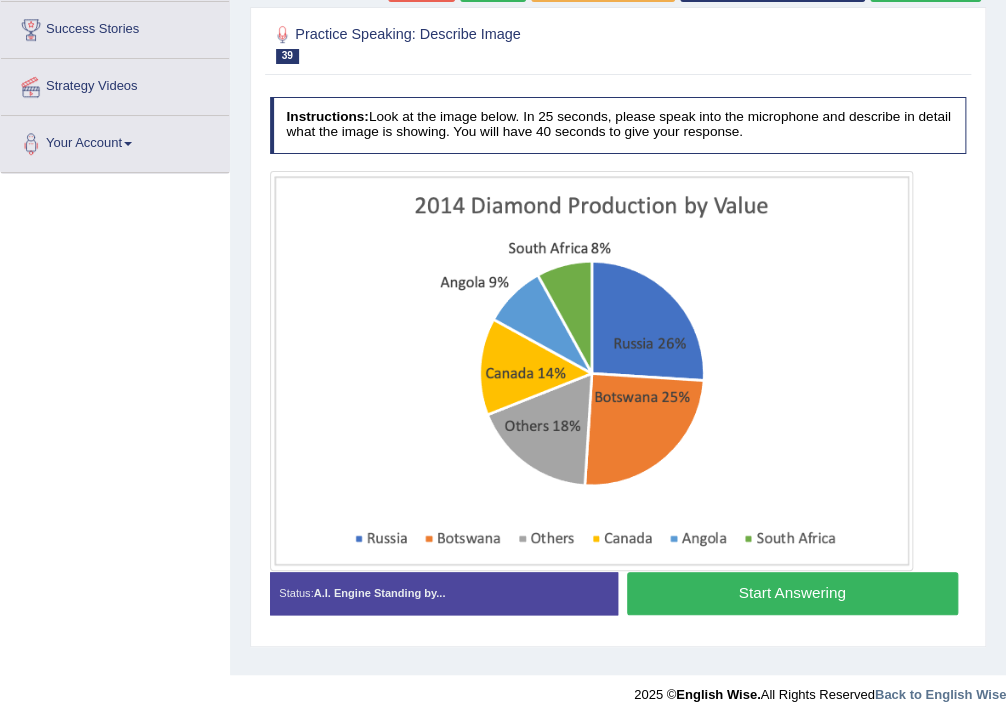 click on "Start Answering" at bounding box center [792, 593] 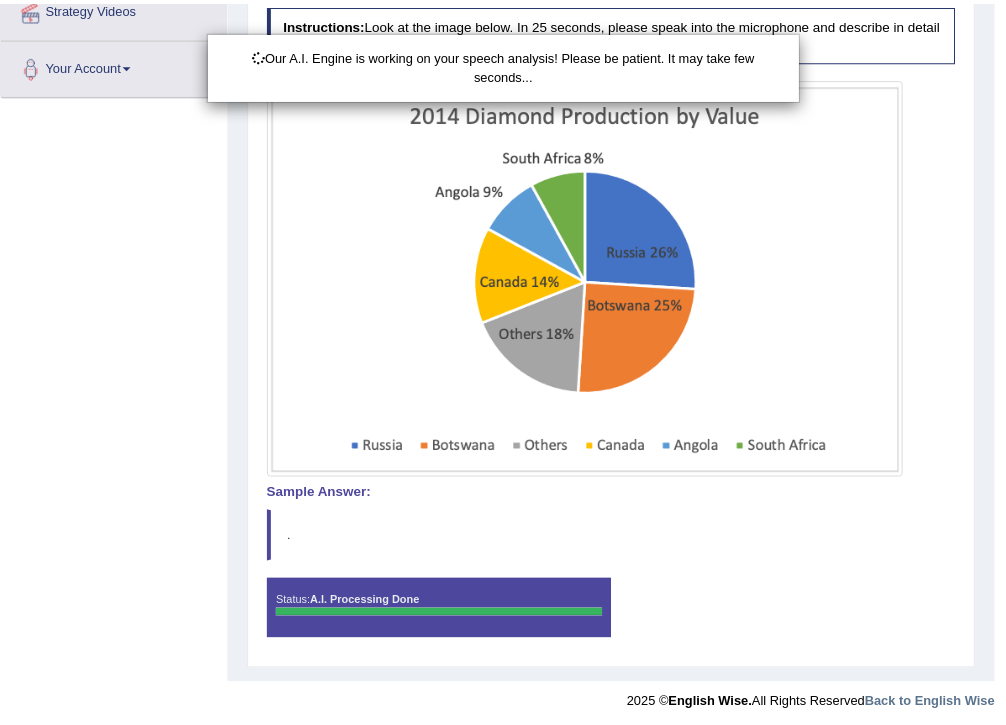 scroll, scrollTop: 411, scrollLeft: 0, axis: vertical 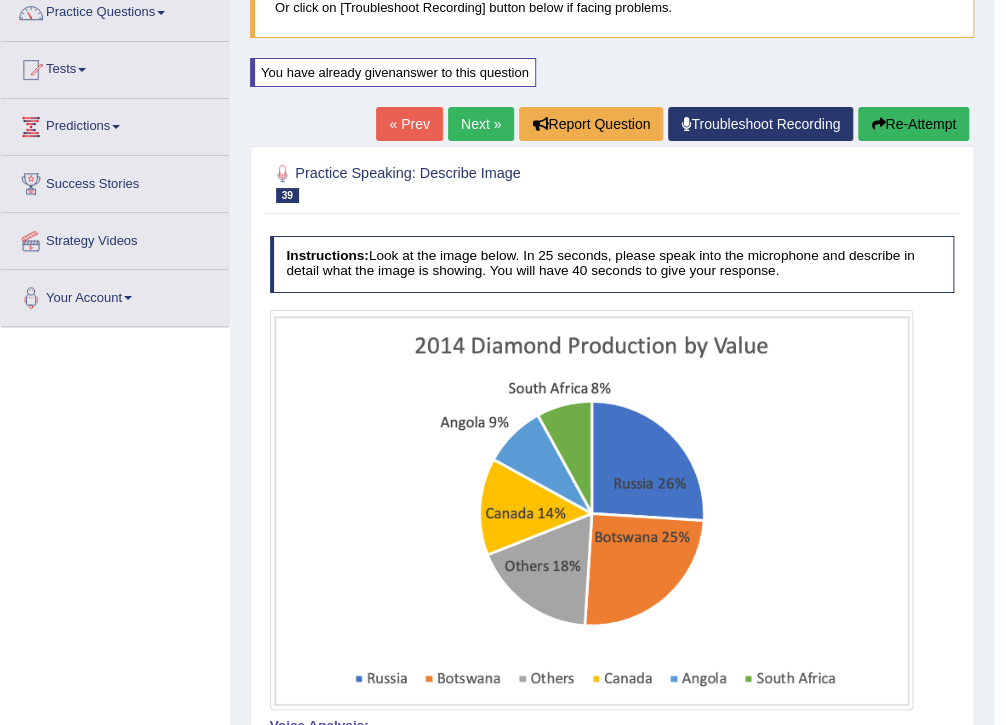 click on "Re-Attempt" at bounding box center [913, 124] 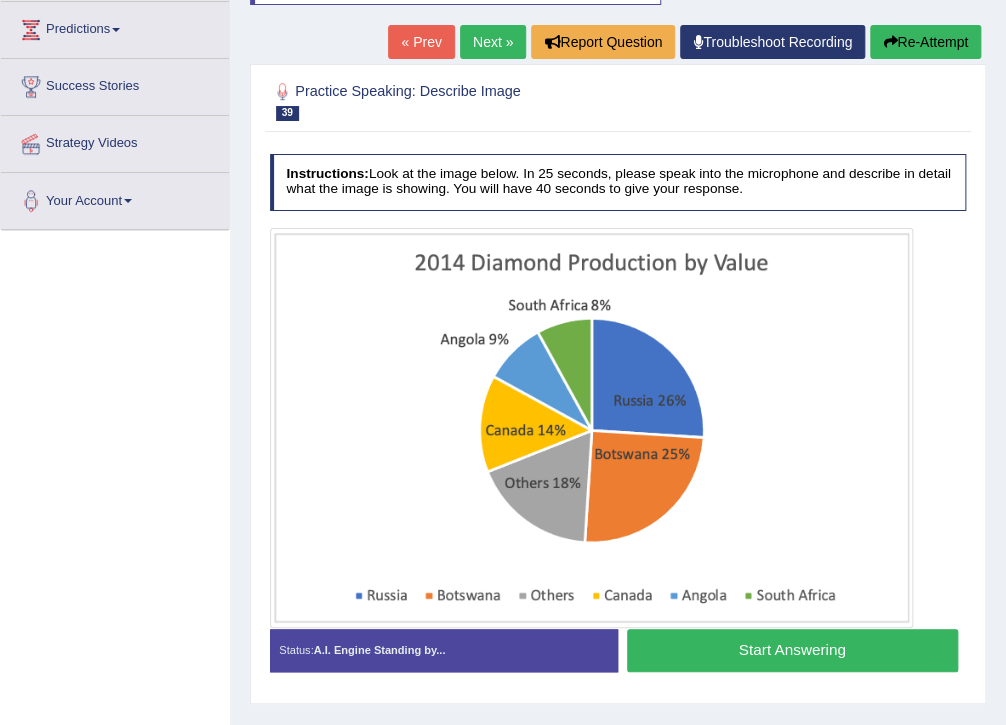 scroll, scrollTop: 325, scrollLeft: 0, axis: vertical 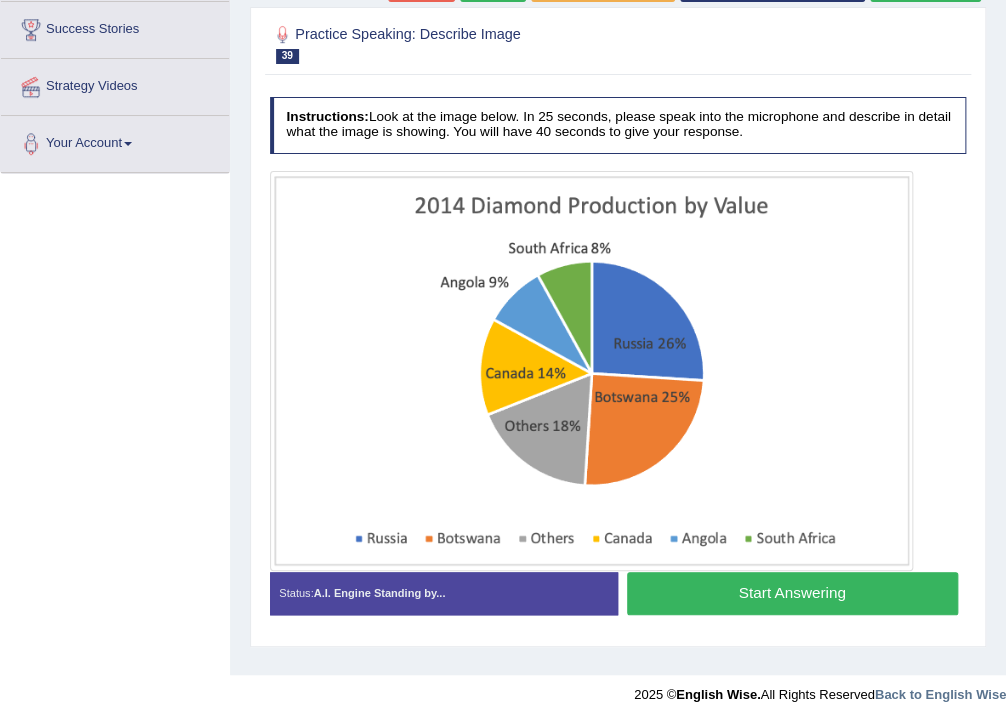 click on "Start Answering" at bounding box center (792, 593) 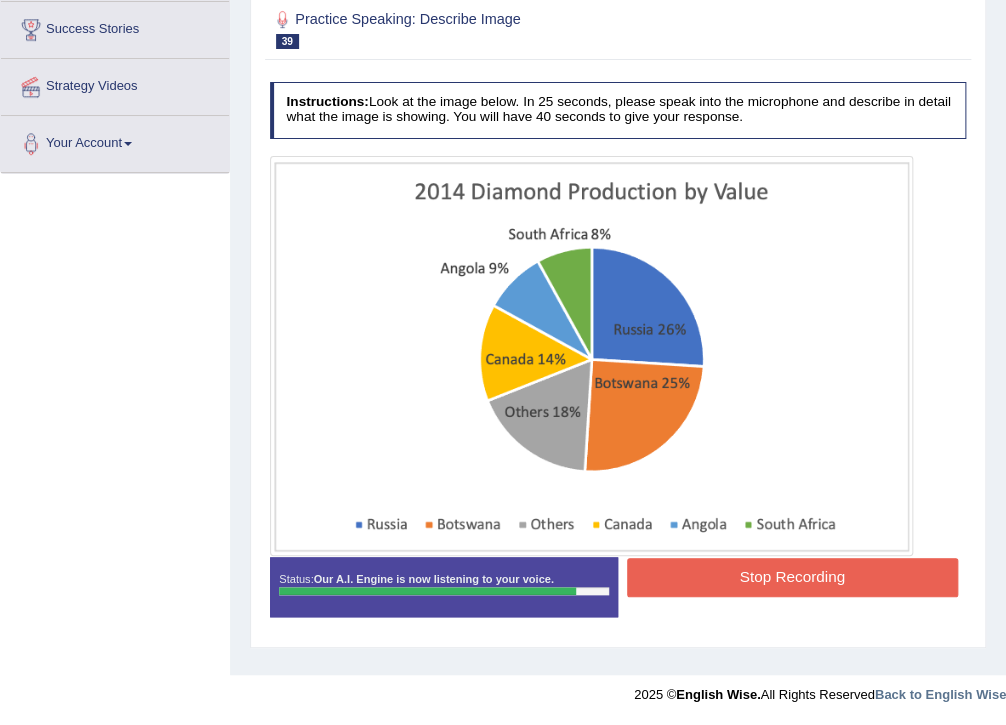 click on "Stop Recording" at bounding box center (792, 577) 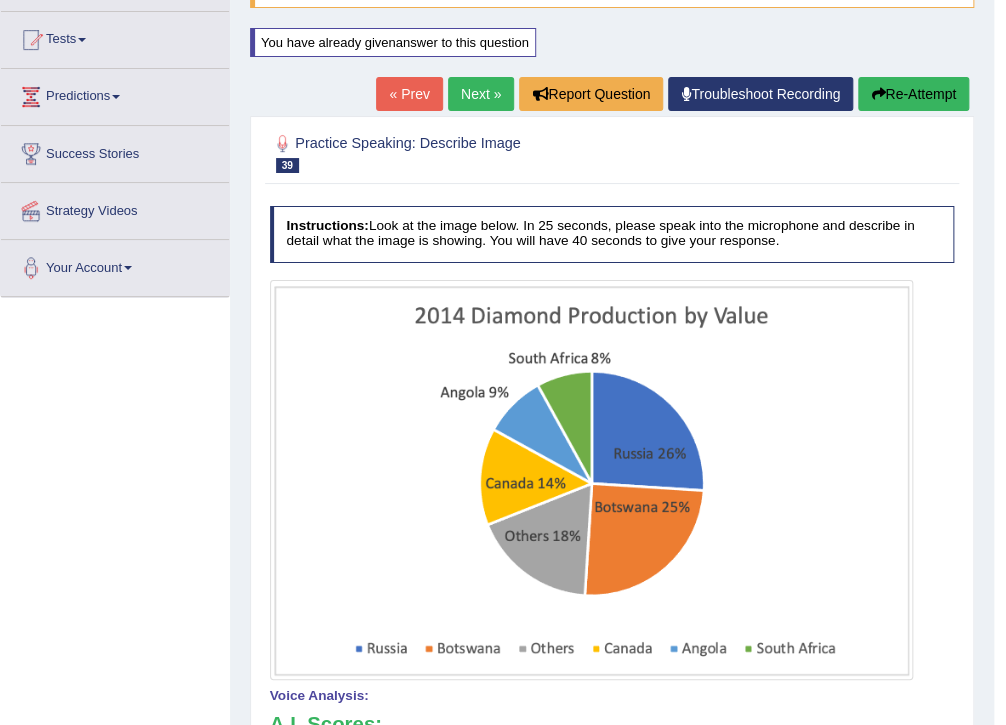 scroll, scrollTop: 165, scrollLeft: 0, axis: vertical 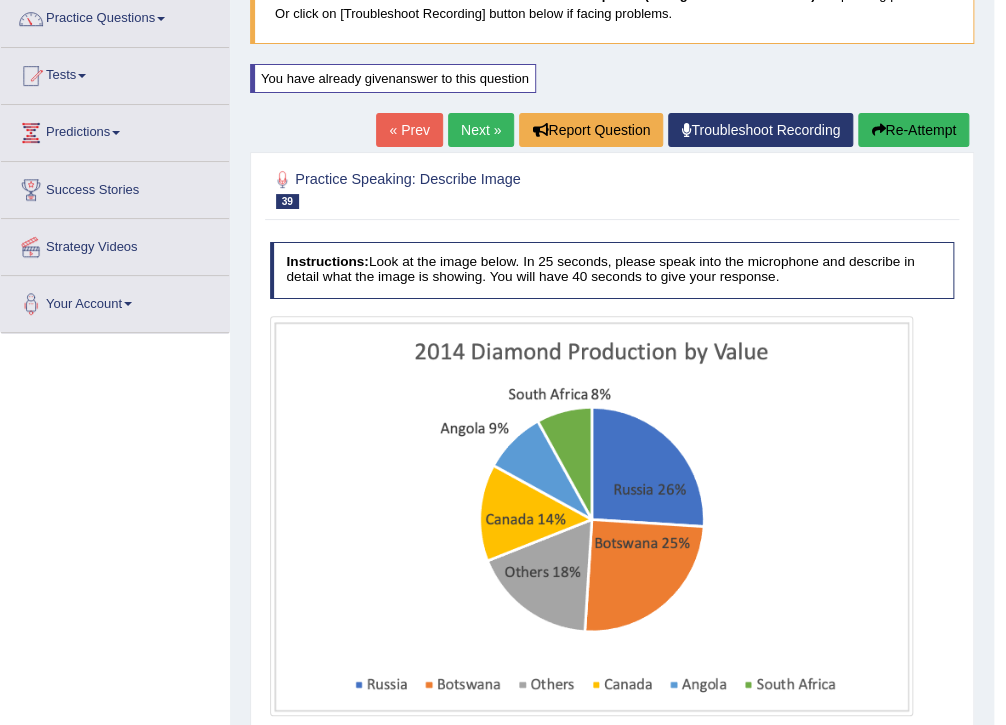 click on "Re-Attempt" at bounding box center [913, 130] 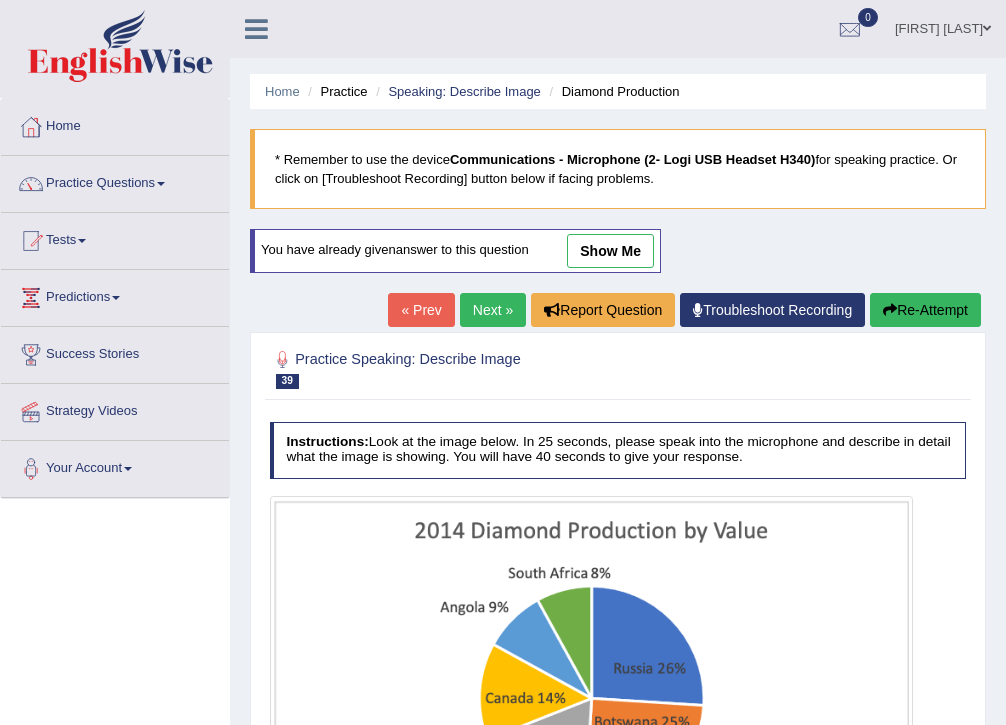 scroll, scrollTop: 325, scrollLeft: 0, axis: vertical 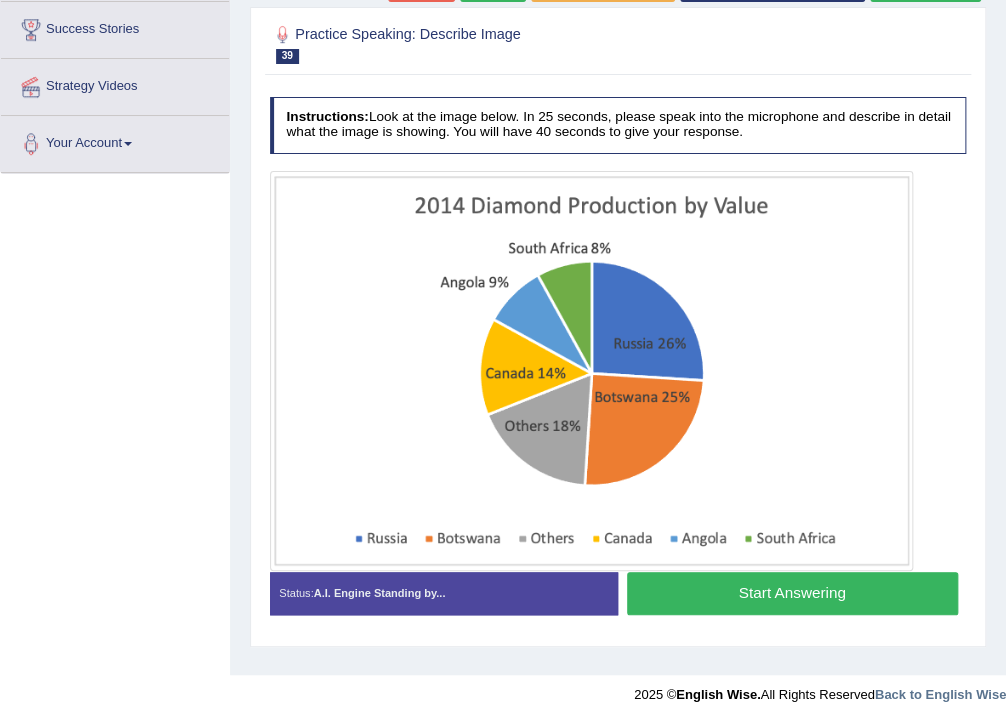 click on "Start Answering" at bounding box center [792, 593] 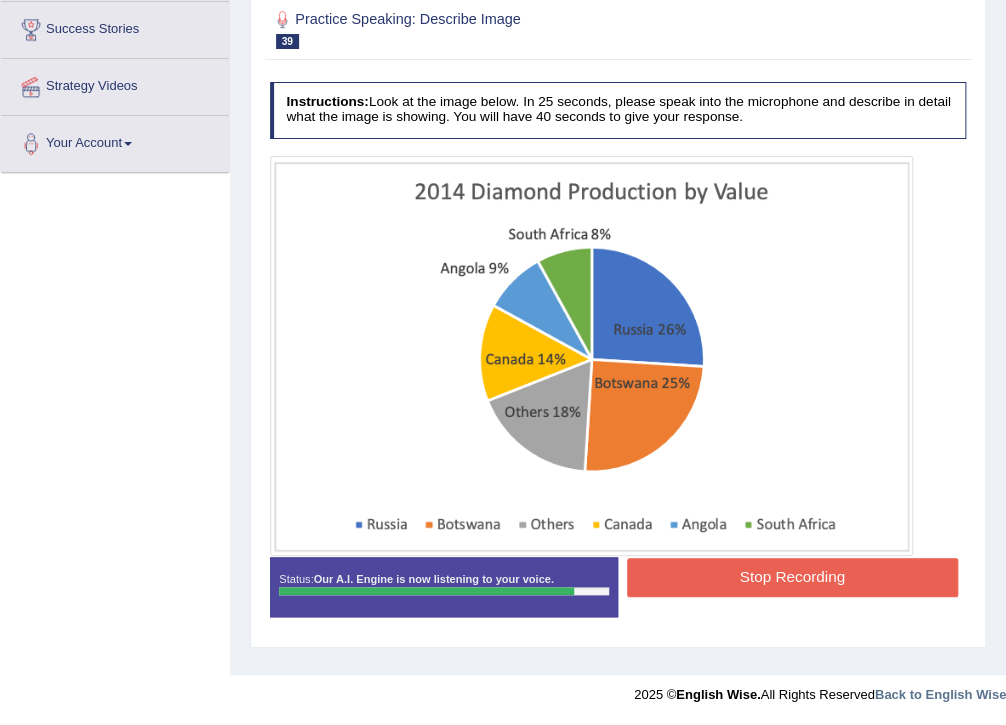 click on "Stop Recording" at bounding box center [792, 577] 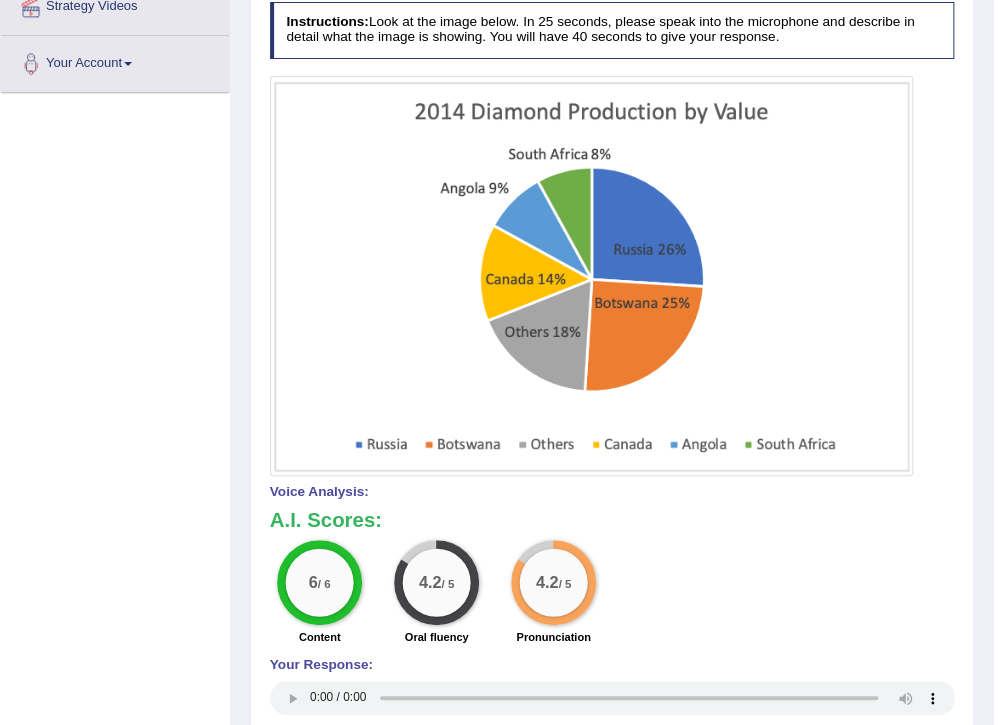 scroll, scrollTop: 645, scrollLeft: 0, axis: vertical 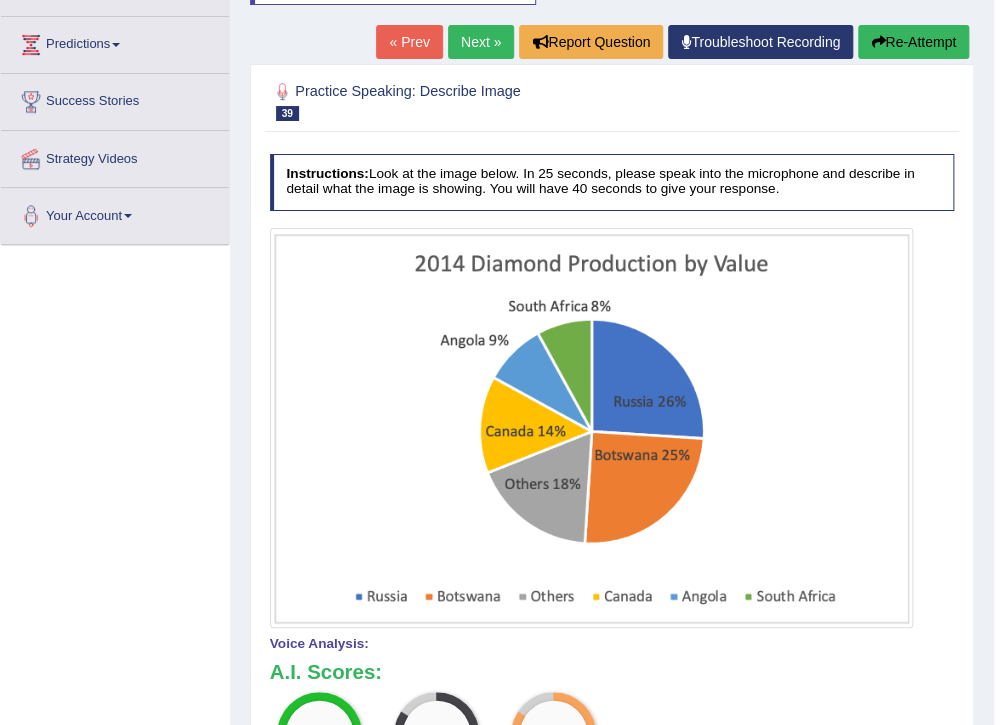 click on "Next »" at bounding box center (481, 42) 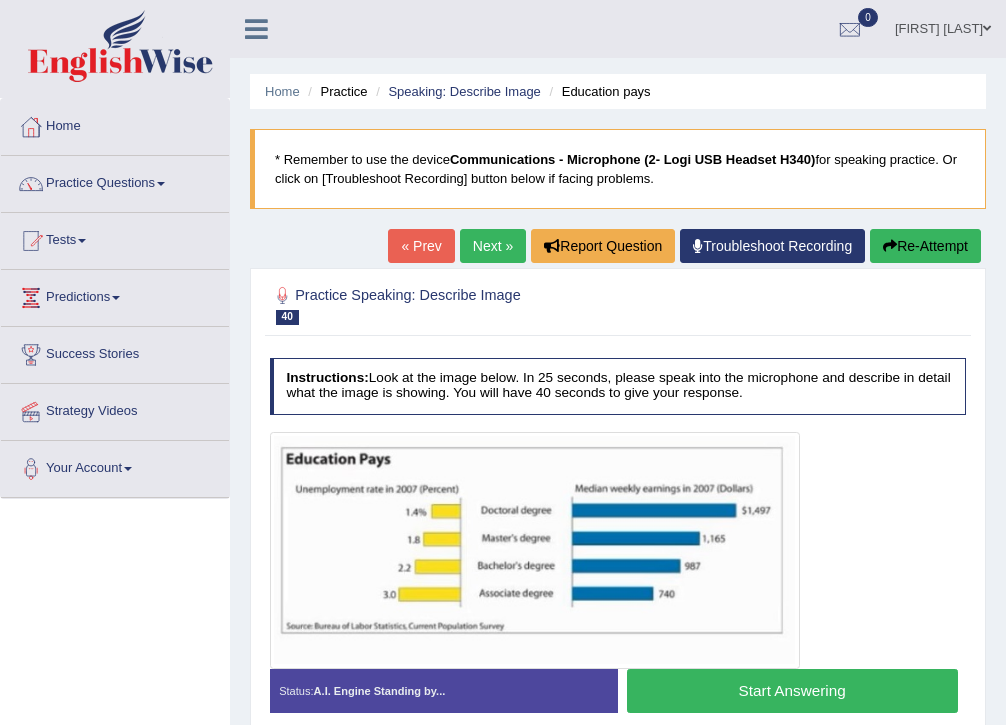 scroll, scrollTop: 240, scrollLeft: 0, axis: vertical 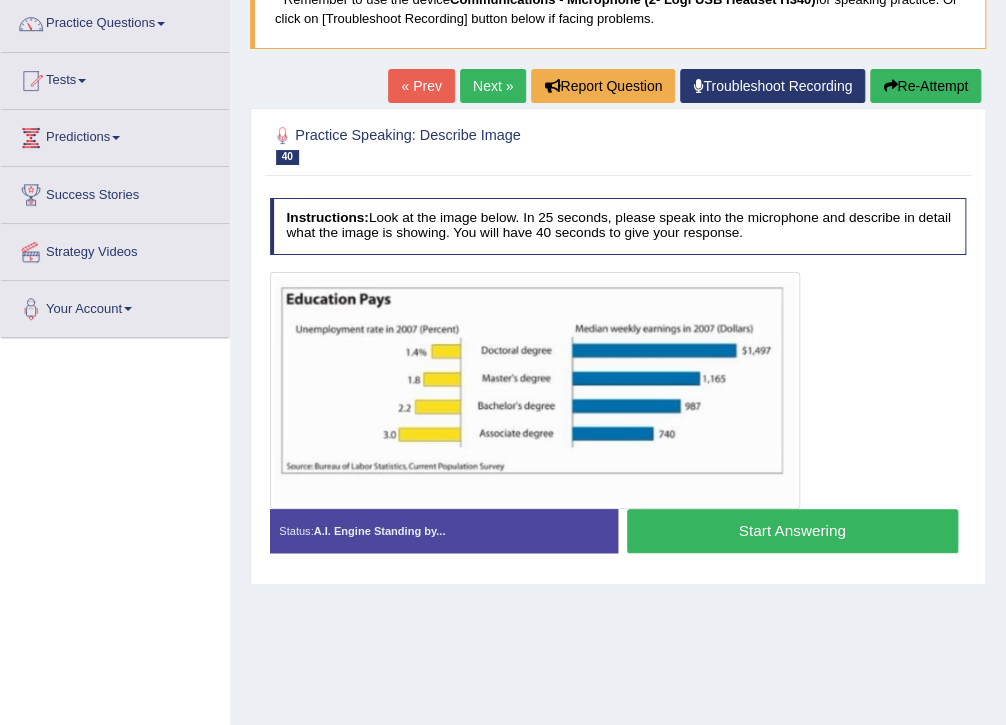 click on "Start Answering" at bounding box center (792, 530) 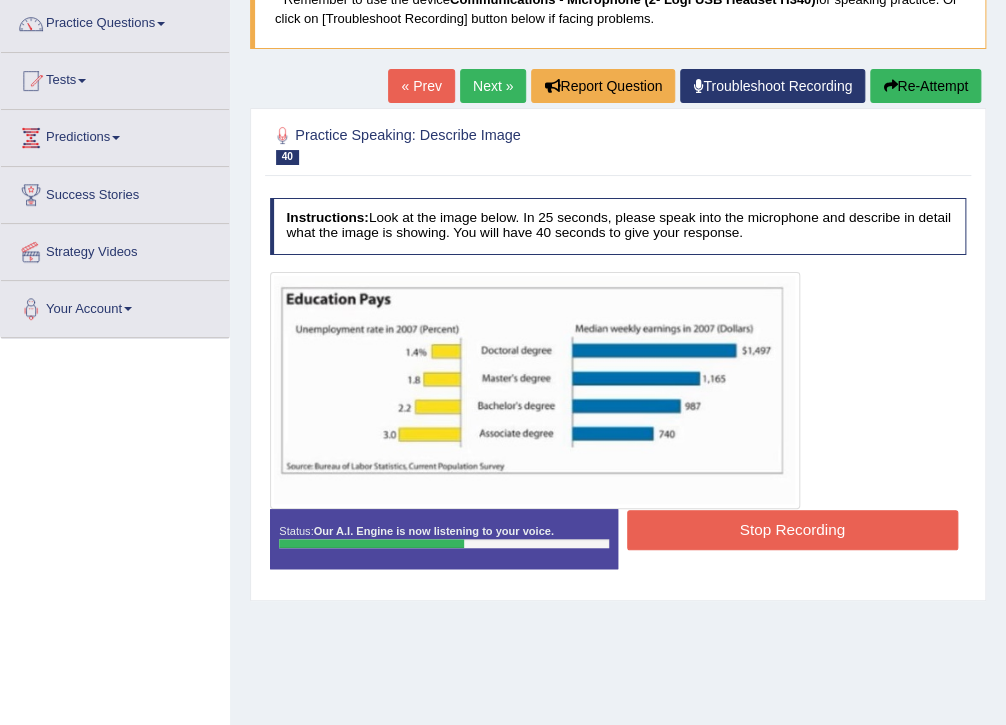 click on "Re-Attempt" at bounding box center (925, 86) 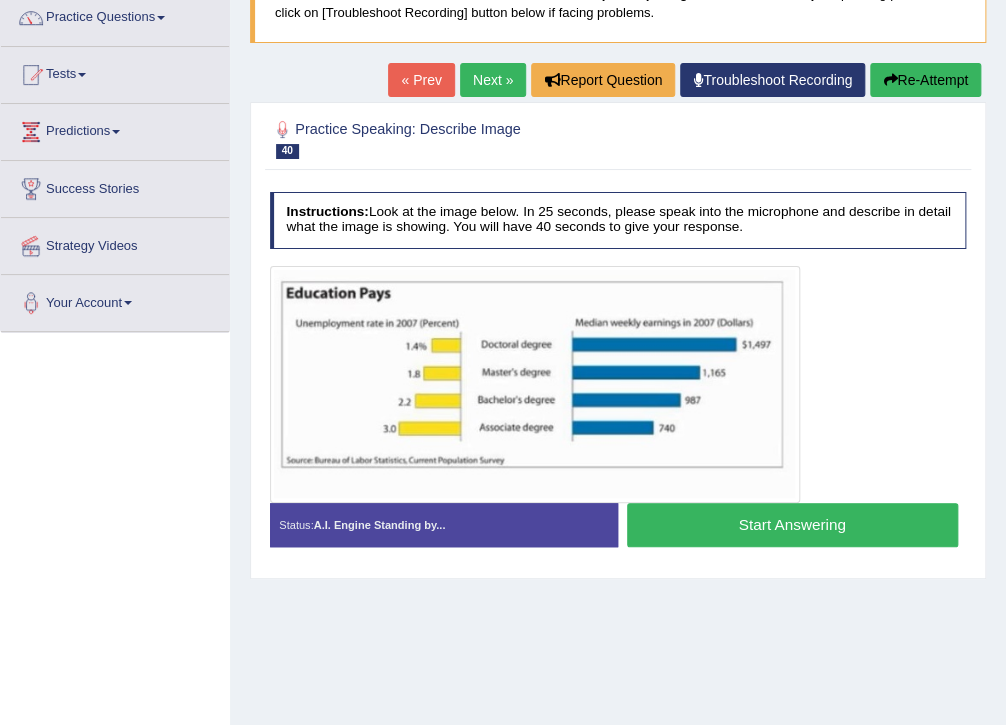 scroll, scrollTop: 160, scrollLeft: 0, axis: vertical 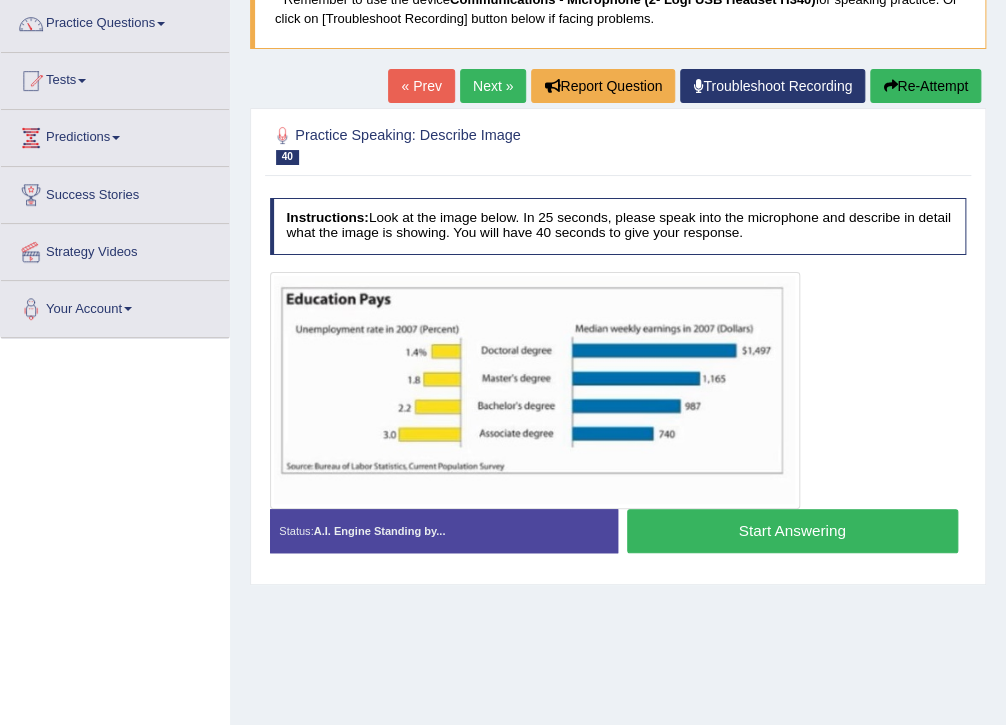 click on "Start Answering" at bounding box center (792, 530) 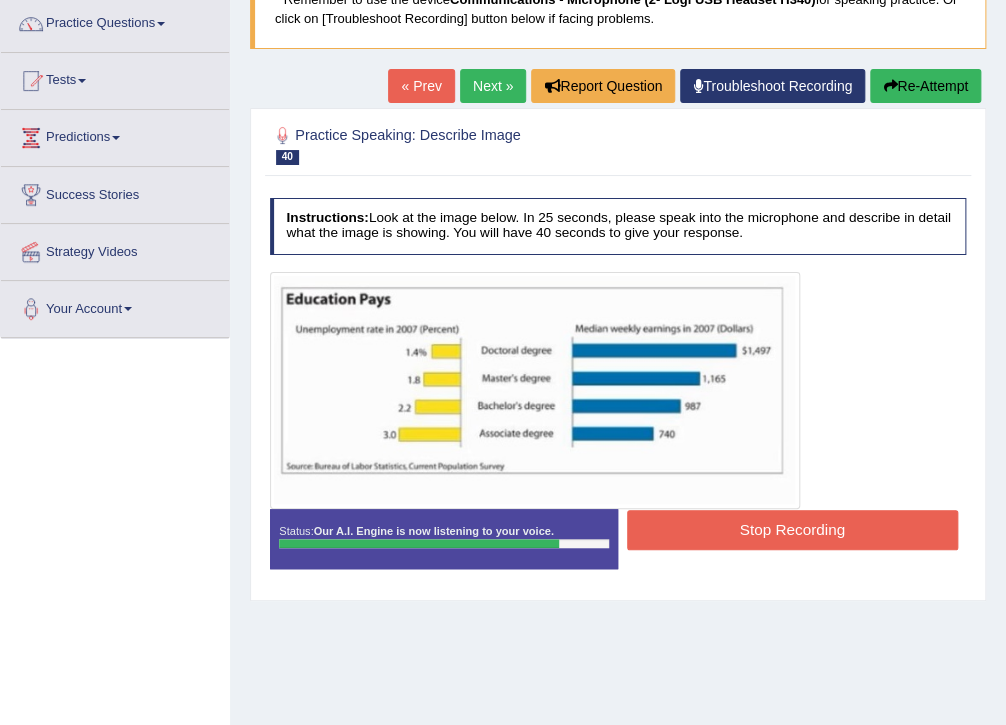 click on "Stop Recording" at bounding box center [792, 529] 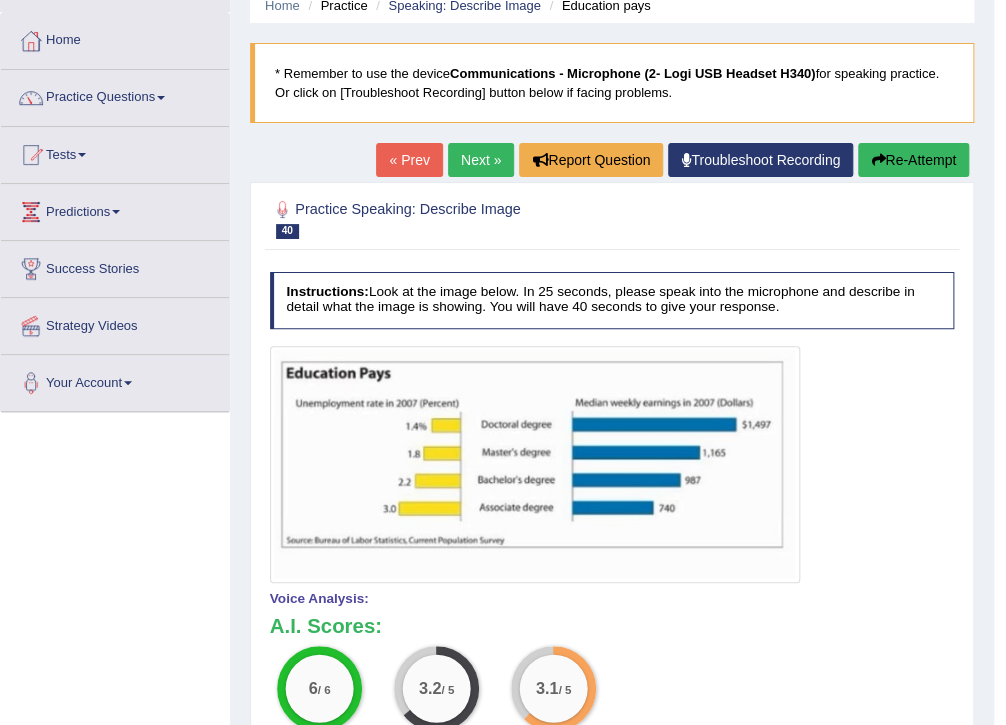 scroll, scrollTop: 80, scrollLeft: 0, axis: vertical 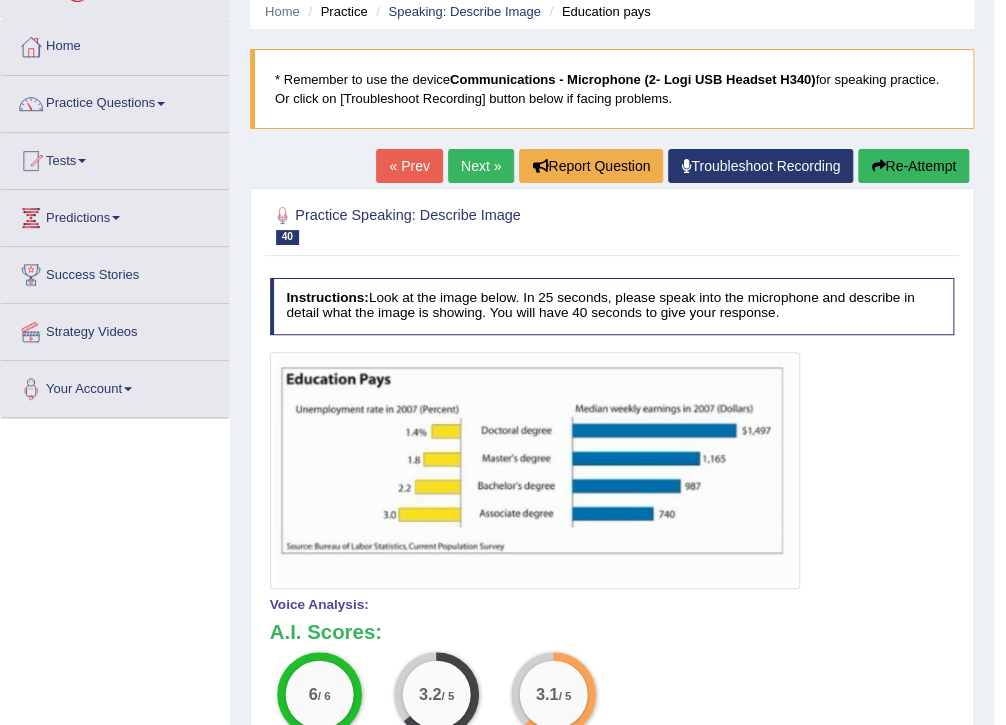 click on "Re-Attempt" at bounding box center (913, 166) 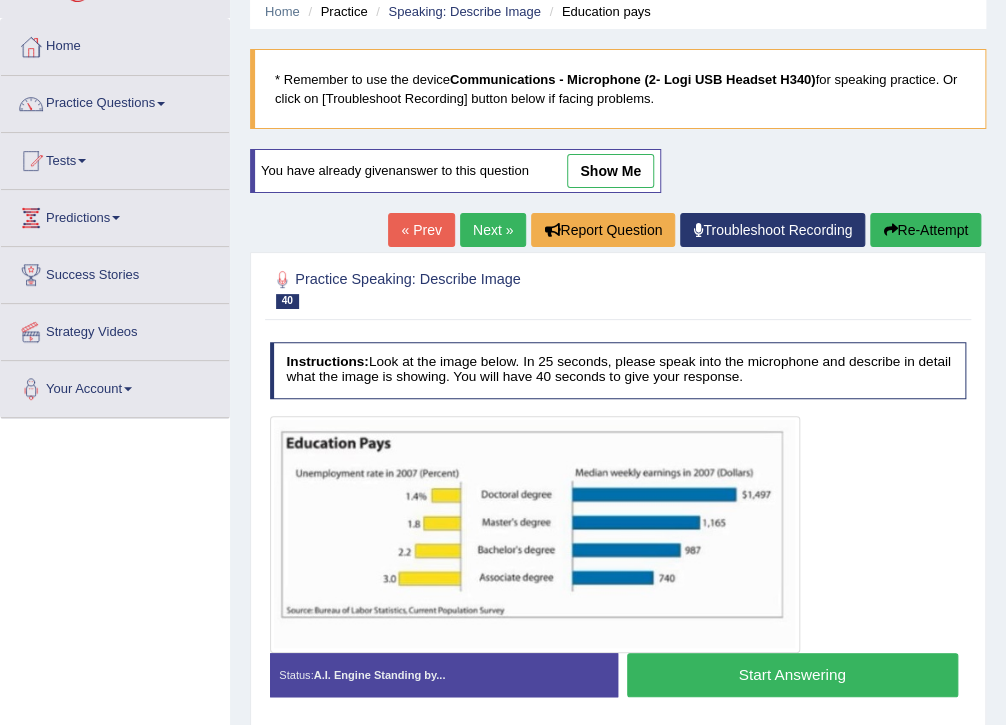 scroll, scrollTop: 80, scrollLeft: 0, axis: vertical 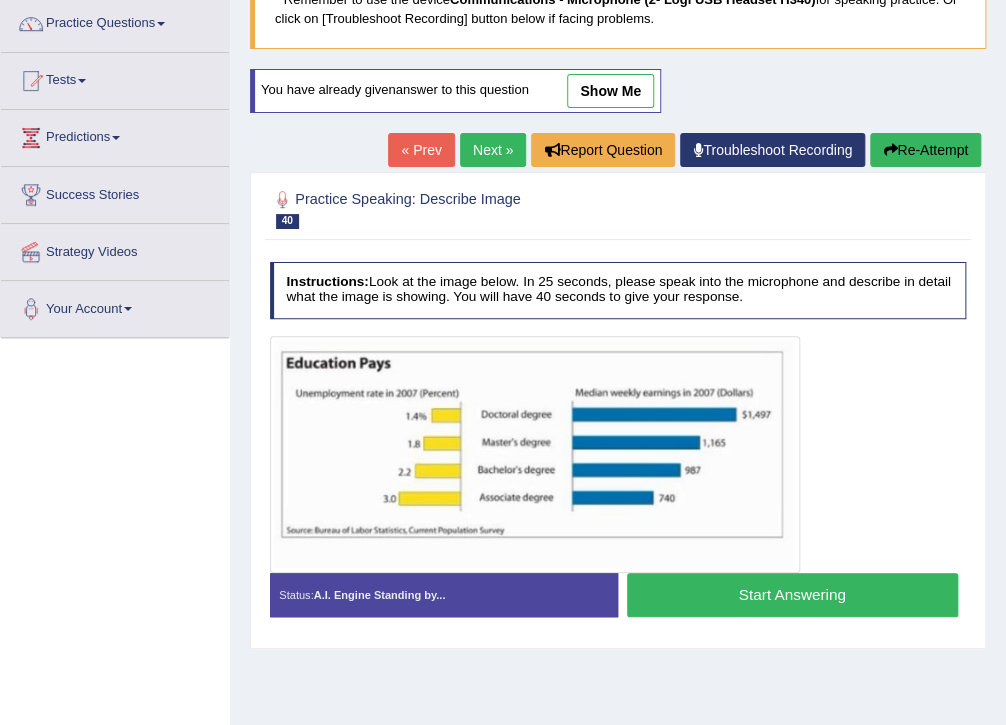 click on "Start Answering" at bounding box center [792, 594] 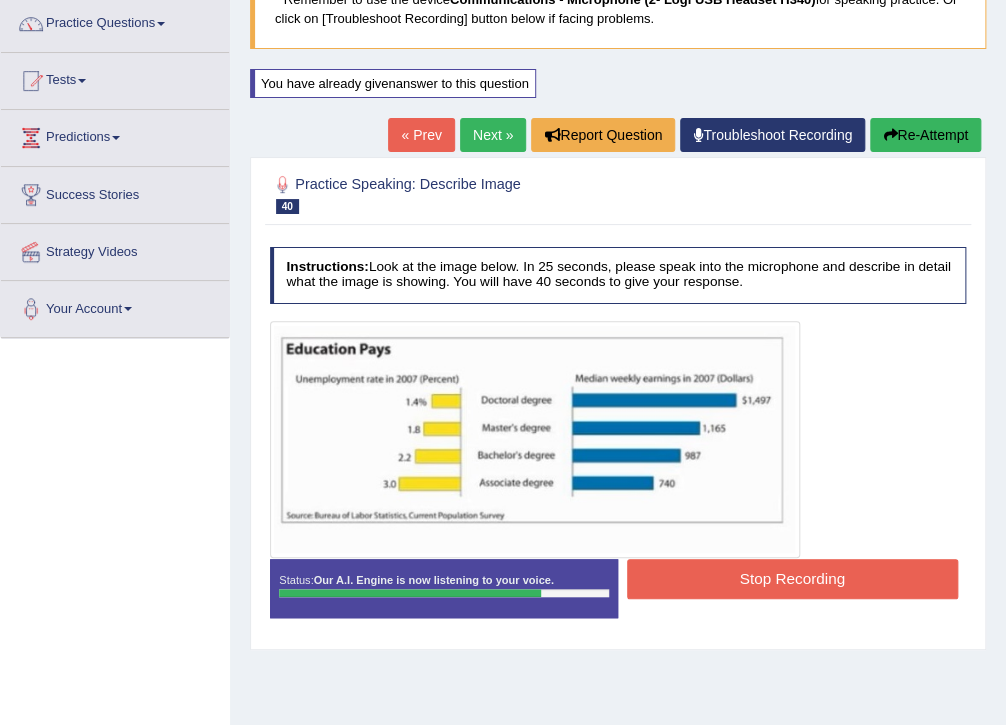 click on "Stop Recording" at bounding box center (792, 578) 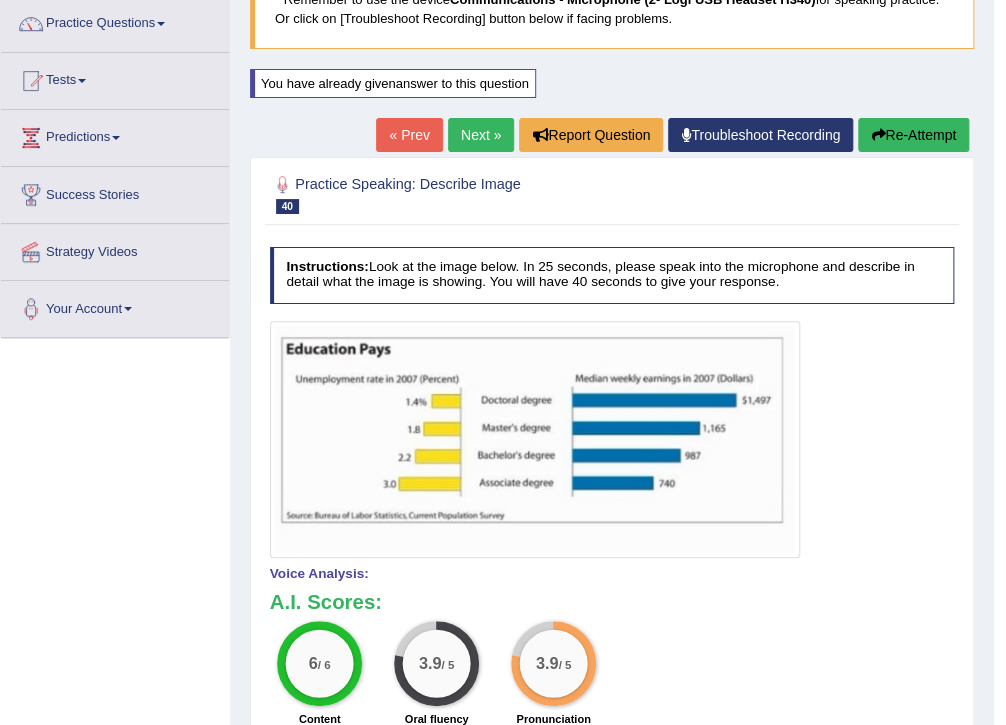 click on "Next »" at bounding box center (481, 135) 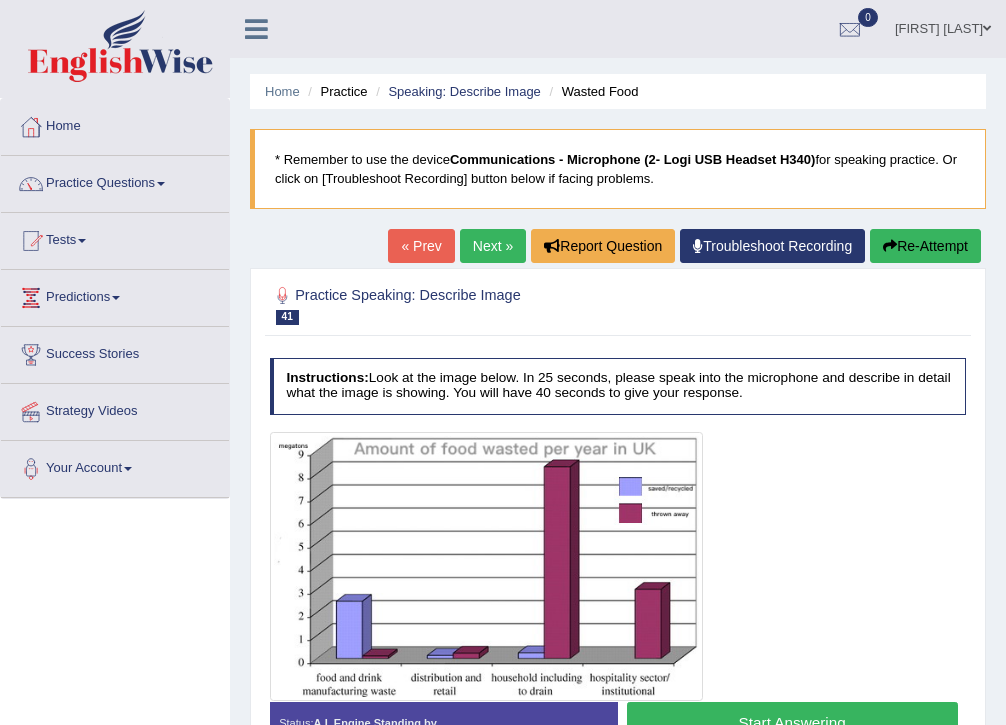 scroll, scrollTop: 160, scrollLeft: 0, axis: vertical 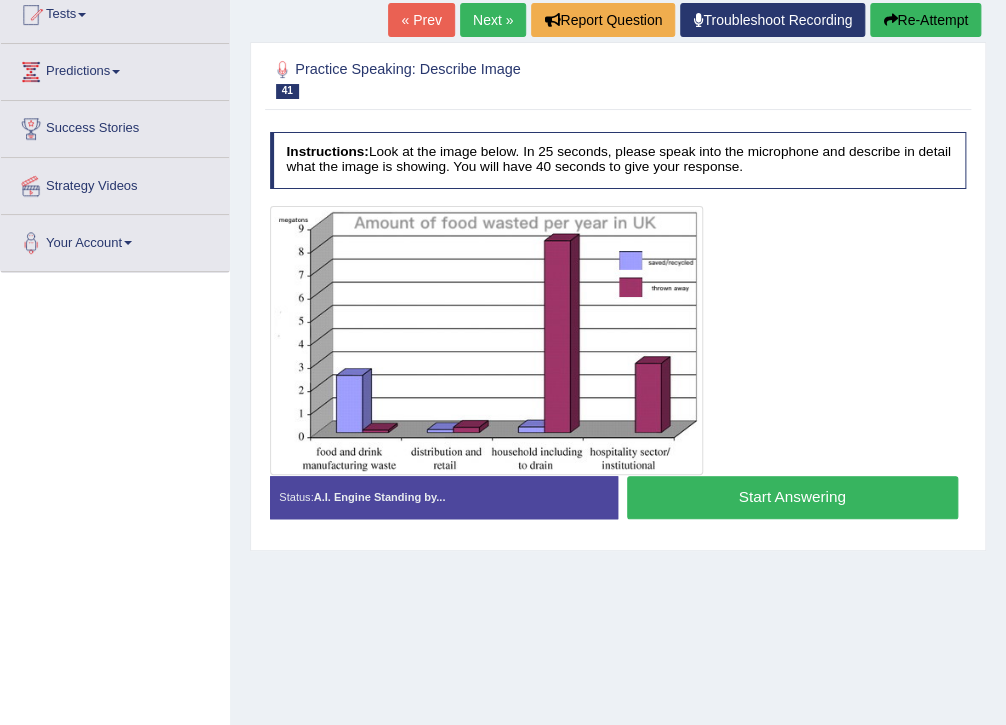 click on "Start Answering" at bounding box center (792, 497) 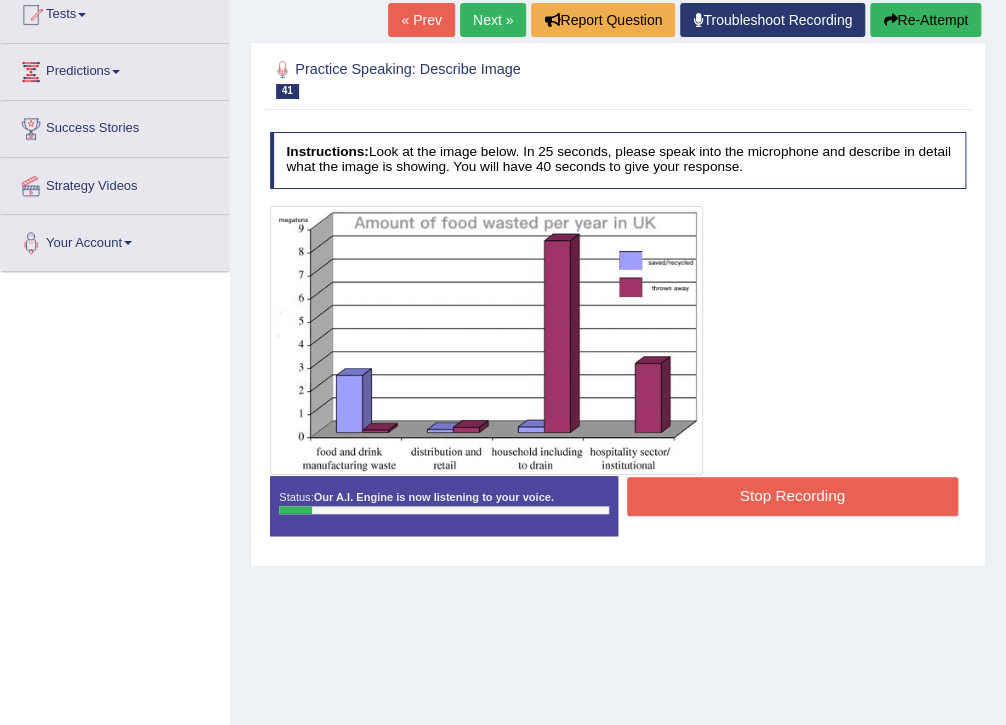 click on "Re-Attempt" at bounding box center [925, 20] 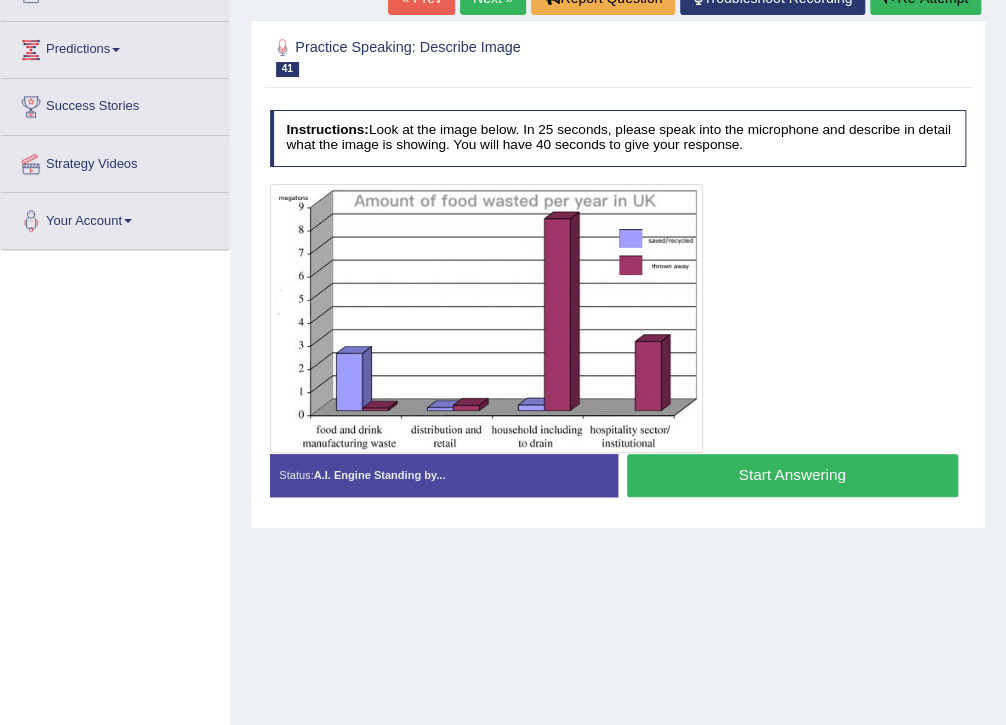scroll, scrollTop: 248, scrollLeft: 0, axis: vertical 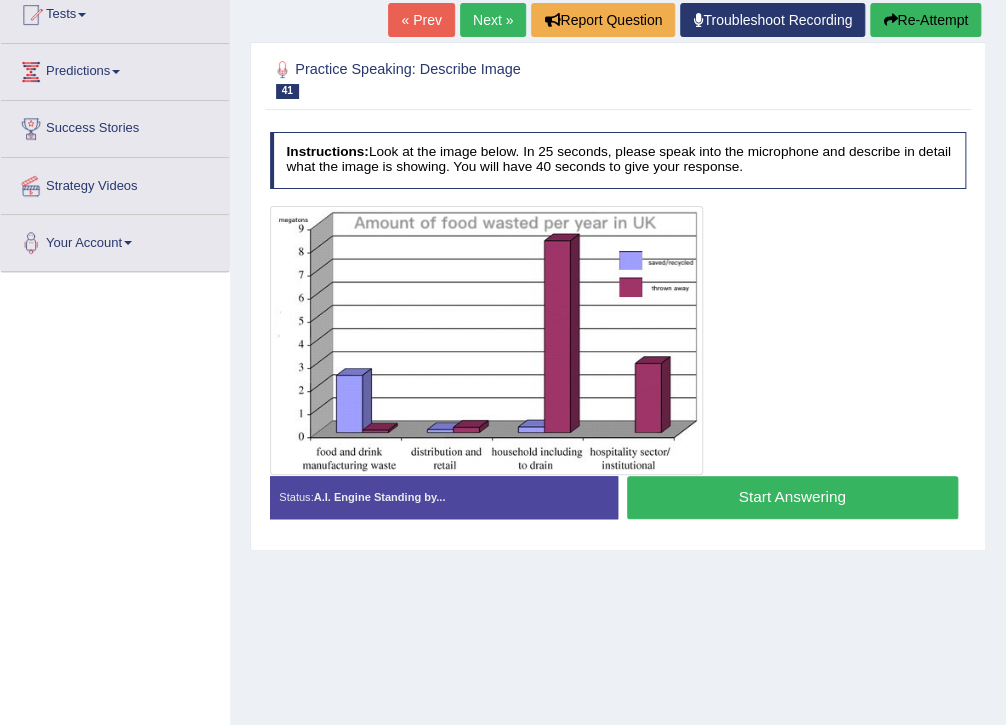 click on "Start Answering" at bounding box center (792, 497) 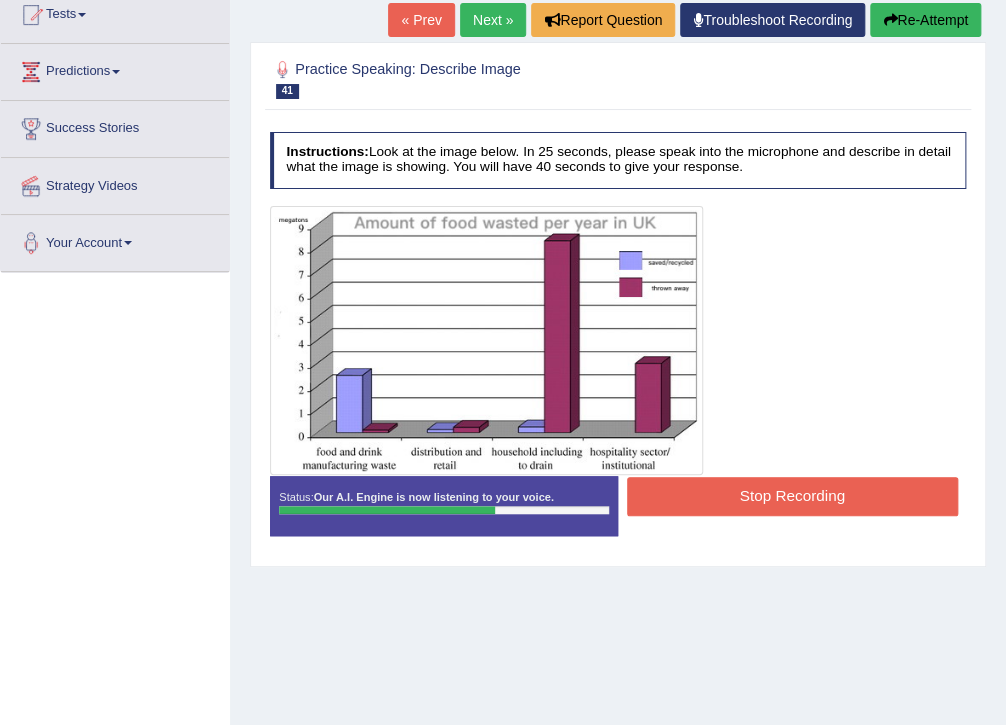click on "Stop Recording" at bounding box center [792, 496] 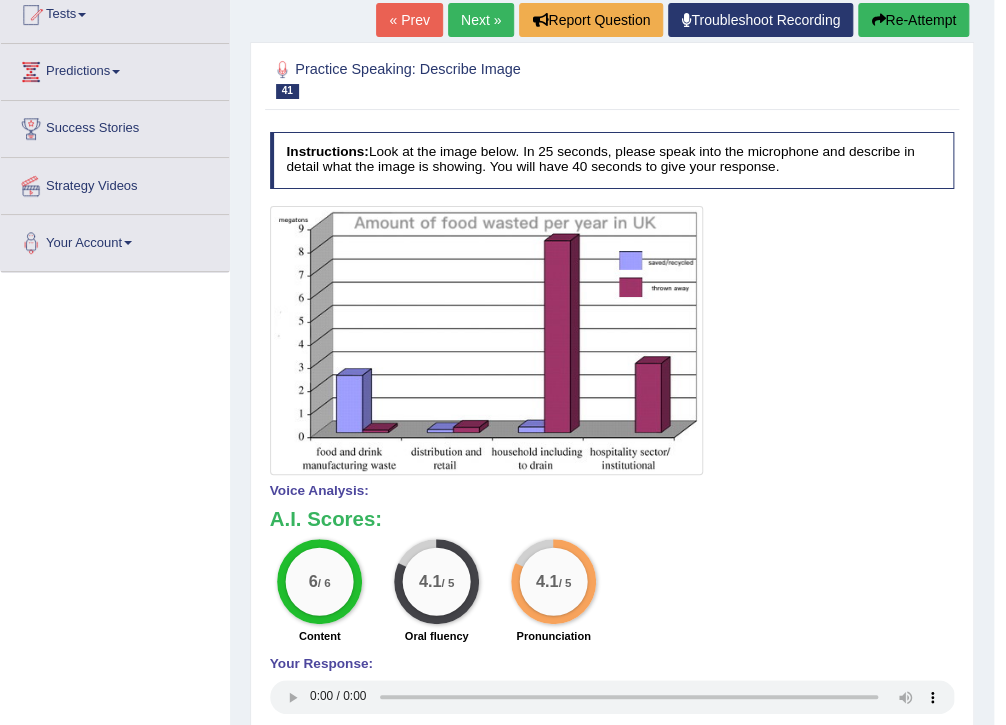click on "Re-Attempt" at bounding box center [913, 20] 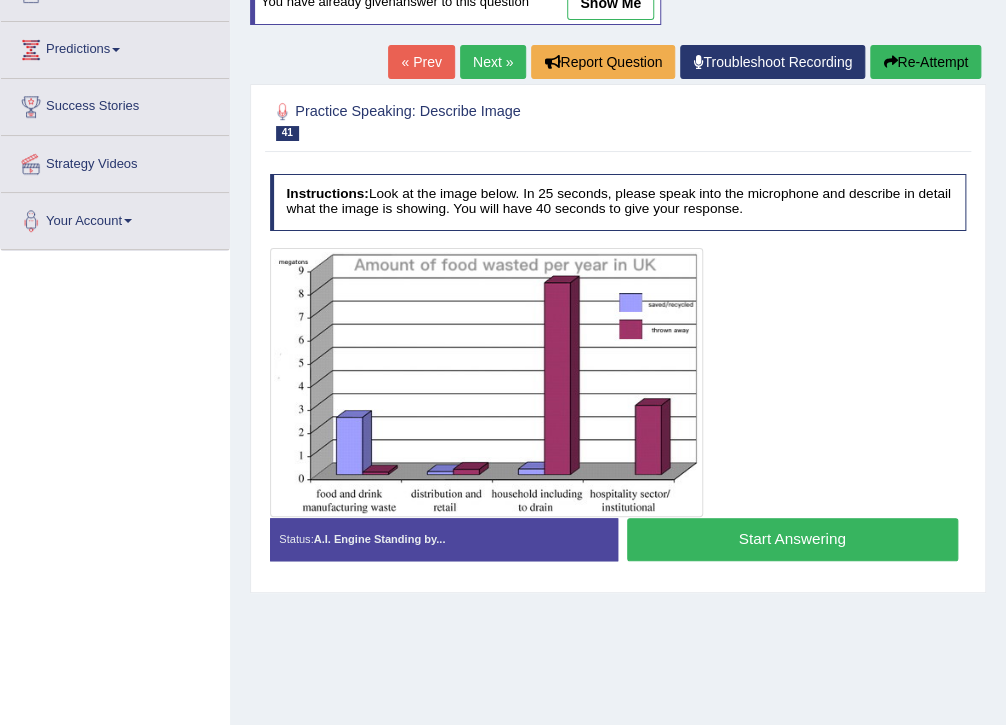 scroll, scrollTop: 248, scrollLeft: 0, axis: vertical 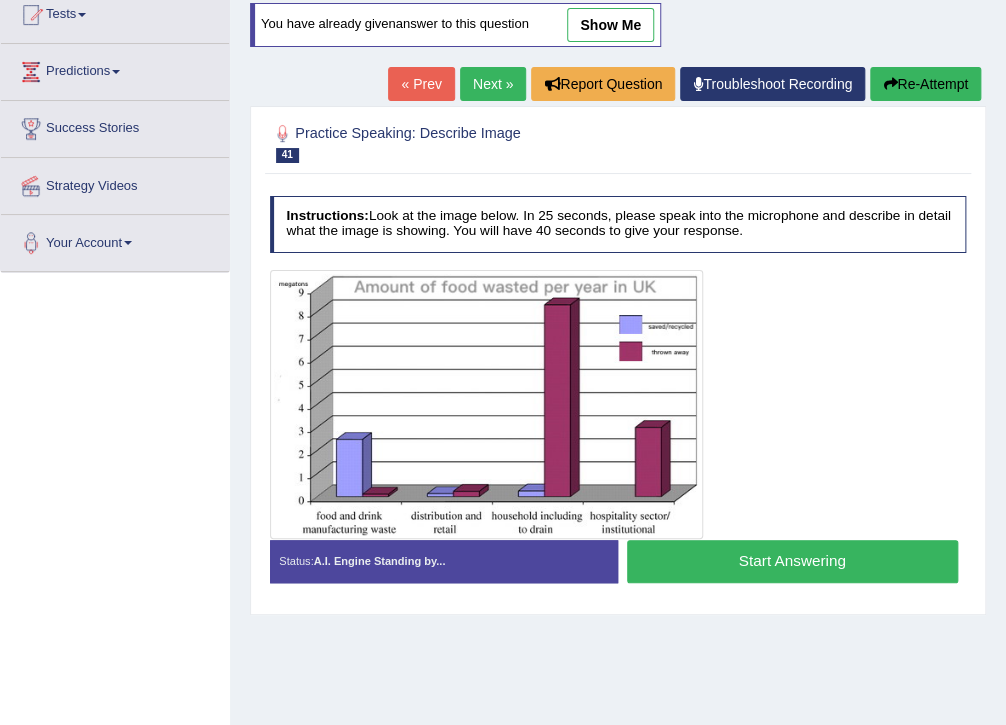 click on "Start Answering" at bounding box center (792, 561) 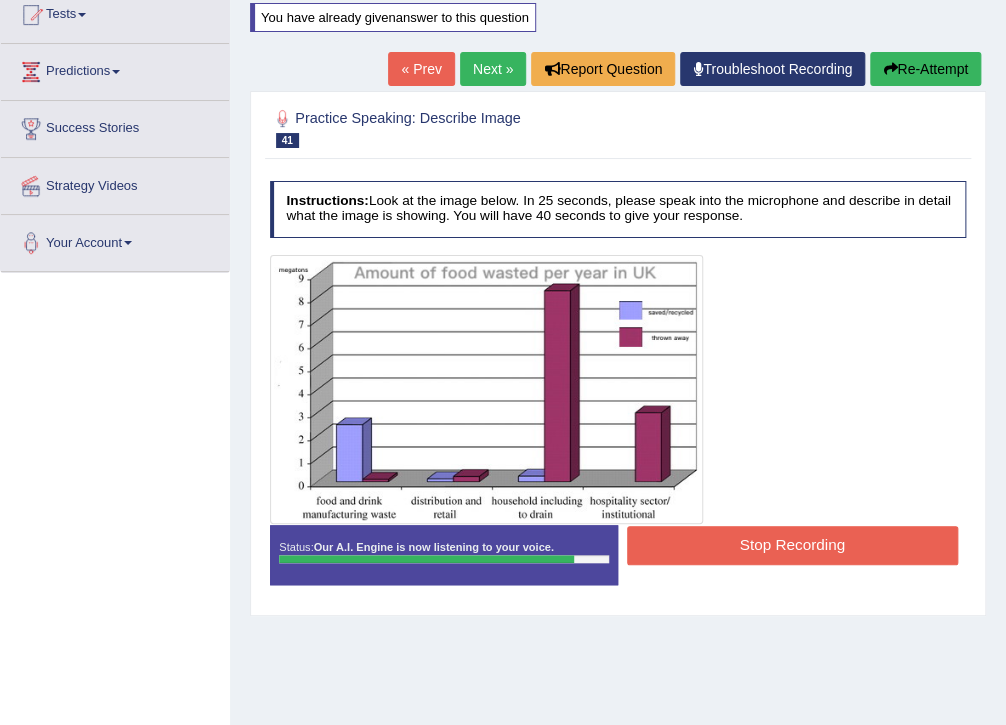 click on "Stop Recording" at bounding box center (792, 545) 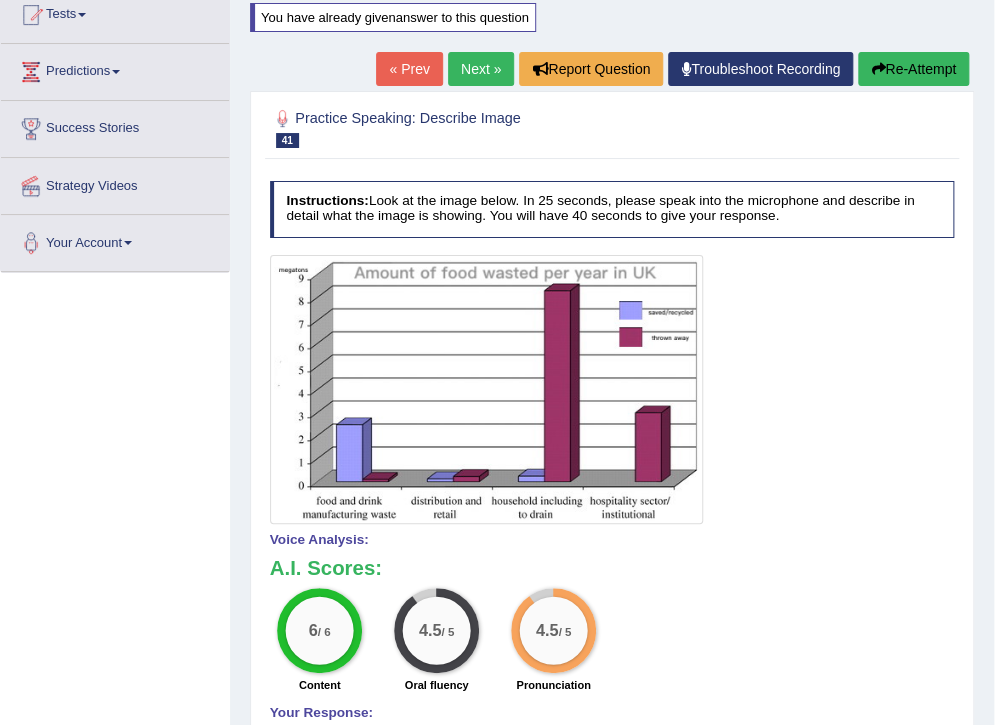scroll, scrollTop: 66, scrollLeft: 0, axis: vertical 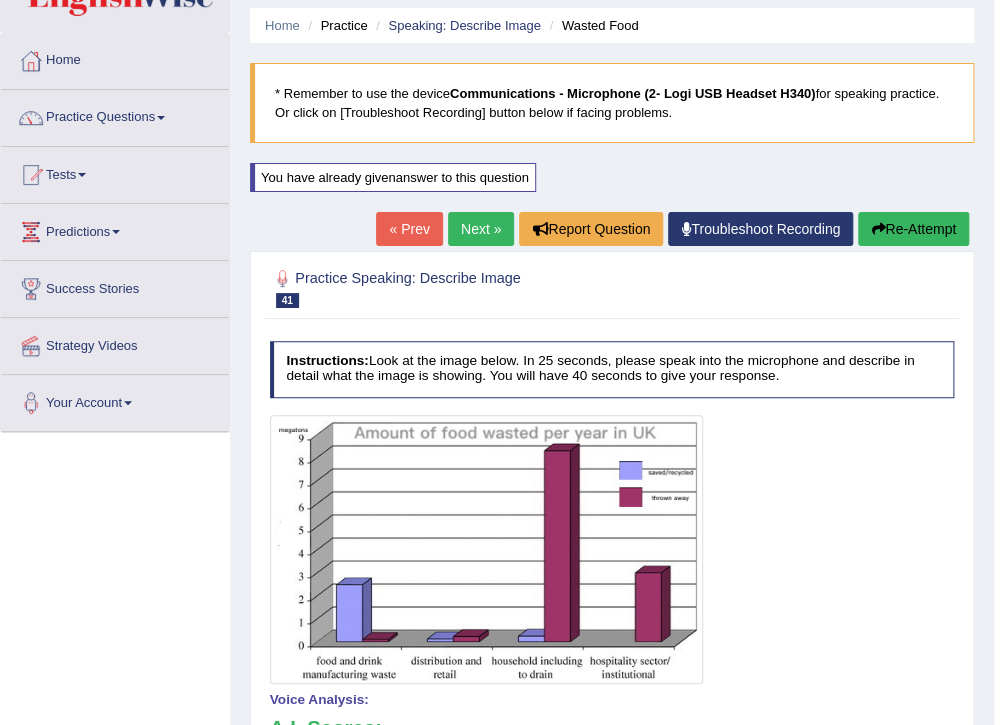 click on "Next »" at bounding box center [481, 229] 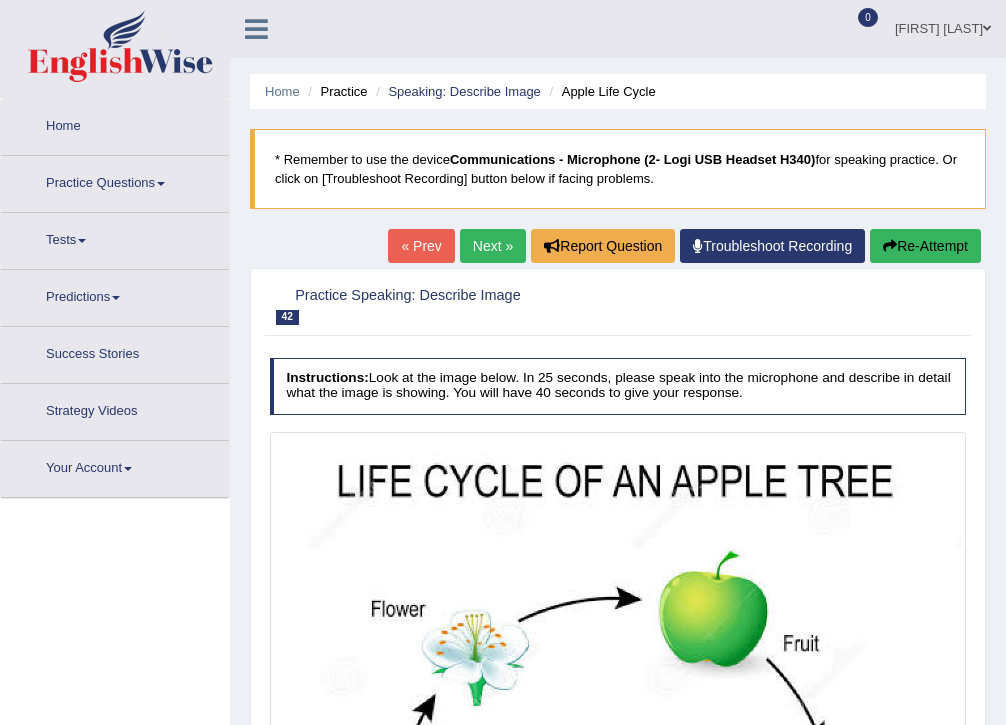 scroll, scrollTop: 0, scrollLeft: 0, axis: both 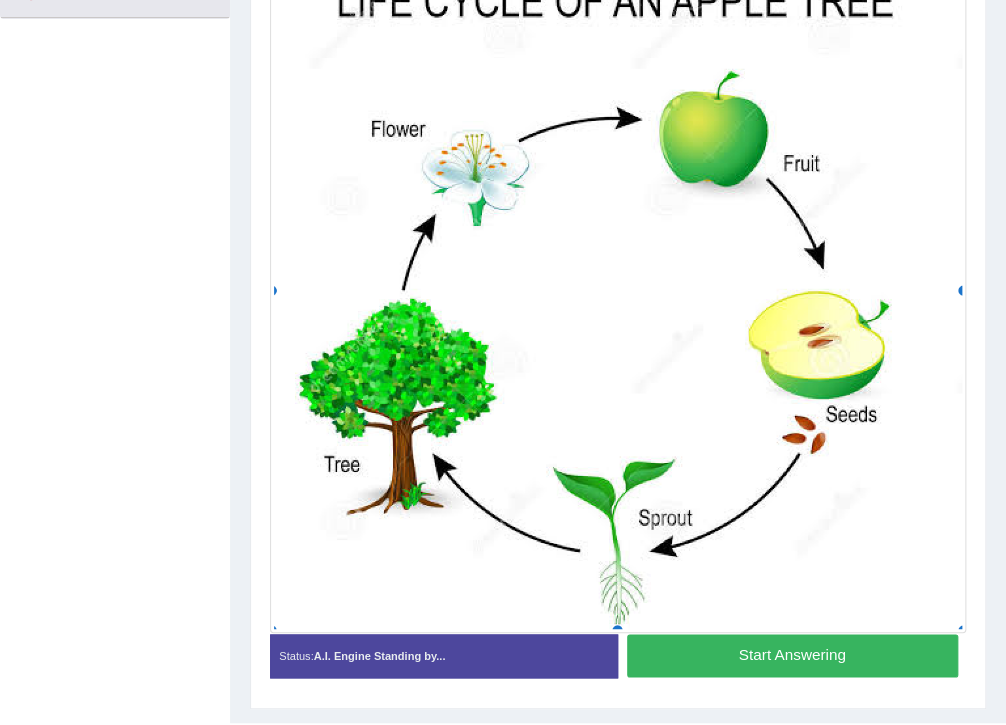 click on "Start Answering" at bounding box center [792, 655] 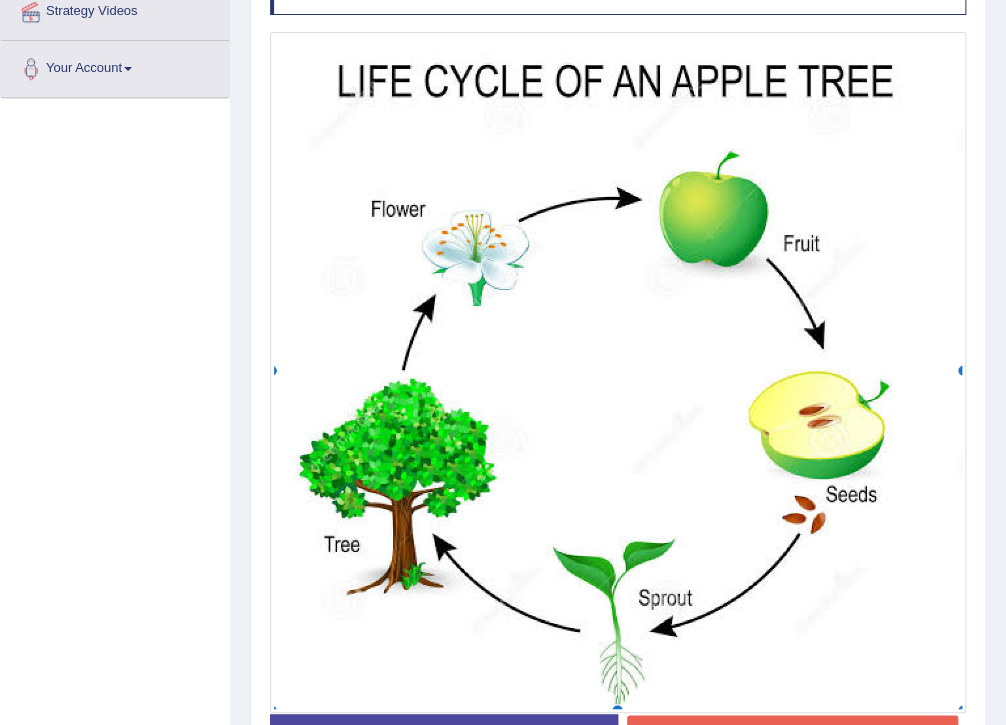scroll, scrollTop: 480, scrollLeft: 0, axis: vertical 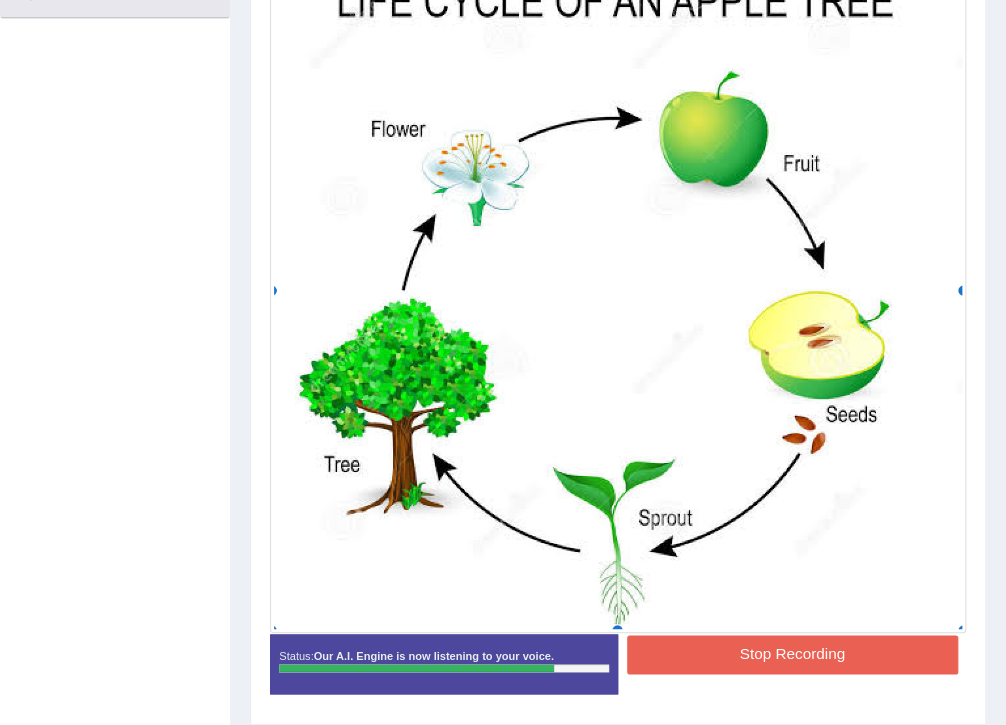 click on "Stop Recording" at bounding box center [792, 654] 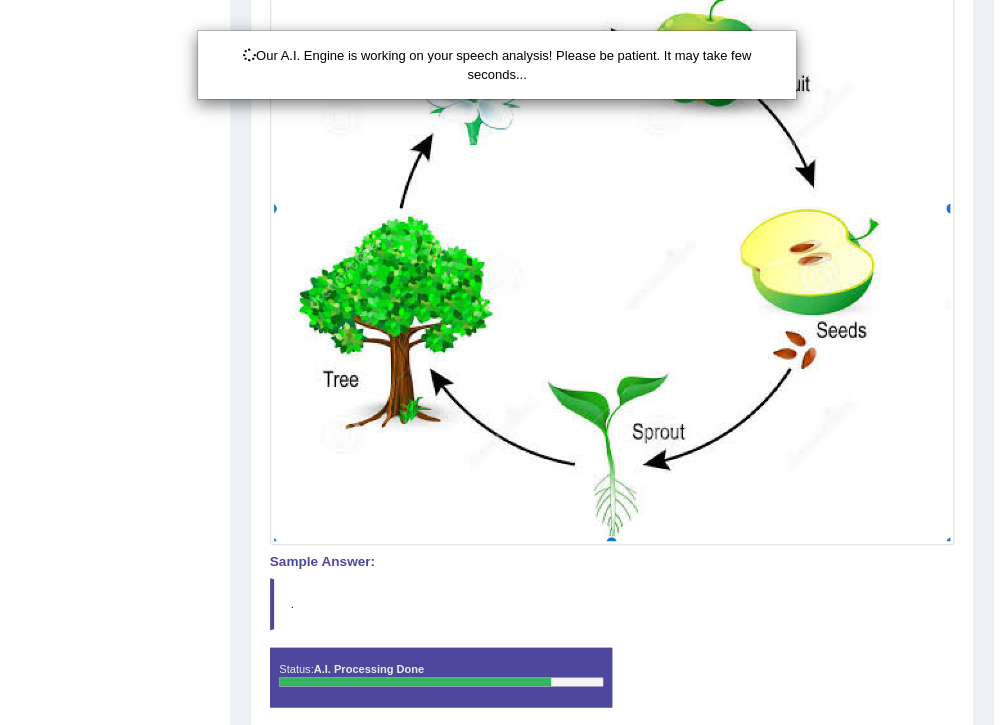 scroll, scrollTop: 632, scrollLeft: 0, axis: vertical 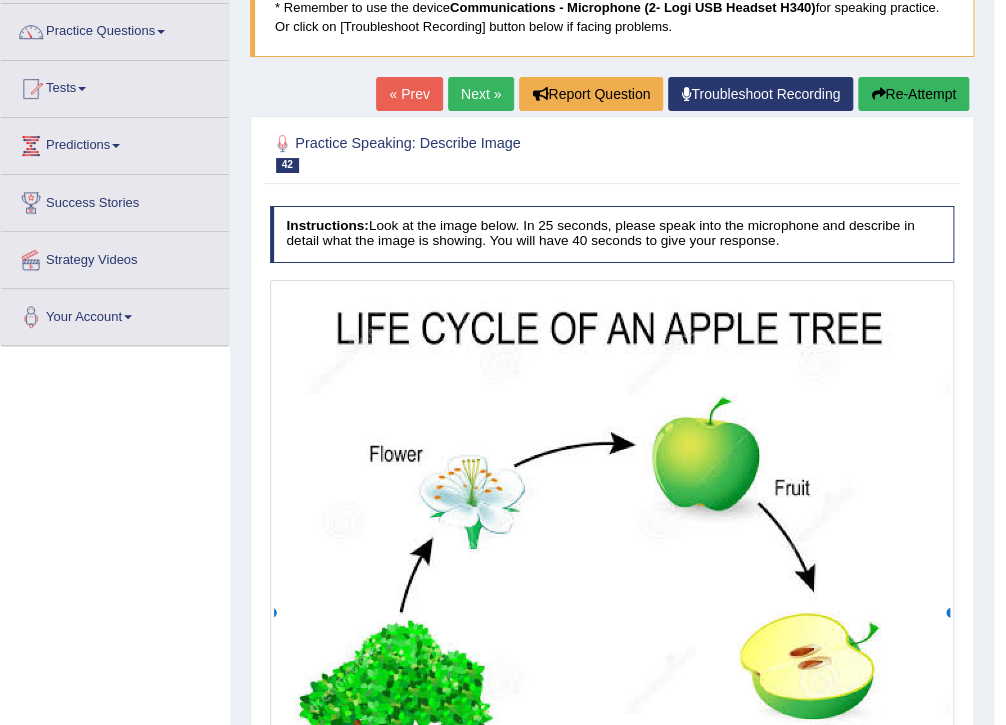 click on "Re-Attempt" at bounding box center [913, 94] 